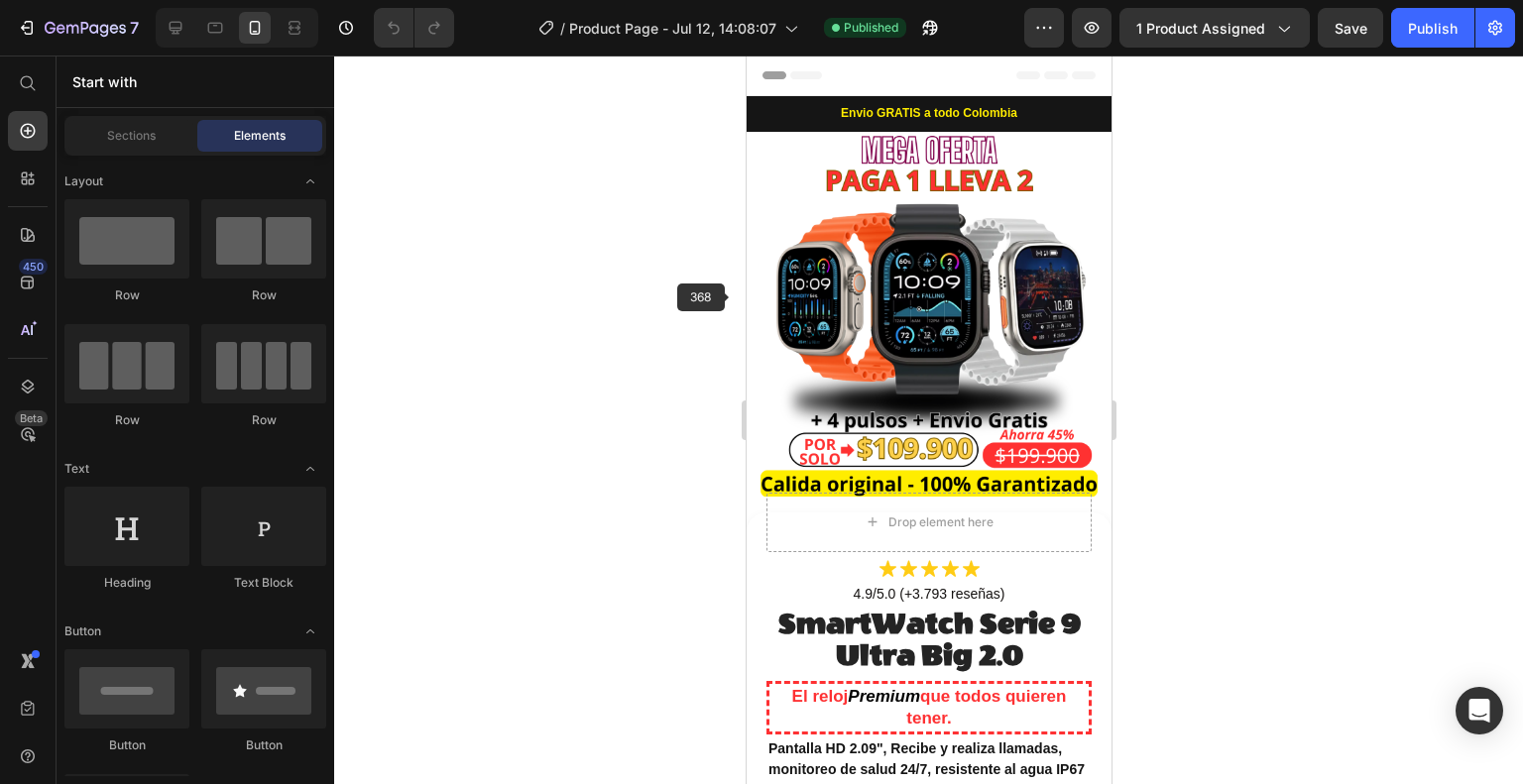 scroll, scrollTop: 298, scrollLeft: 0, axis: vertical 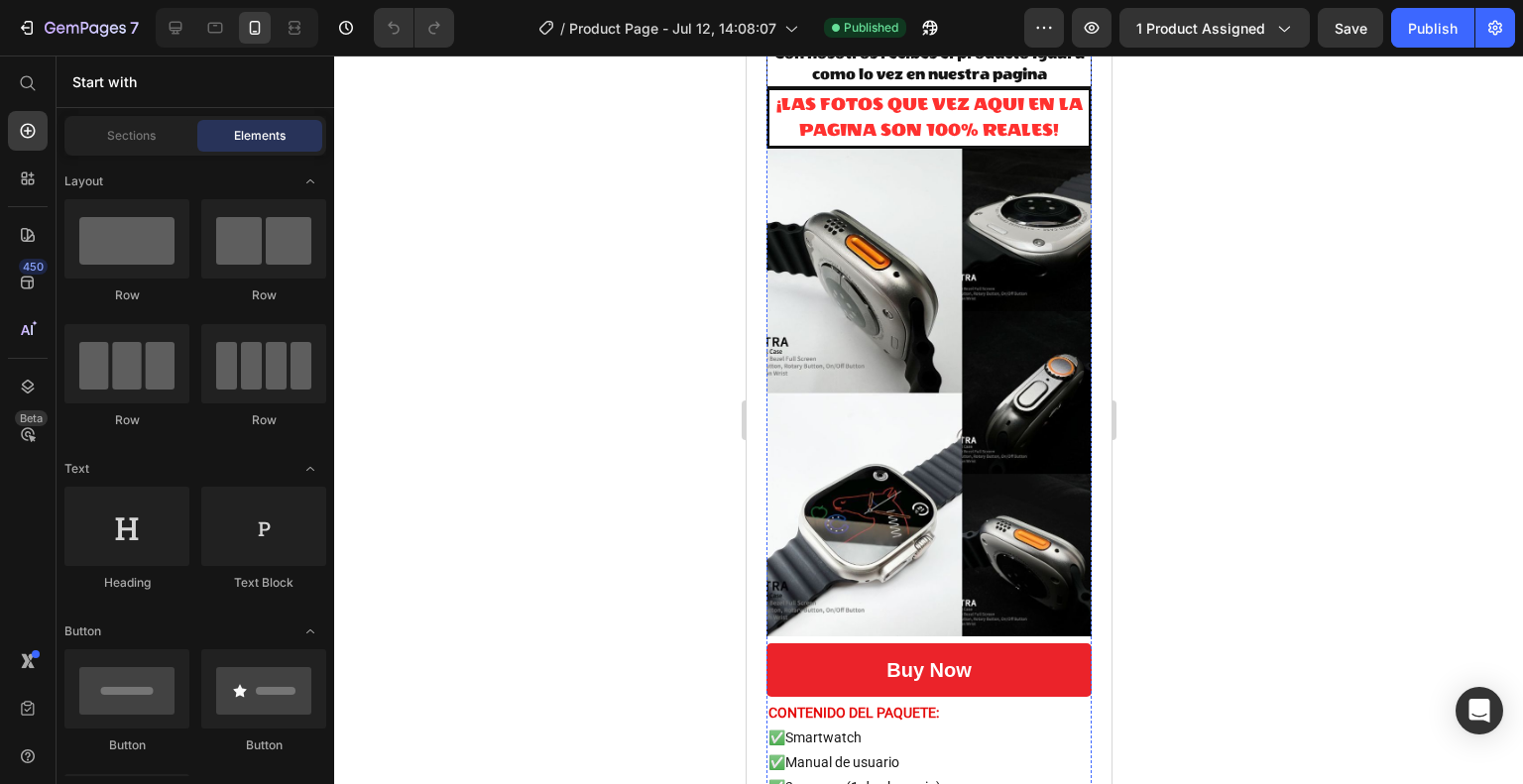 type 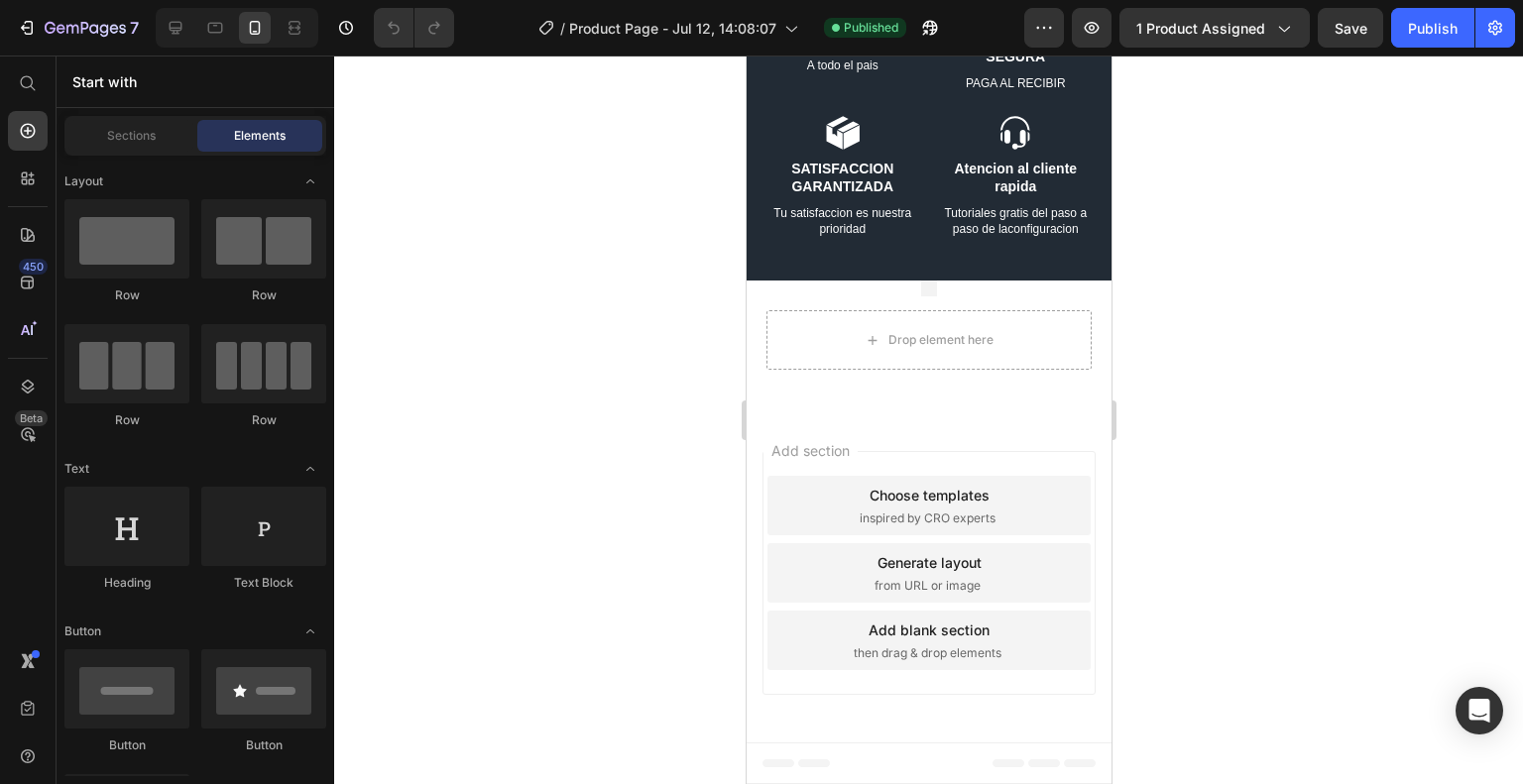 scroll, scrollTop: 3965, scrollLeft: 0, axis: vertical 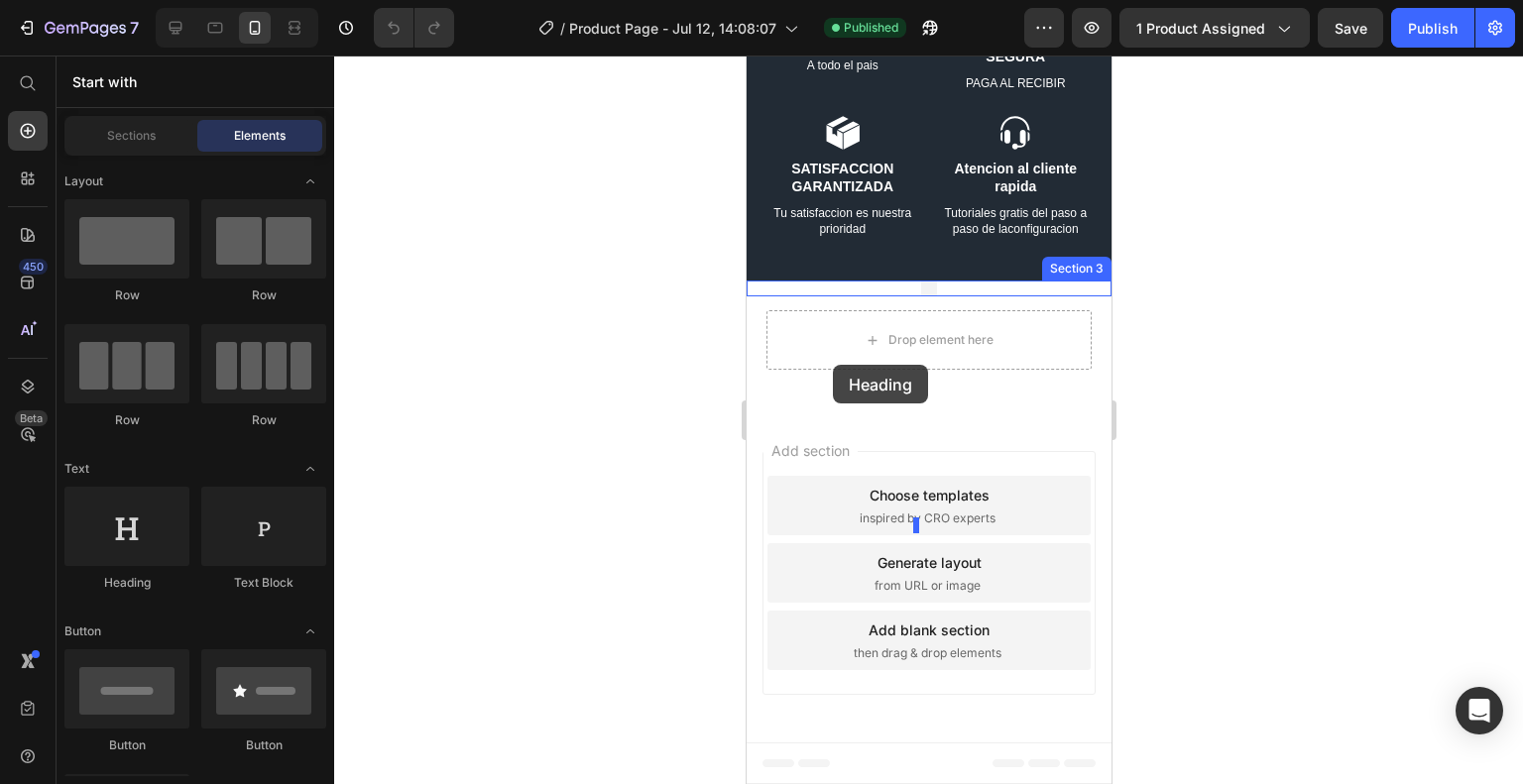 drag, startPoint x: 1002, startPoint y: 575, endPoint x: 832, endPoint y: 365, distance: 270.18512 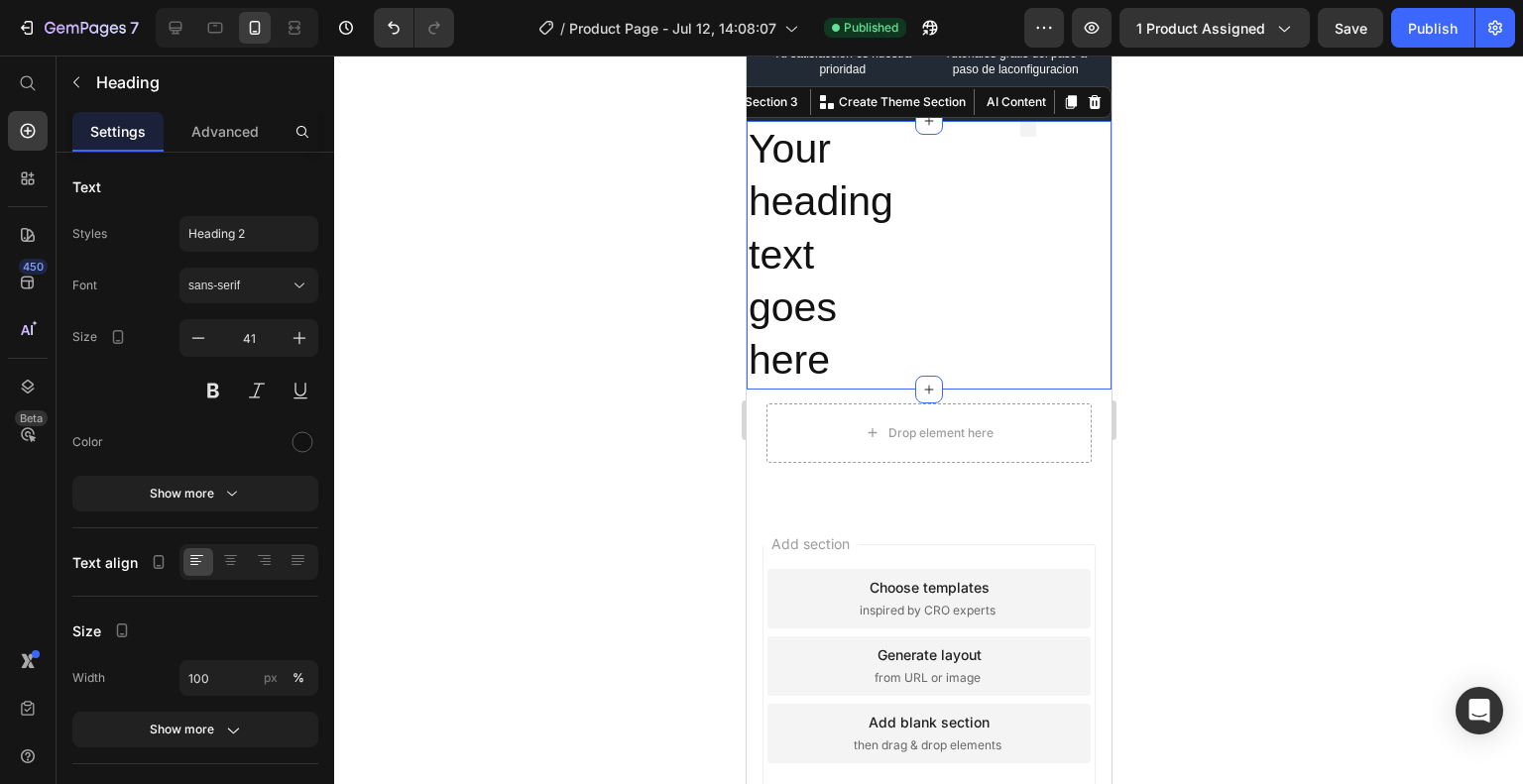 click on "Text Block [FIRST] Text Block [FIRST] [LAST] Text Block Founder, Remote Racing Enthusiast Text Block Row
Hero Banner" at bounding box center (1027, 255) 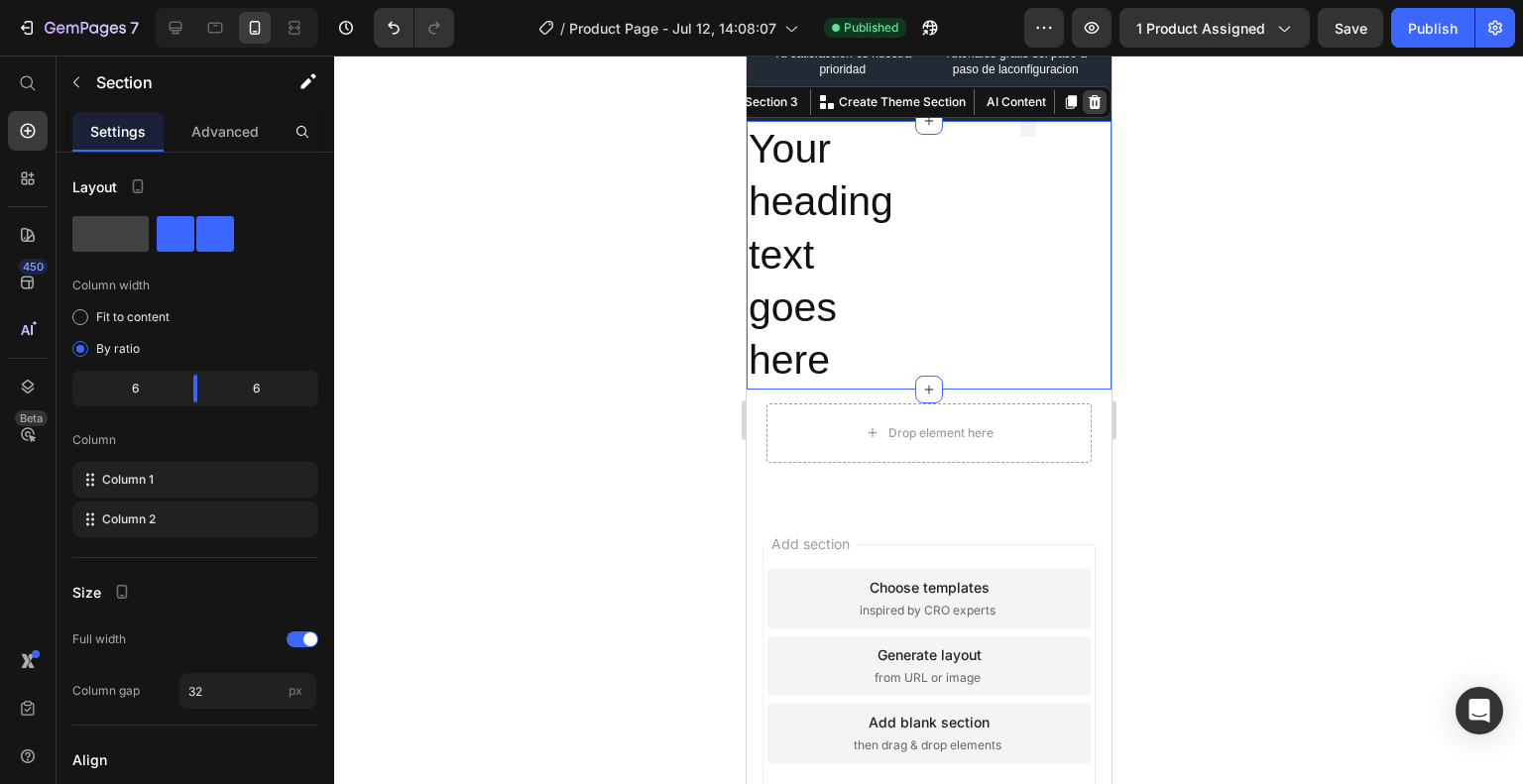 click 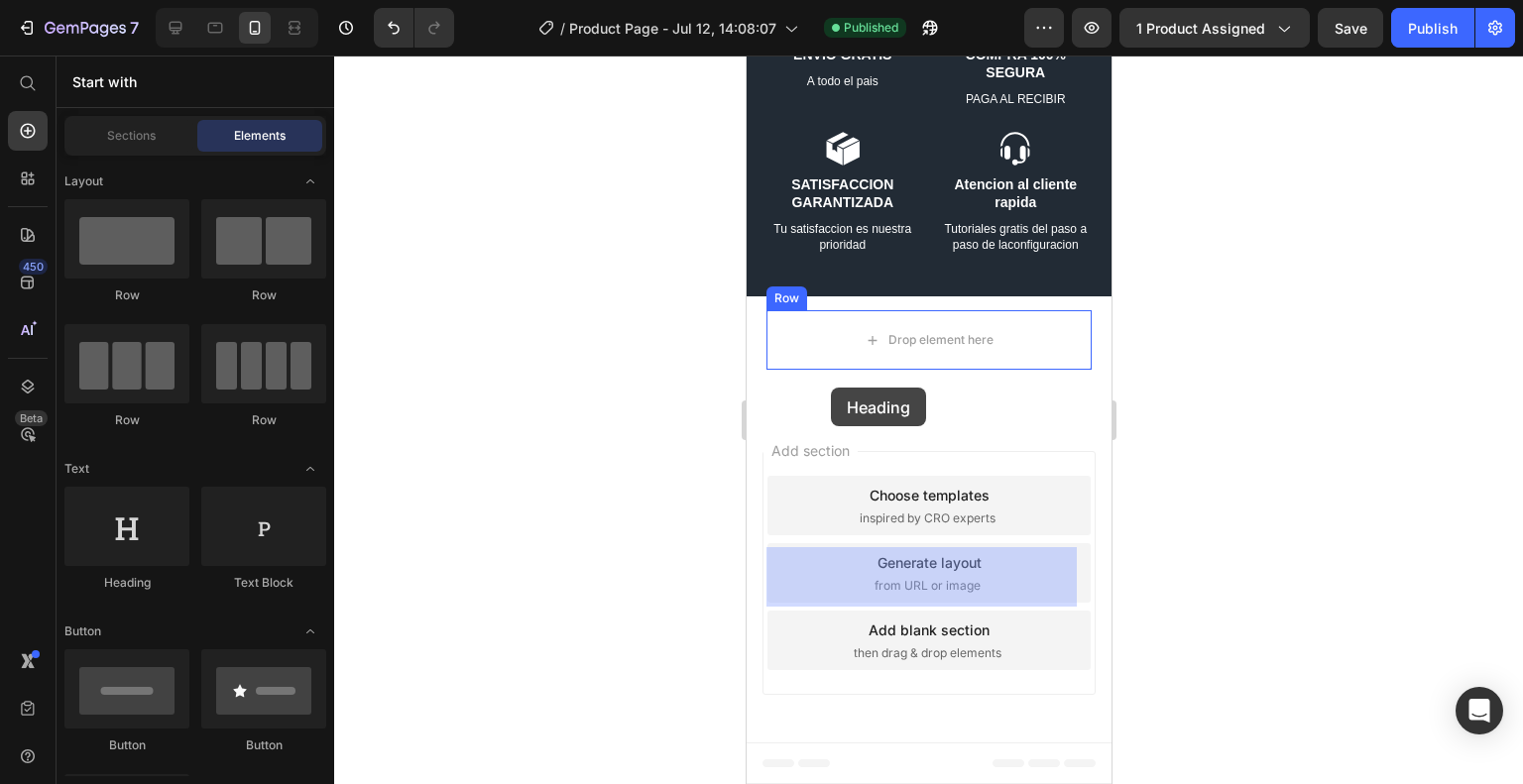 drag, startPoint x: 869, startPoint y: 607, endPoint x: 830, endPoint y: 388, distance: 222.4455 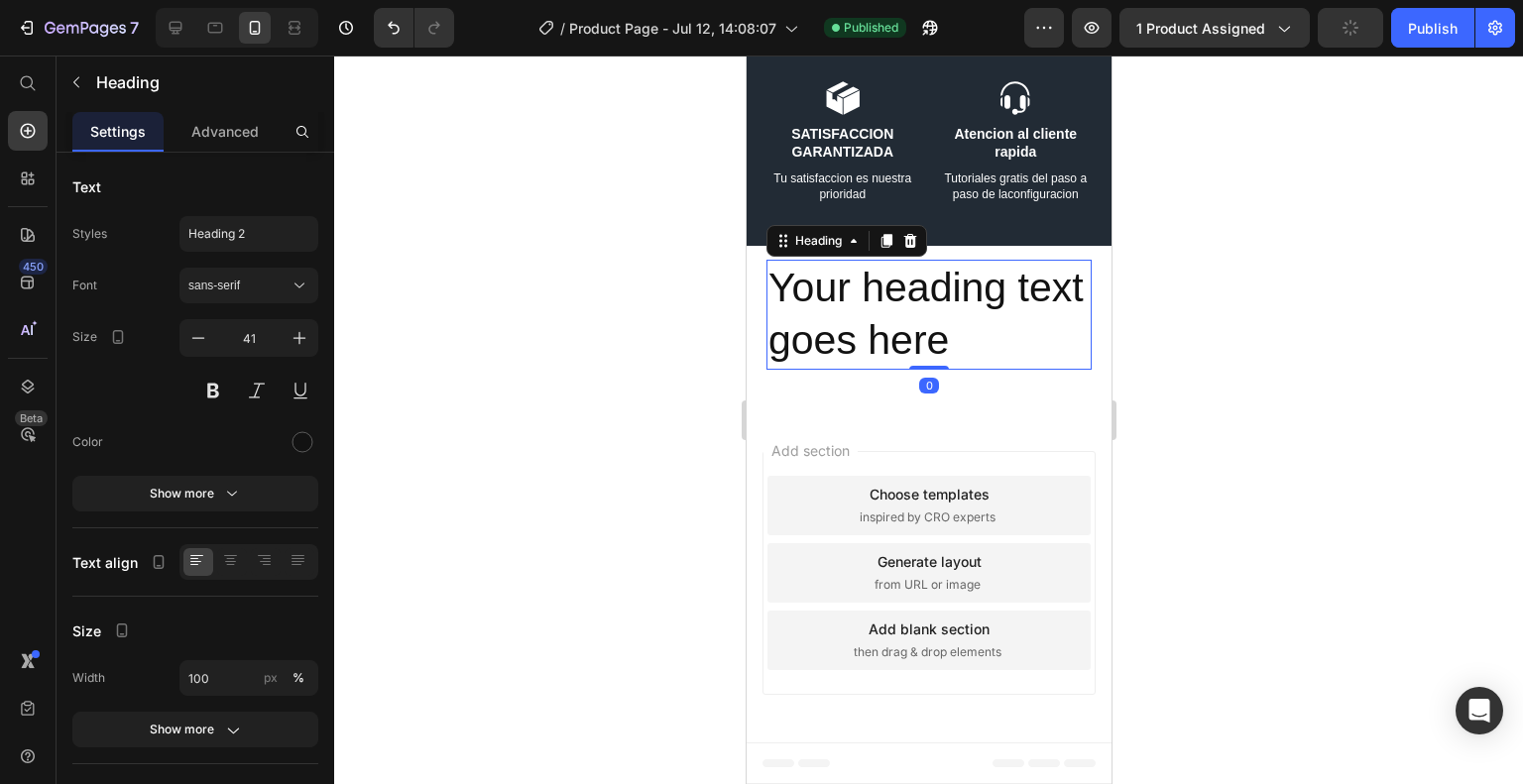 click on "Your heading text goes here" at bounding box center [928, 314] 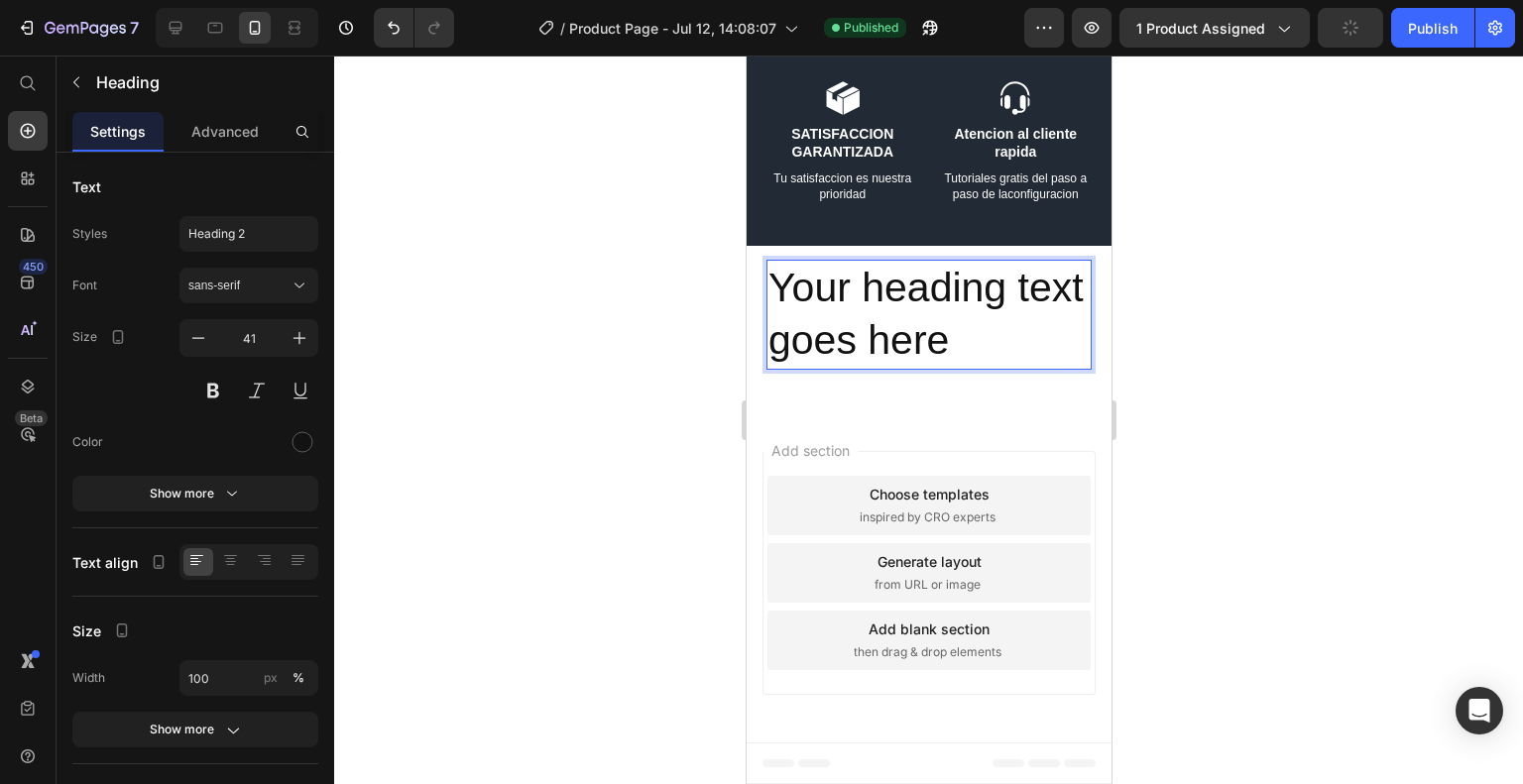 click on "Your heading text goes here" at bounding box center (928, 314) 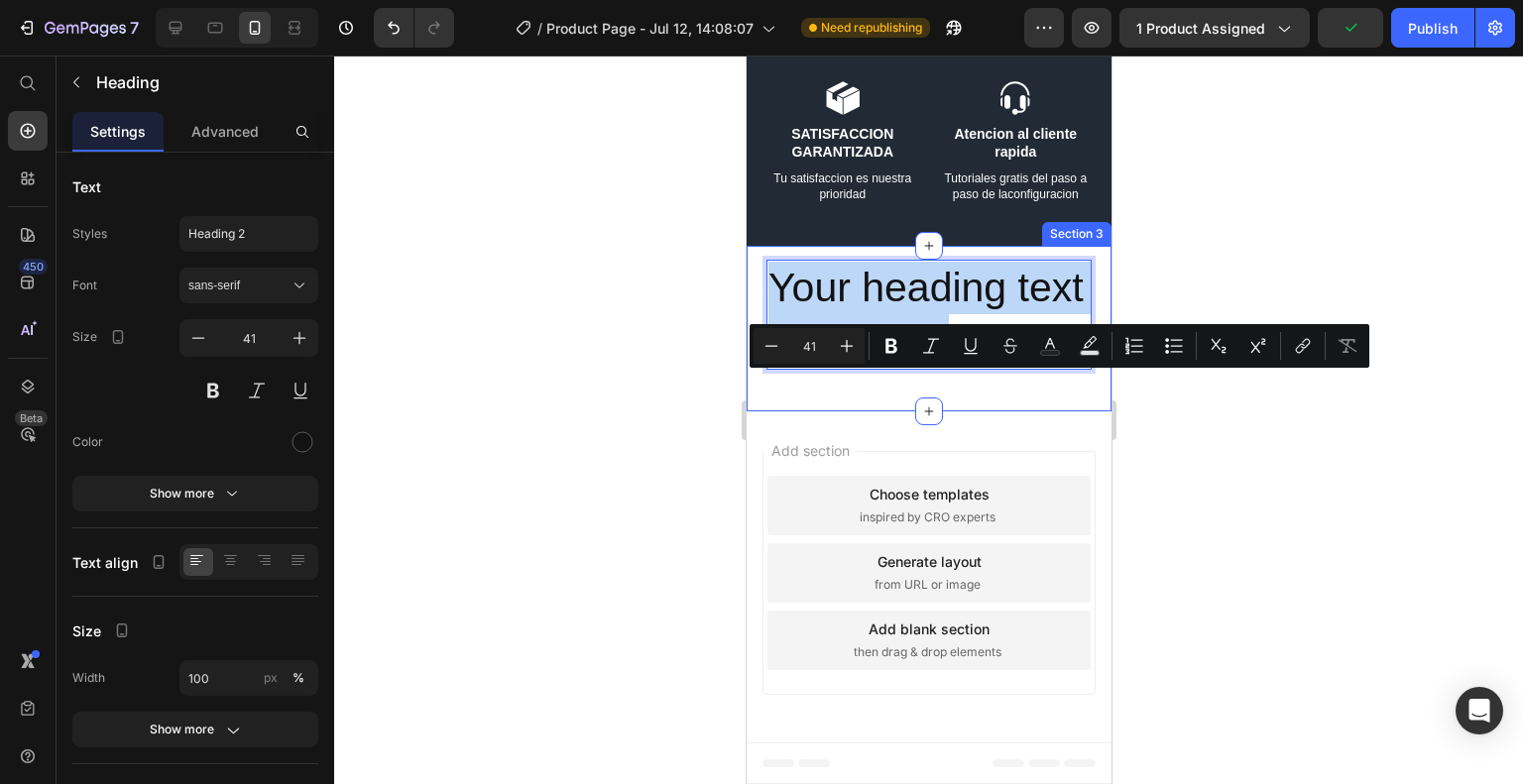 drag, startPoint x: 1020, startPoint y: 451, endPoint x: 745, endPoint y: 403, distance: 279.15766 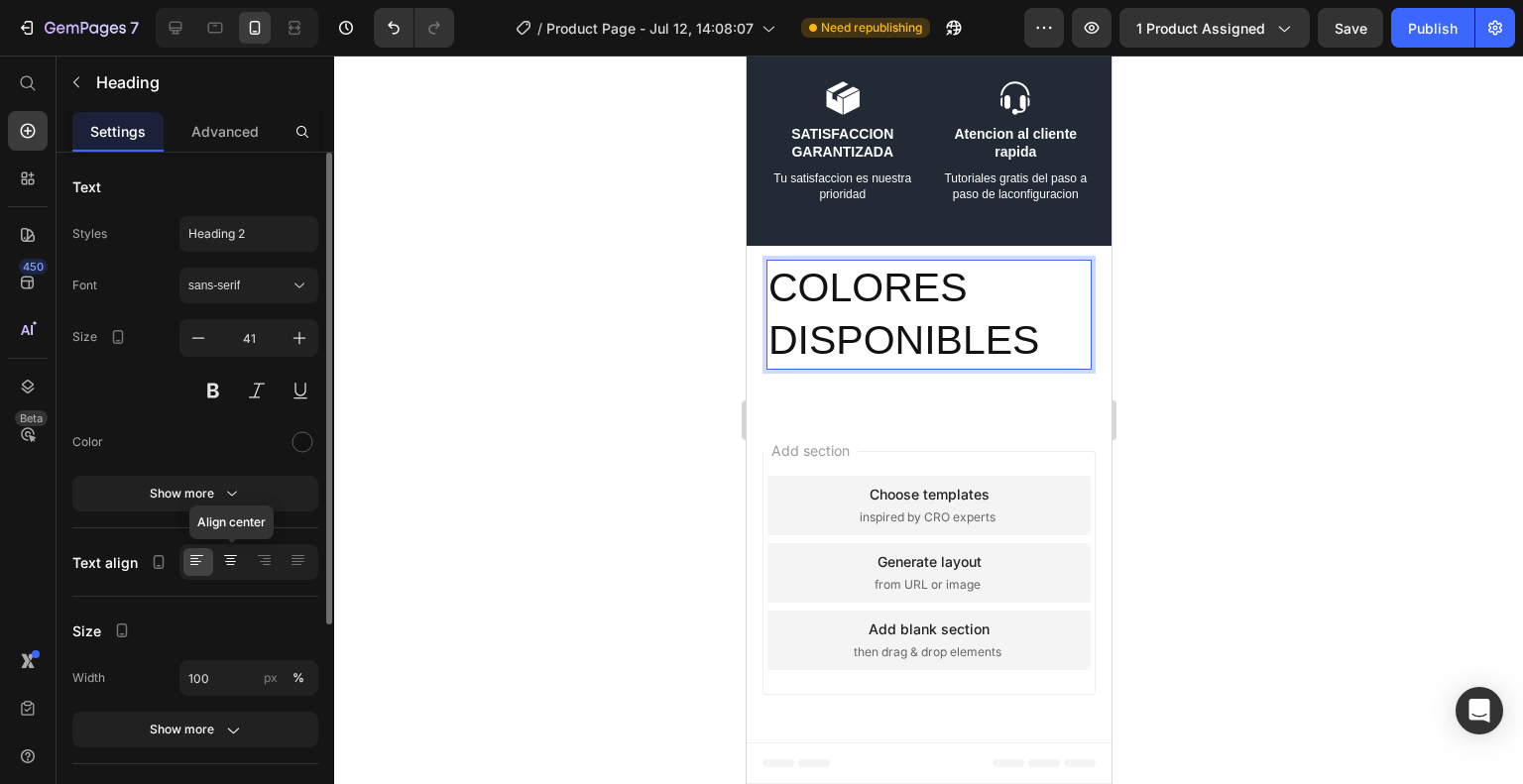 click 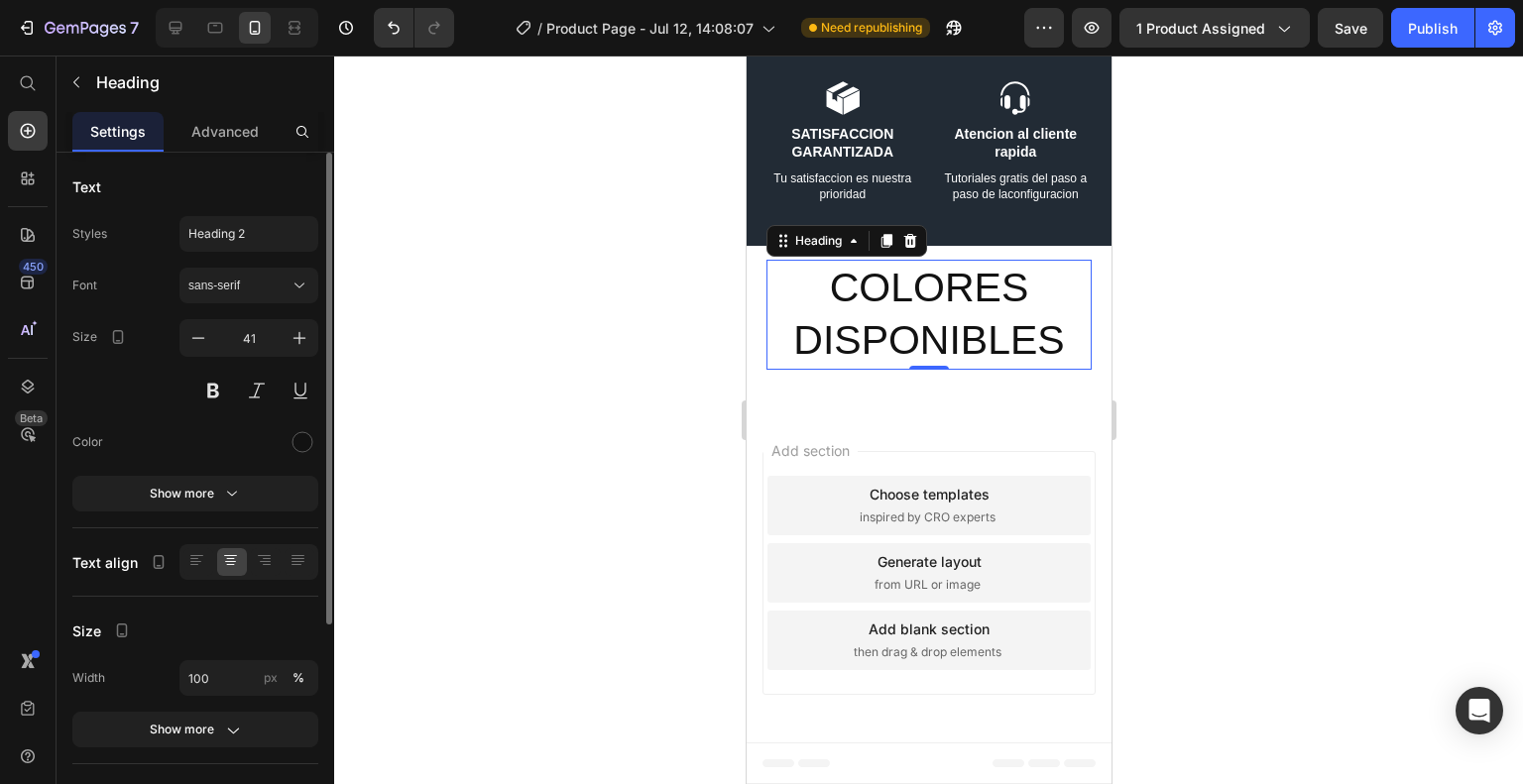 click on "Font sans-serif Size 41 Color Show more" at bounding box center [195, 390] 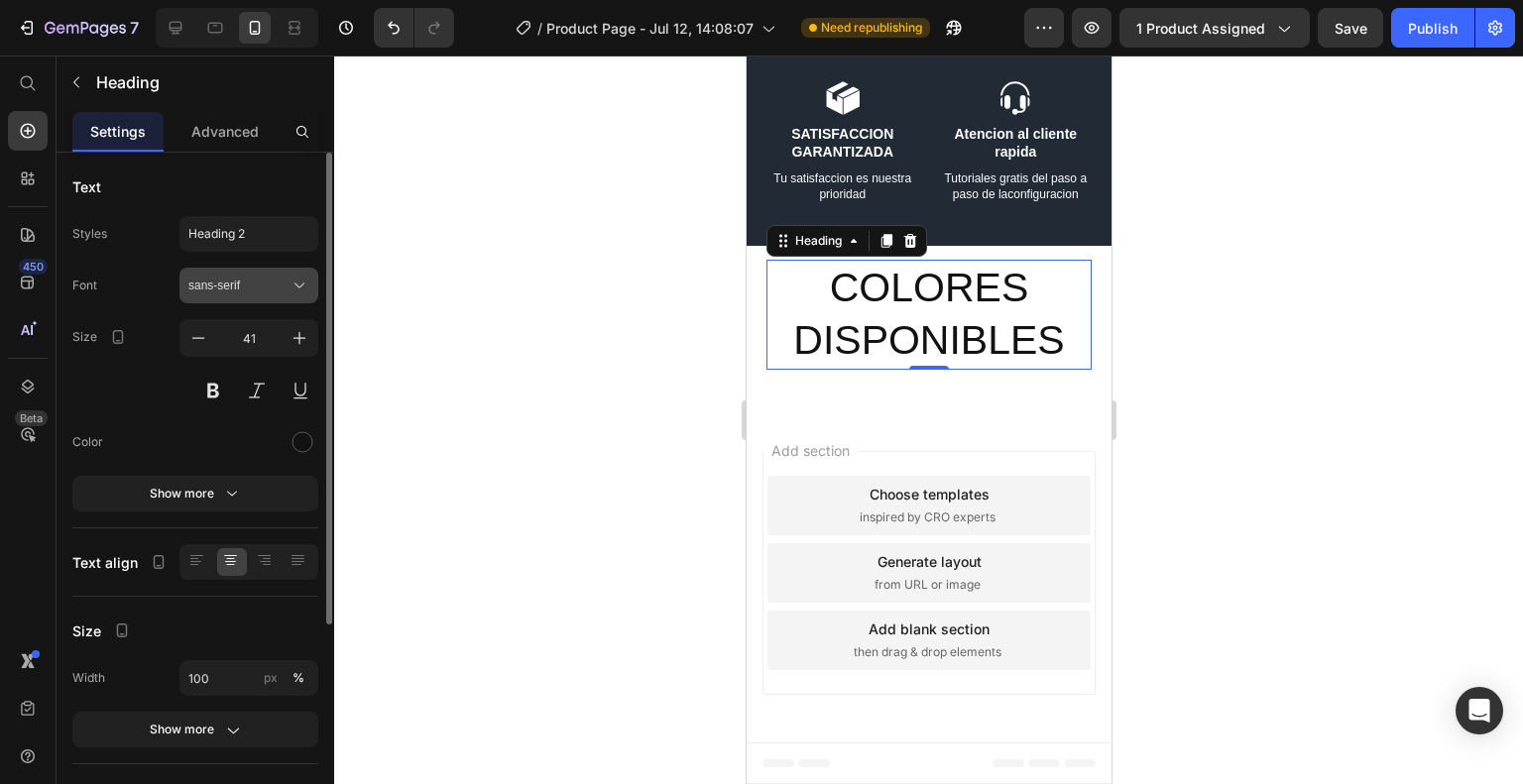 click on "sans-serif" at bounding box center (239, 285) 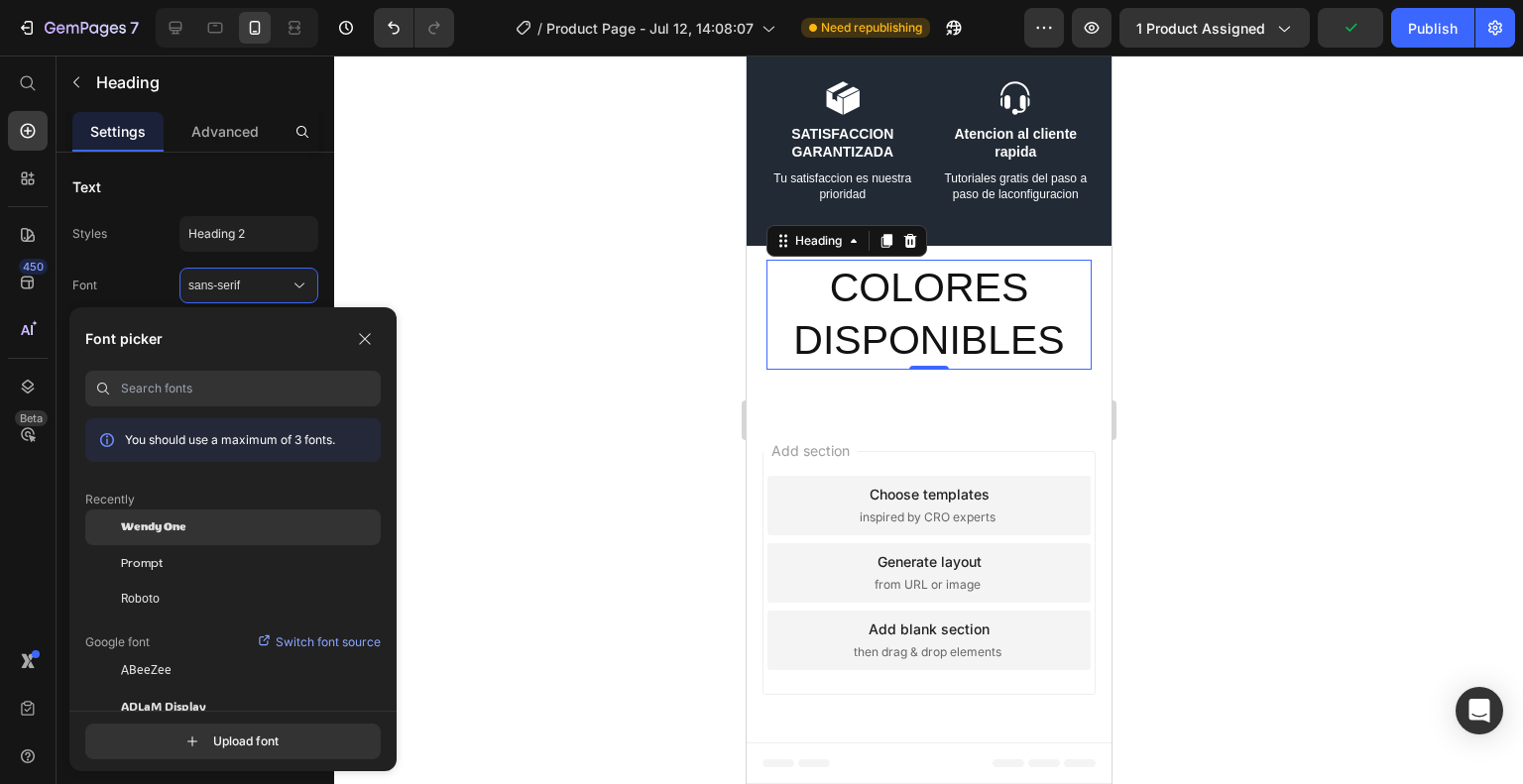 click on "Wendy One" 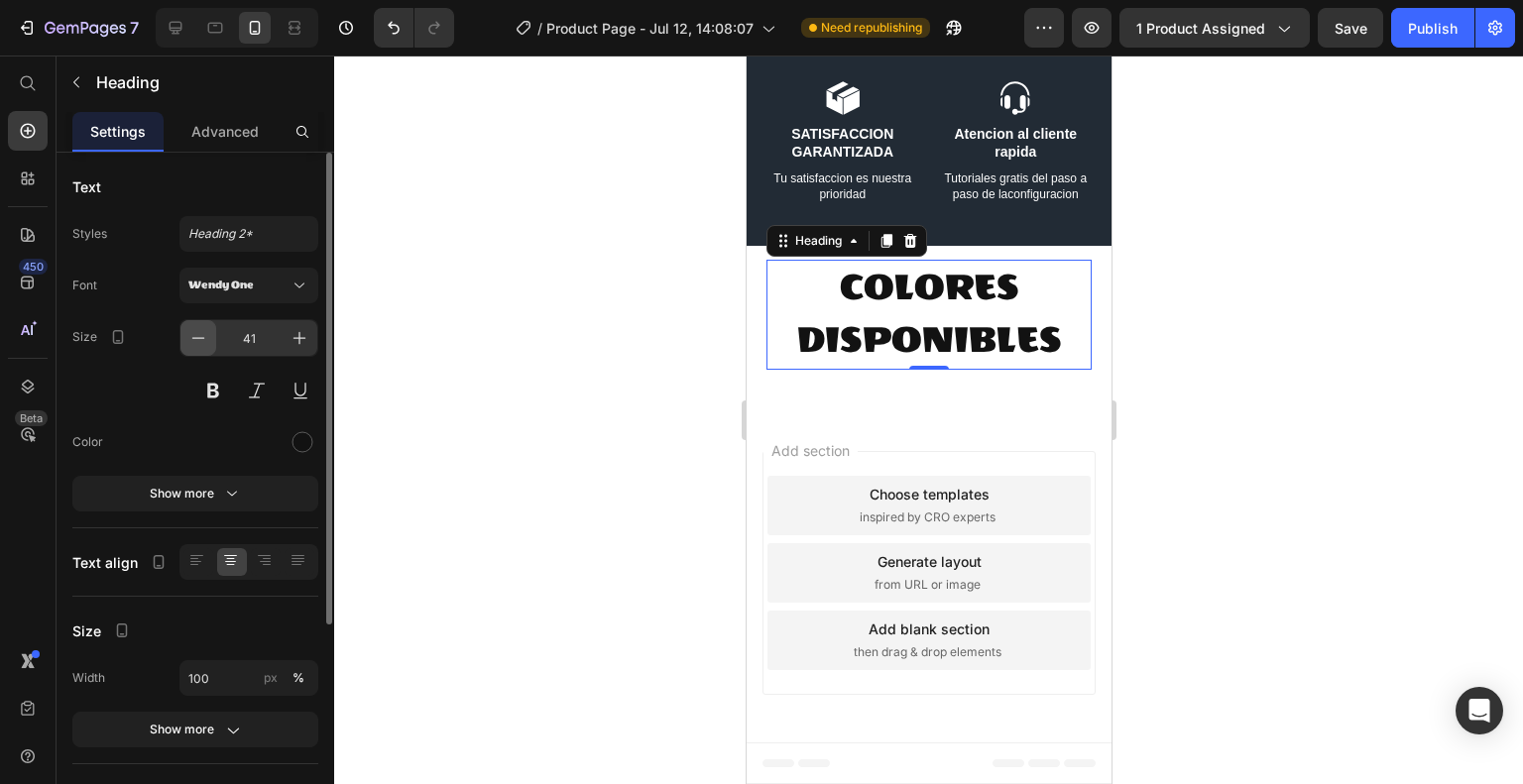 click 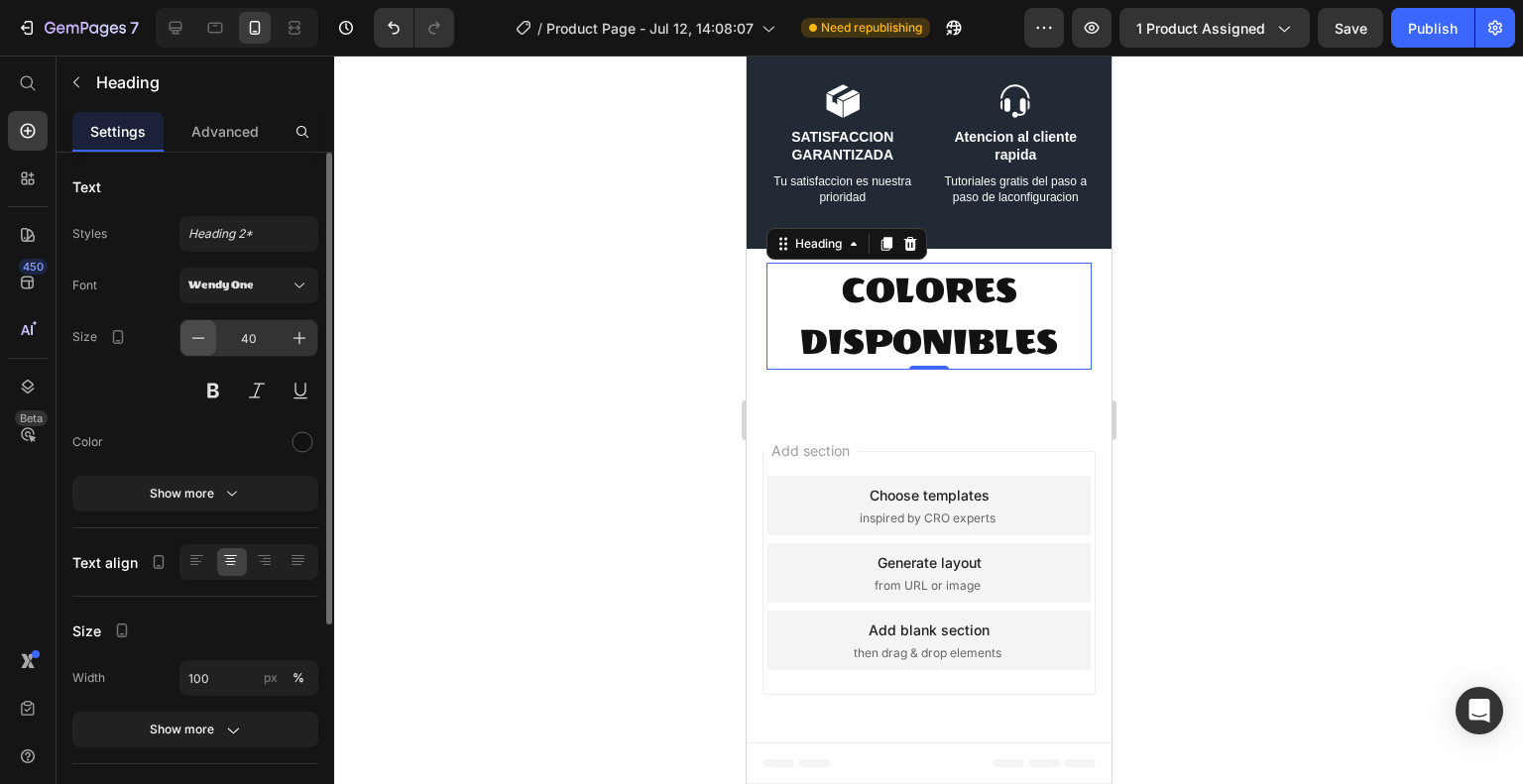 click 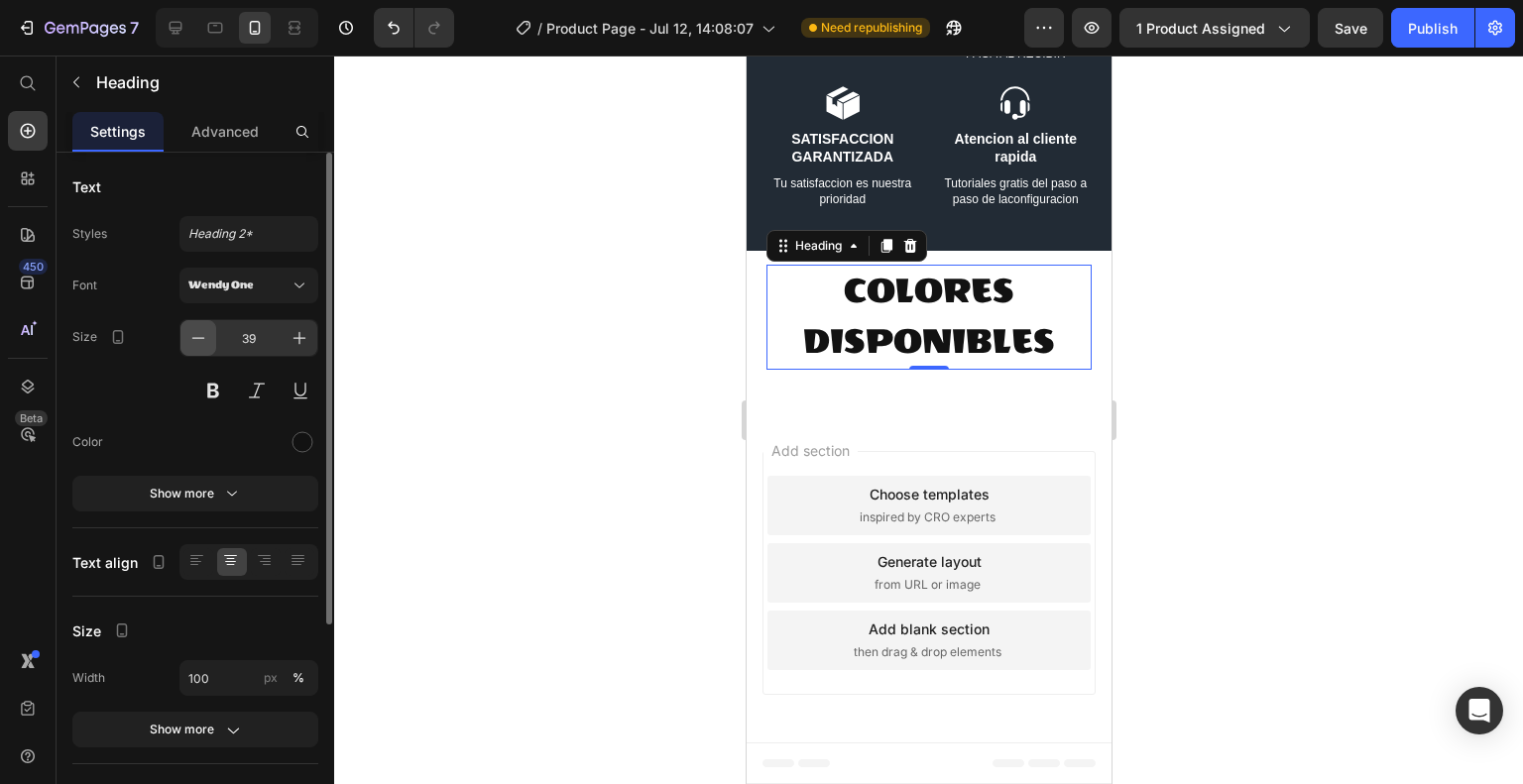 click 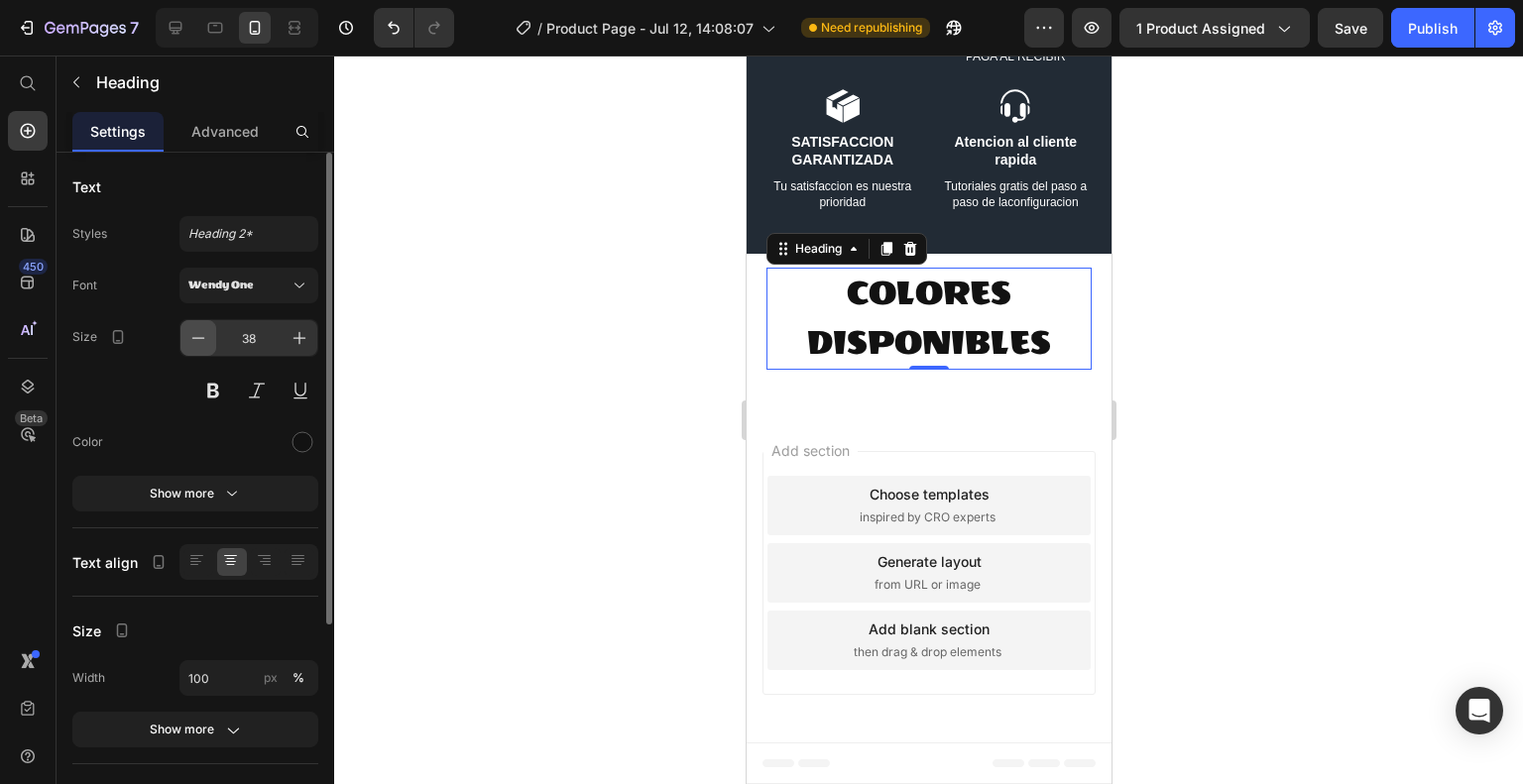 click 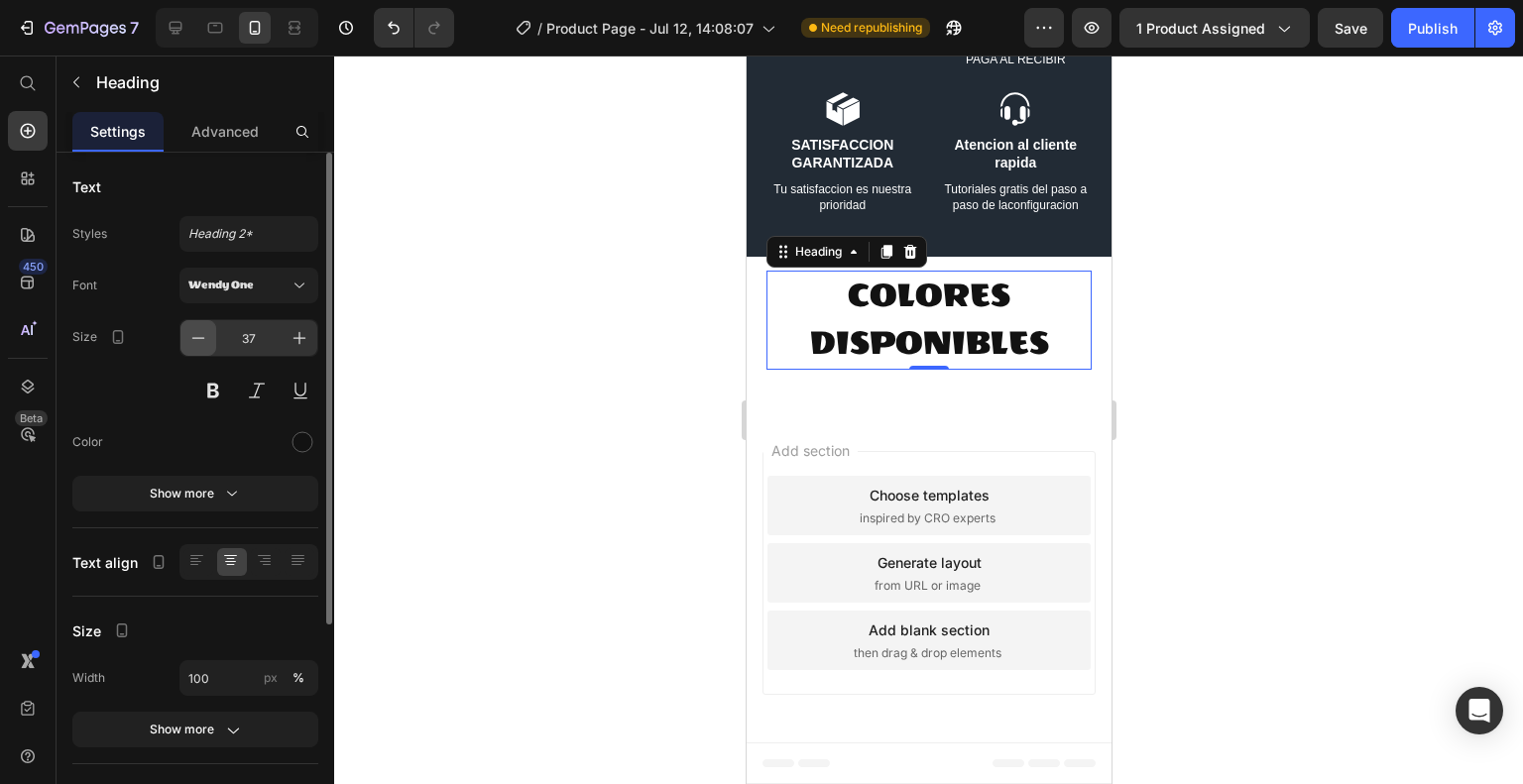 click 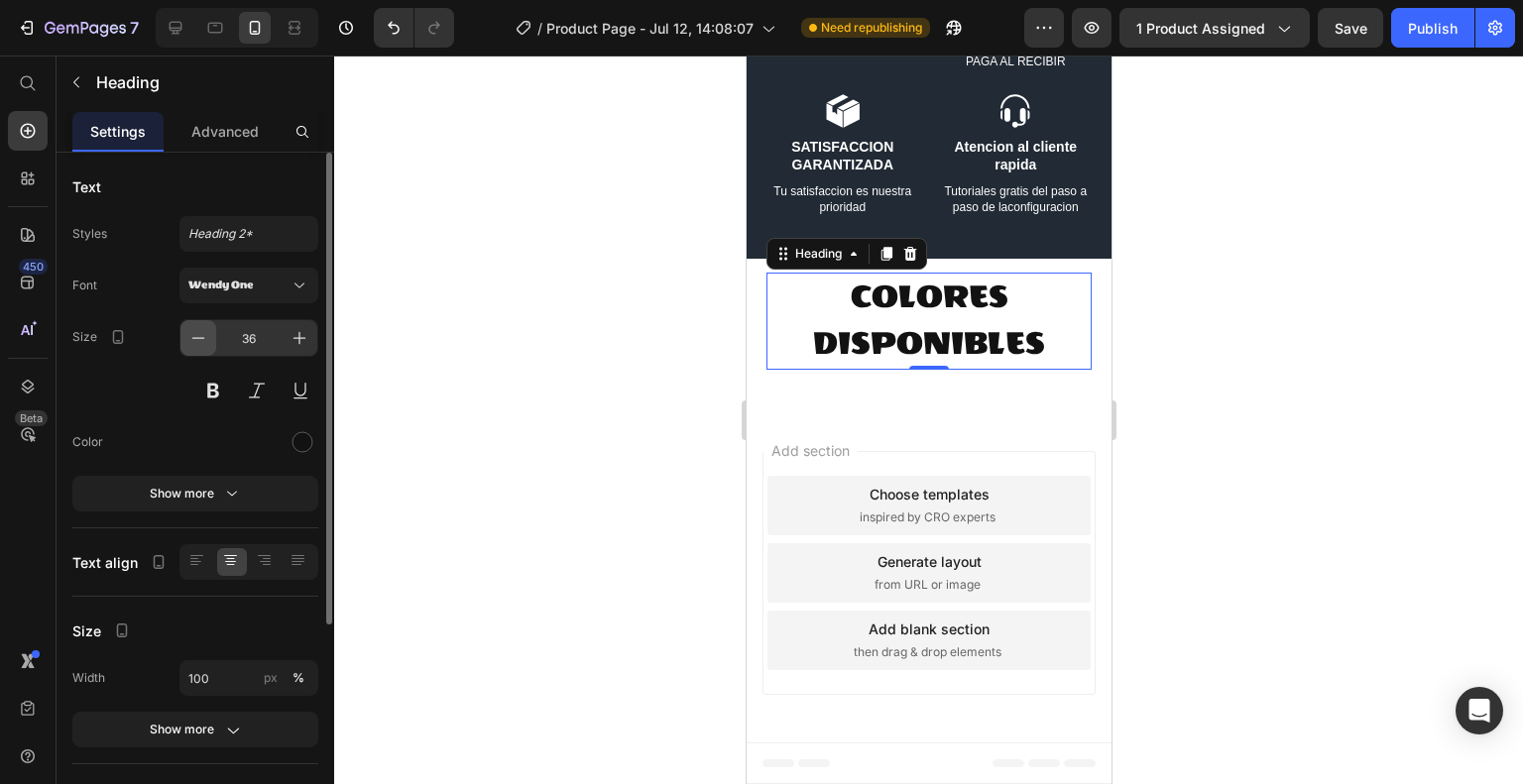 click 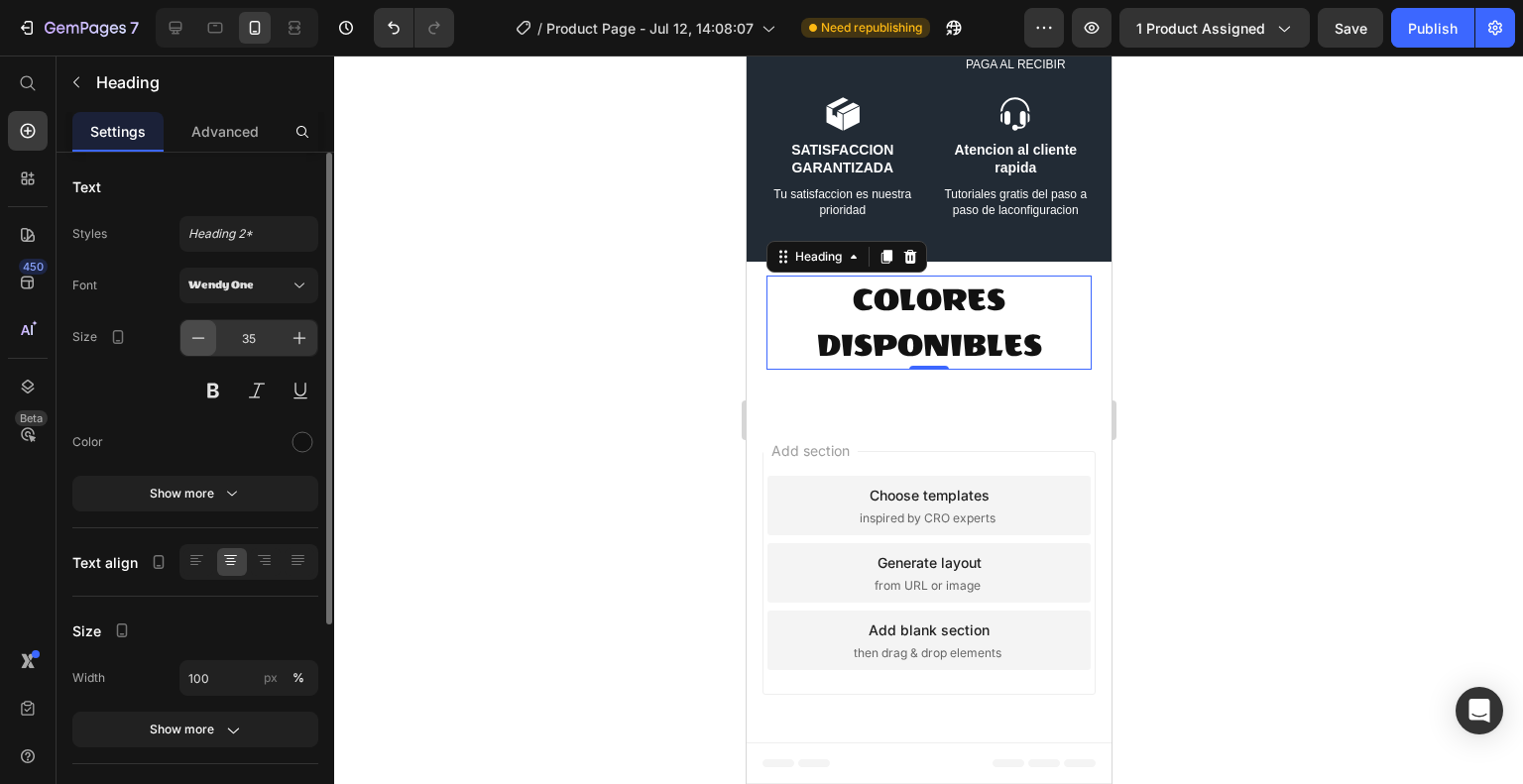 click 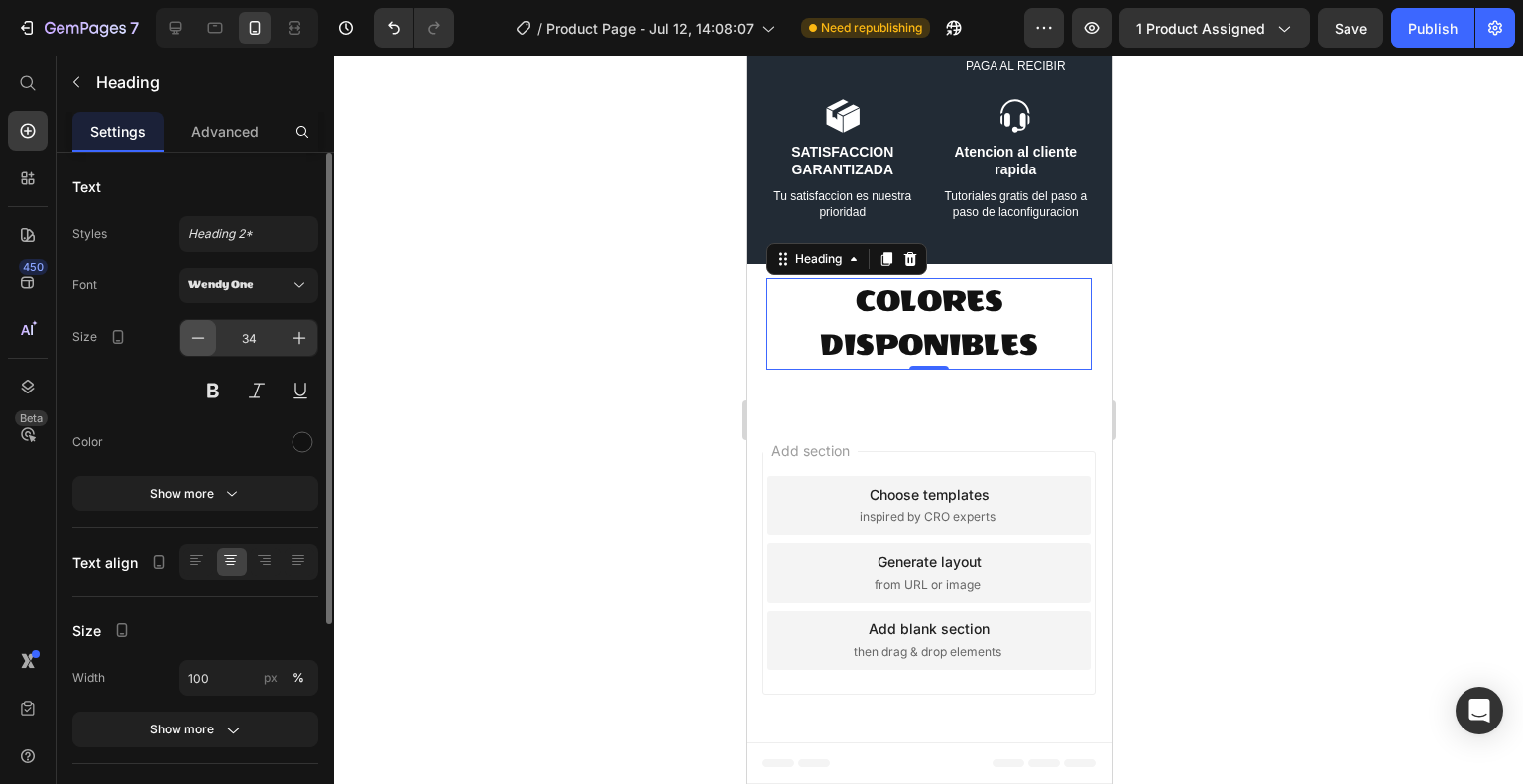 click 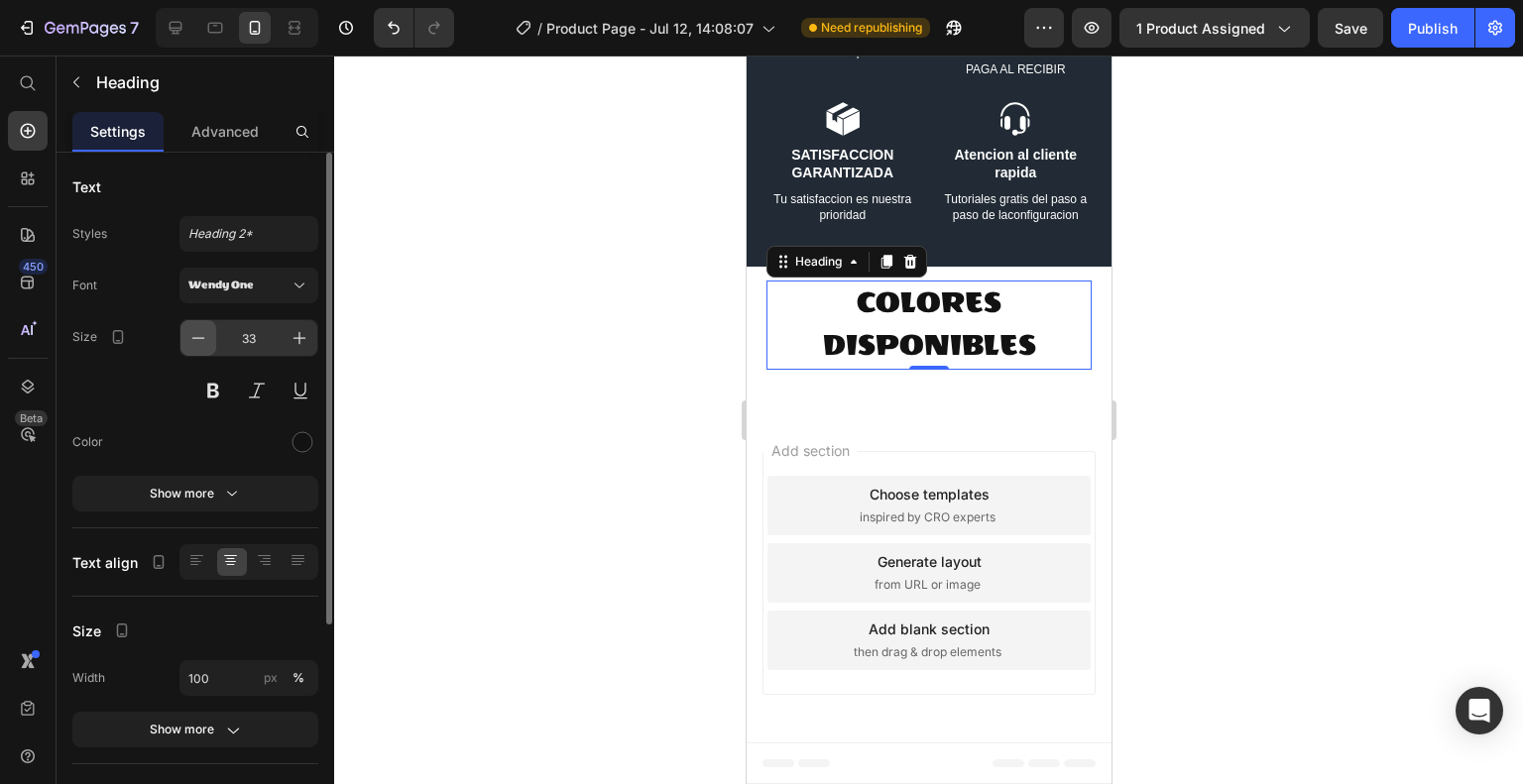 click 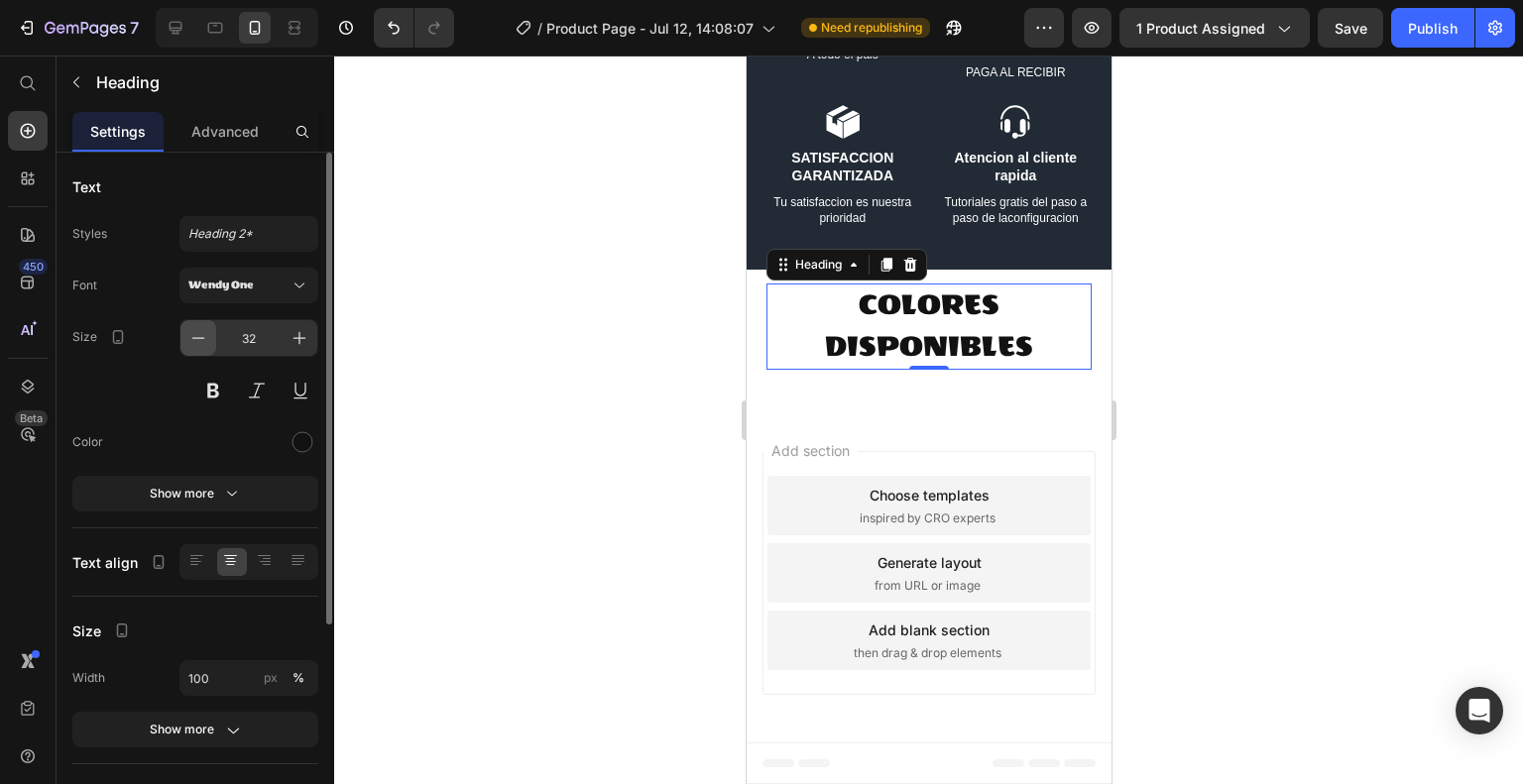 click 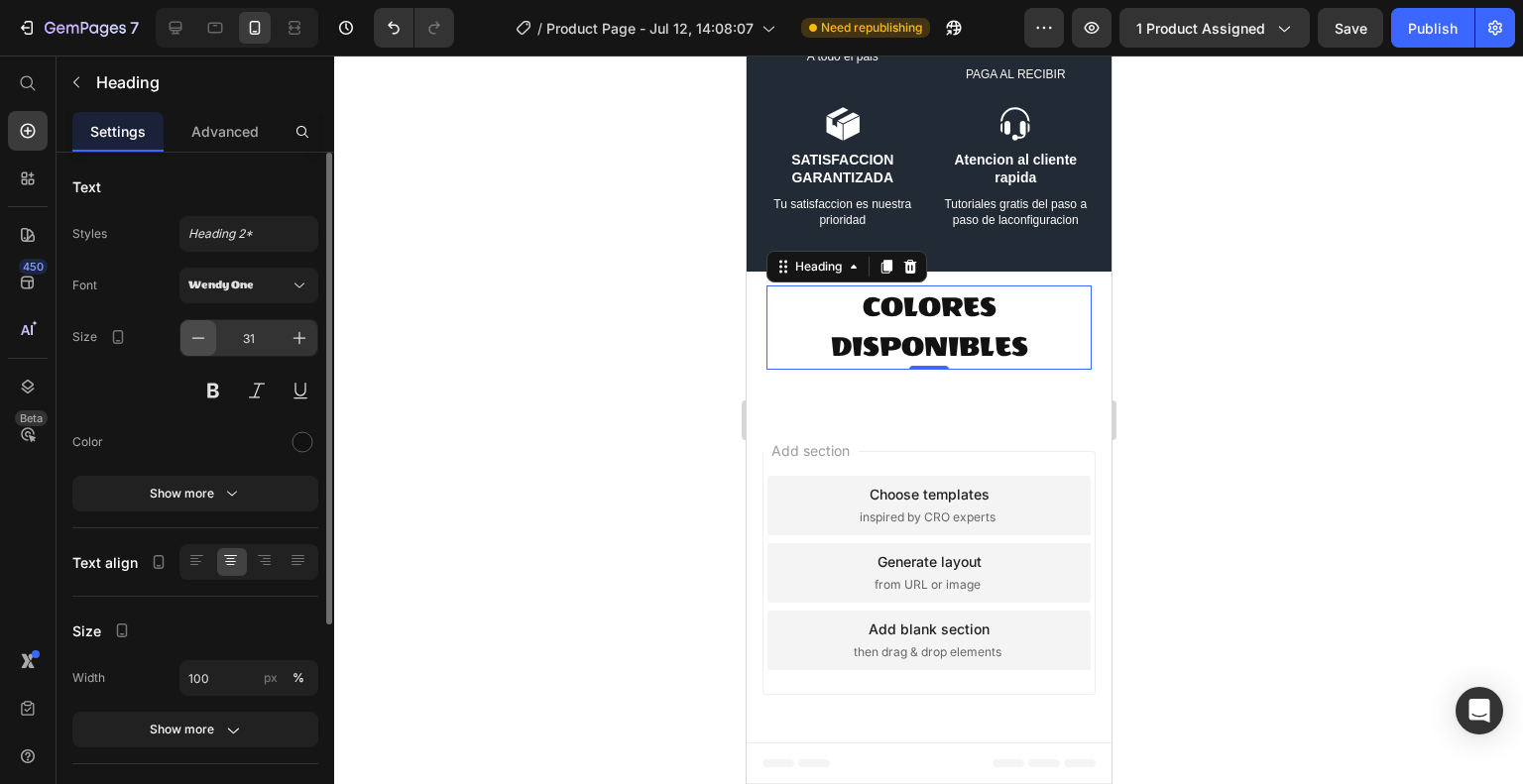 click 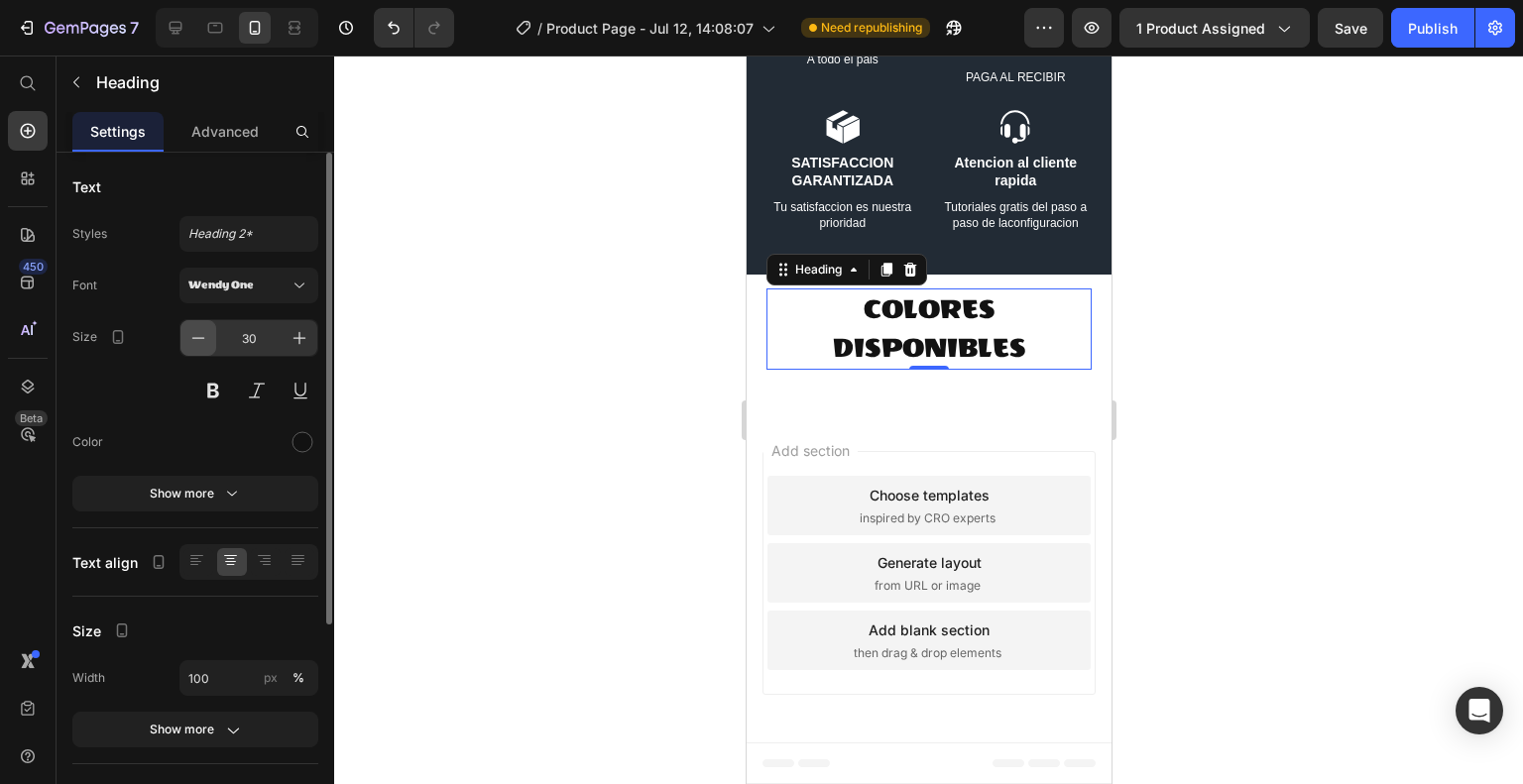 click 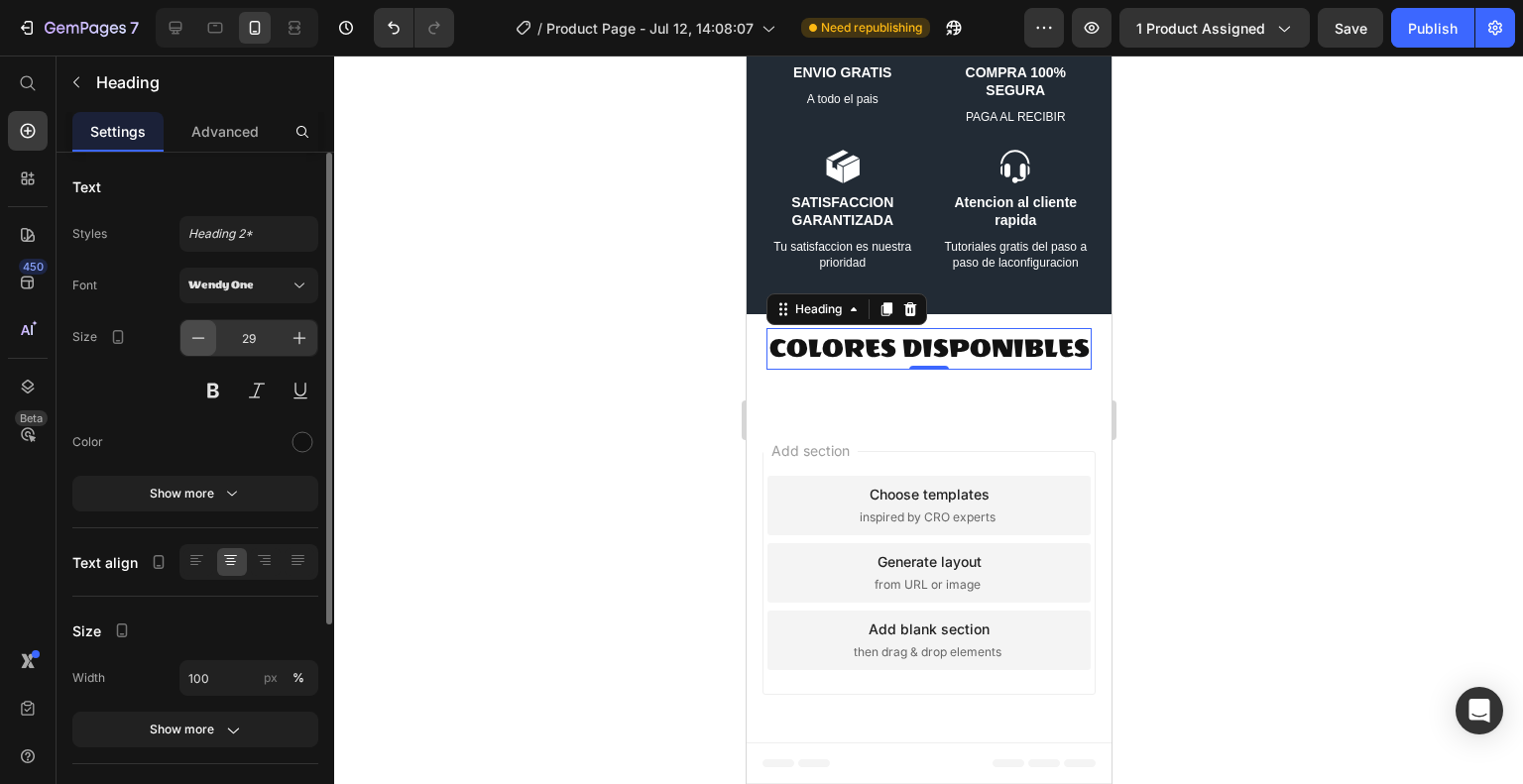 click 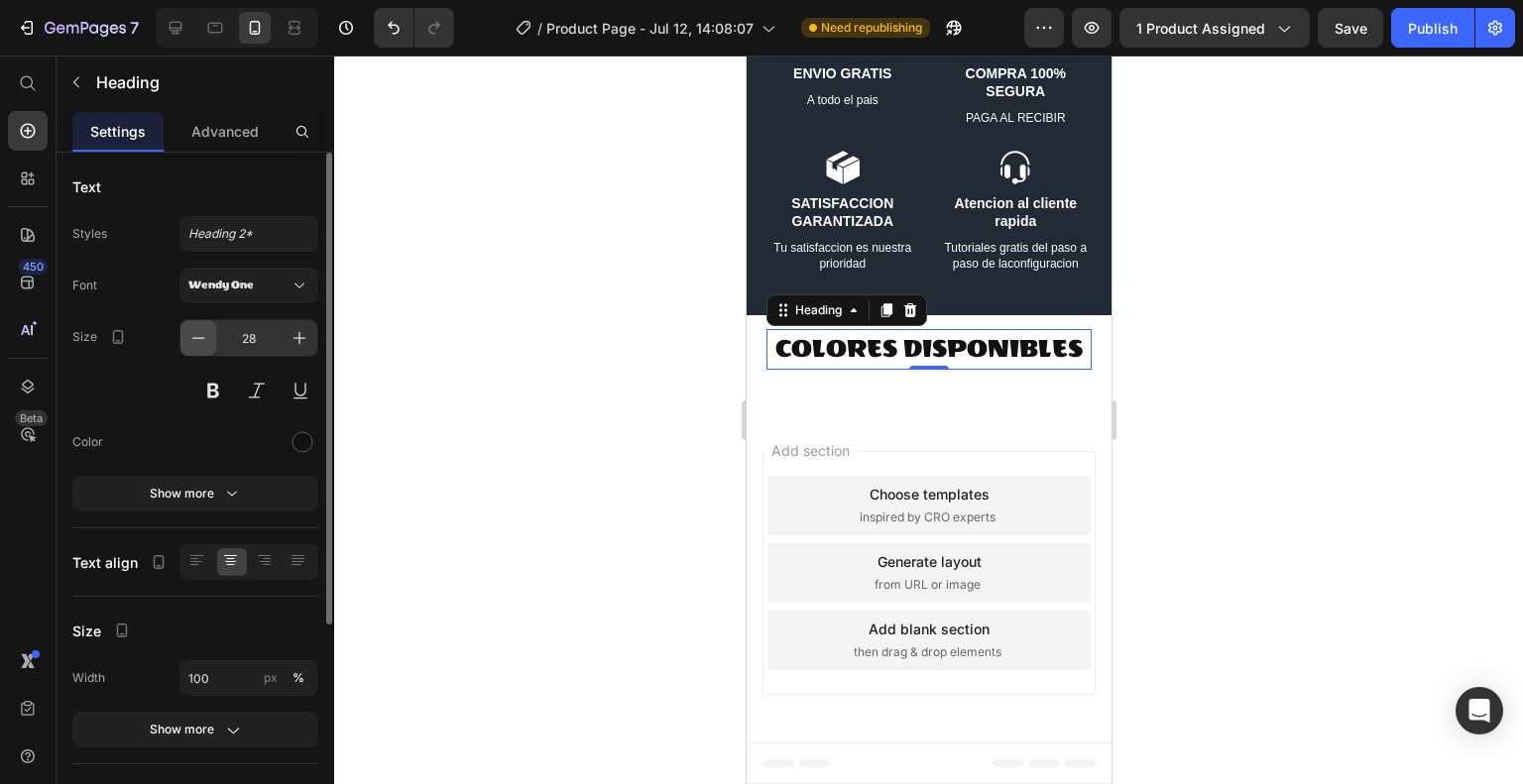 click 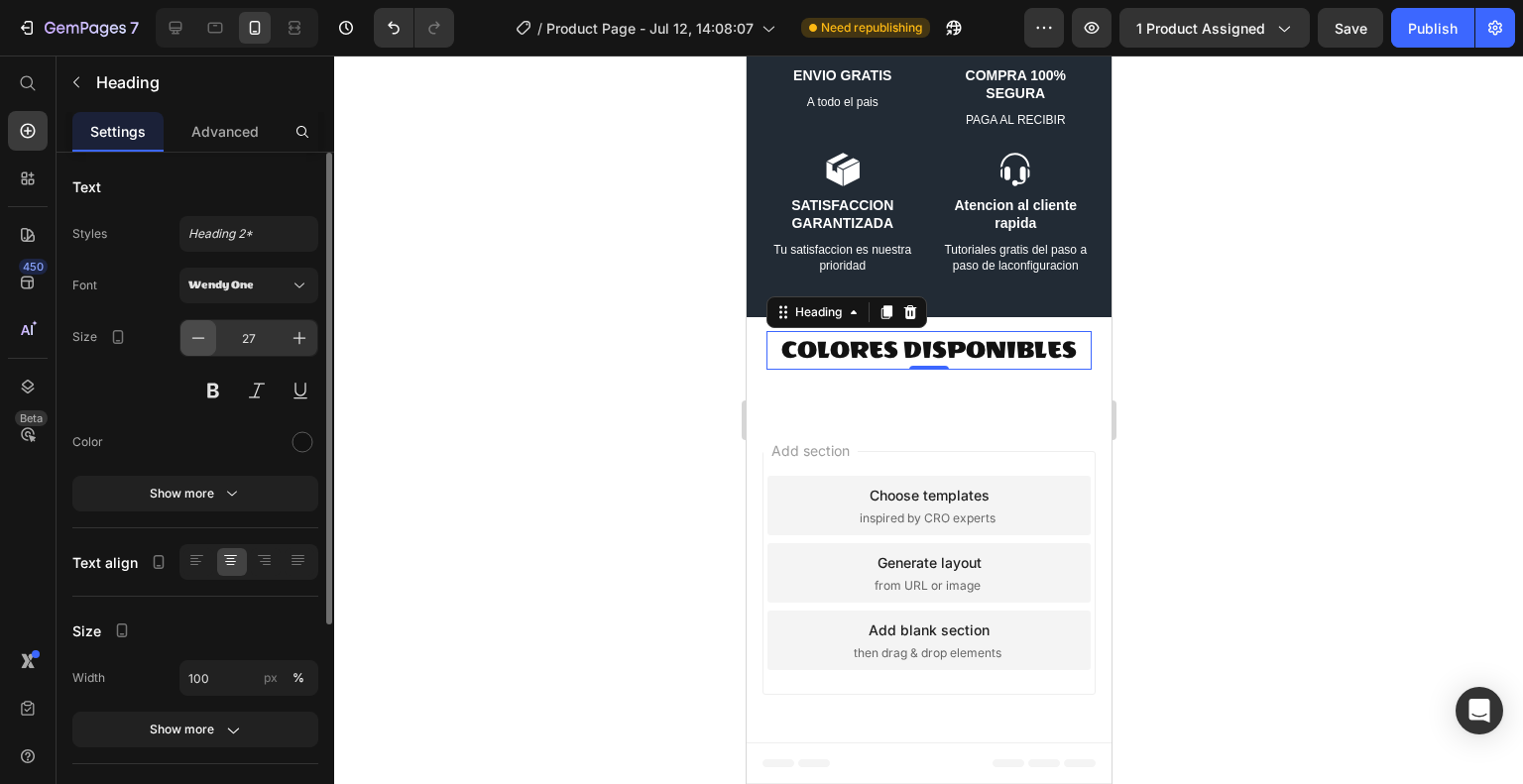 click 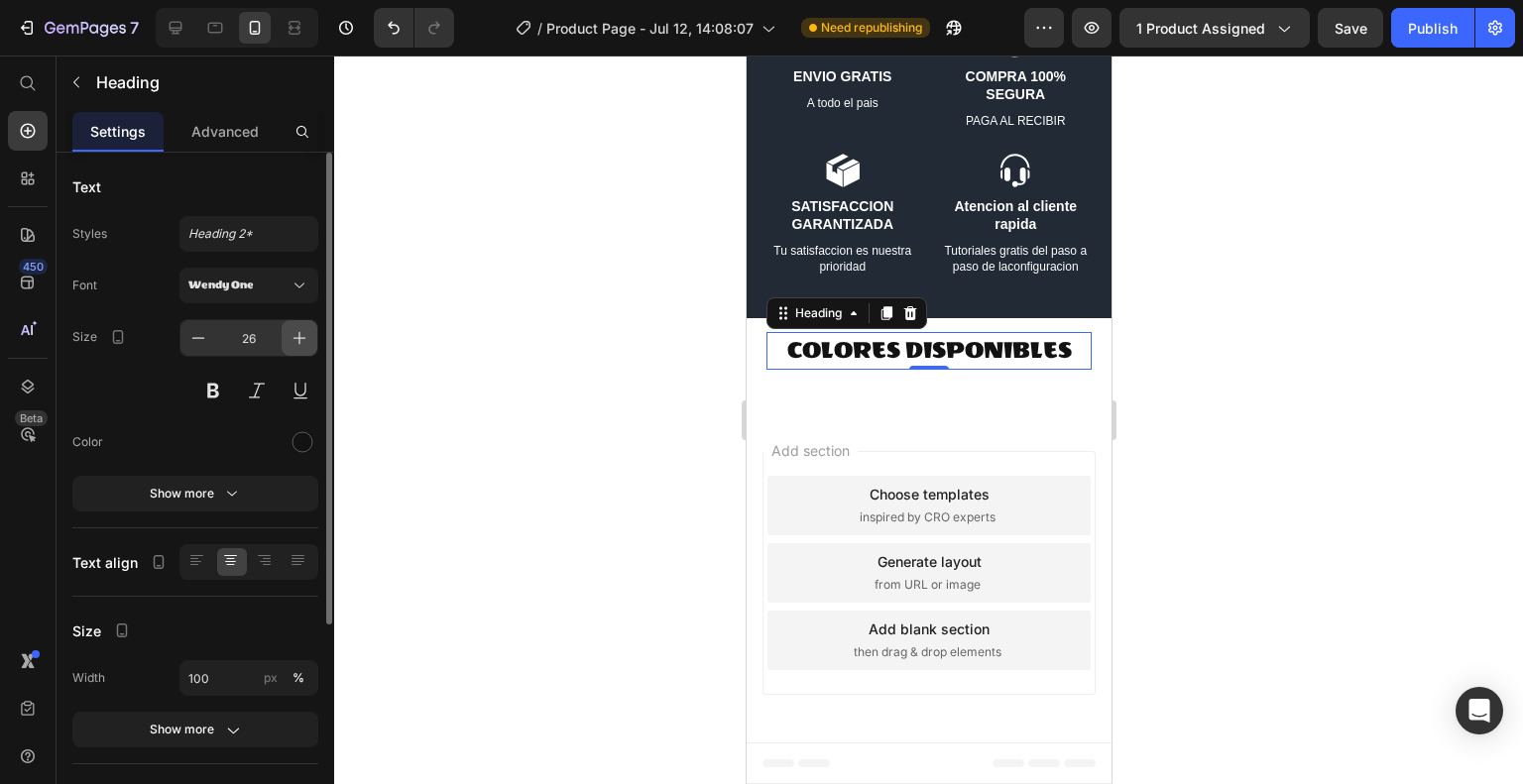 click 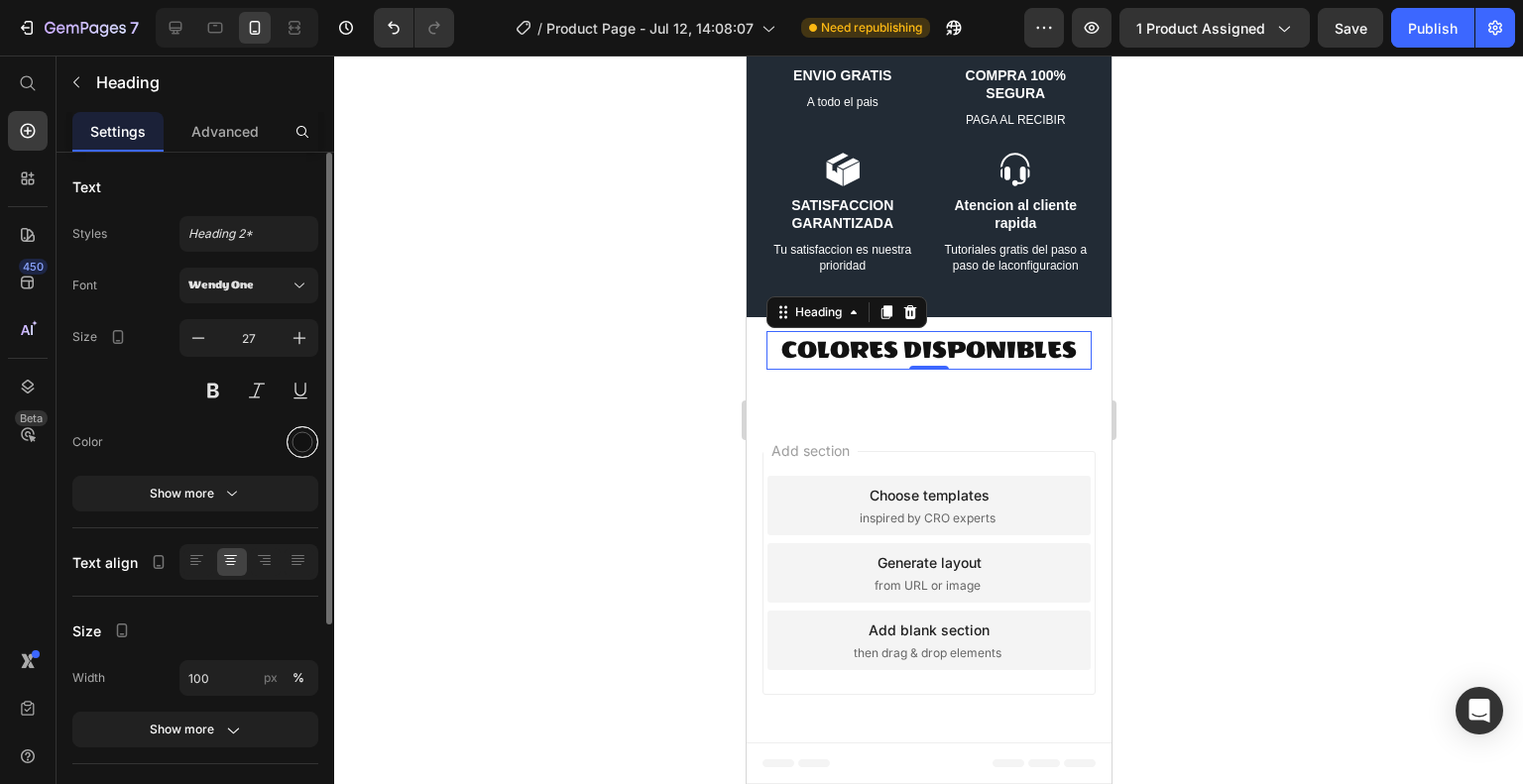 click at bounding box center [302, 442] 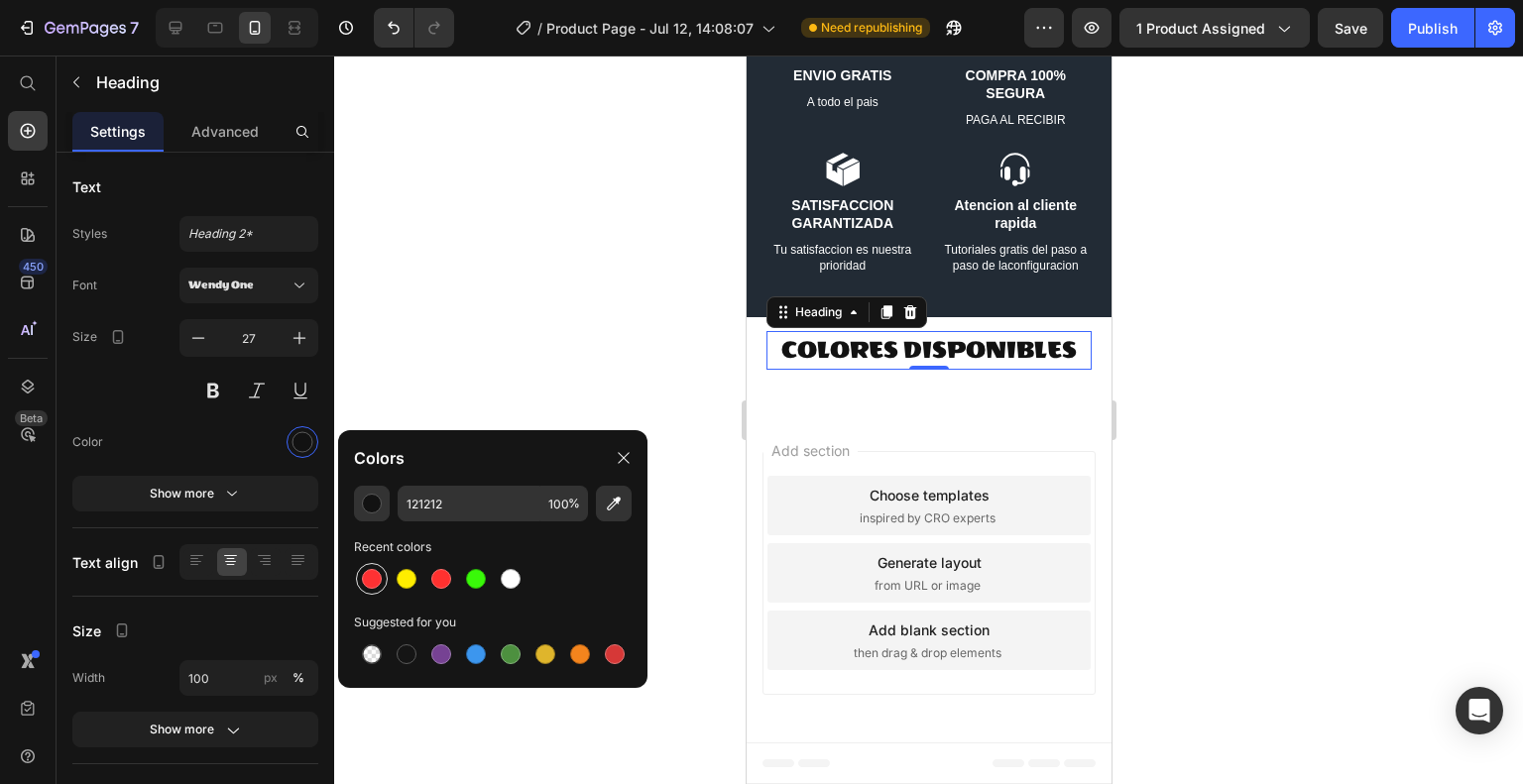 click at bounding box center (372, 579) 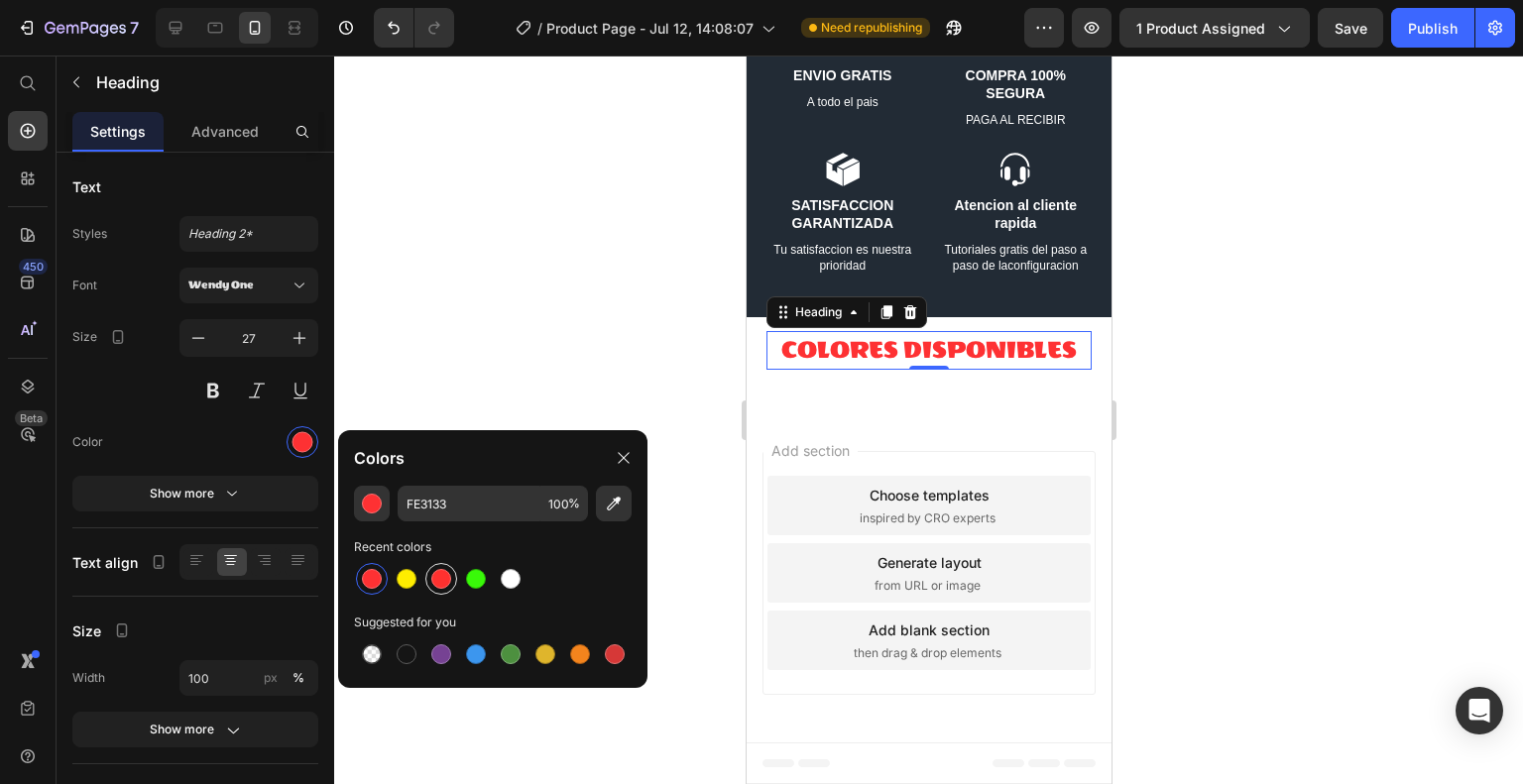 click at bounding box center [441, 579] 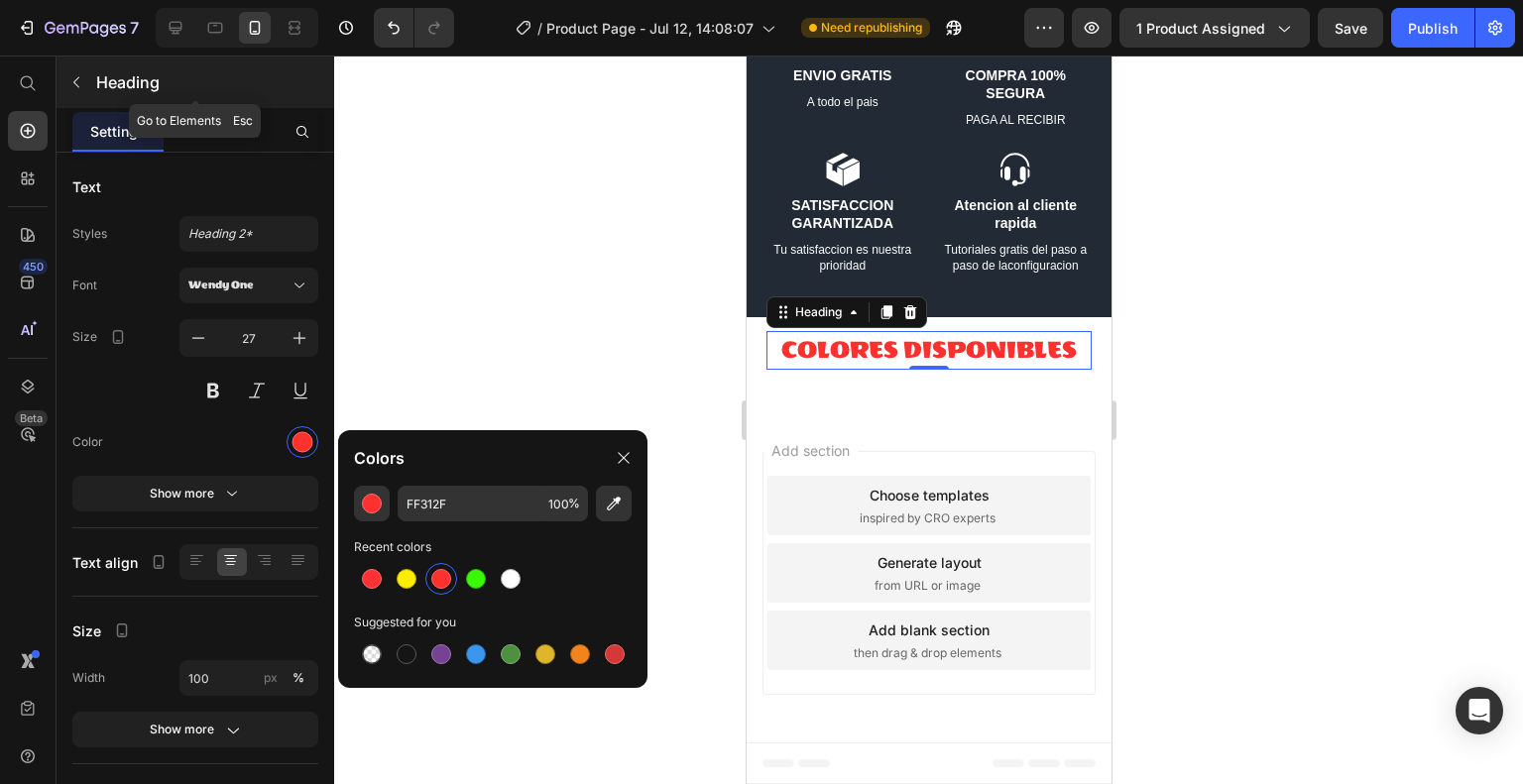 click on "Heading" at bounding box center (213, 82) 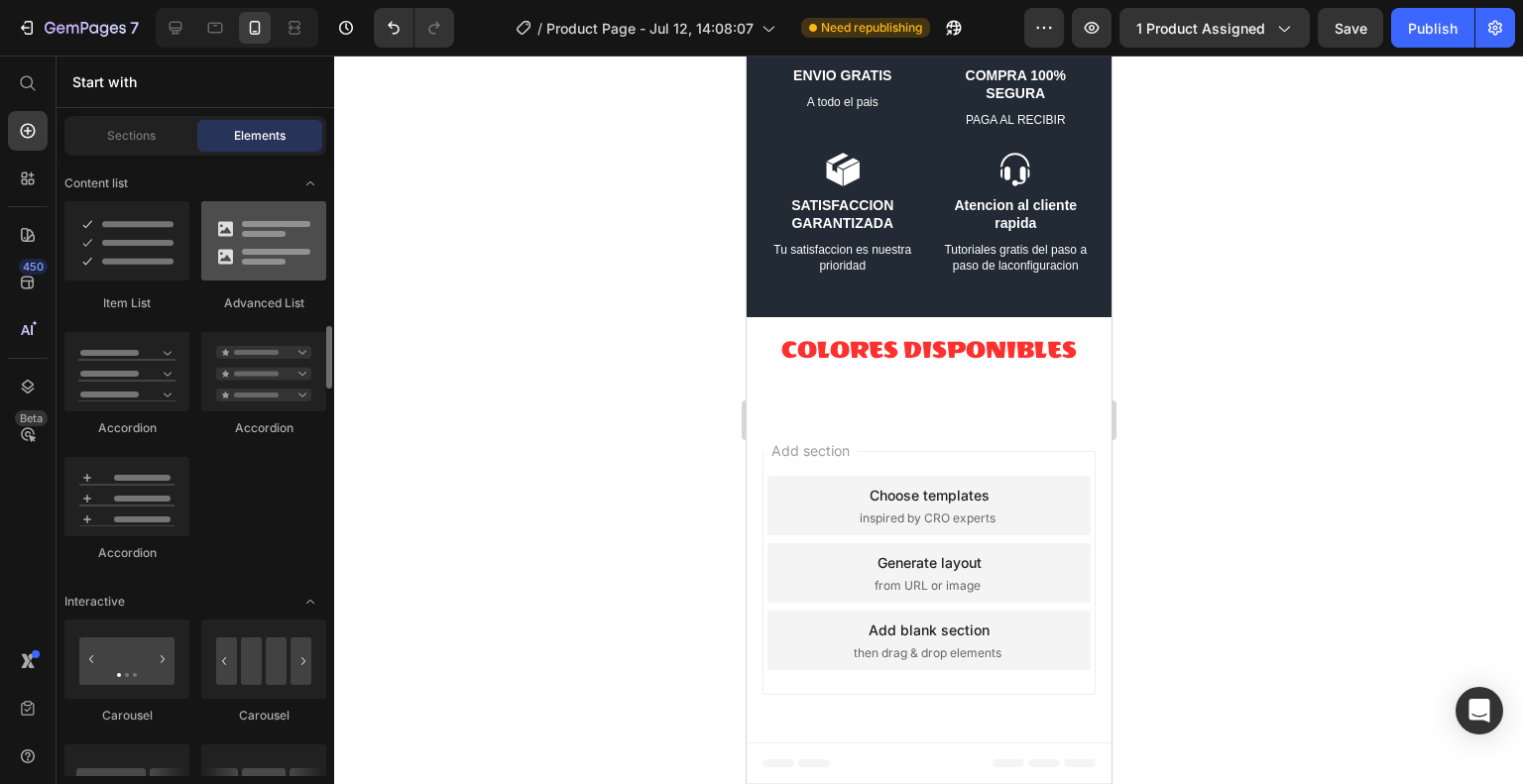 scroll, scrollTop: 1784, scrollLeft: 0, axis: vertical 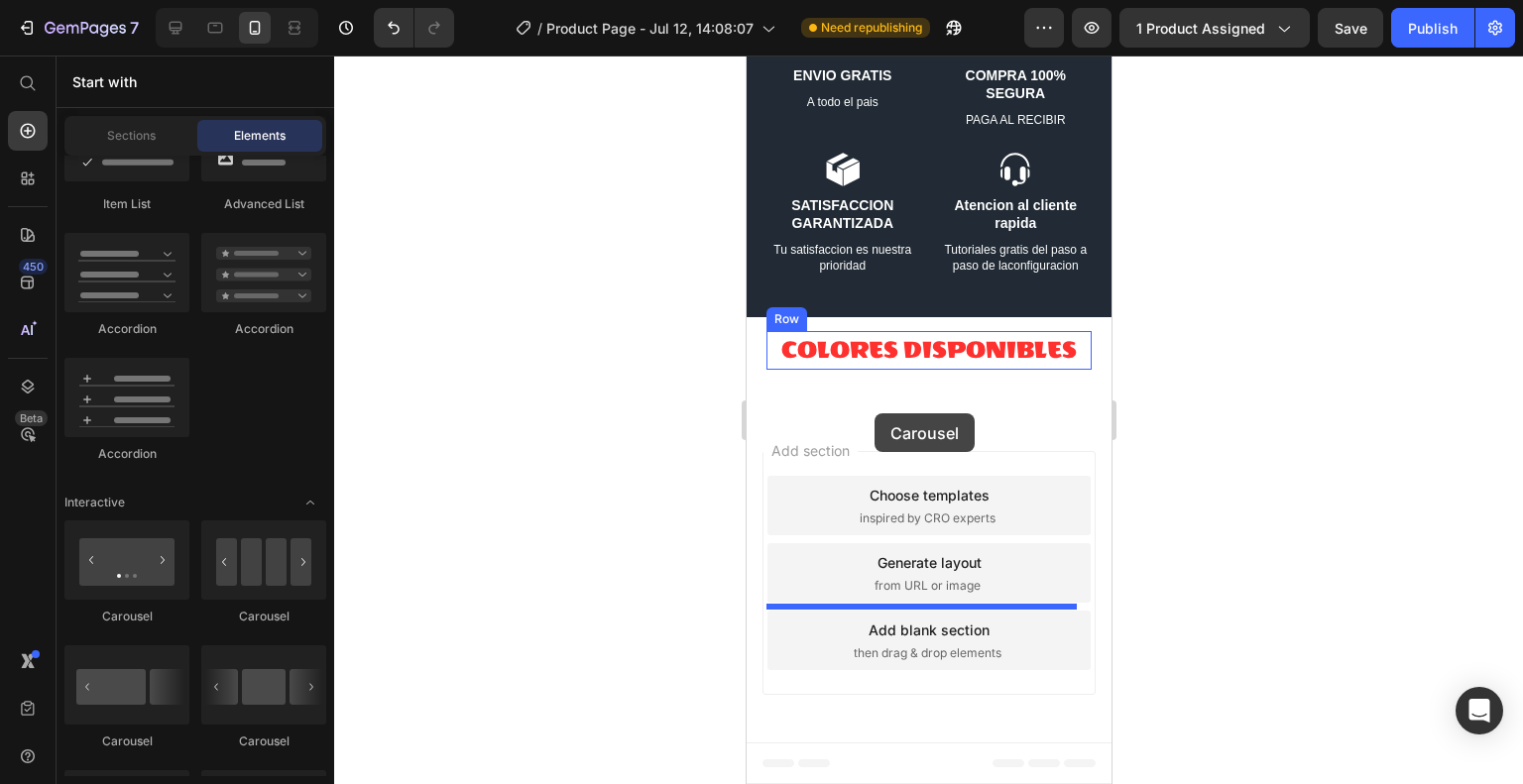 drag, startPoint x: 1006, startPoint y: 766, endPoint x: 875, endPoint y: 413, distance: 376.5236 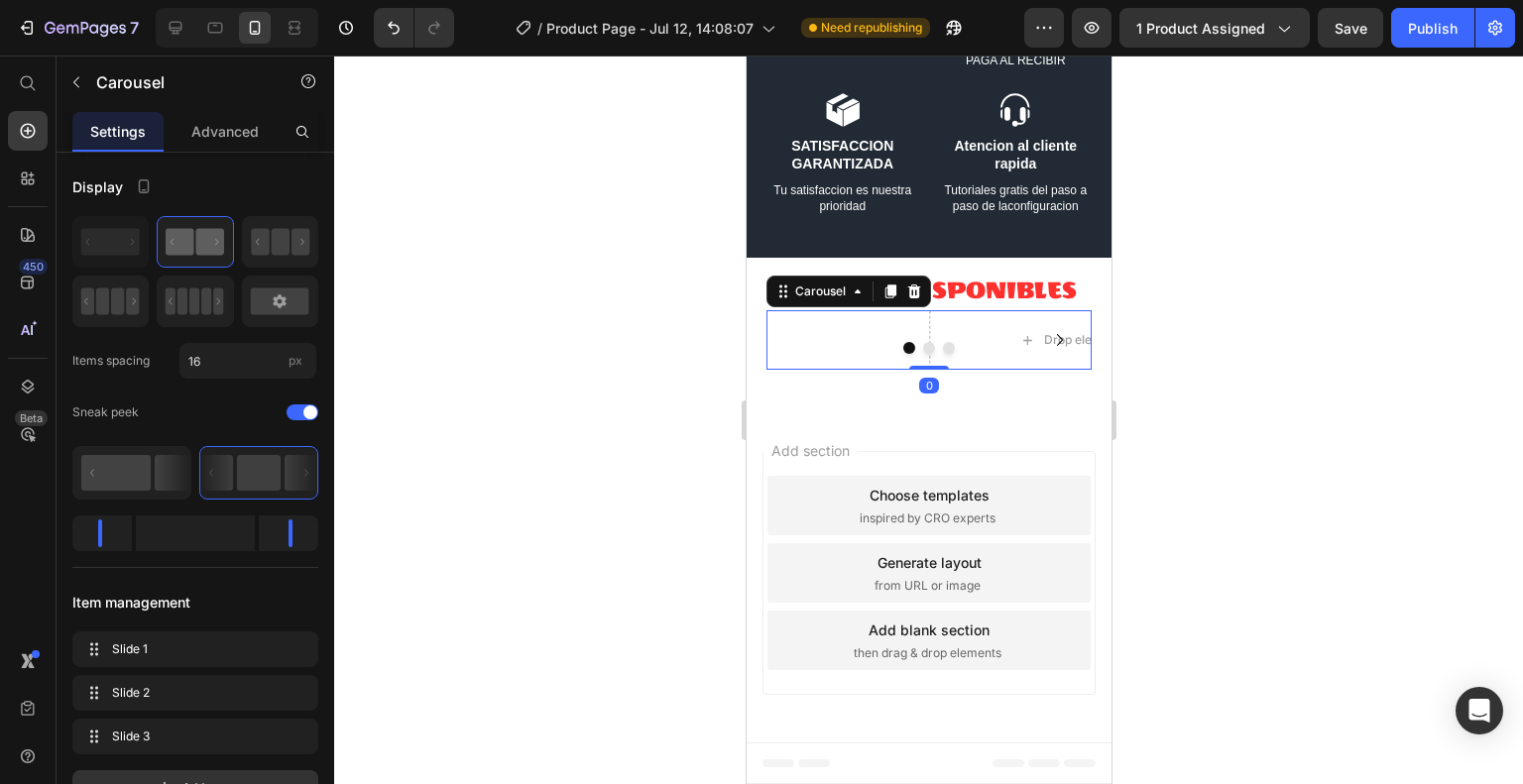 click on "Drop element here
Drop element here
Drop element here" at bounding box center (928, 340) 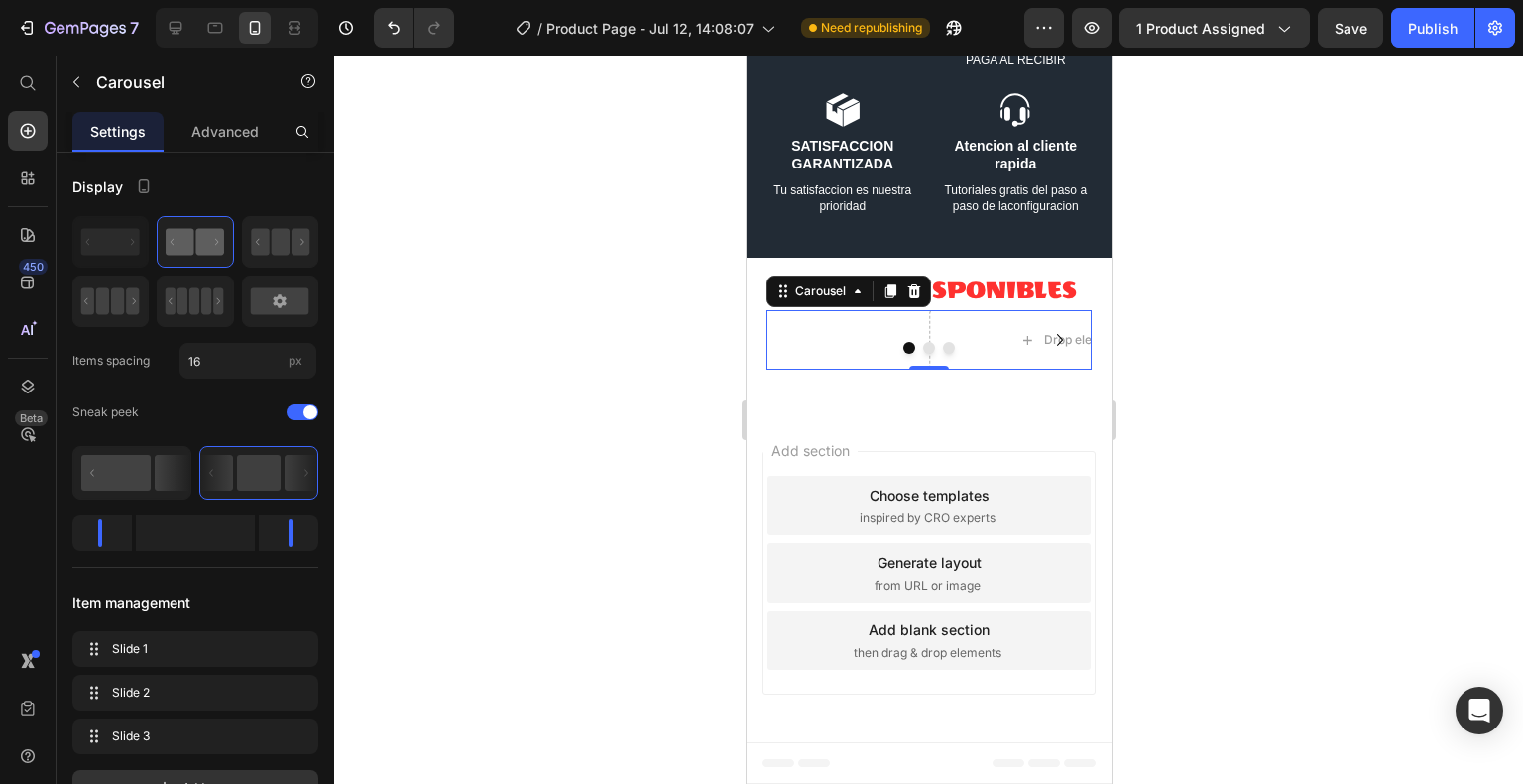 click on "Drop element here
Drop element here
Drop element here" at bounding box center (928, 340) 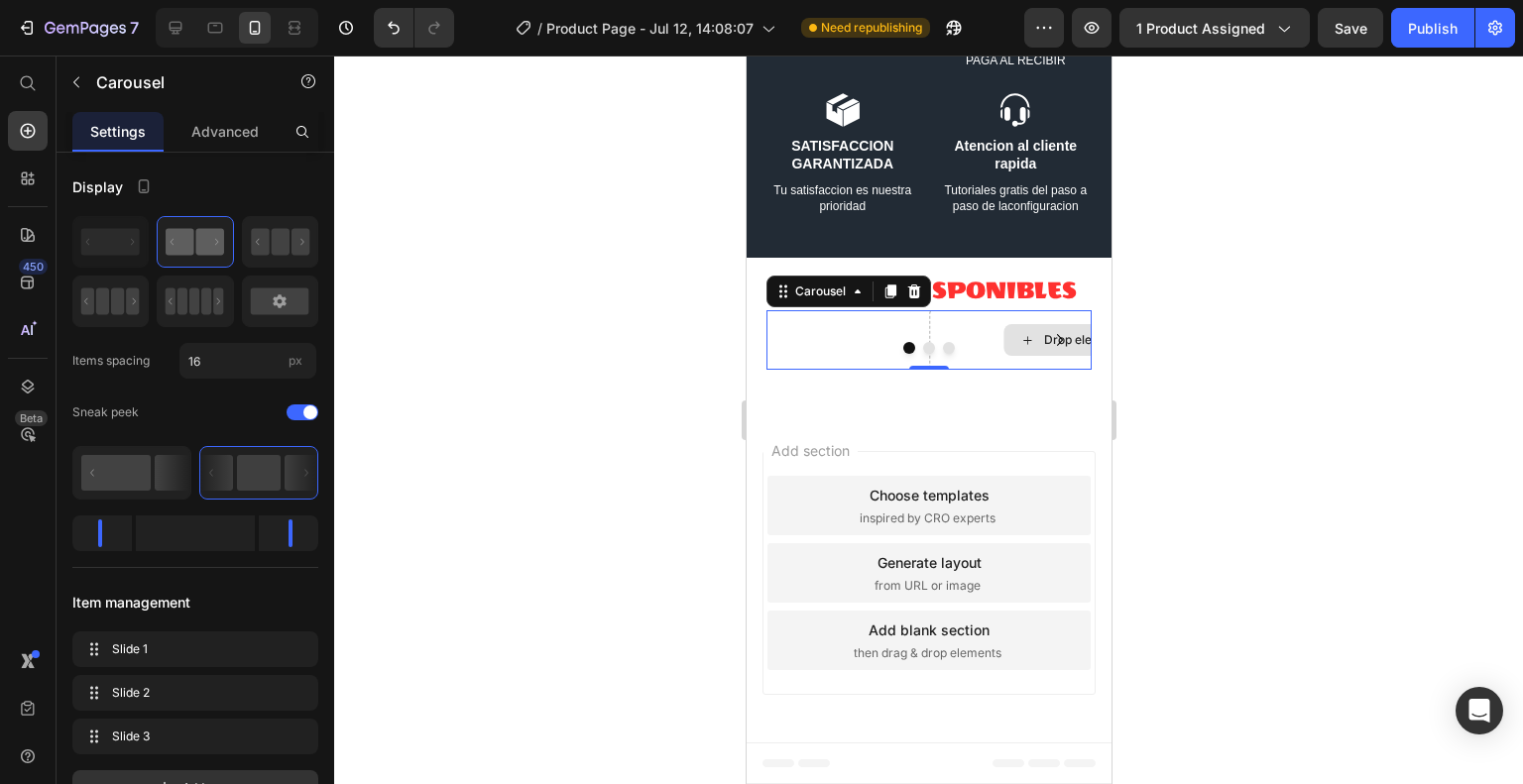 click on "Drop element here" at bounding box center [1083, 340] 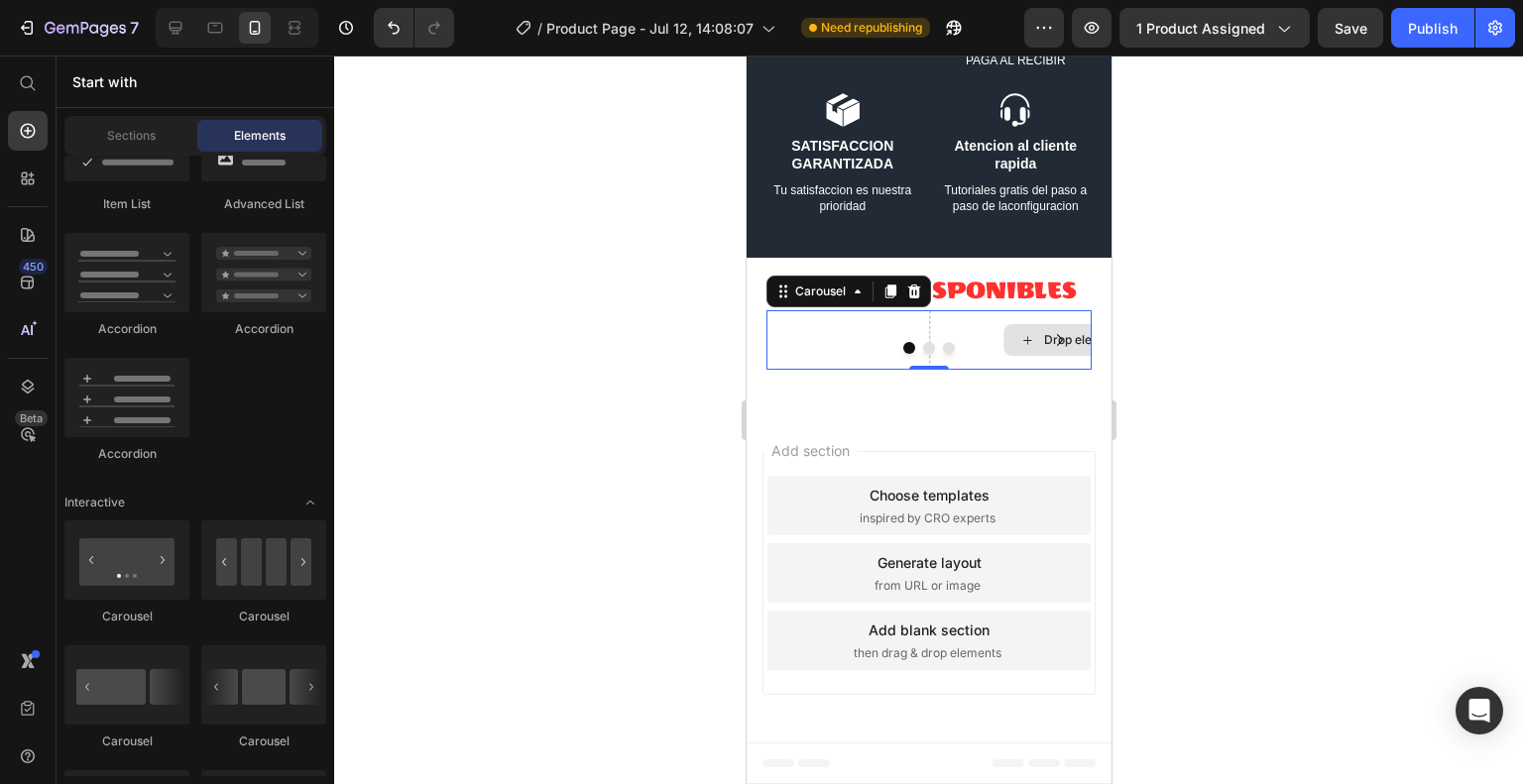 click on "Drop element here" at bounding box center [1084, 340] 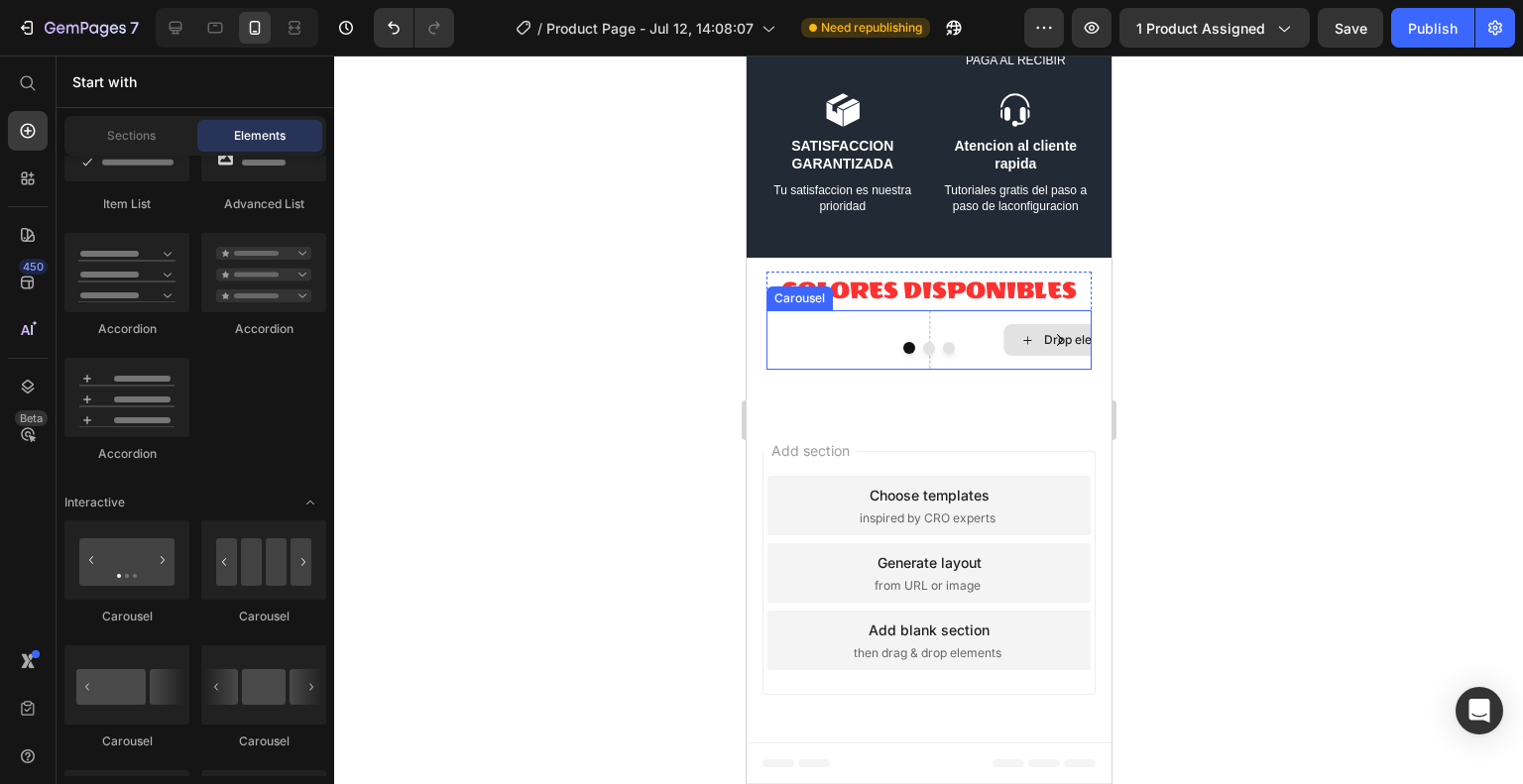 click on "Drop element here" at bounding box center [1084, 340] 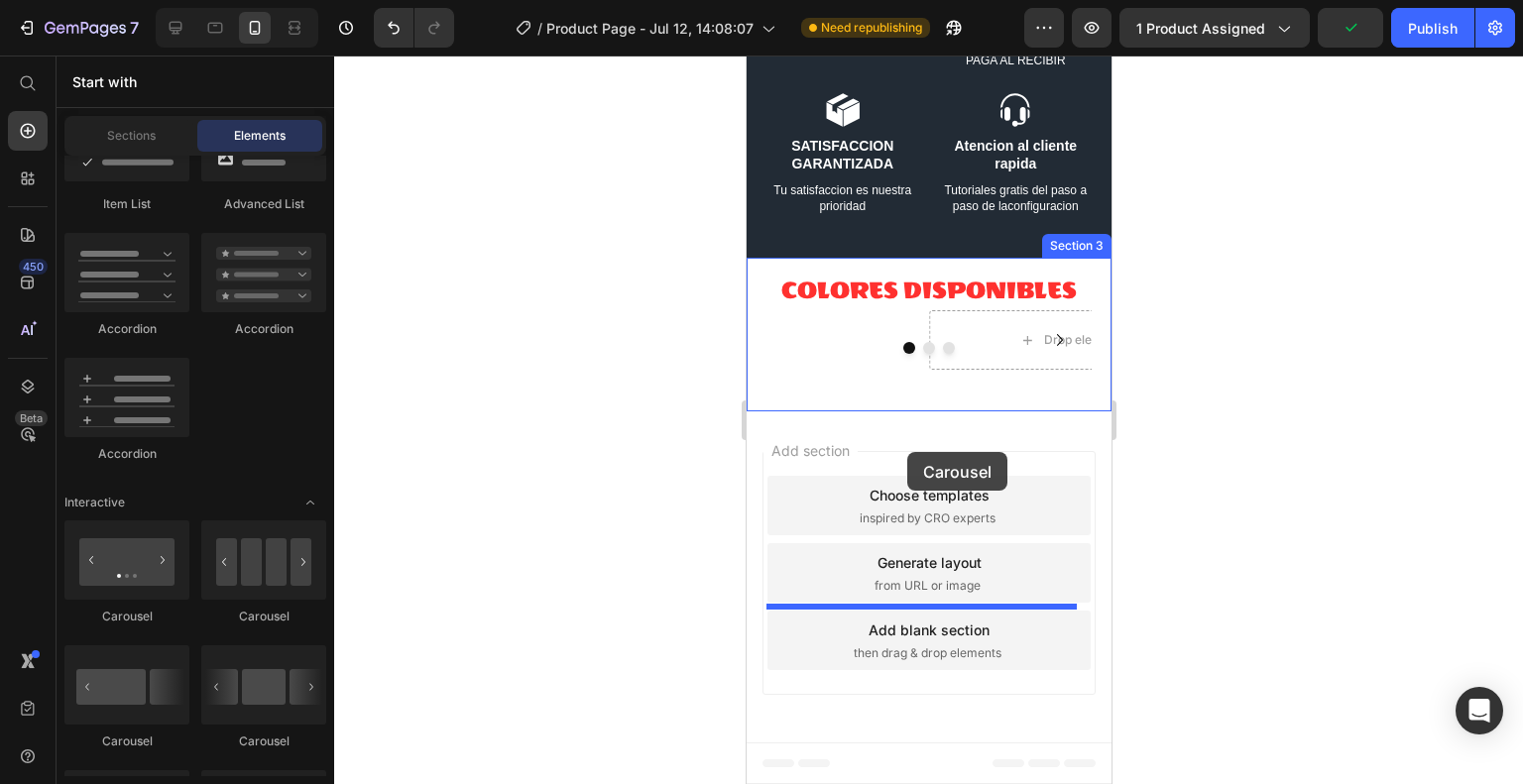 drag, startPoint x: 884, startPoint y: 631, endPoint x: 907, endPoint y: 452, distance: 180.4716 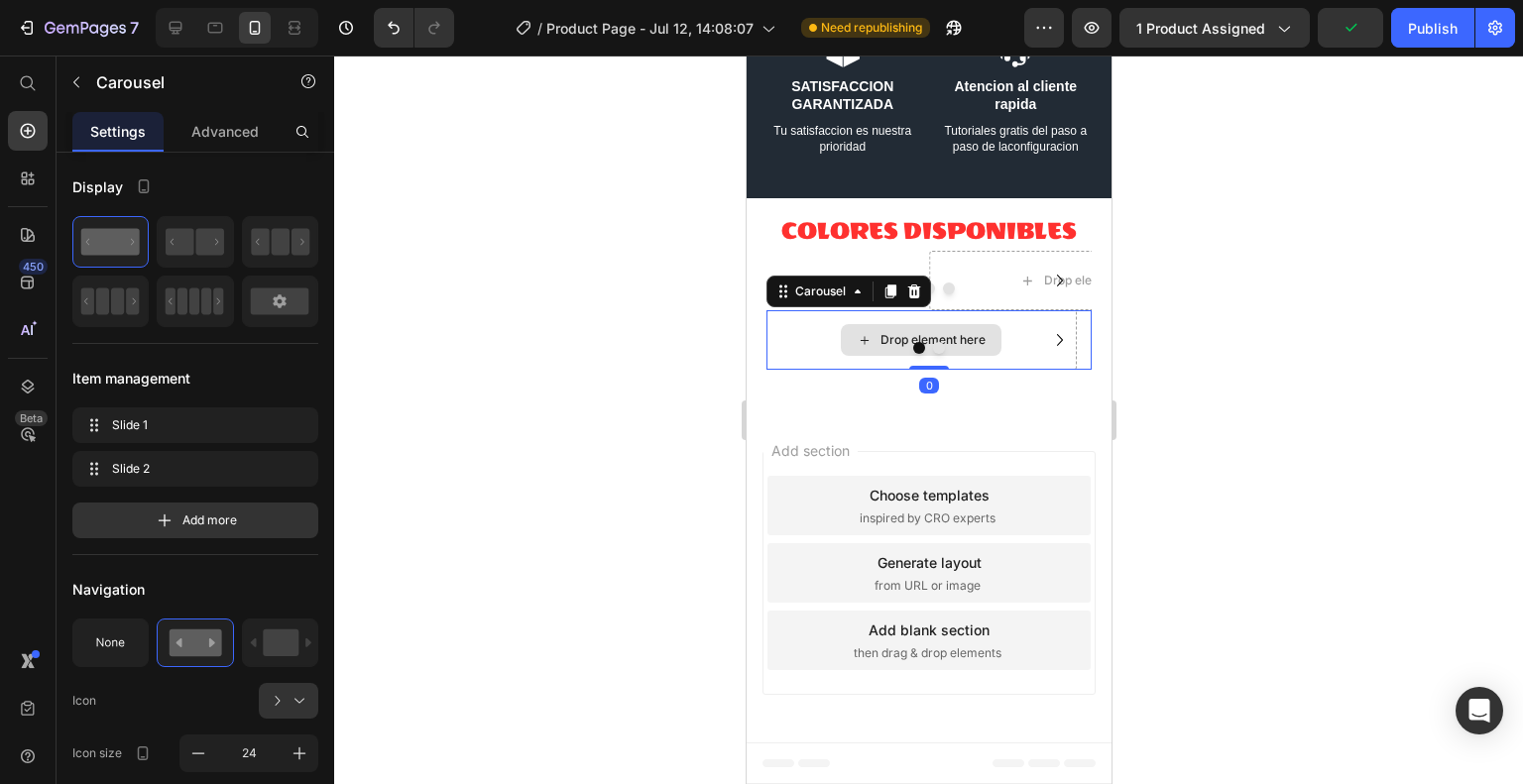click on "Drop element here" at bounding box center (920, 340) 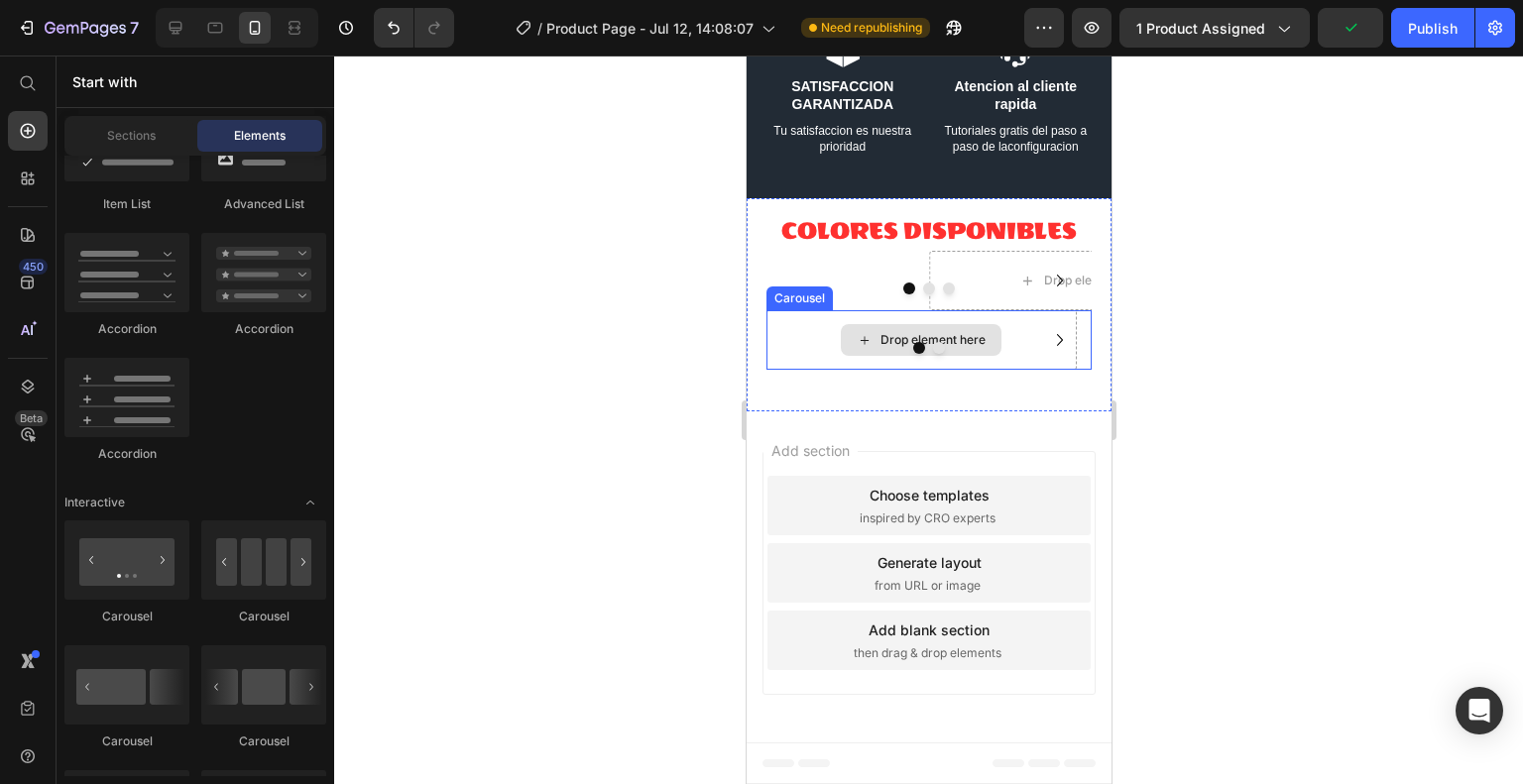click on "Drop element here" at bounding box center (932, 340) 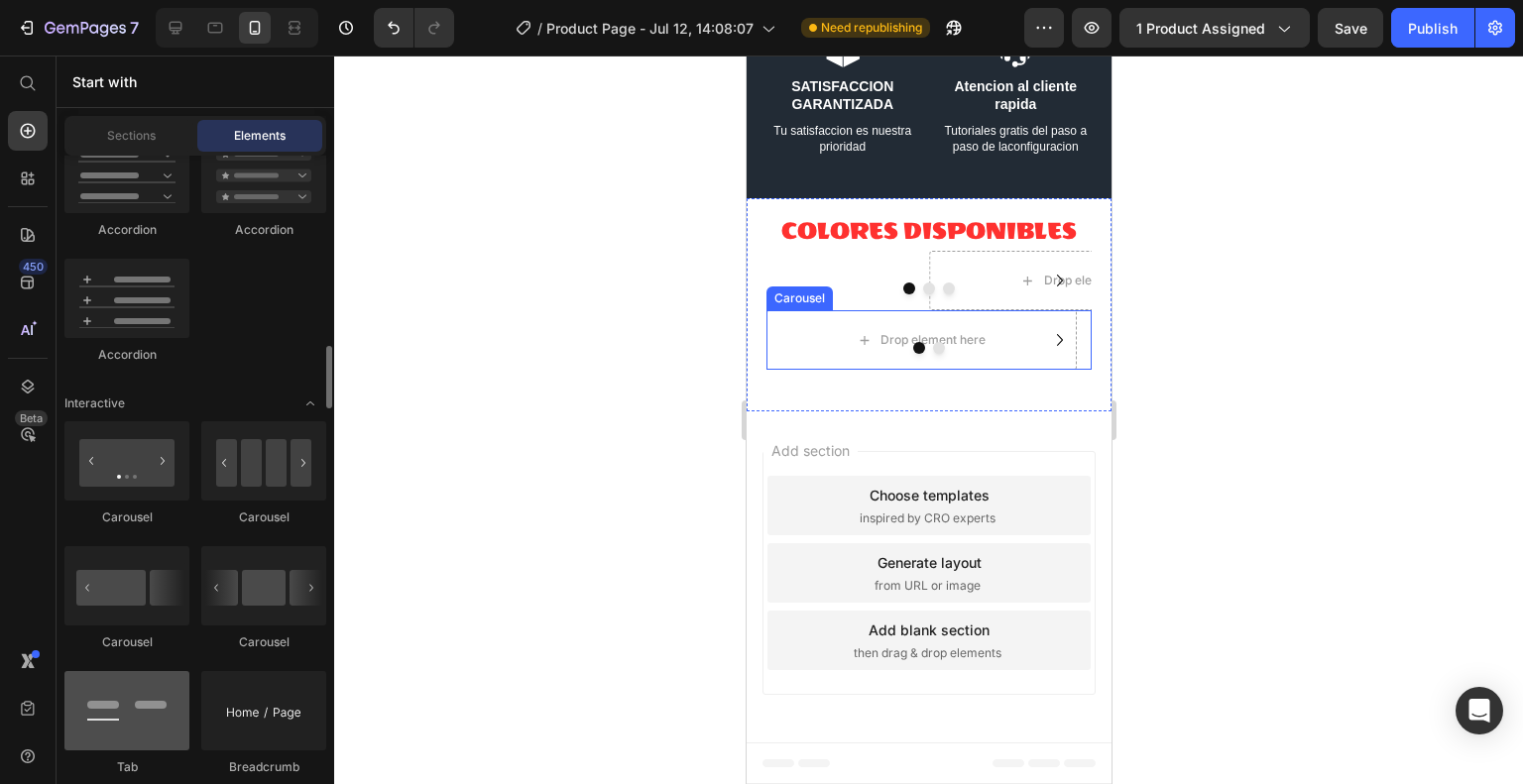 scroll, scrollTop: 1982, scrollLeft: 0, axis: vertical 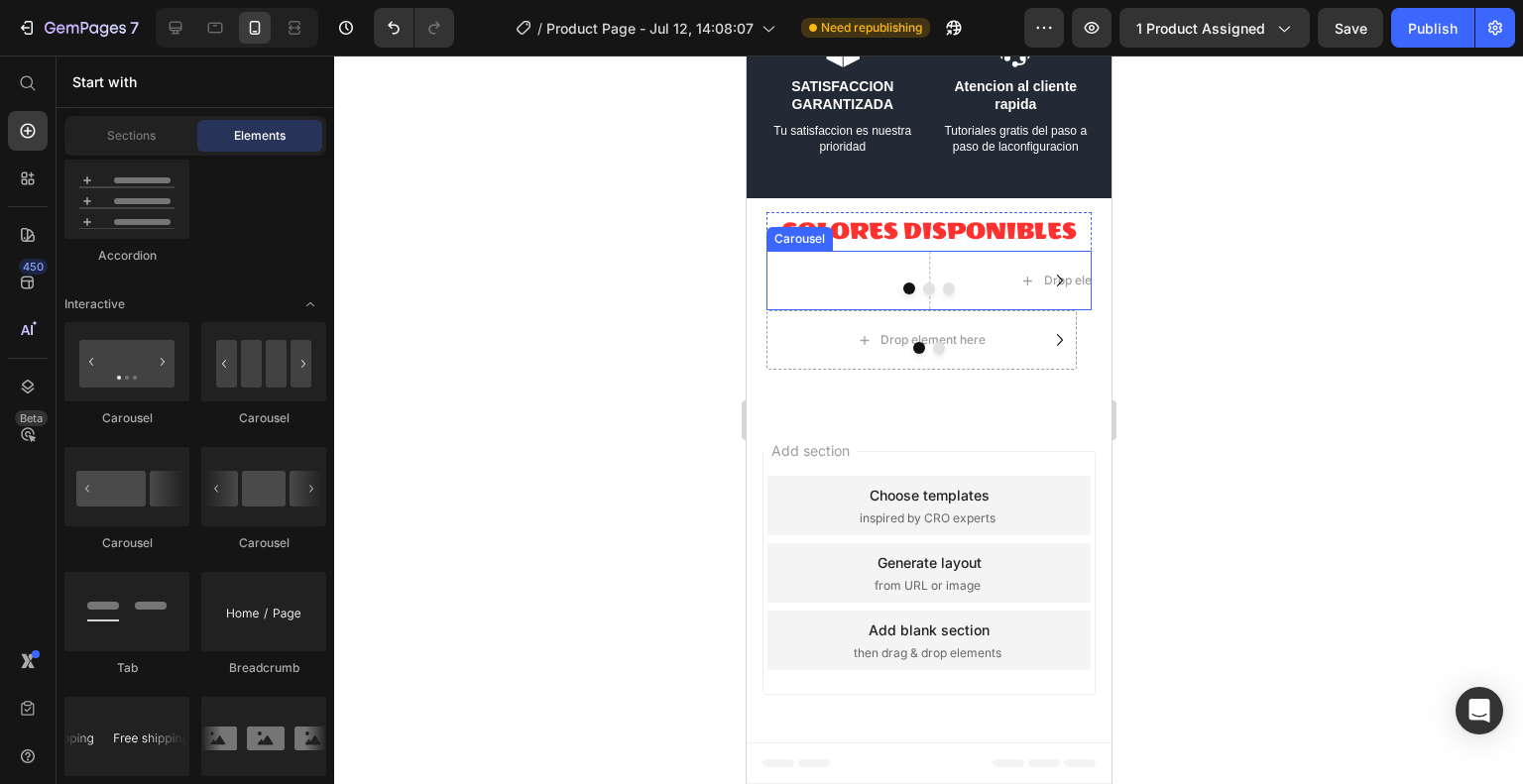 click on "Drop element here
Drop element here
Drop element here" at bounding box center (928, 280) 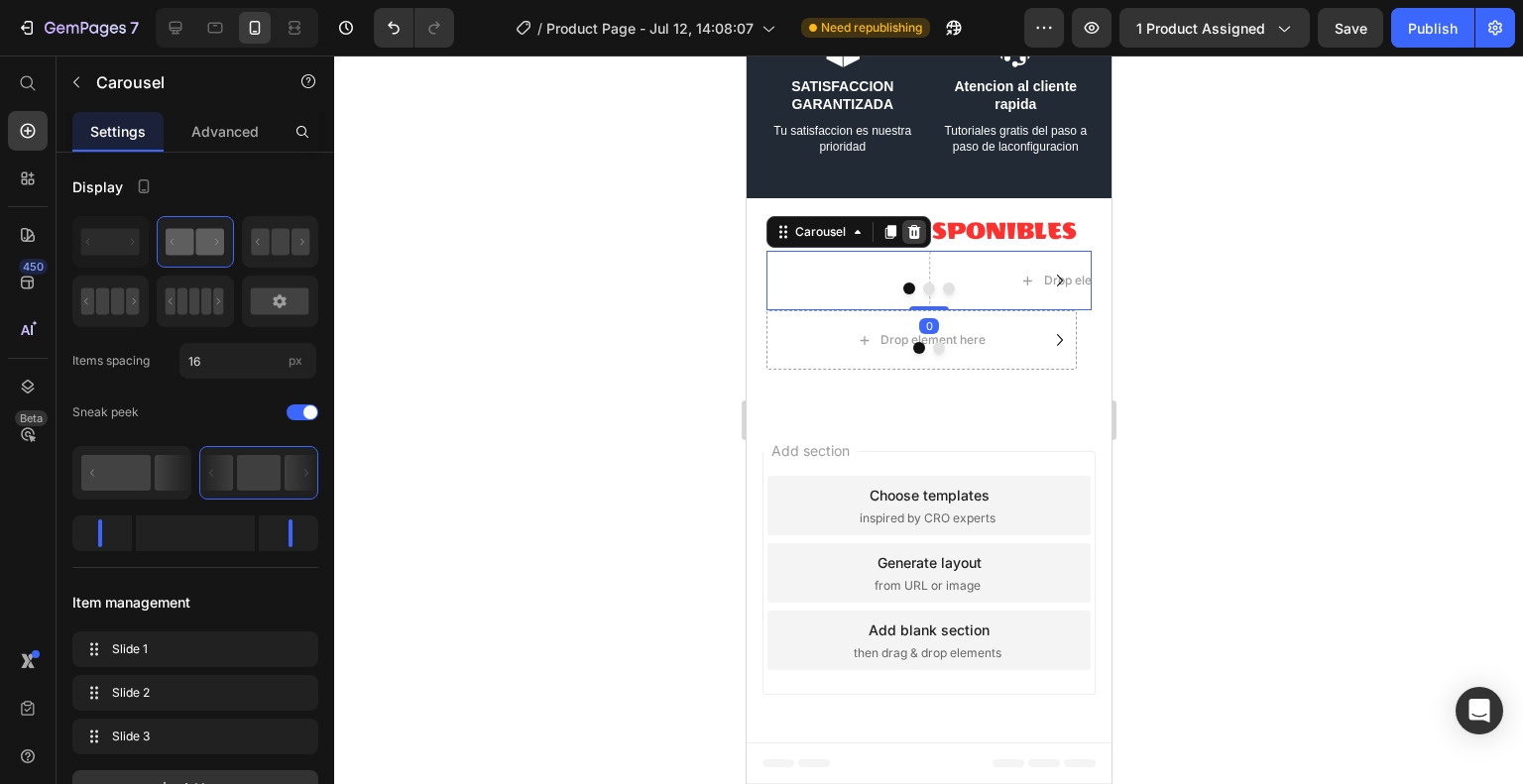 click 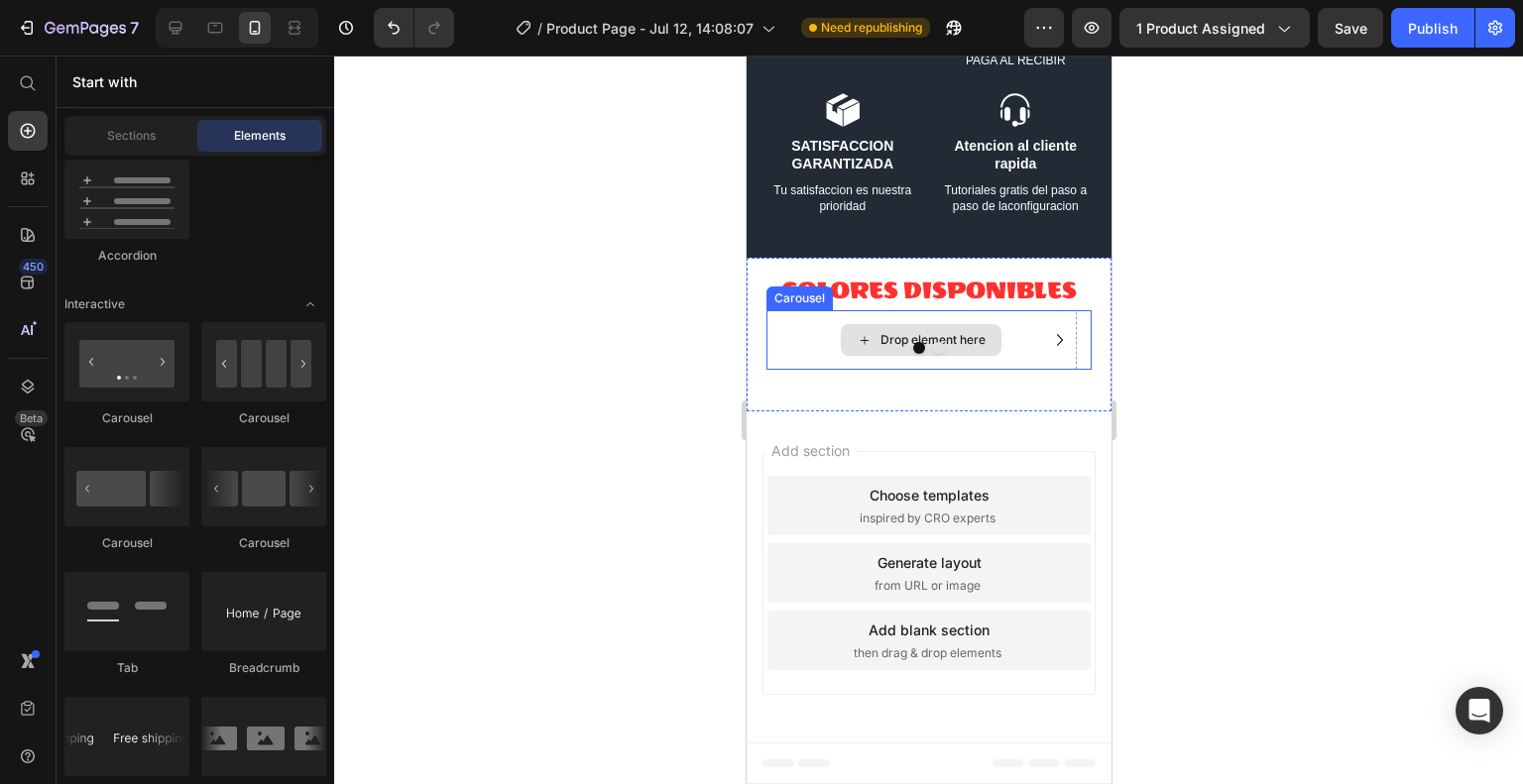 click on "Drop element here" at bounding box center (920, 340) 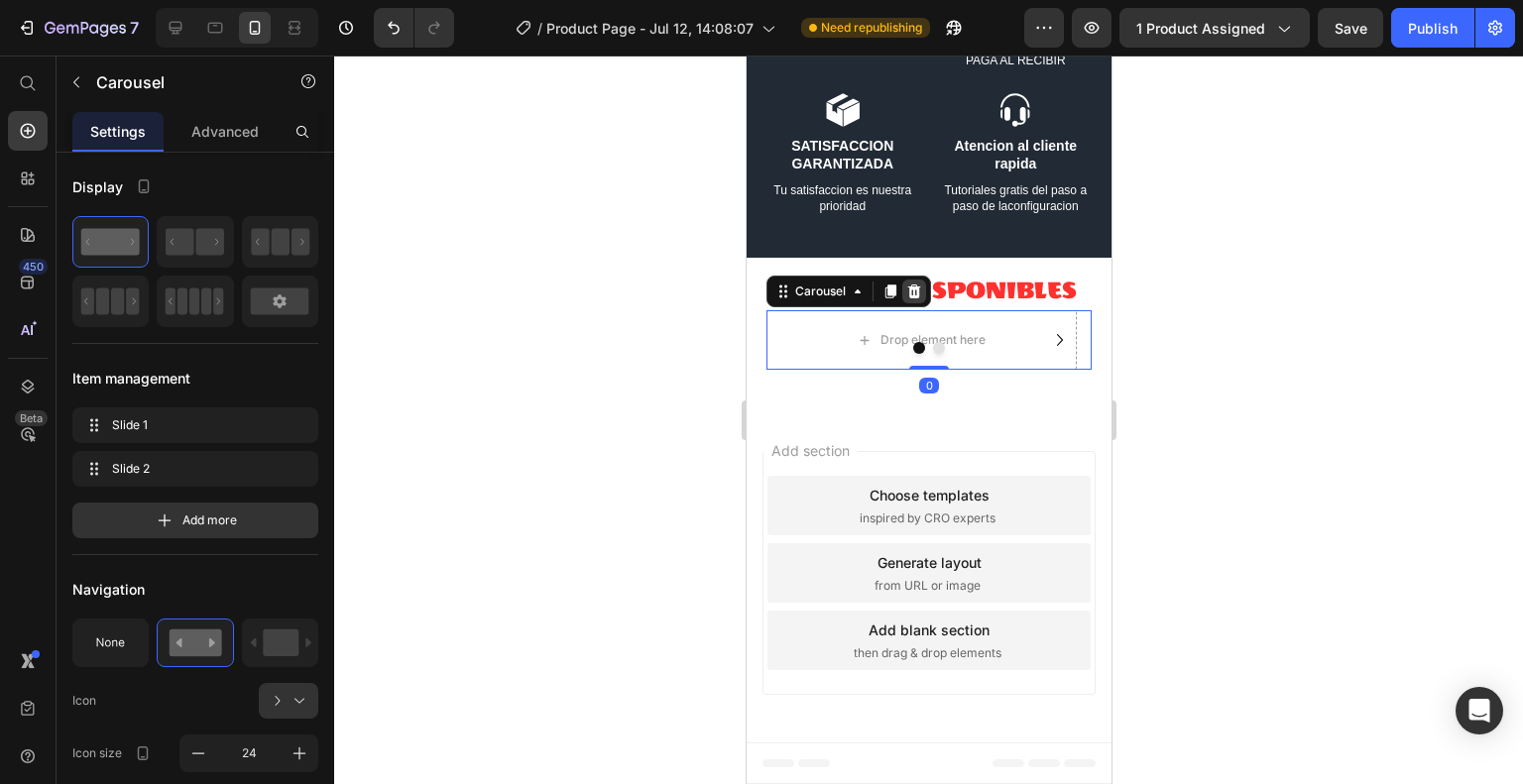 click 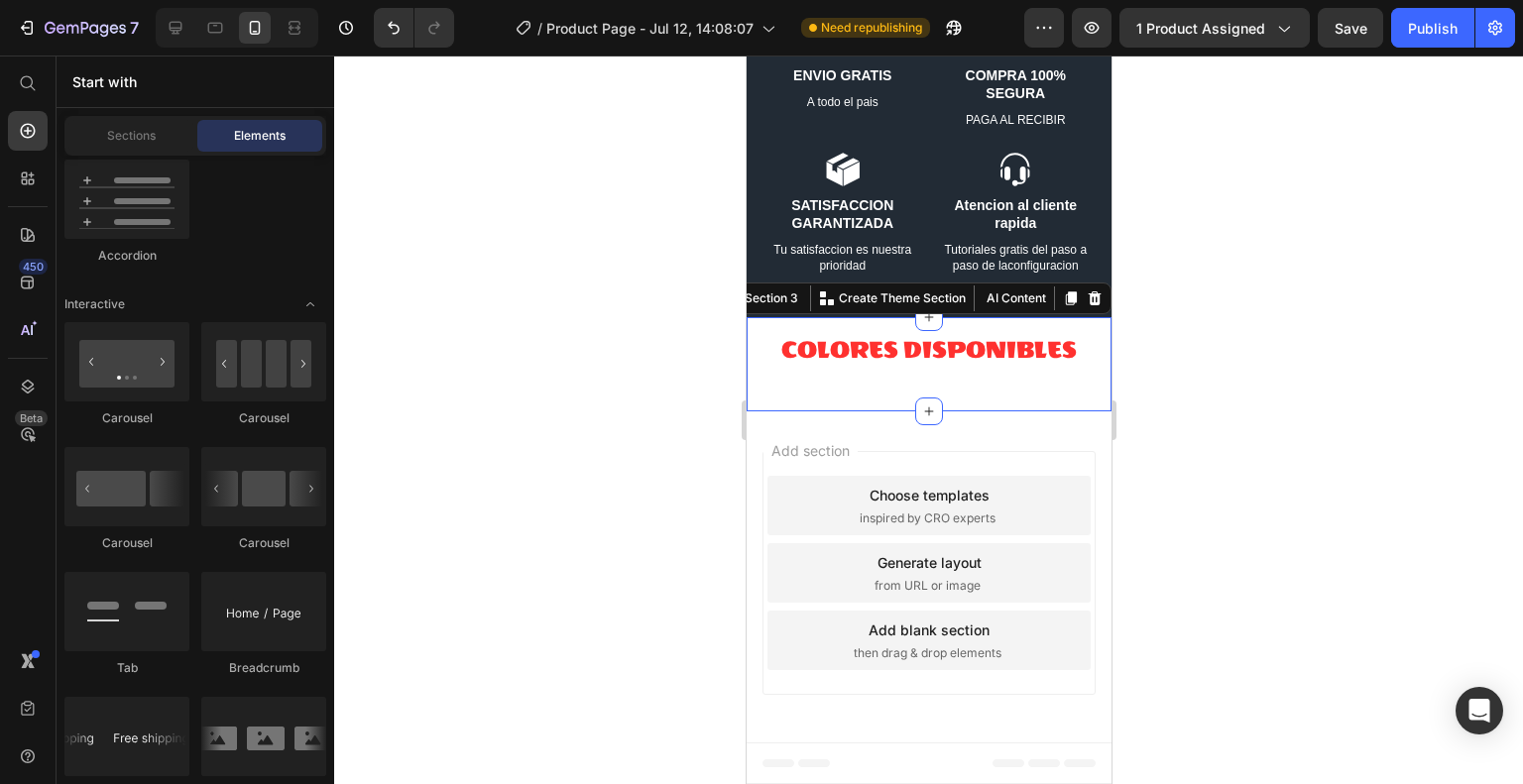 click on "COLORES DISPONIBLES Heading Row Section 3 You can create reusable sections Create Theme Section AI Content Write with GemAI What would you like to describe here? Tone and Voice Persuasive Product Show more Generate" at bounding box center [928, 364] 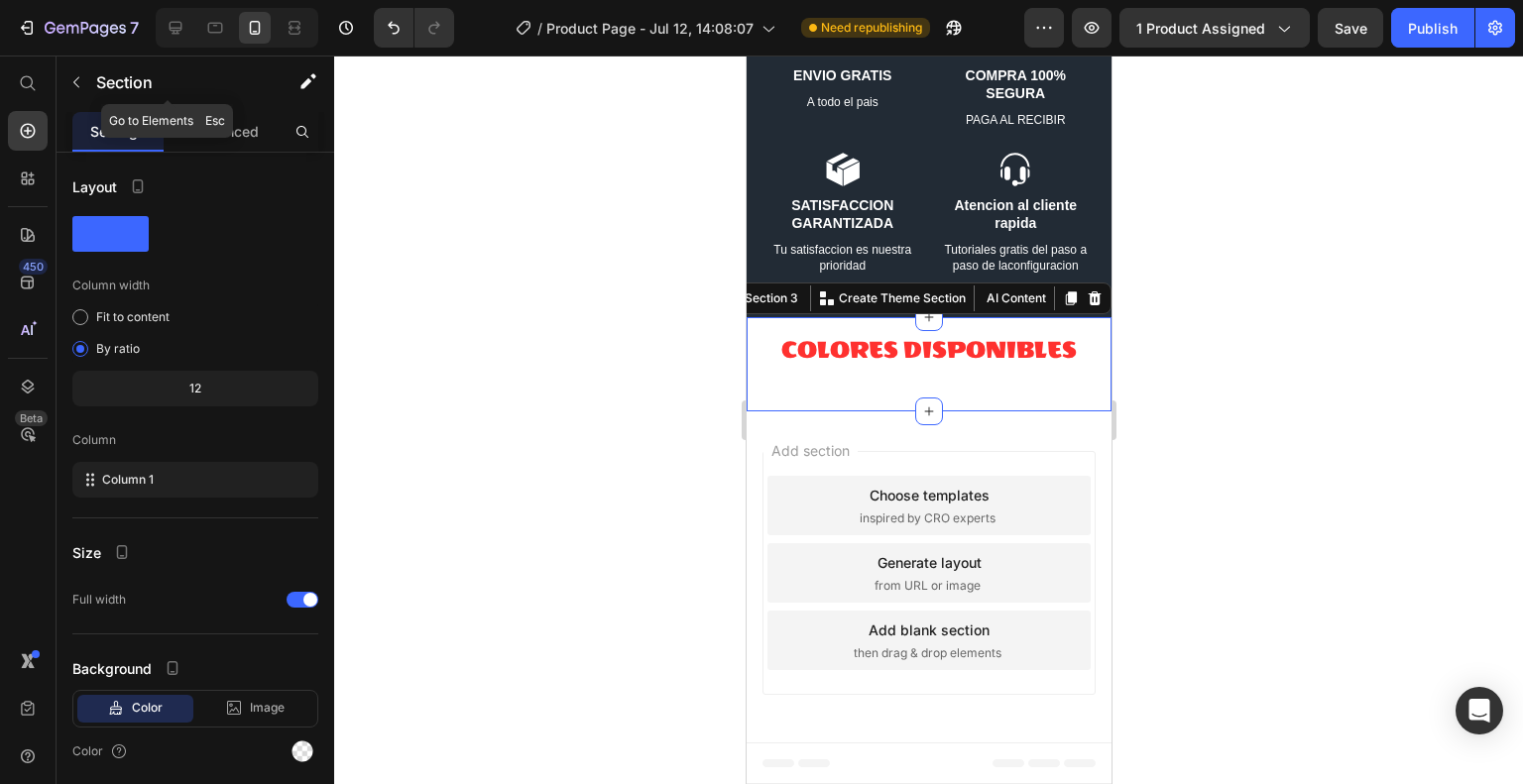 click on "Section" at bounding box center (168, 82) 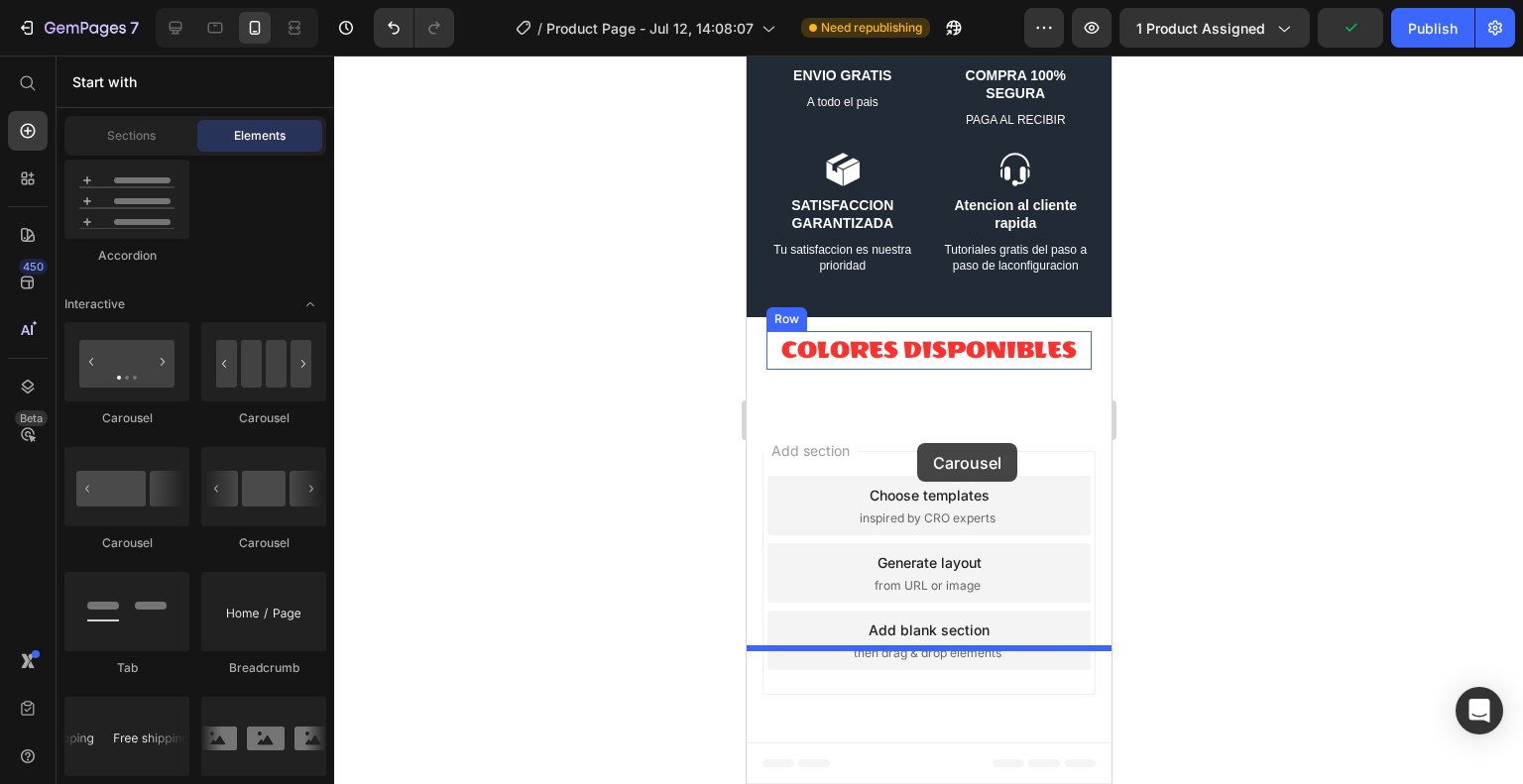 drag, startPoint x: 870, startPoint y: 421, endPoint x: 916, endPoint y: 443, distance: 50.990195 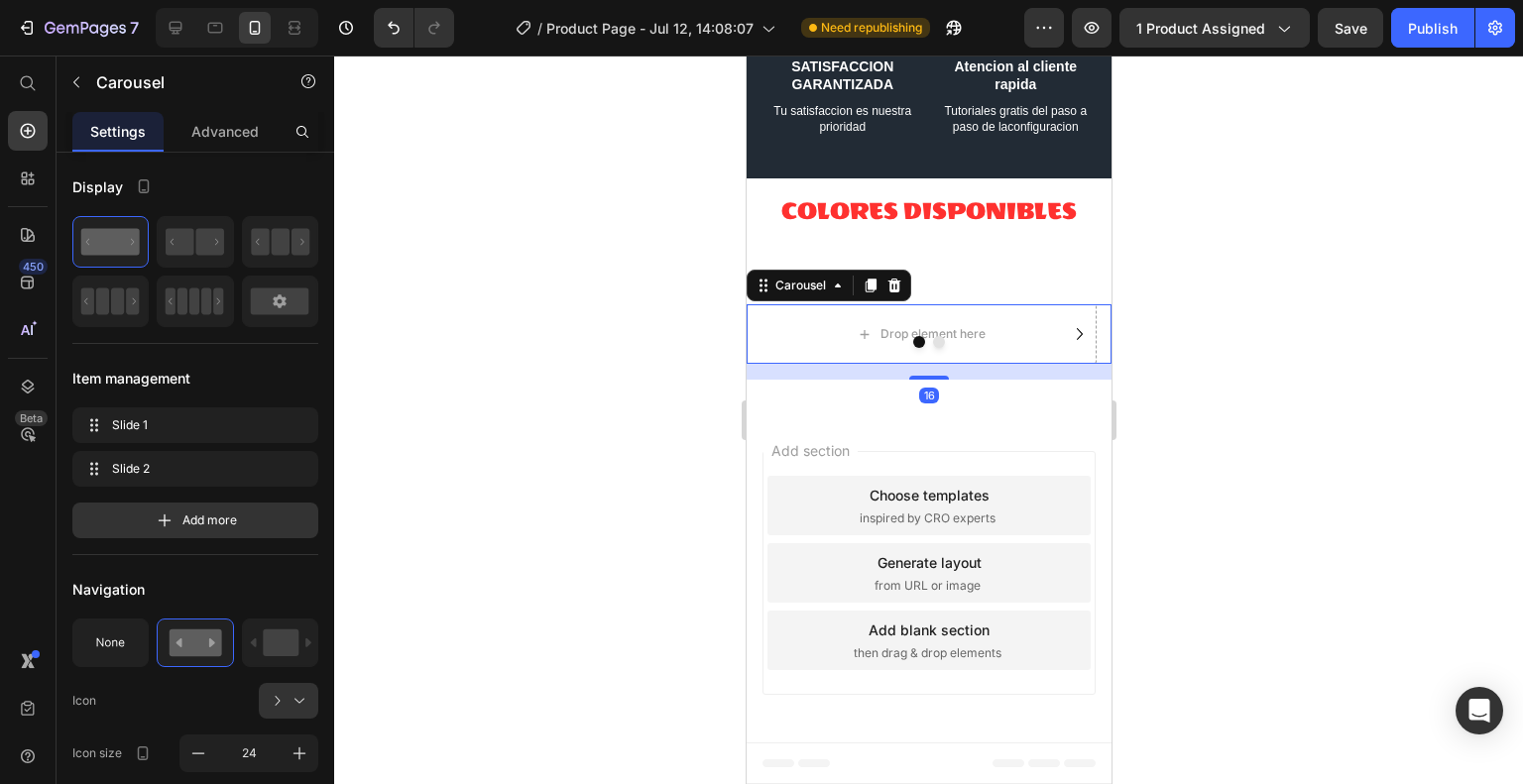 click at bounding box center (928, 342) 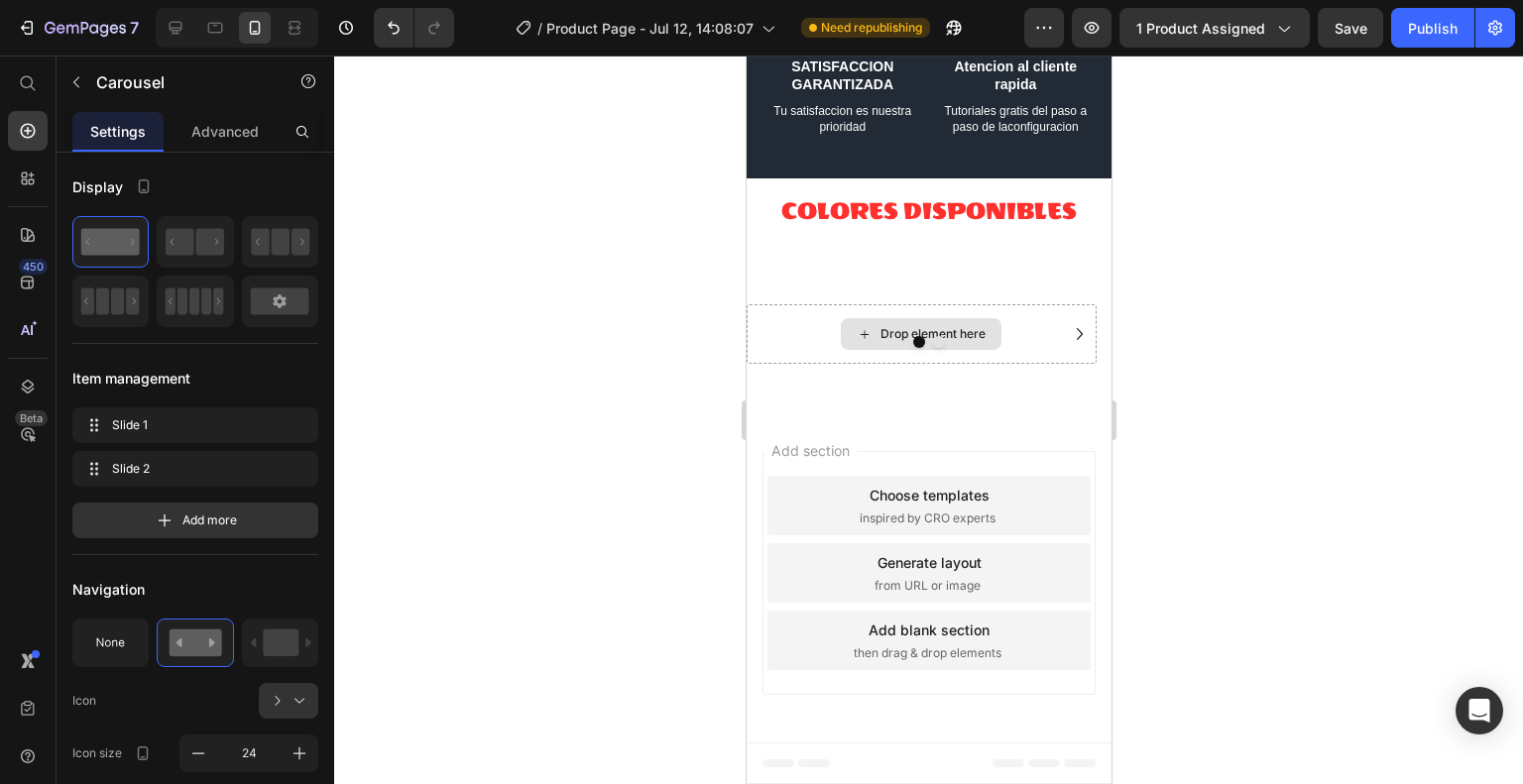 click on "Drop element here" at bounding box center (932, 334) 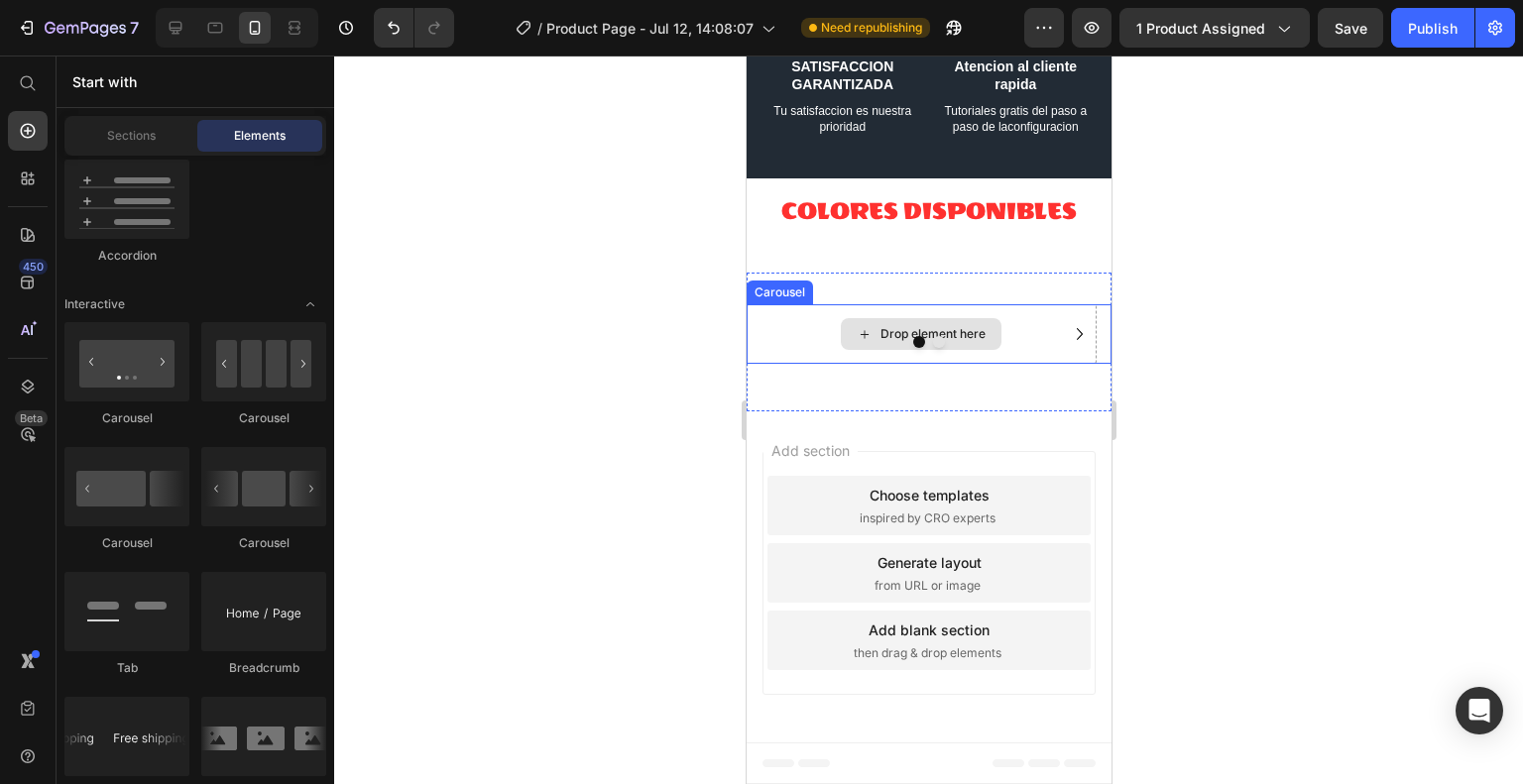click on "Drop element here" at bounding box center [932, 334] 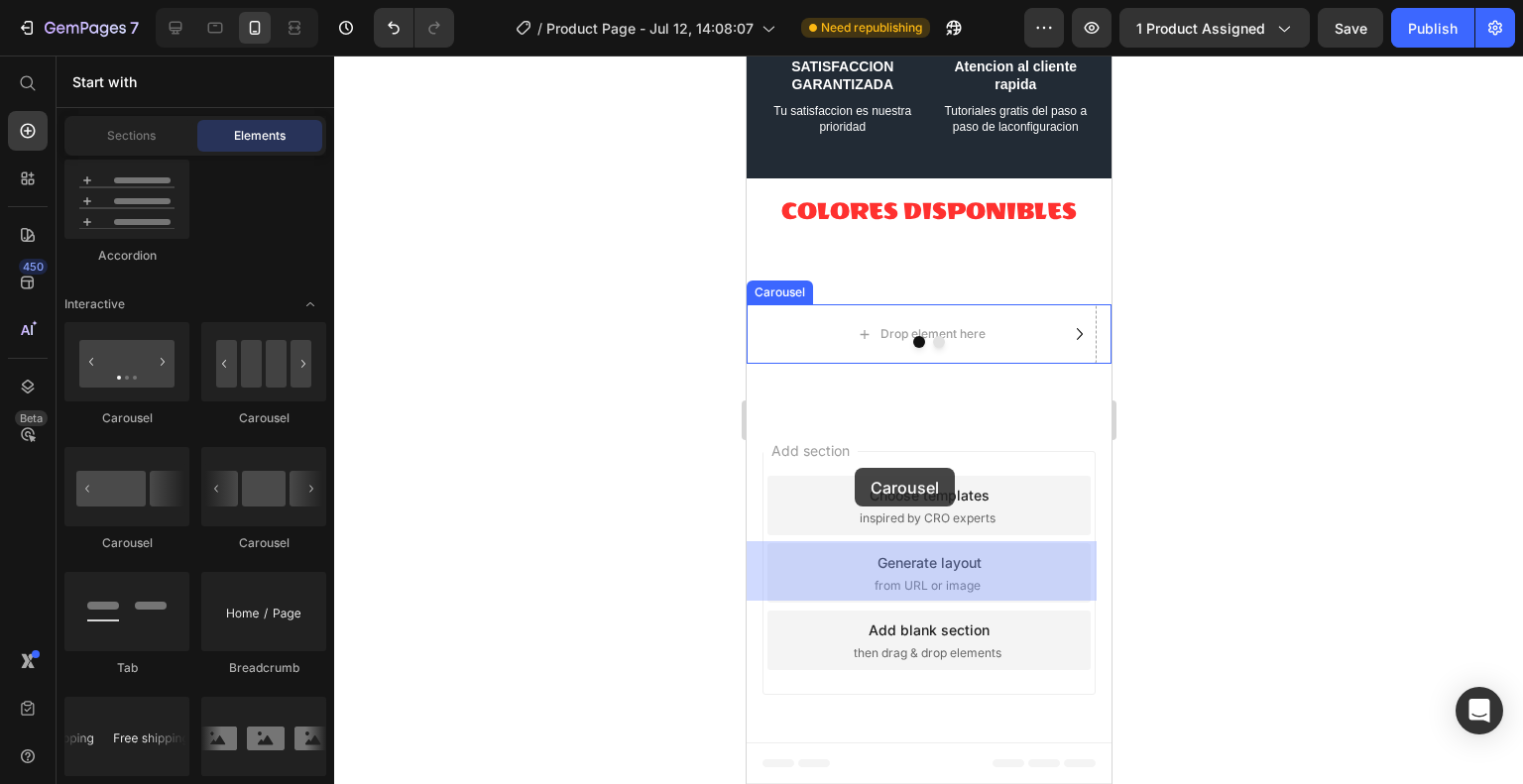 drag, startPoint x: 857, startPoint y: 431, endPoint x: 854, endPoint y: 468, distance: 37.12142 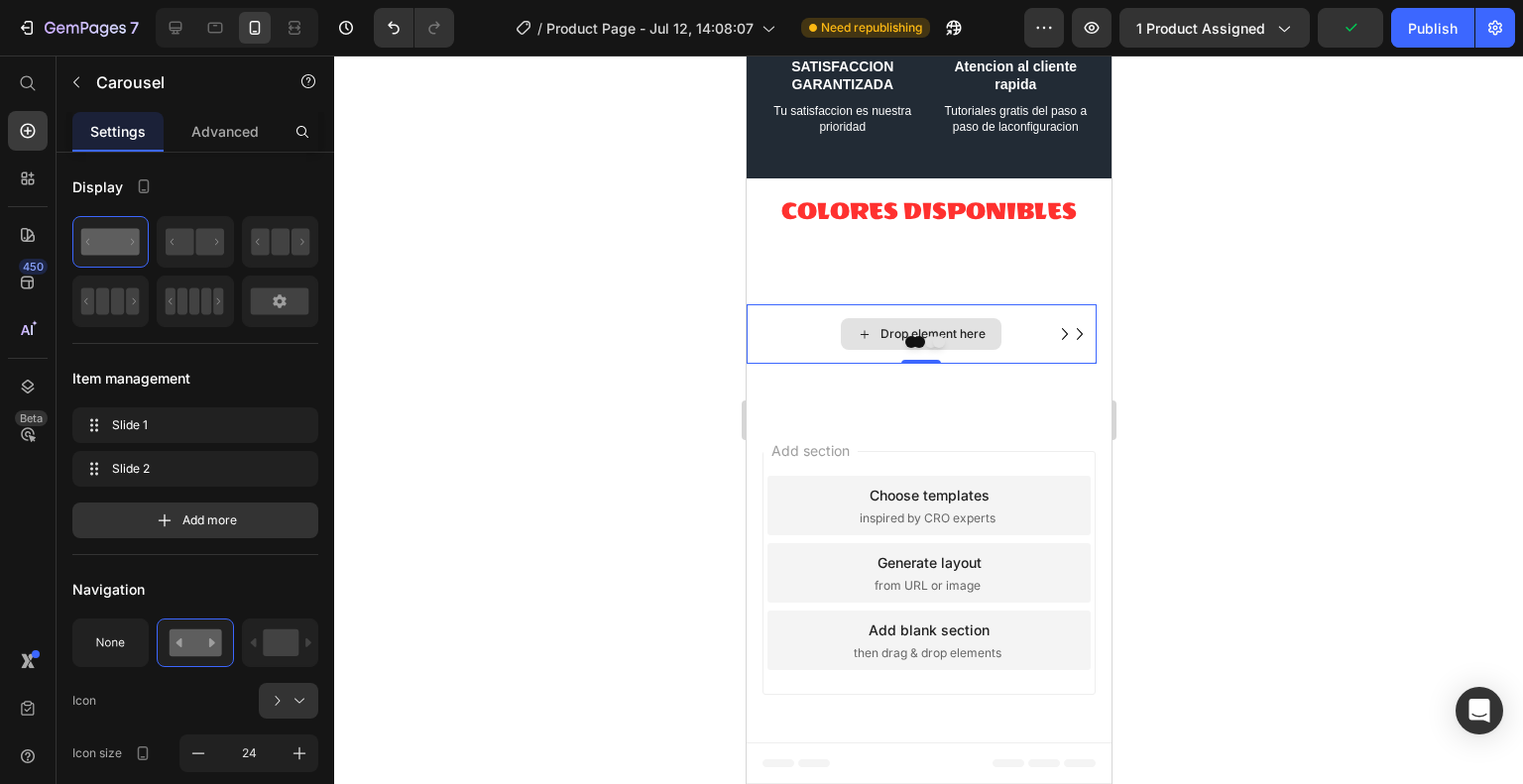 click on "Drop element here" at bounding box center (920, 334) 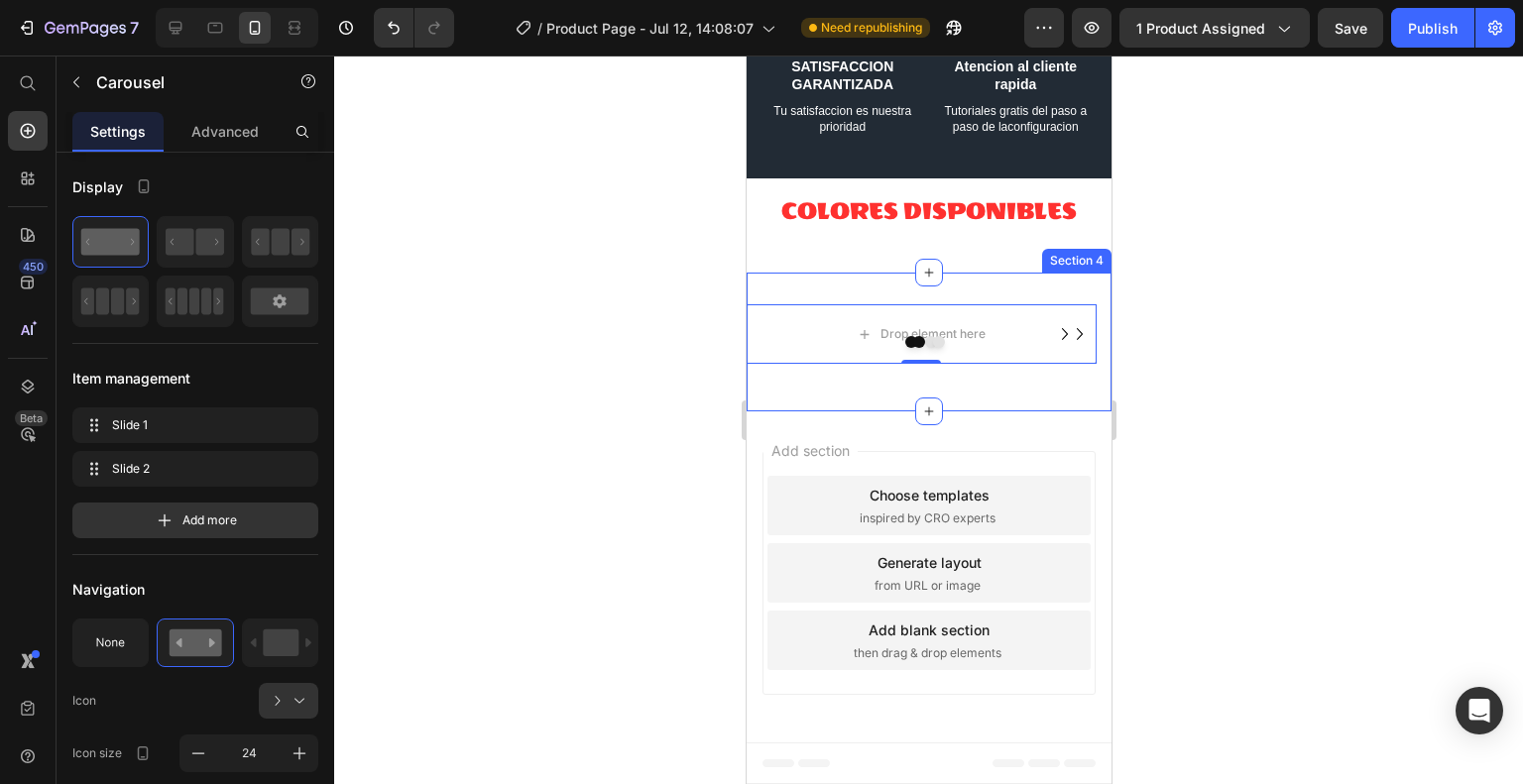 click on "Drop element here
Drop element here
Carousel   0
Drop element here
Carousel Section 4" at bounding box center [928, 342] 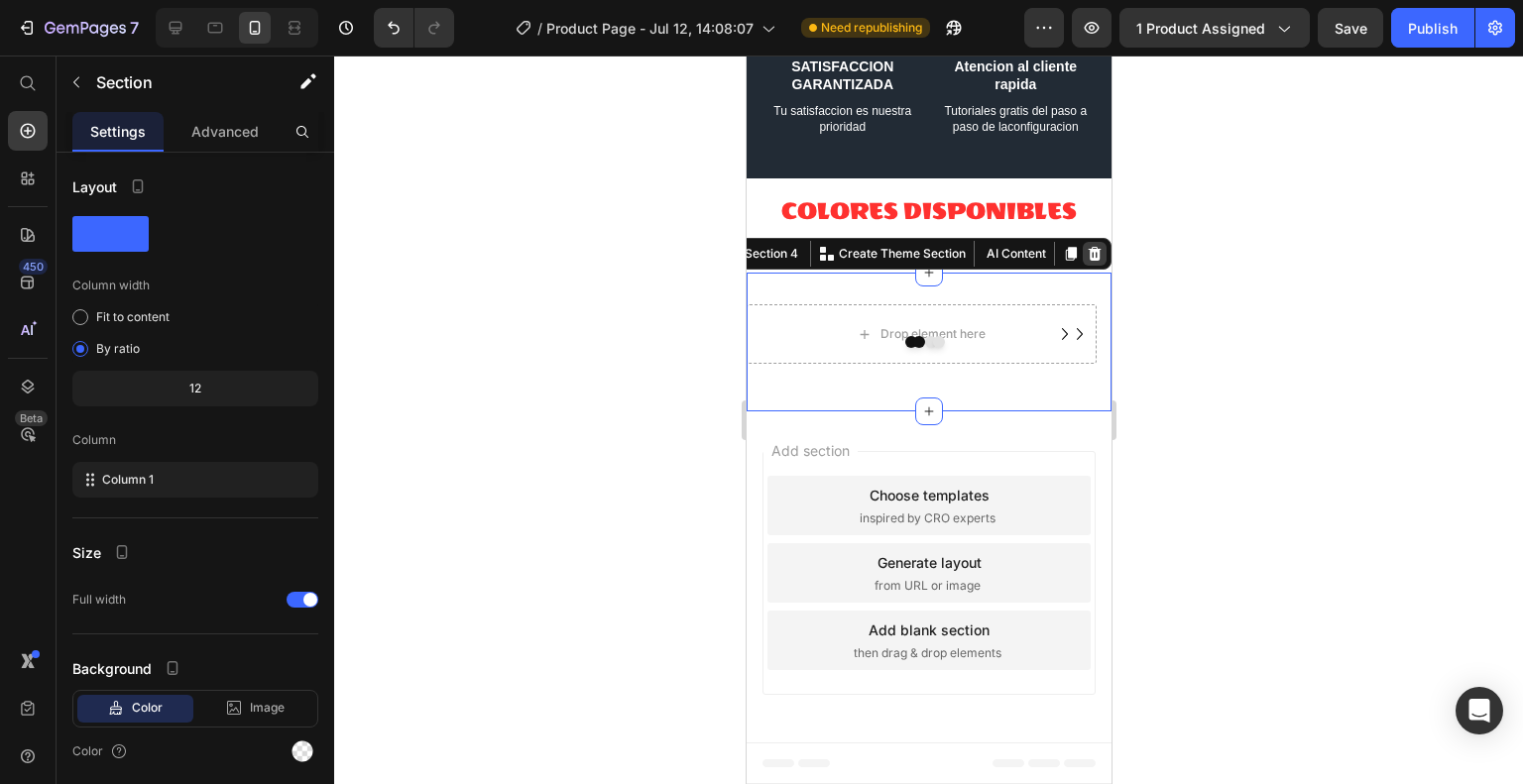 click 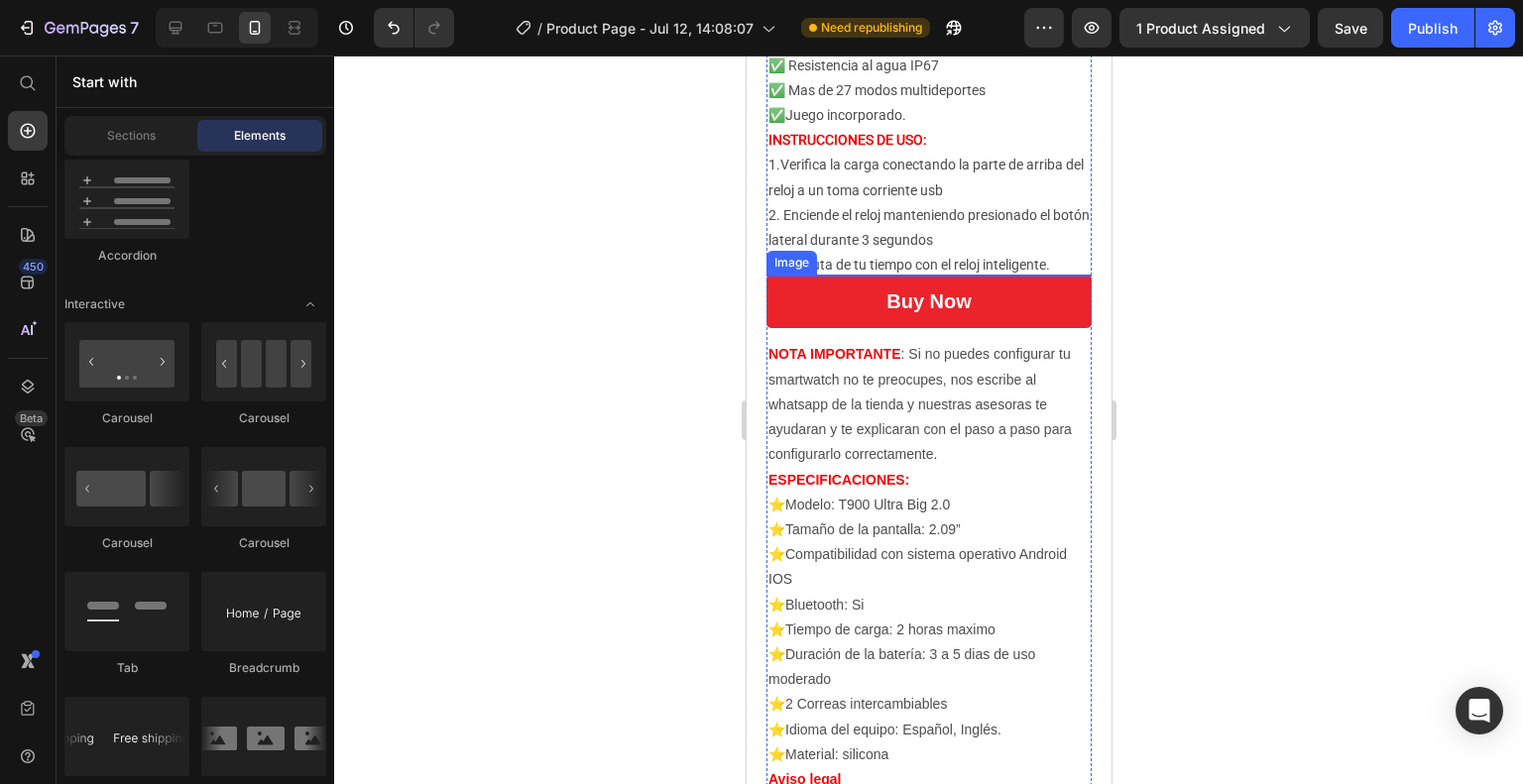scroll, scrollTop: 2401, scrollLeft: 0, axis: vertical 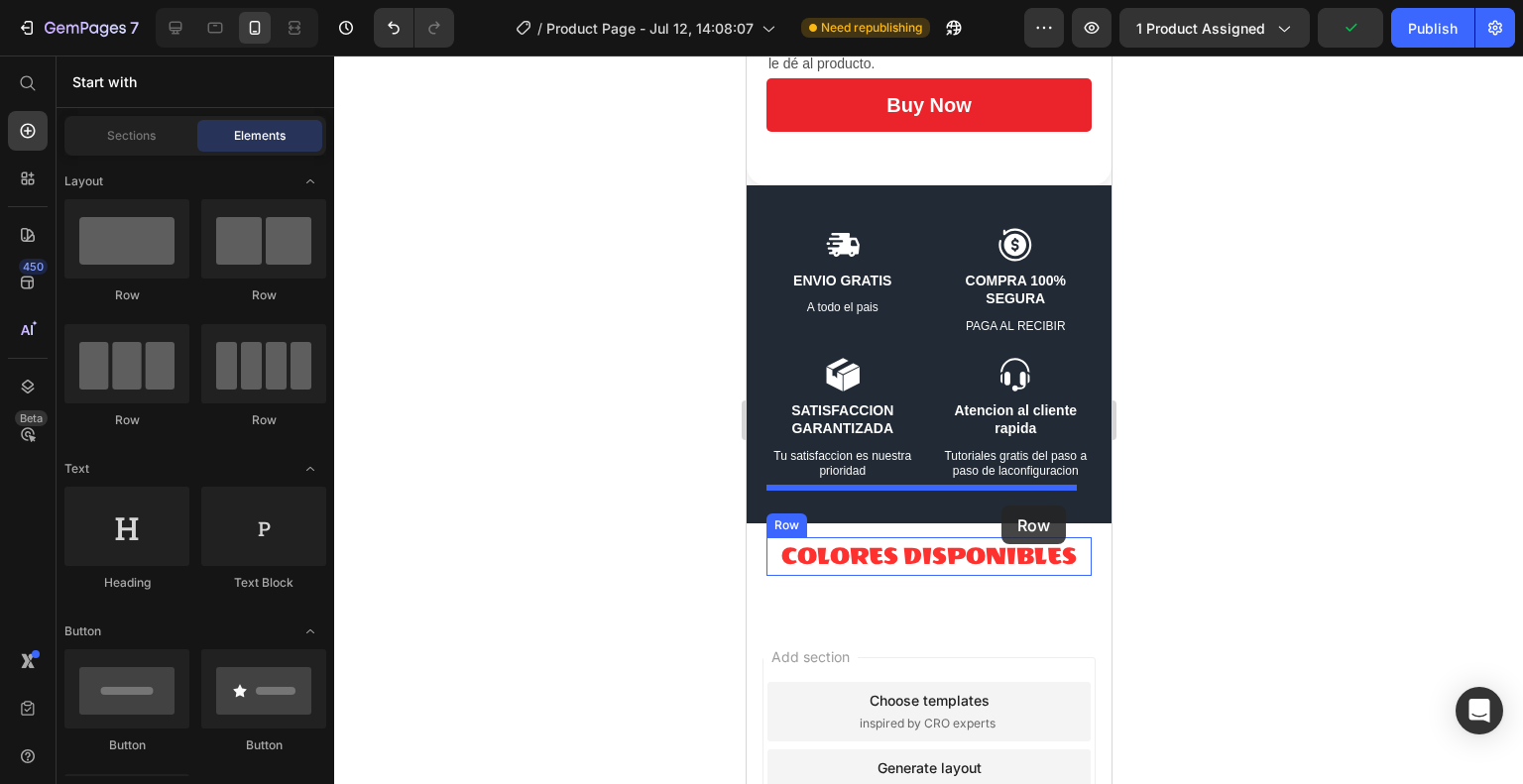 drag, startPoint x: 885, startPoint y: 296, endPoint x: 1001, endPoint y: 505, distance: 239.03347 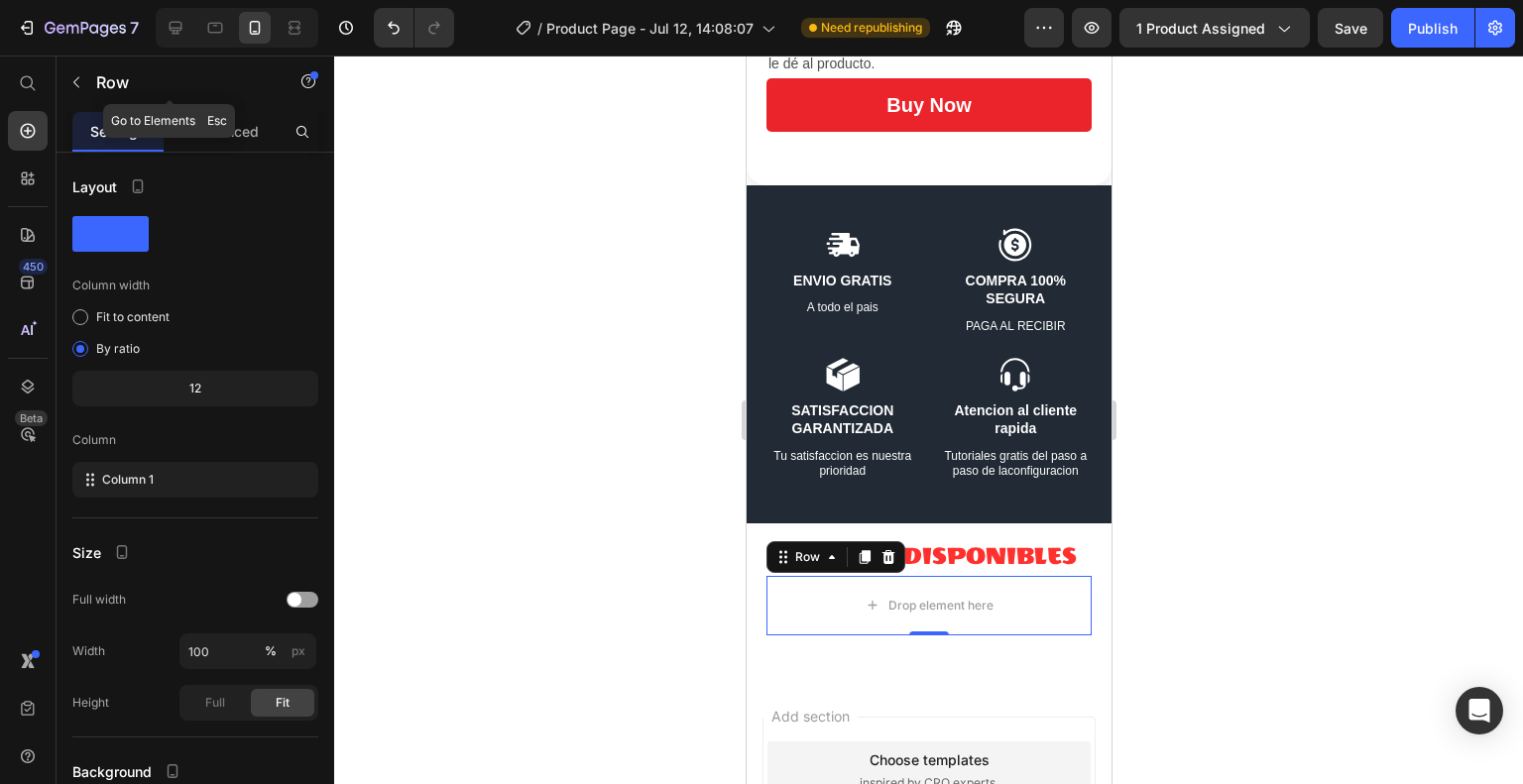 click on "Row" at bounding box center [180, 82] 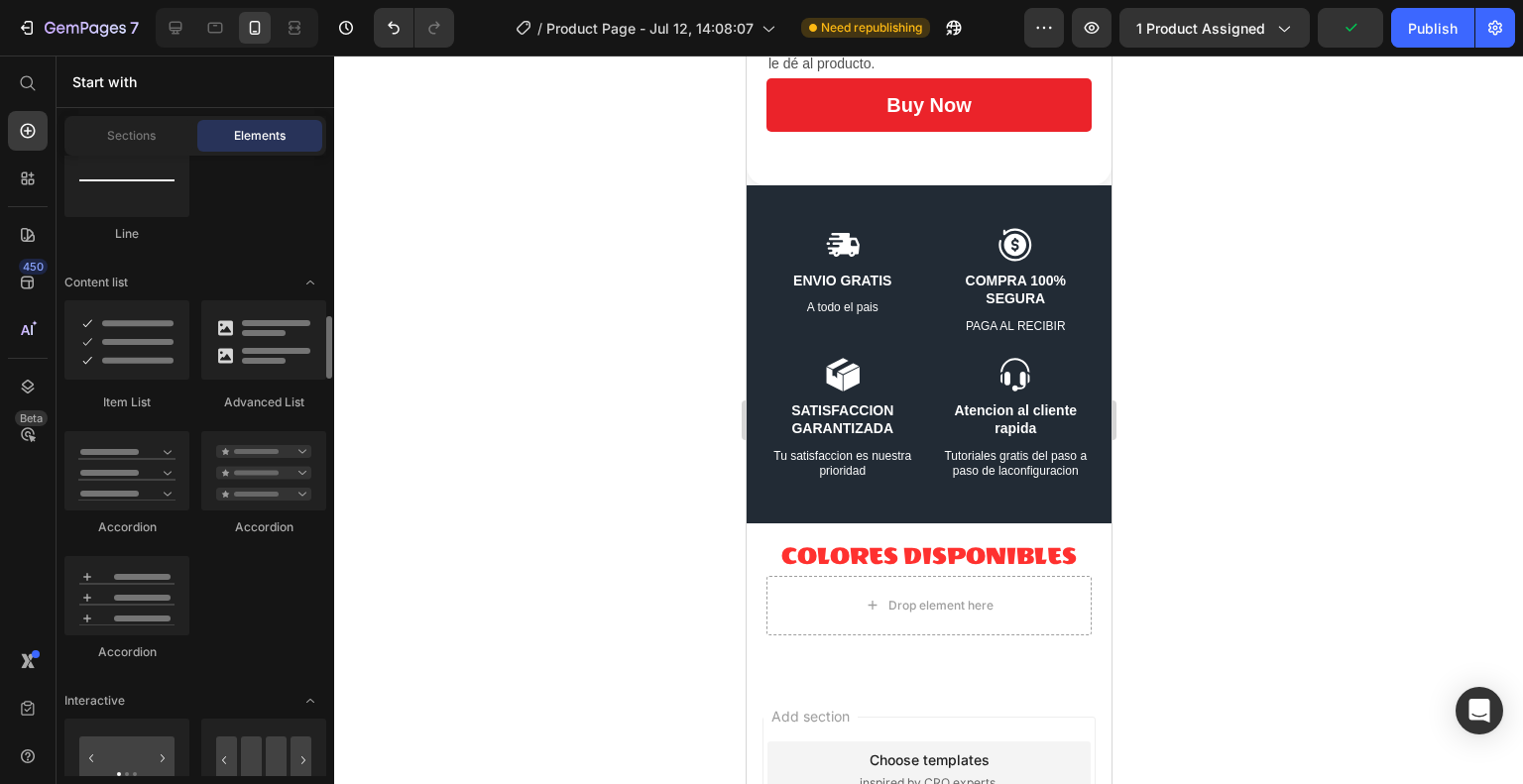 scroll, scrollTop: 1883, scrollLeft: 0, axis: vertical 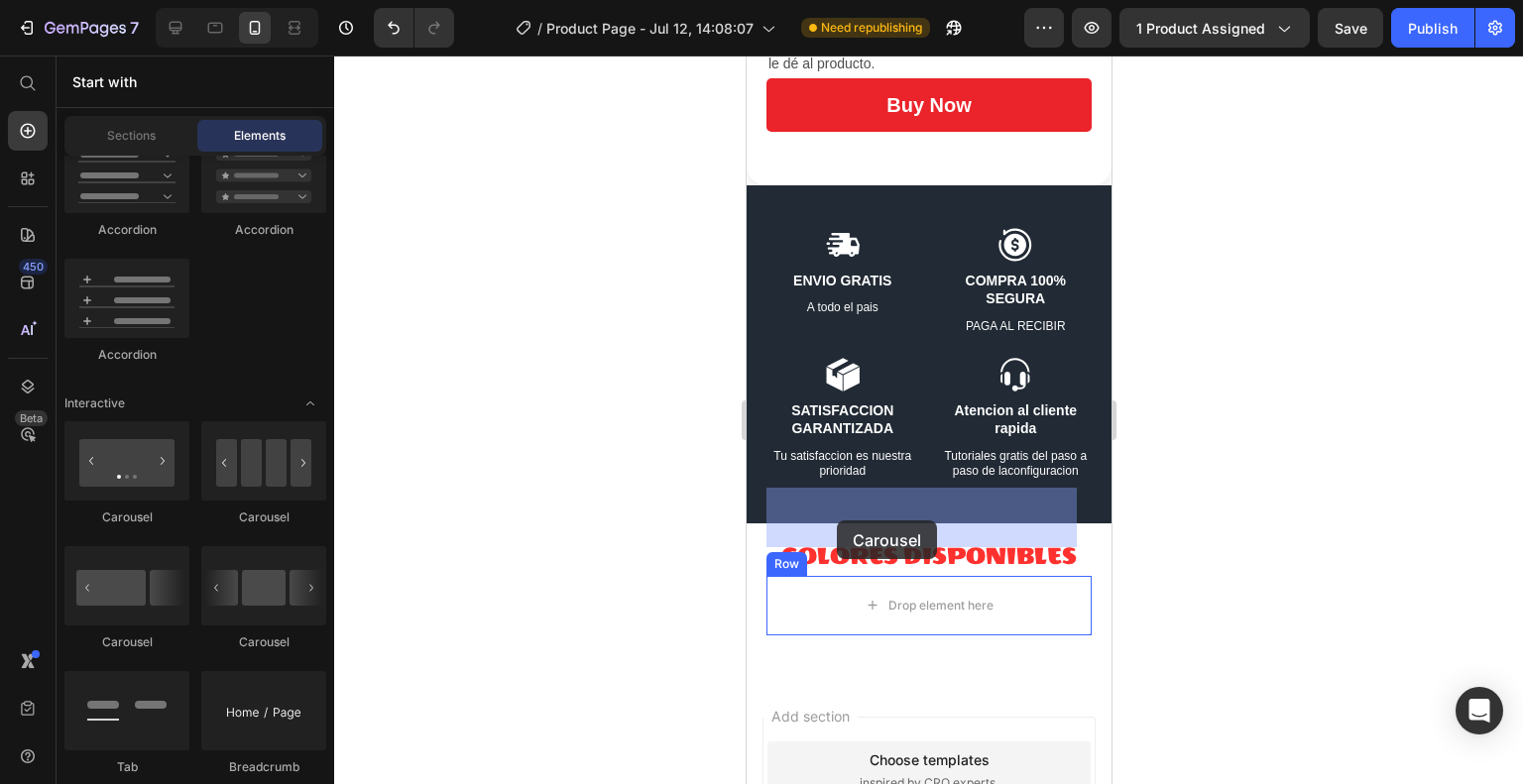 drag, startPoint x: 938, startPoint y: 525, endPoint x: 836, endPoint y: 520, distance: 102.122475 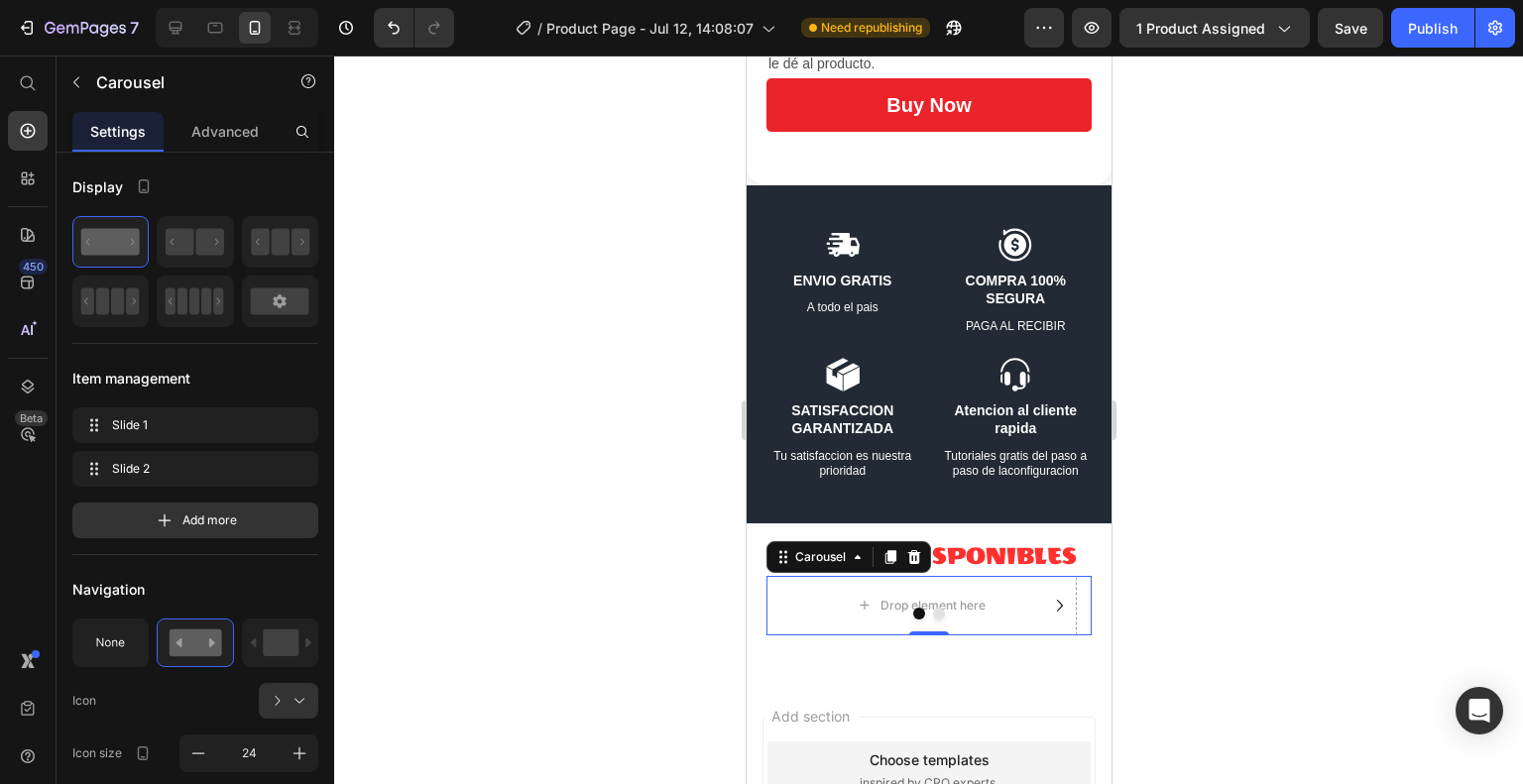 click at bounding box center (928, 614) 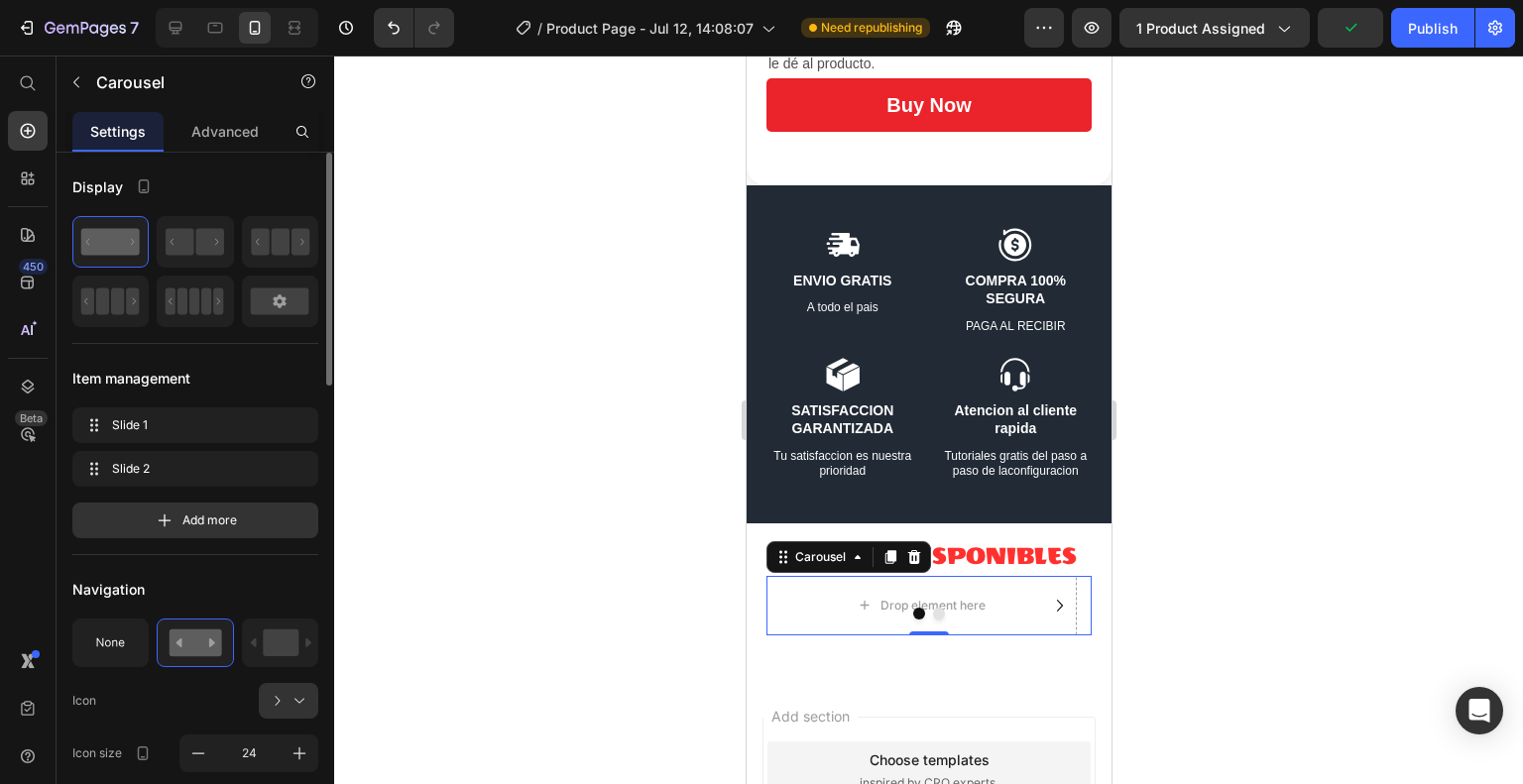 click 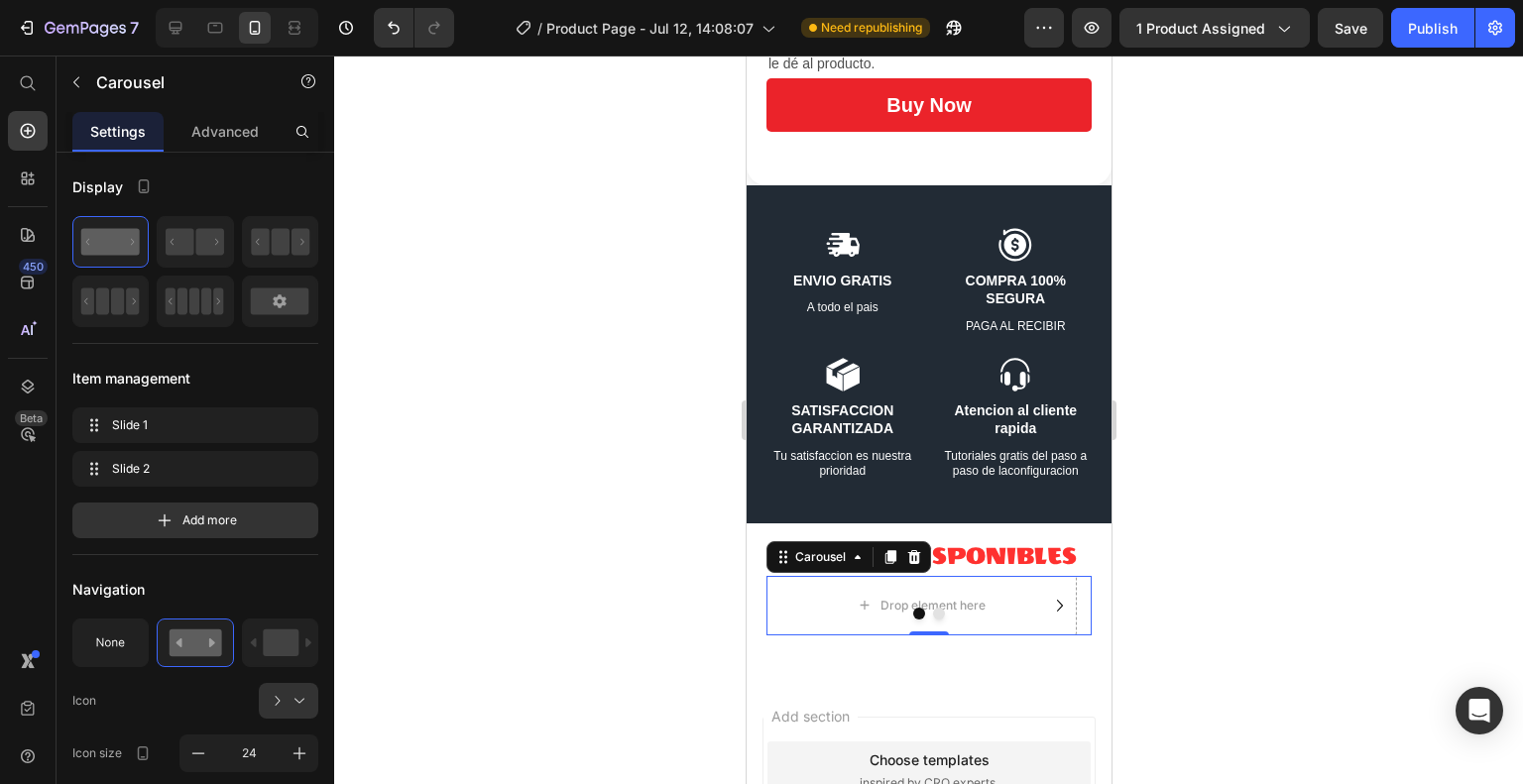 drag, startPoint x: 119, startPoint y: 242, endPoint x: 653, endPoint y: 413, distance: 560.711 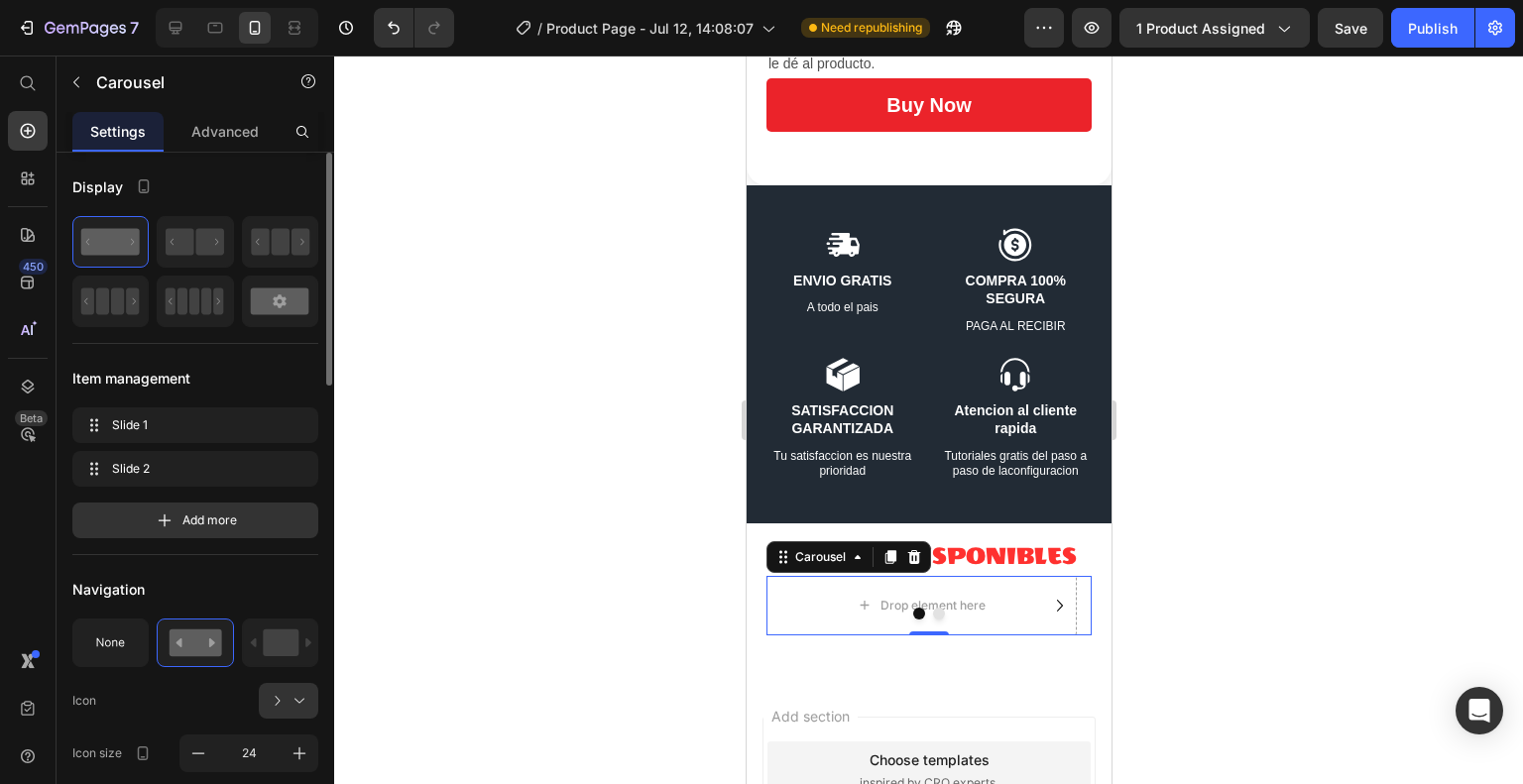 drag, startPoint x: 114, startPoint y: 233, endPoint x: 246, endPoint y: 316, distance: 155.92626 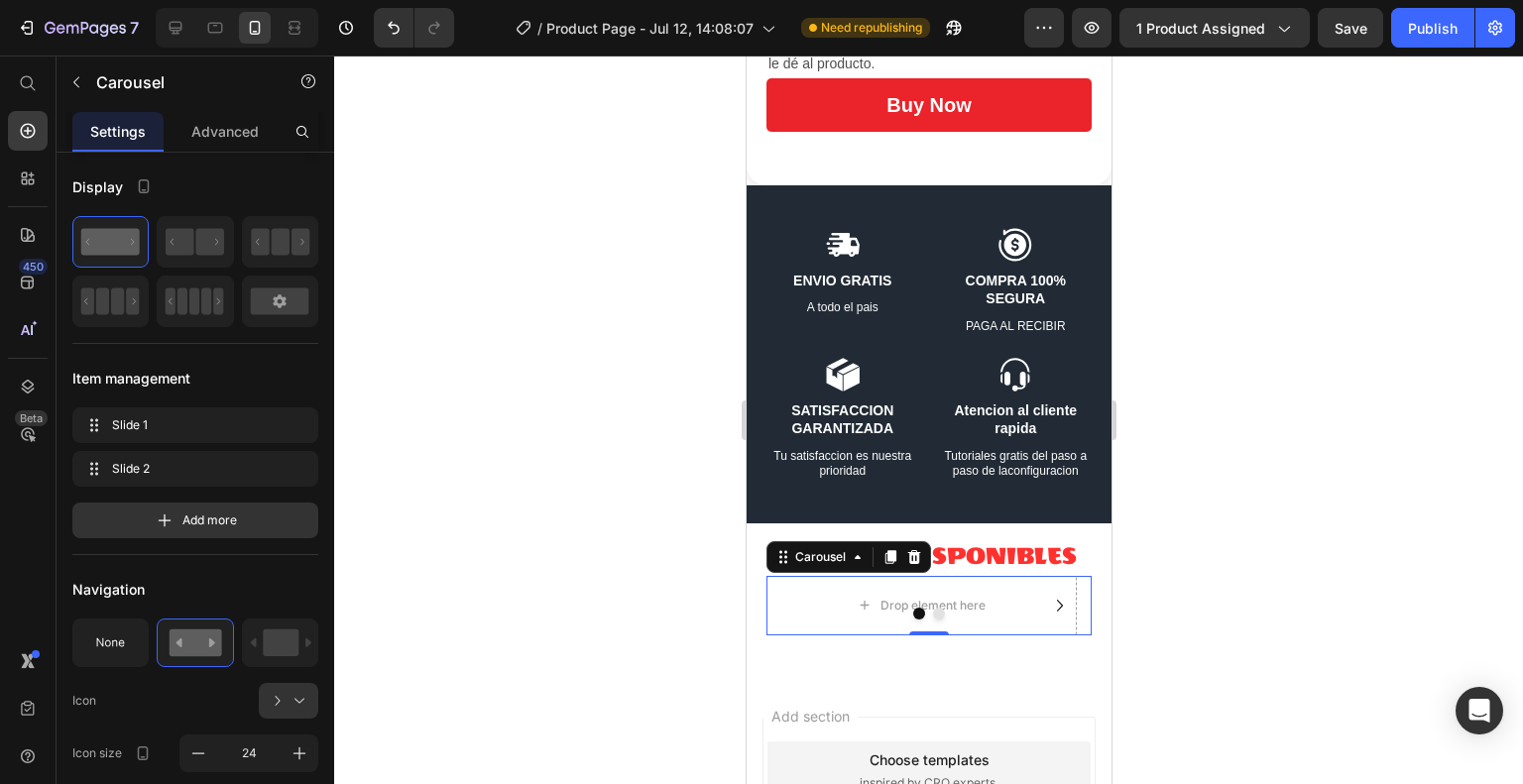 drag, startPoint x: 841, startPoint y: 300, endPoint x: 823, endPoint y: 499, distance: 199.81241 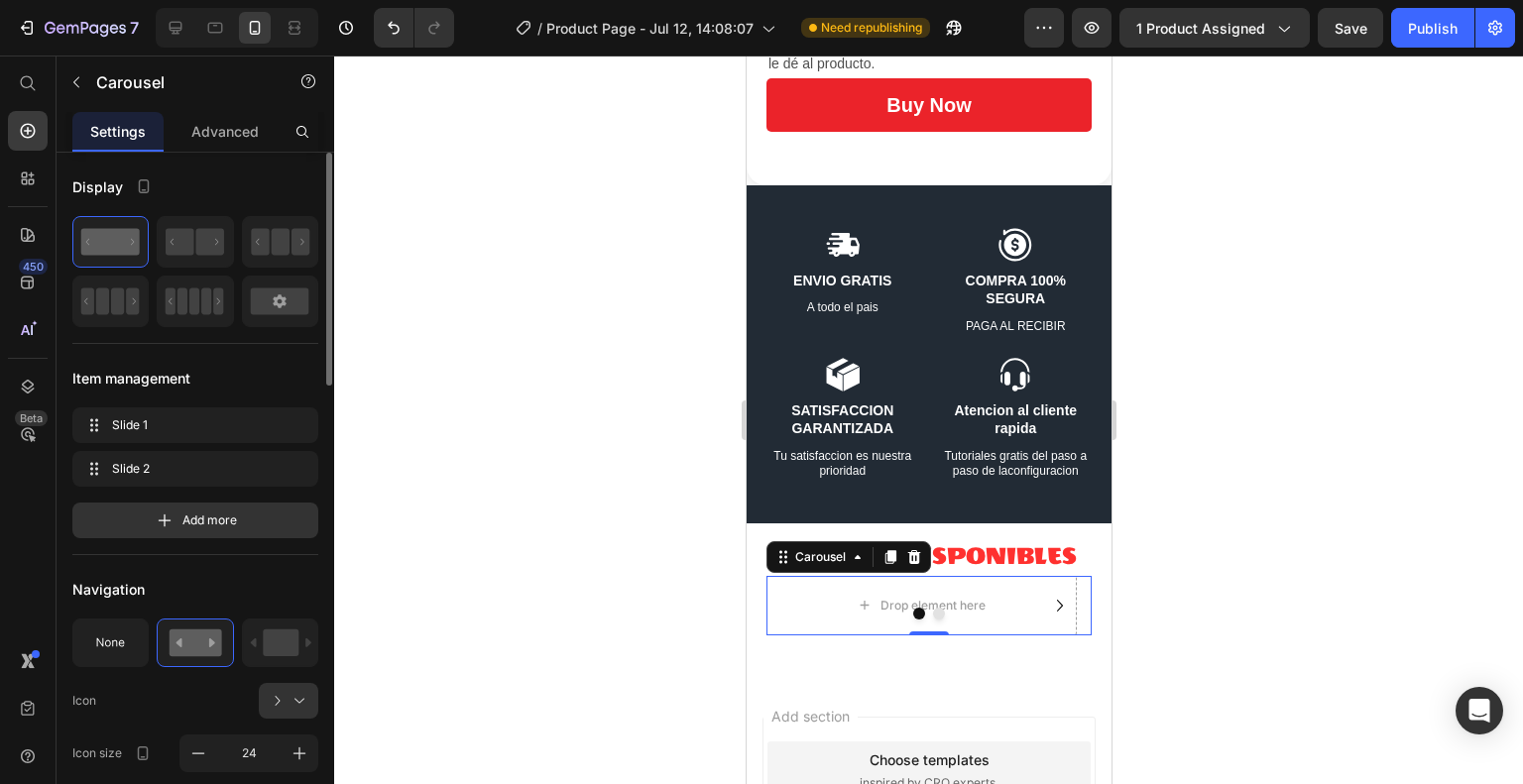 click 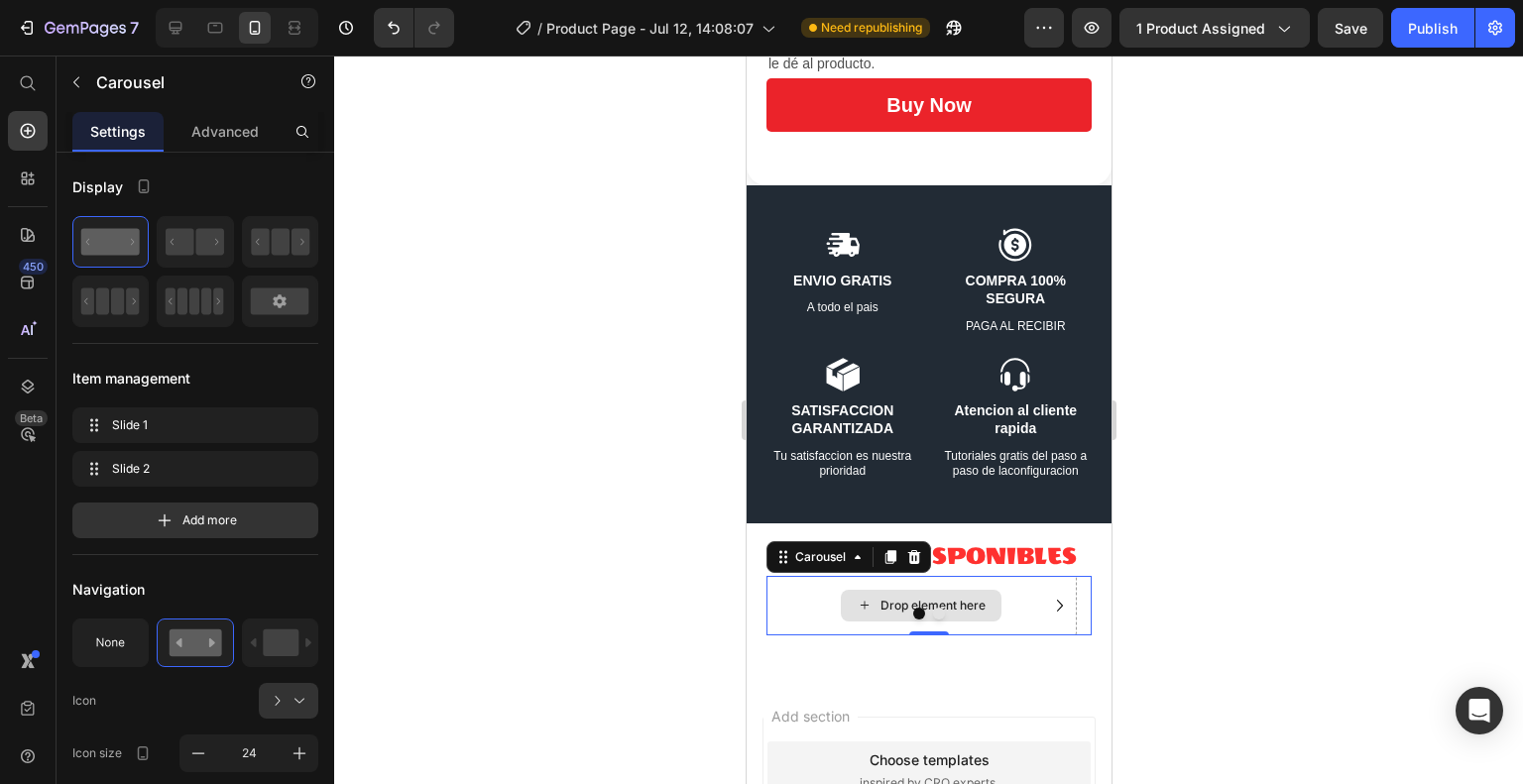 click on "Drop element here" at bounding box center (932, 606) 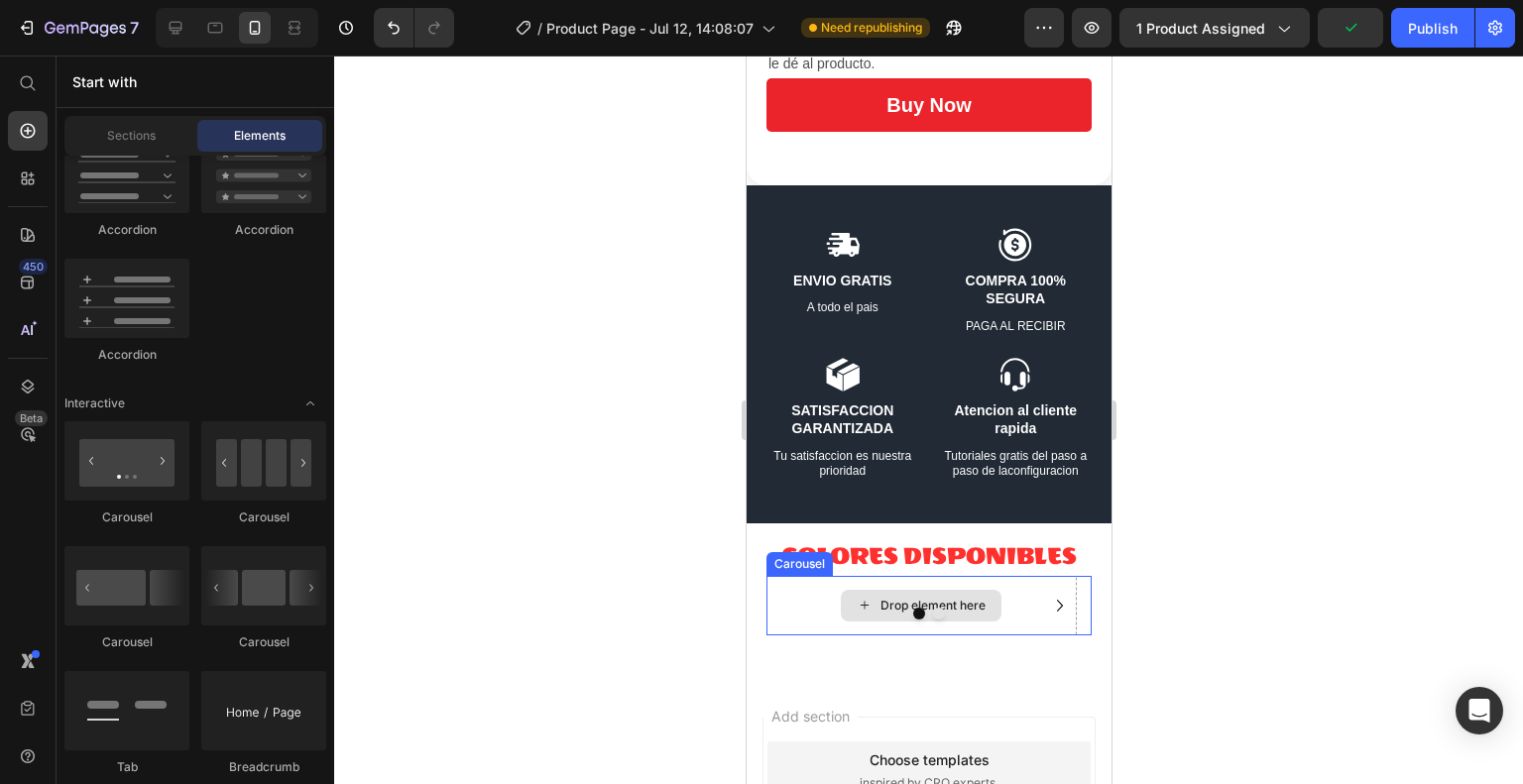 click on "Drop element here" at bounding box center (932, 606) 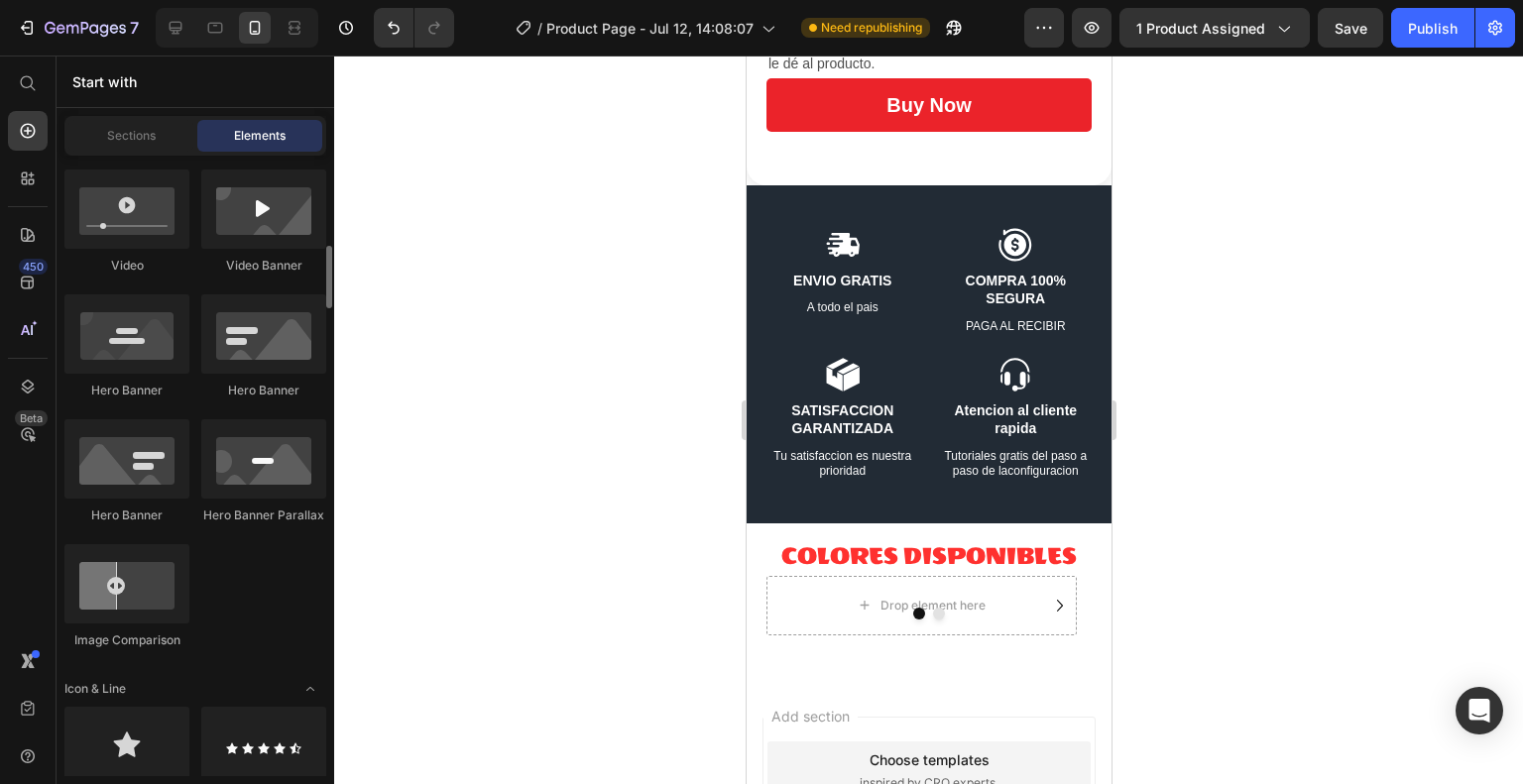 scroll, scrollTop: 595, scrollLeft: 0, axis: vertical 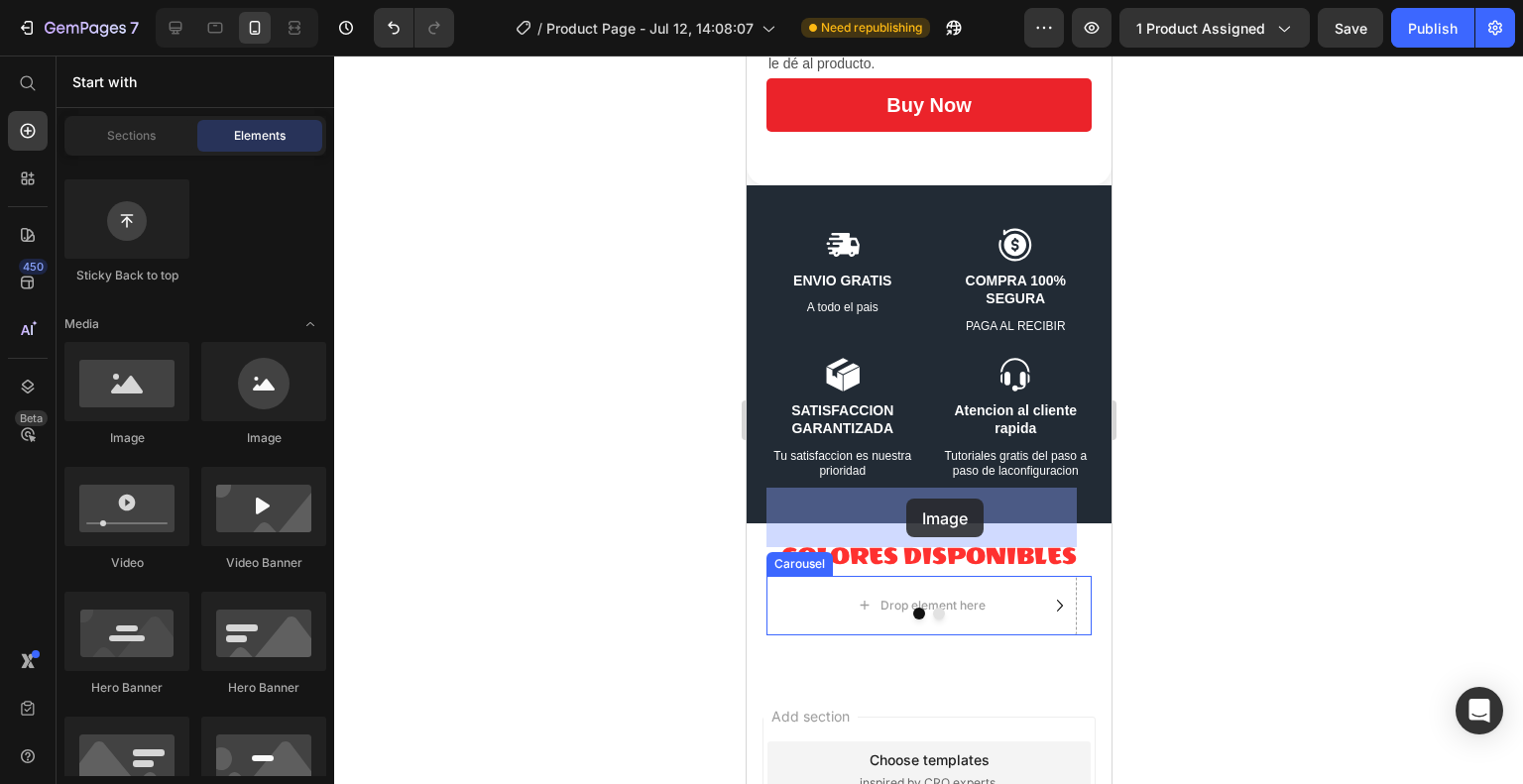 drag, startPoint x: 900, startPoint y: 454, endPoint x: 905, endPoint y: 499, distance: 45.276926 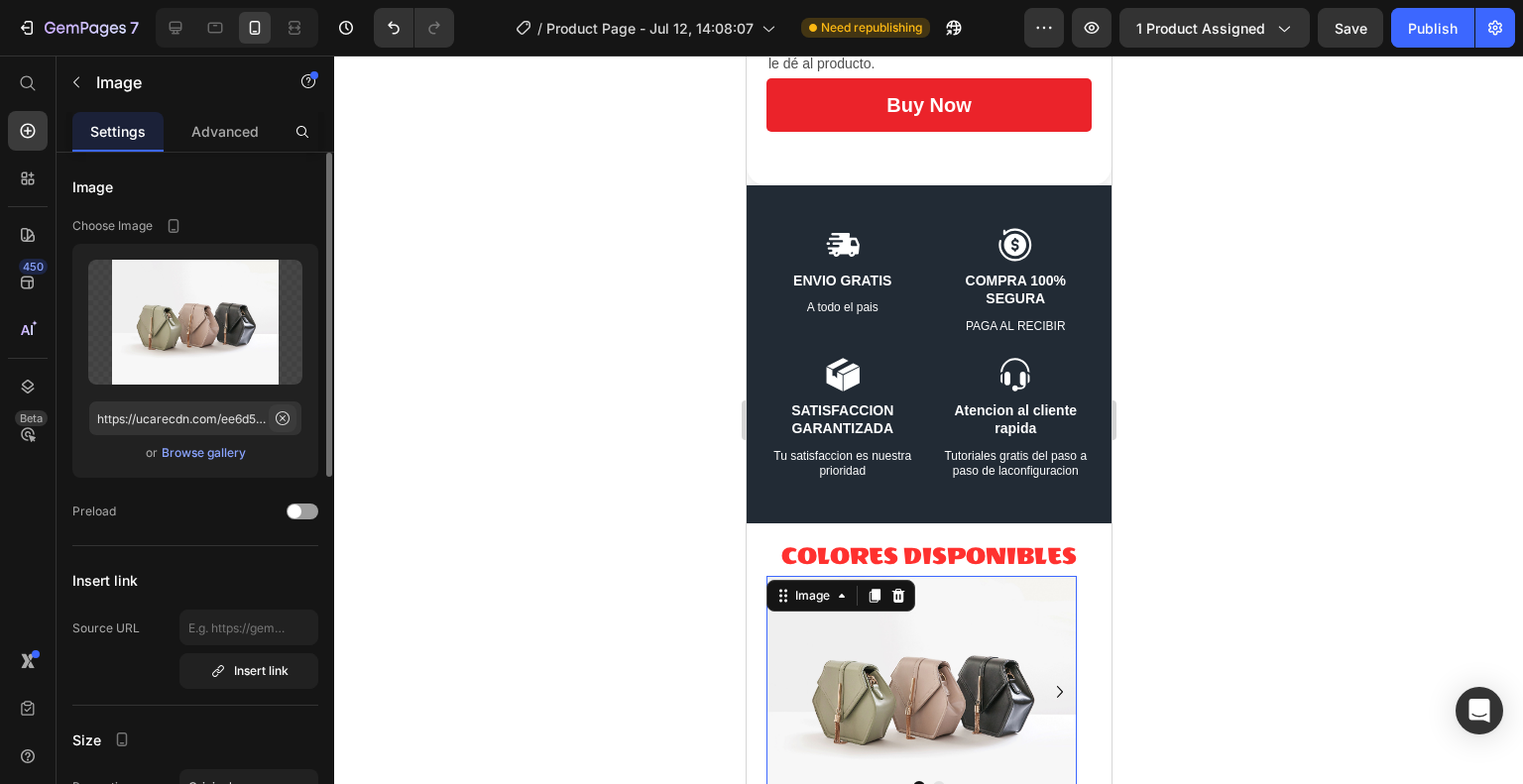 click 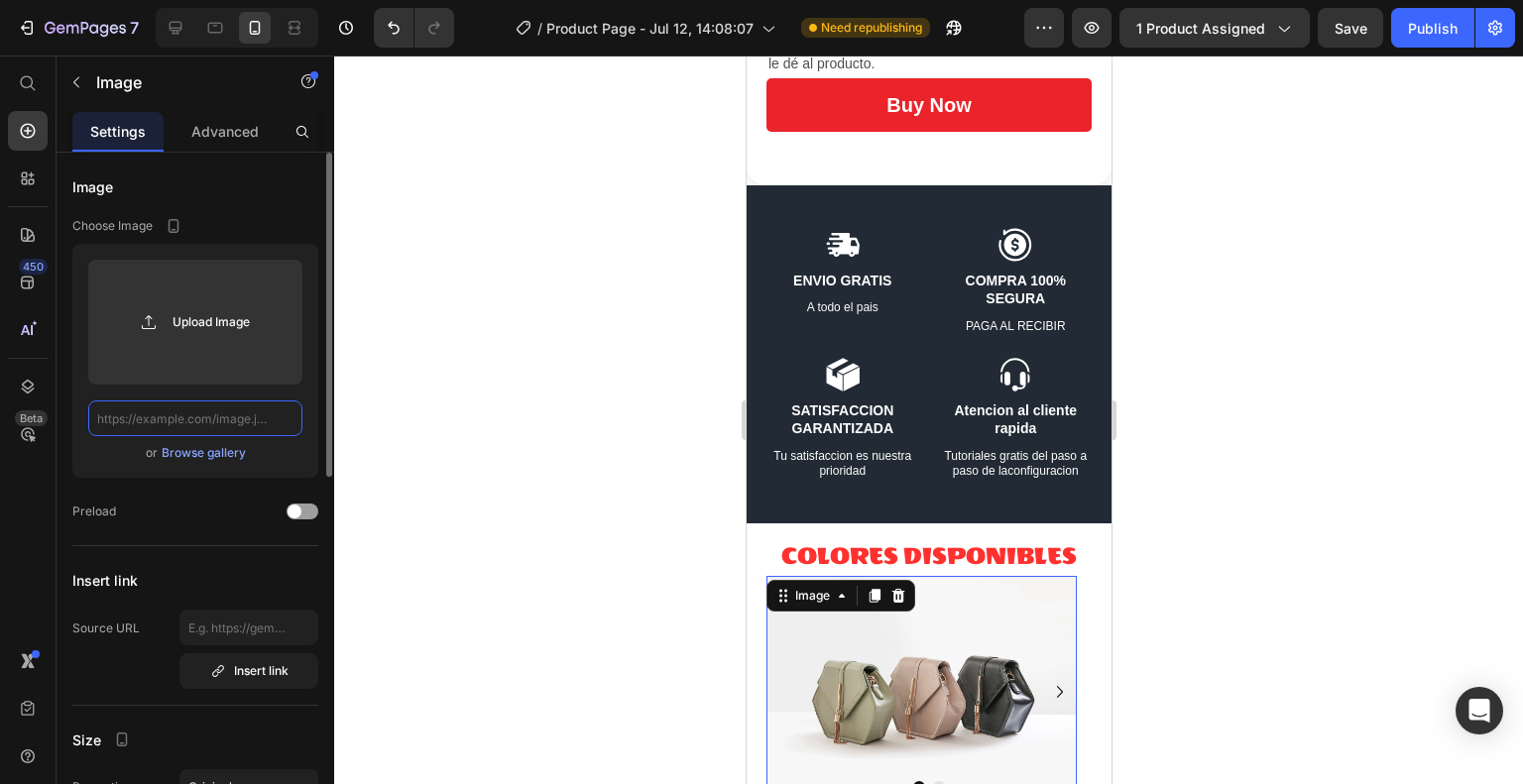 scroll, scrollTop: 0, scrollLeft: 0, axis: both 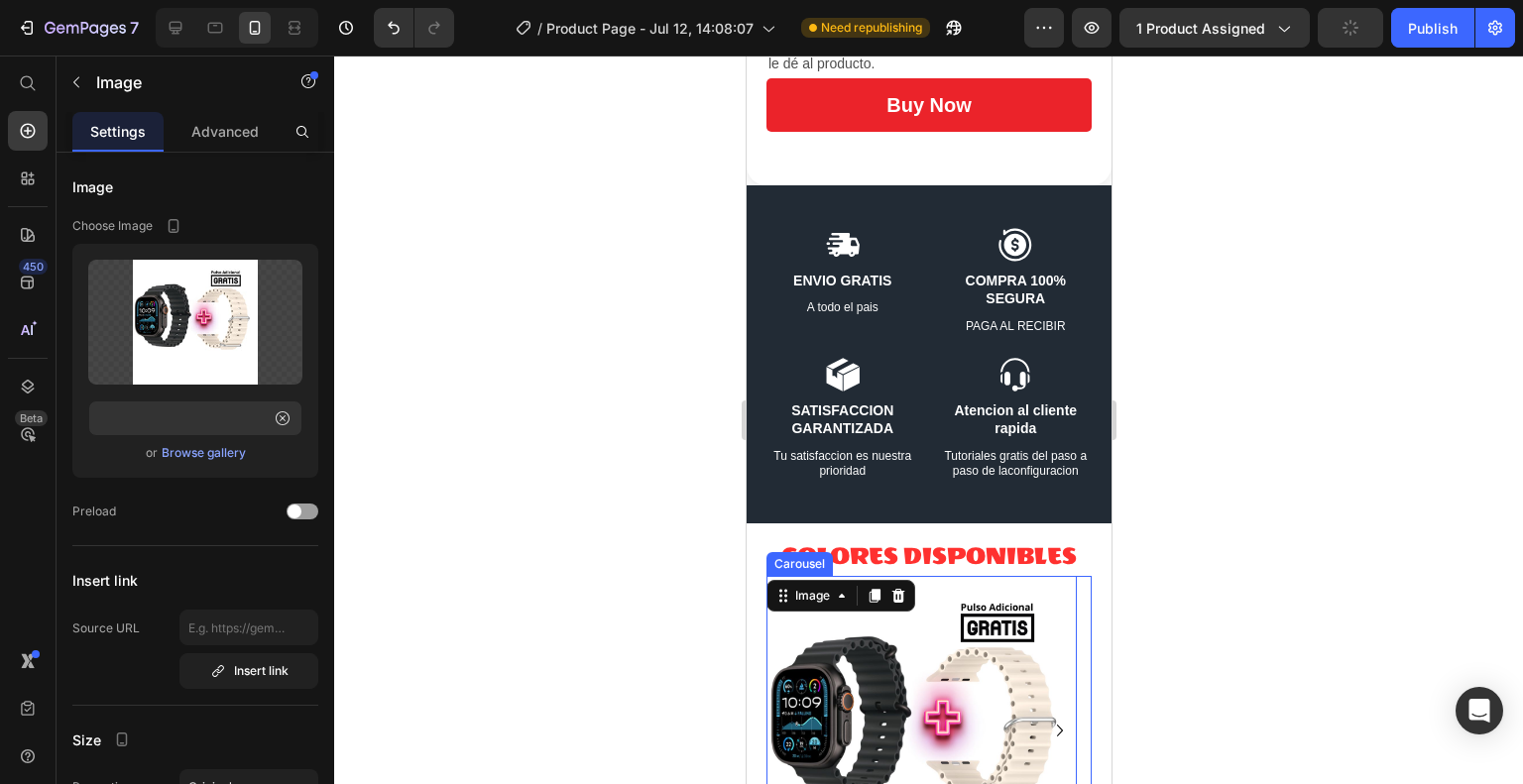 click 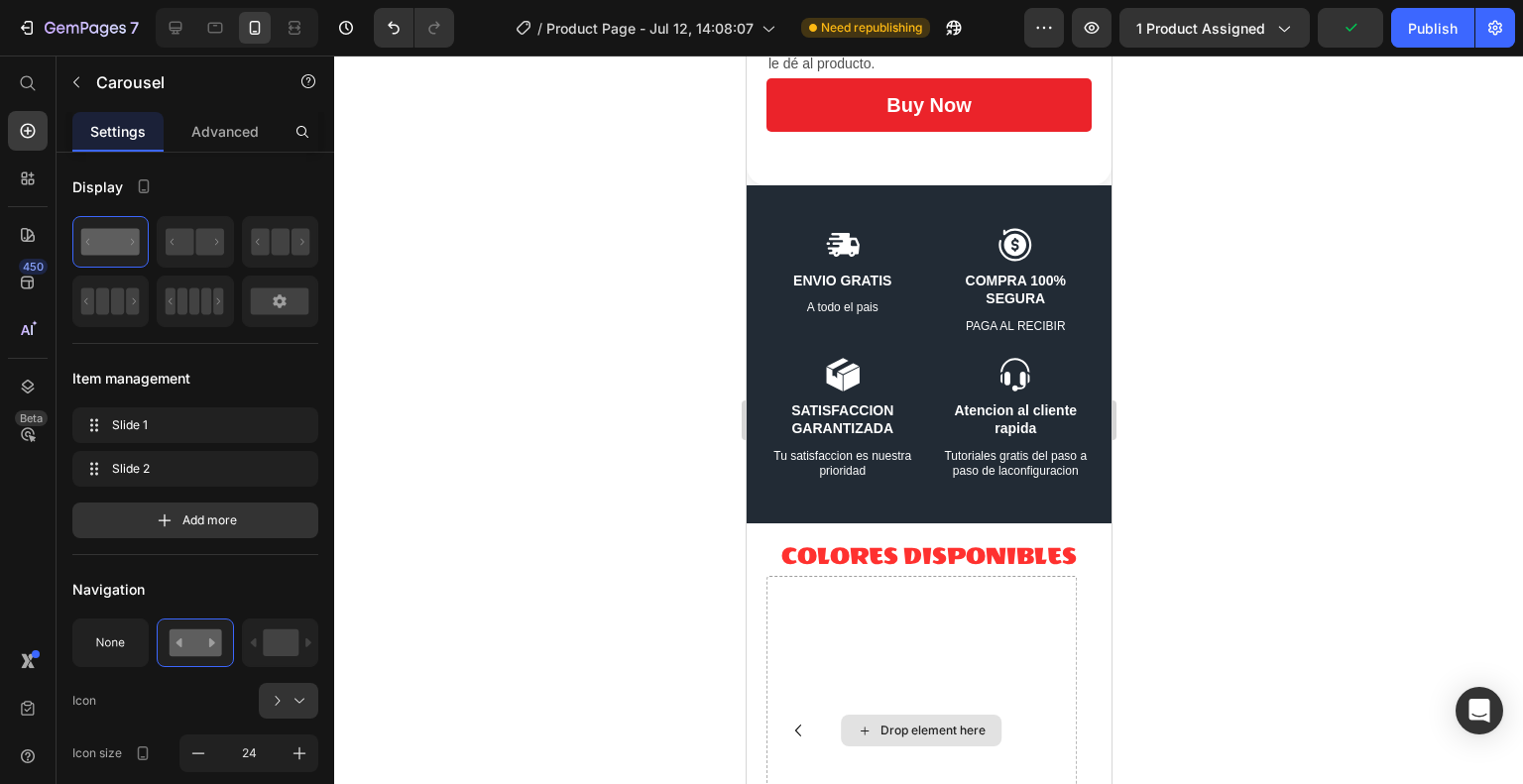 click on "Drop element here" at bounding box center [932, 730] 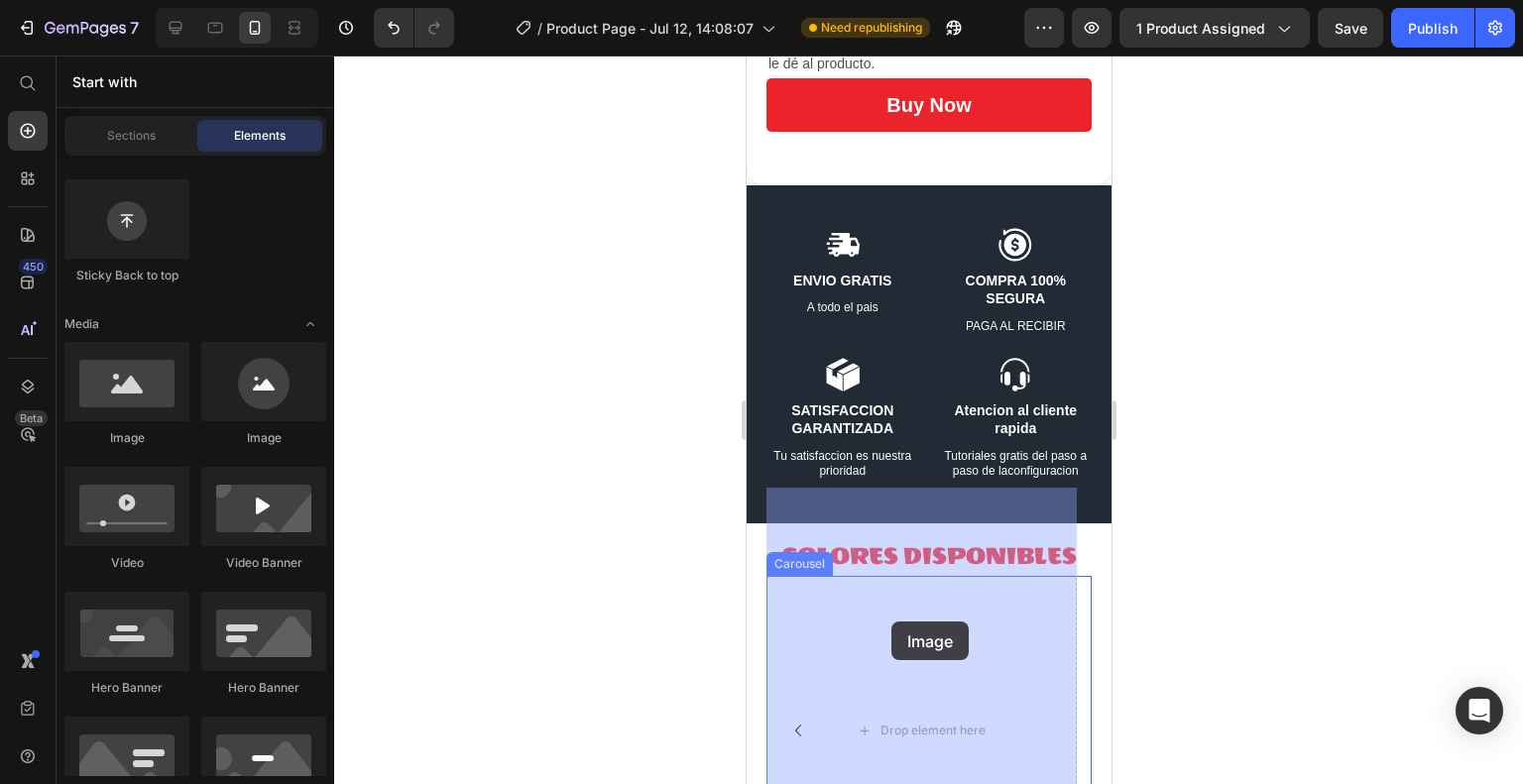 drag, startPoint x: 892, startPoint y: 455, endPoint x: 839, endPoint y: 610, distance: 163.8109 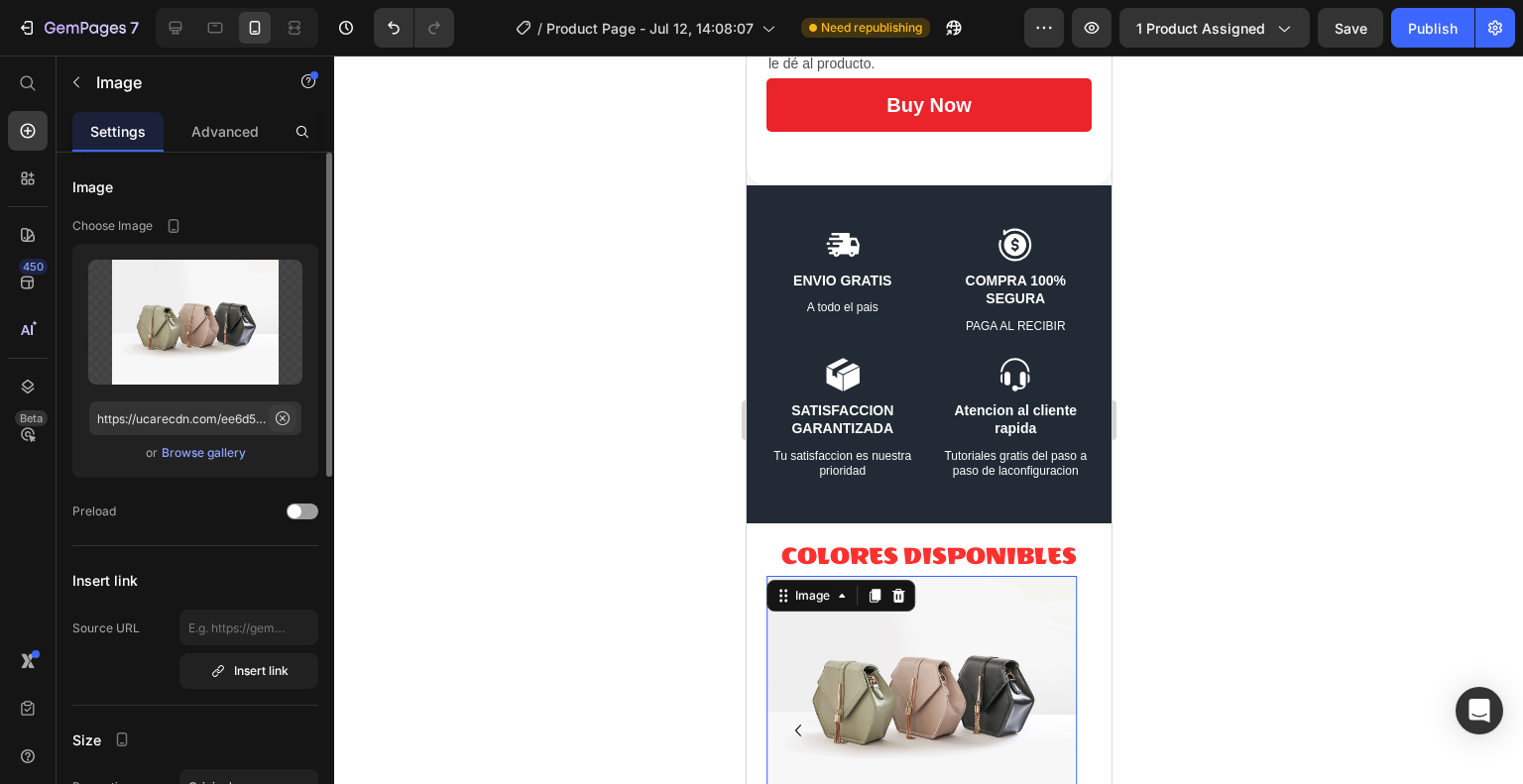 click 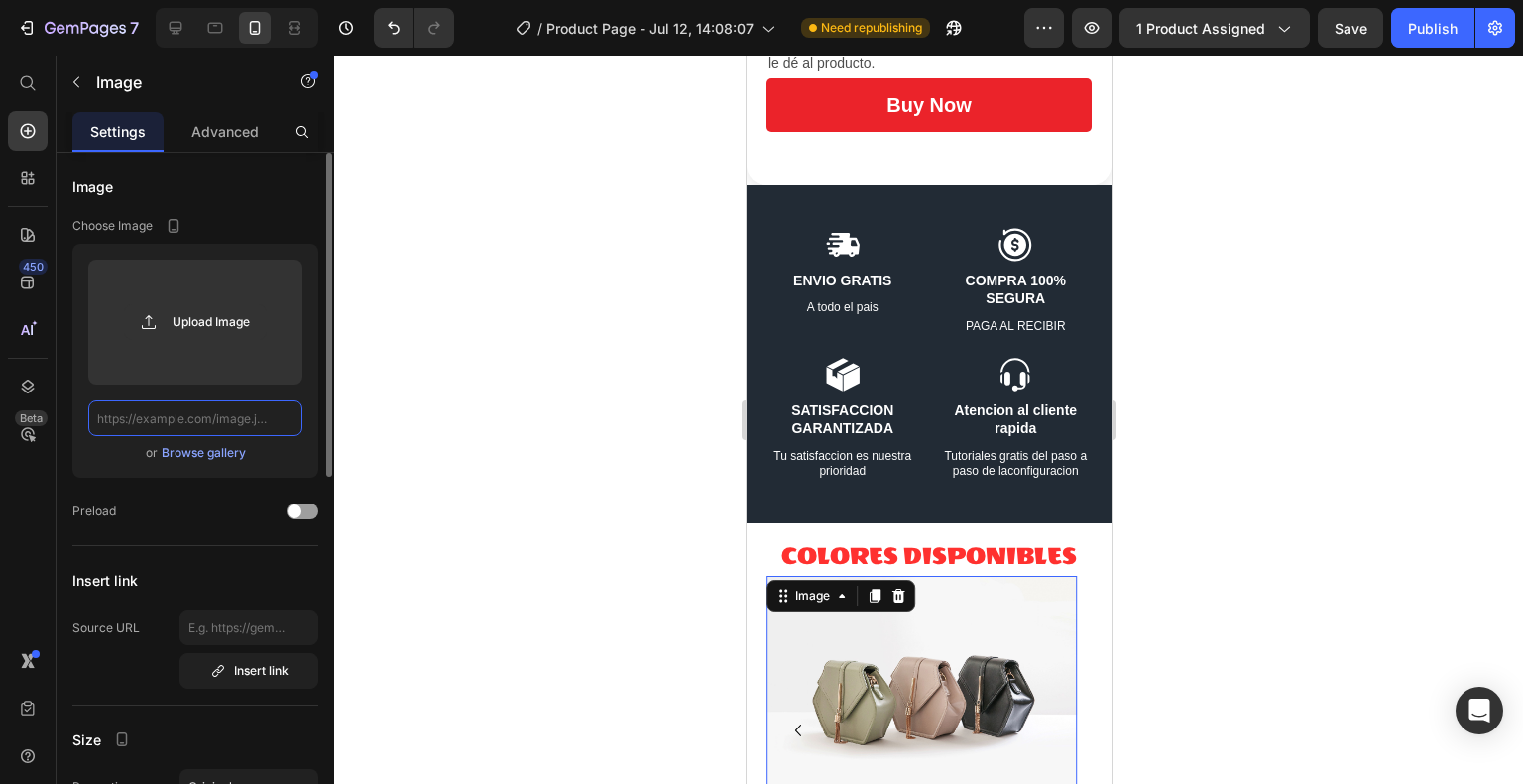 scroll, scrollTop: 0, scrollLeft: 0, axis: both 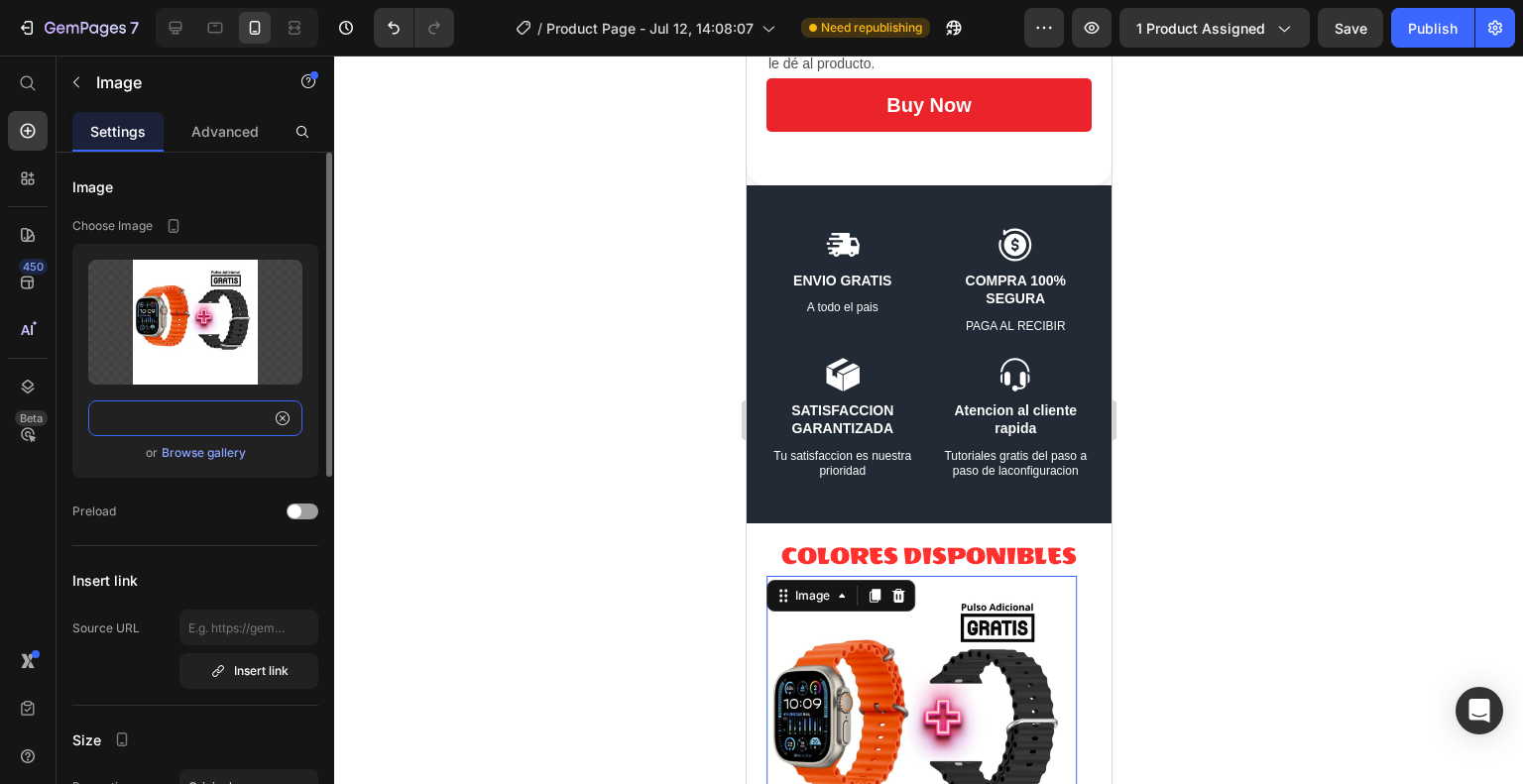 type on "https://cdn.shopify.com/s/files/1/0644/6006/2851/files/WhatsApp_Image_2025-06-12_at_1.49.23_PM.jpg?v=1752346747" 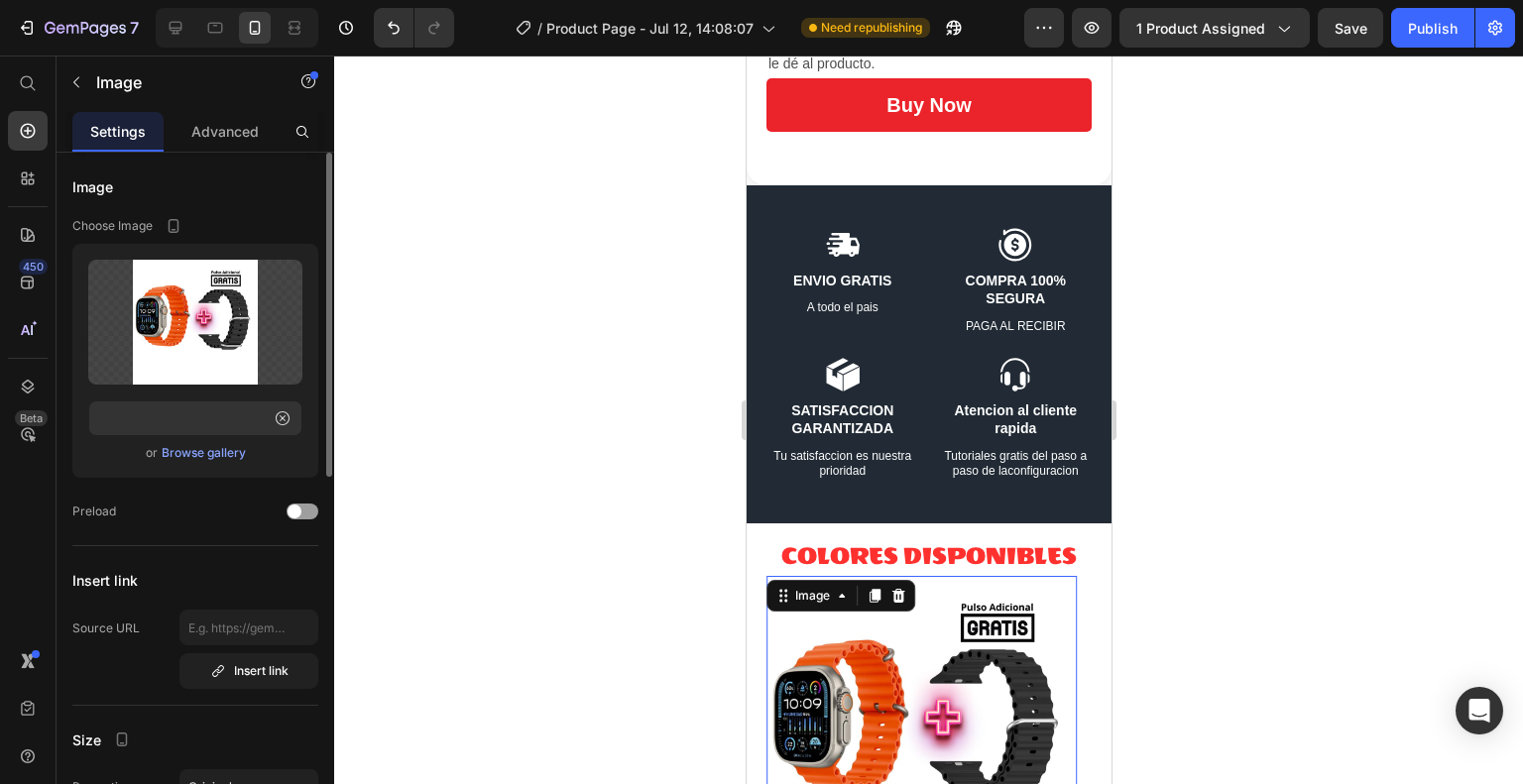 click at bounding box center [920, 730] 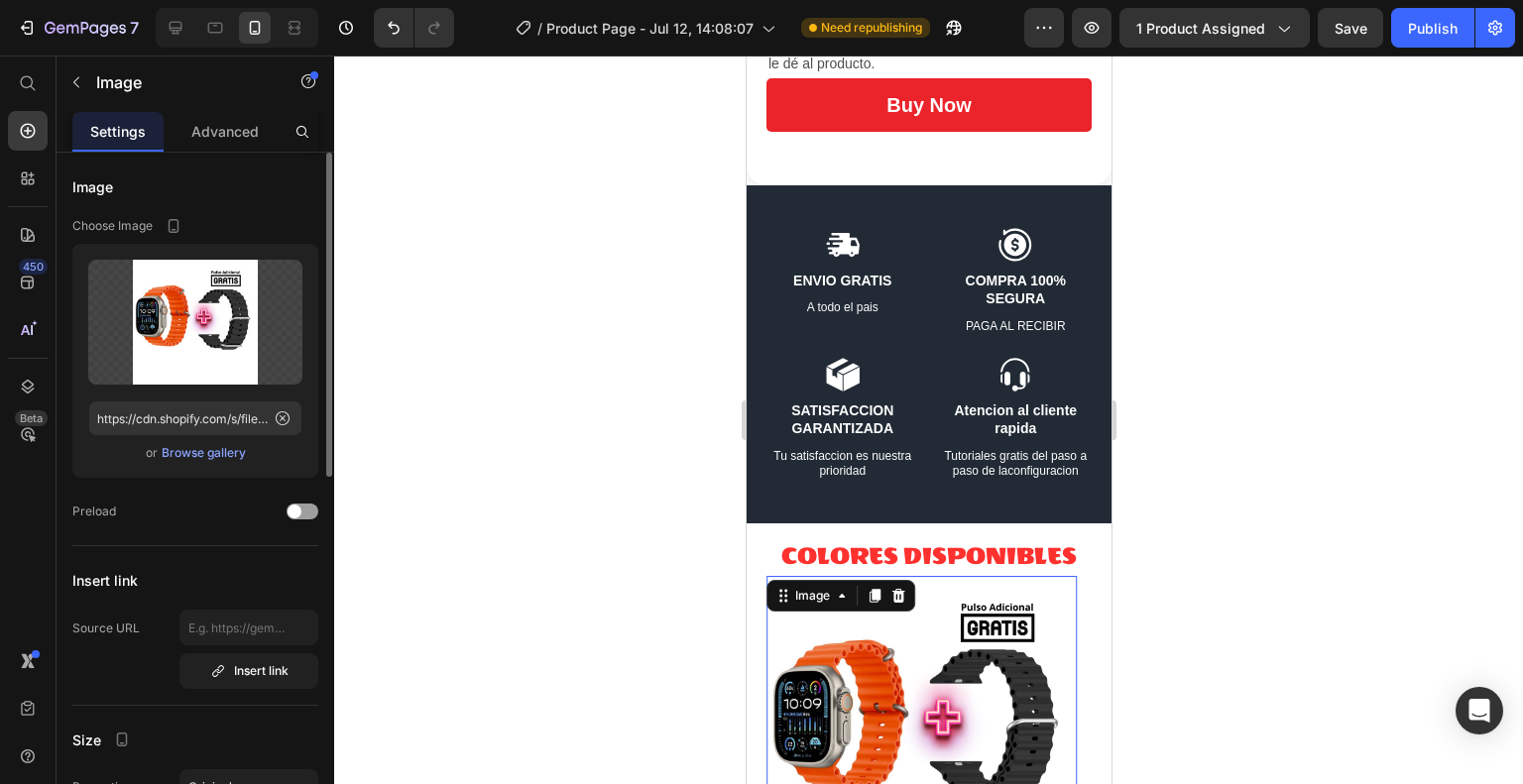 click at bounding box center (920, 730) 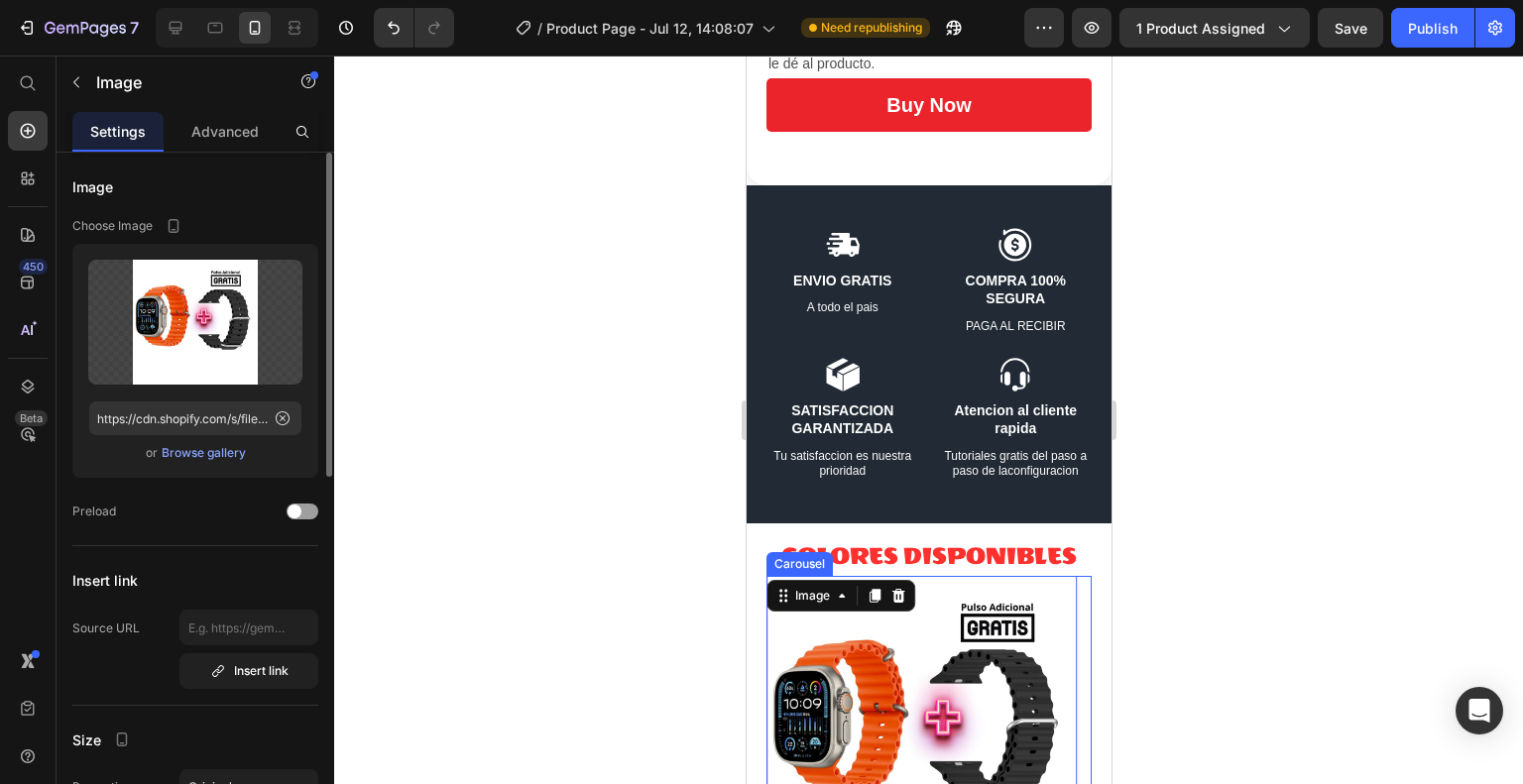 click at bounding box center [797, 730] 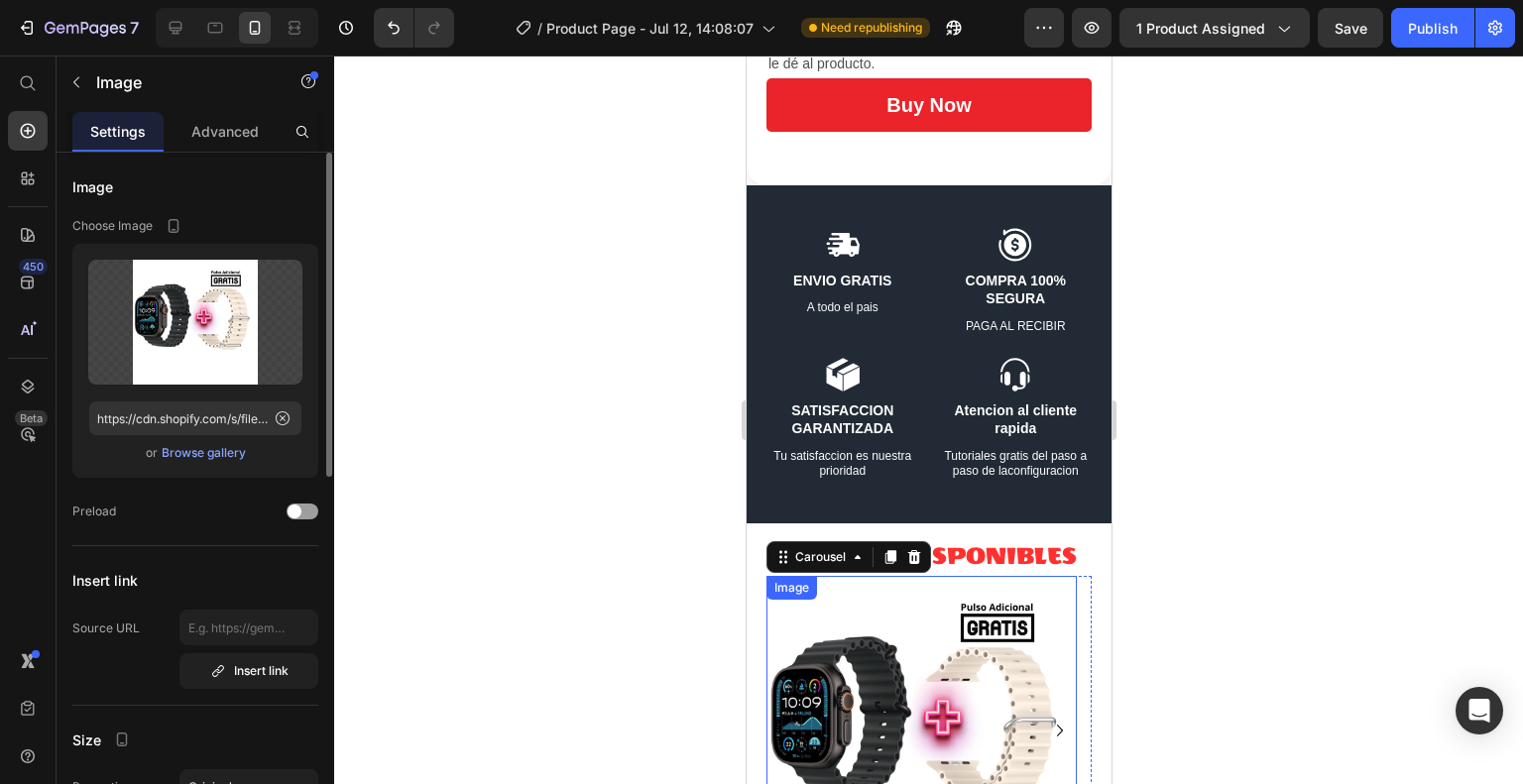 drag, startPoint x: 907, startPoint y: 637, endPoint x: 689, endPoint y: 614, distance: 219.20995 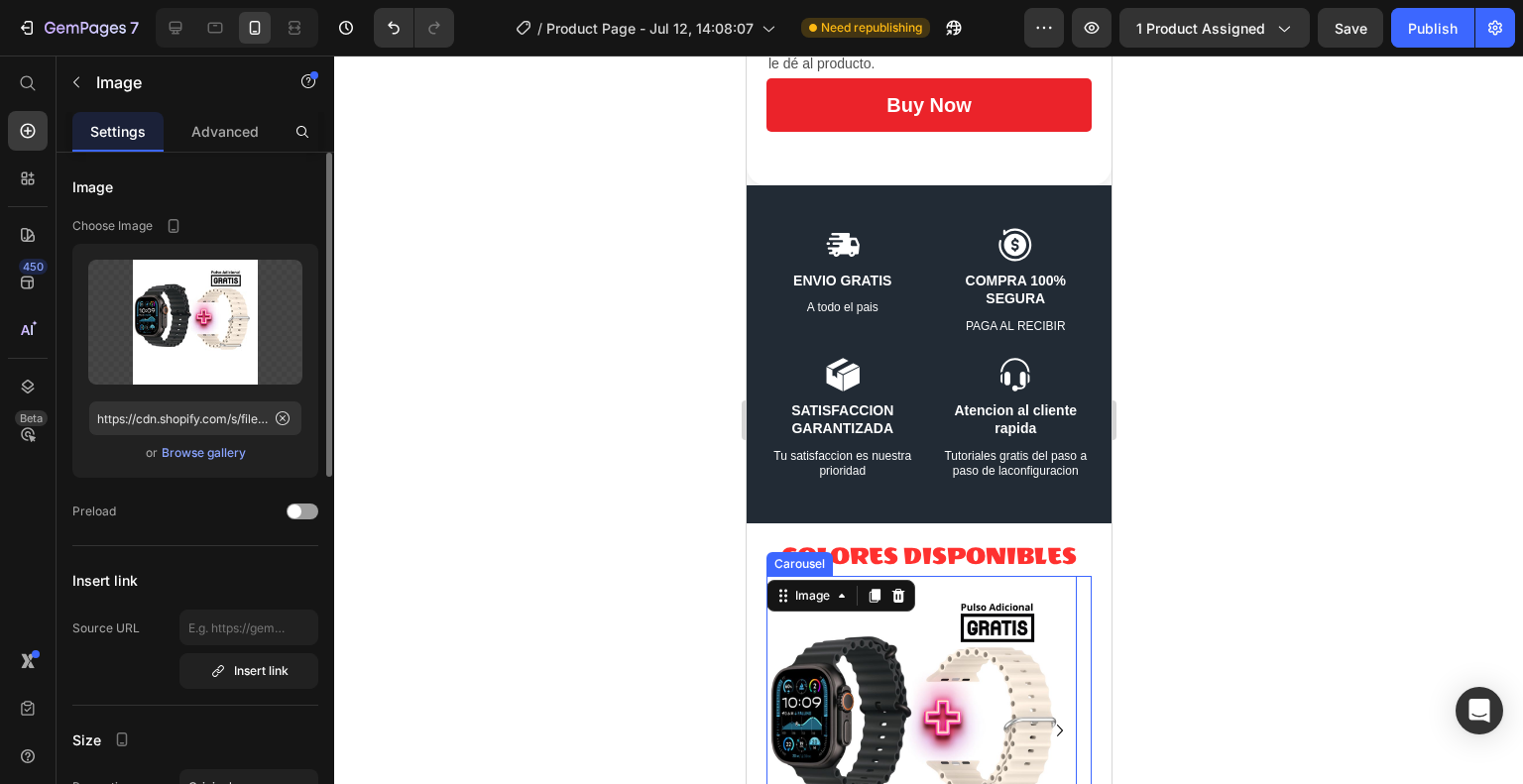 click 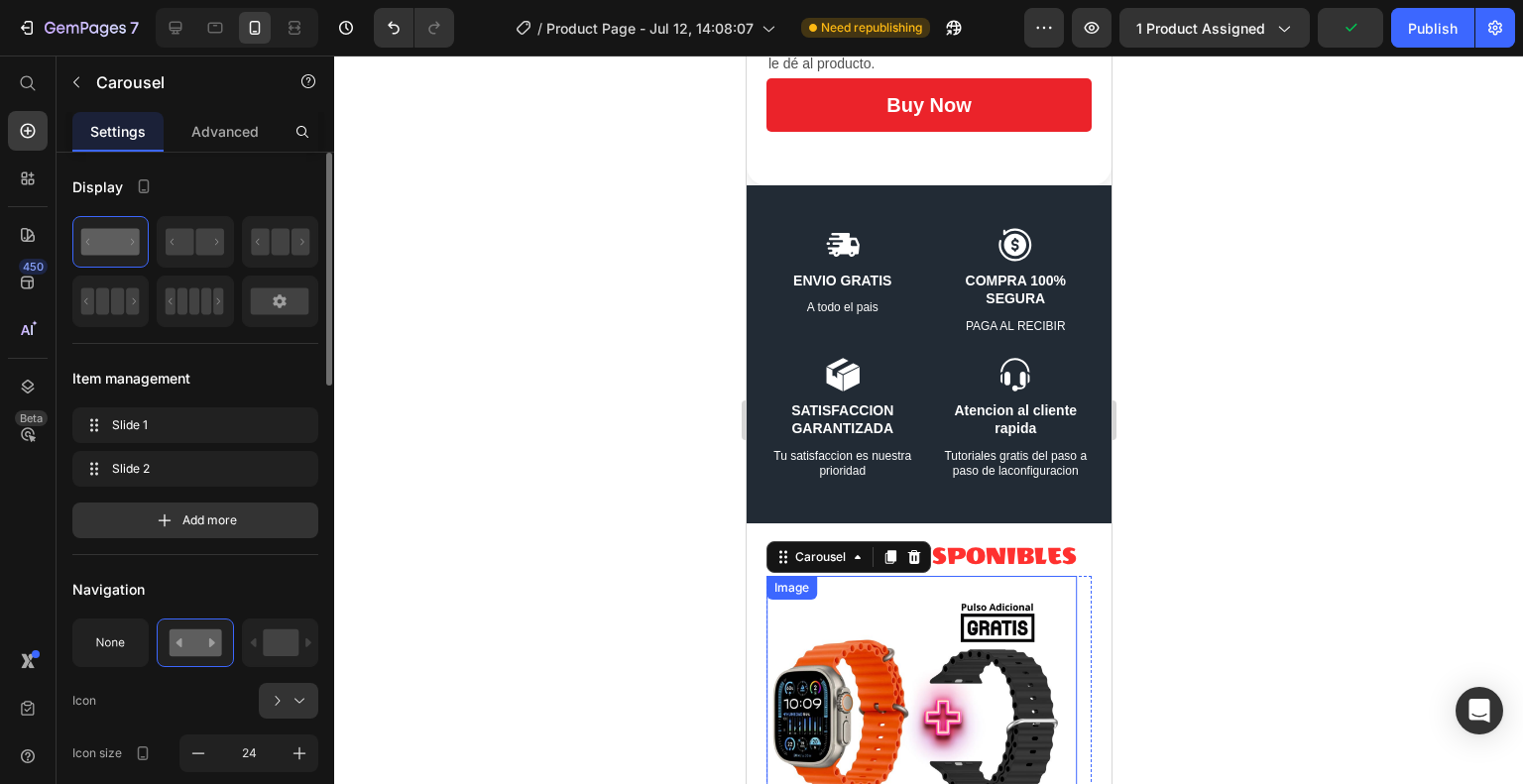 click at bounding box center [920, 730] 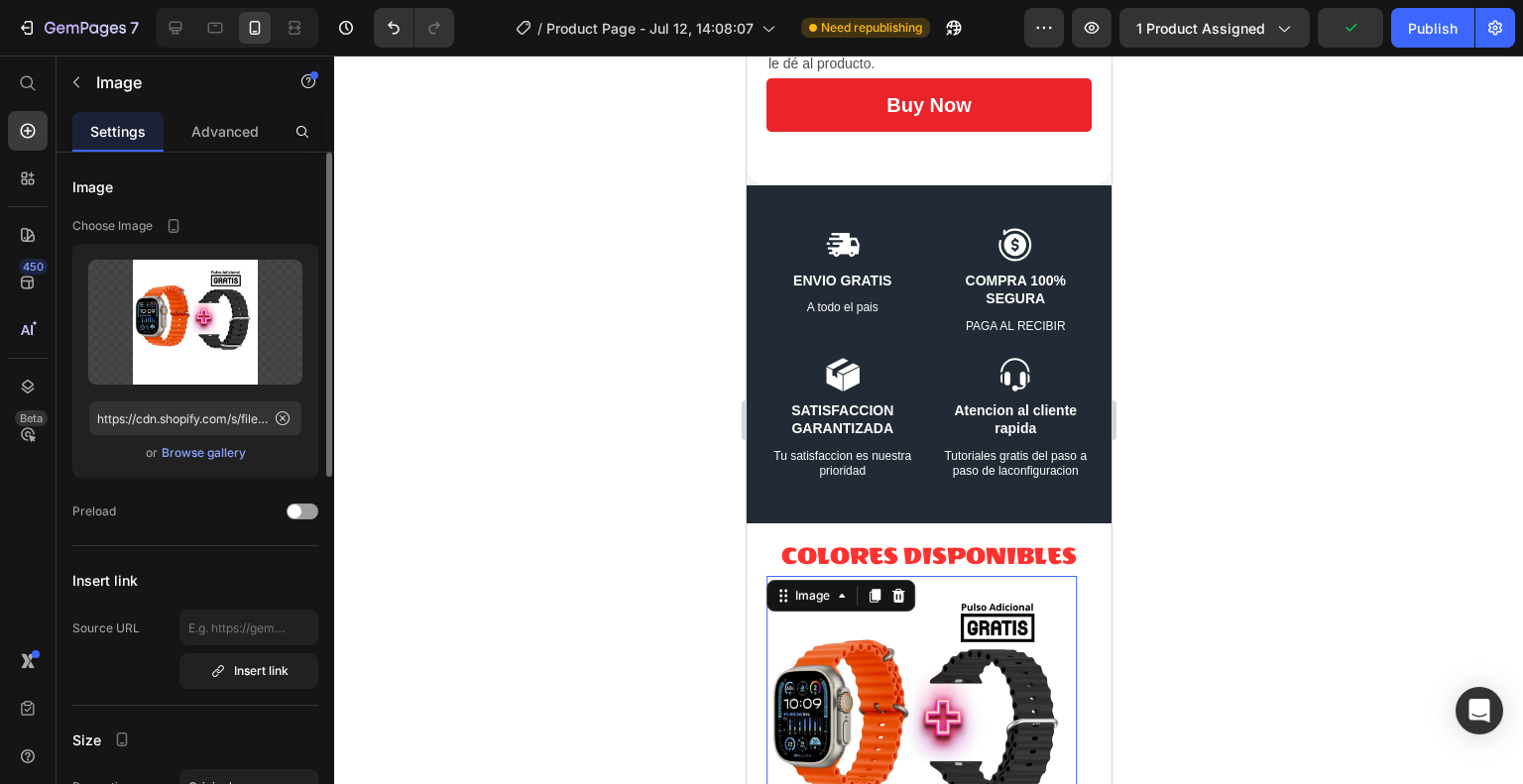 click at bounding box center [920, 730] 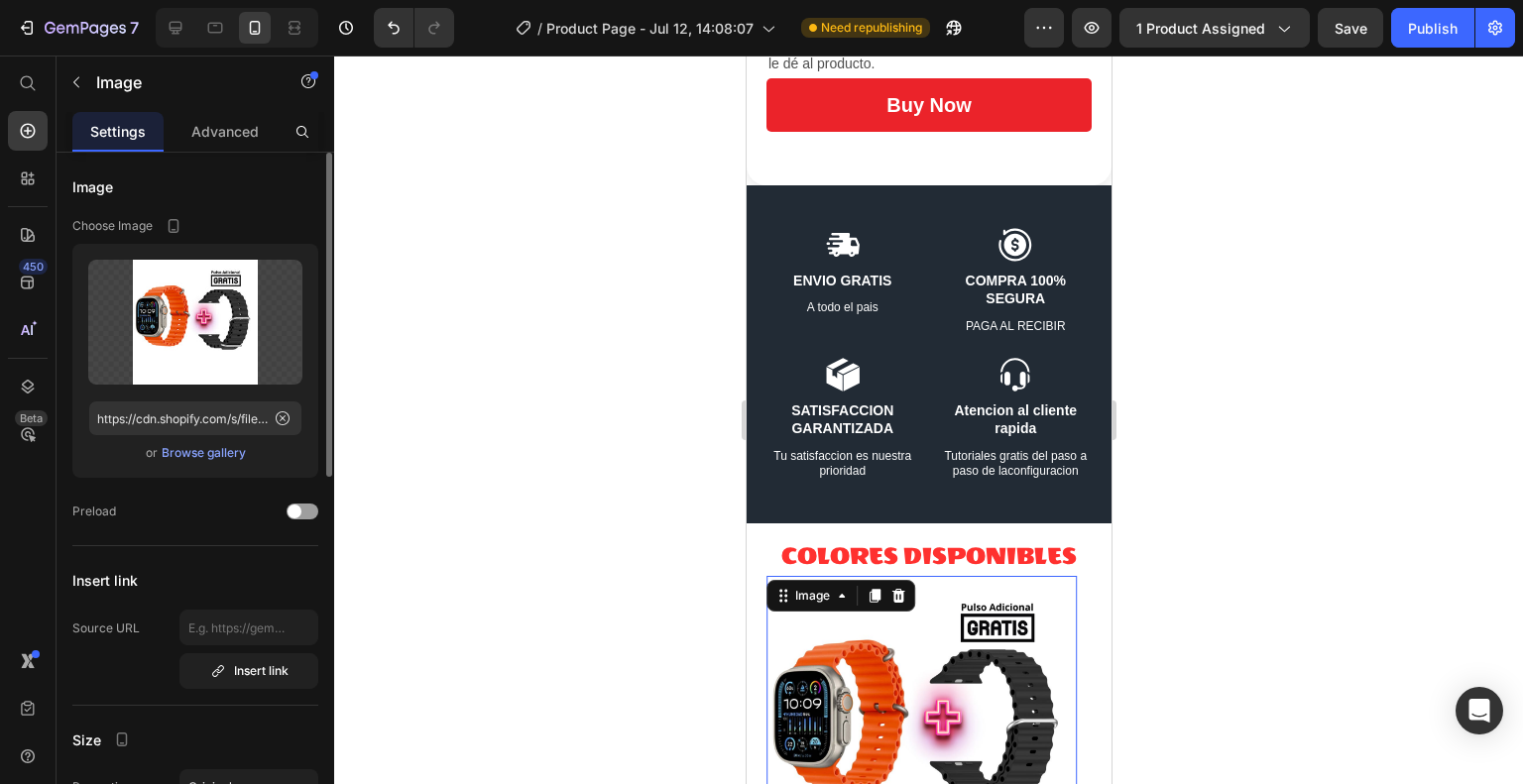 scroll, scrollTop: 4185, scrollLeft: 0, axis: vertical 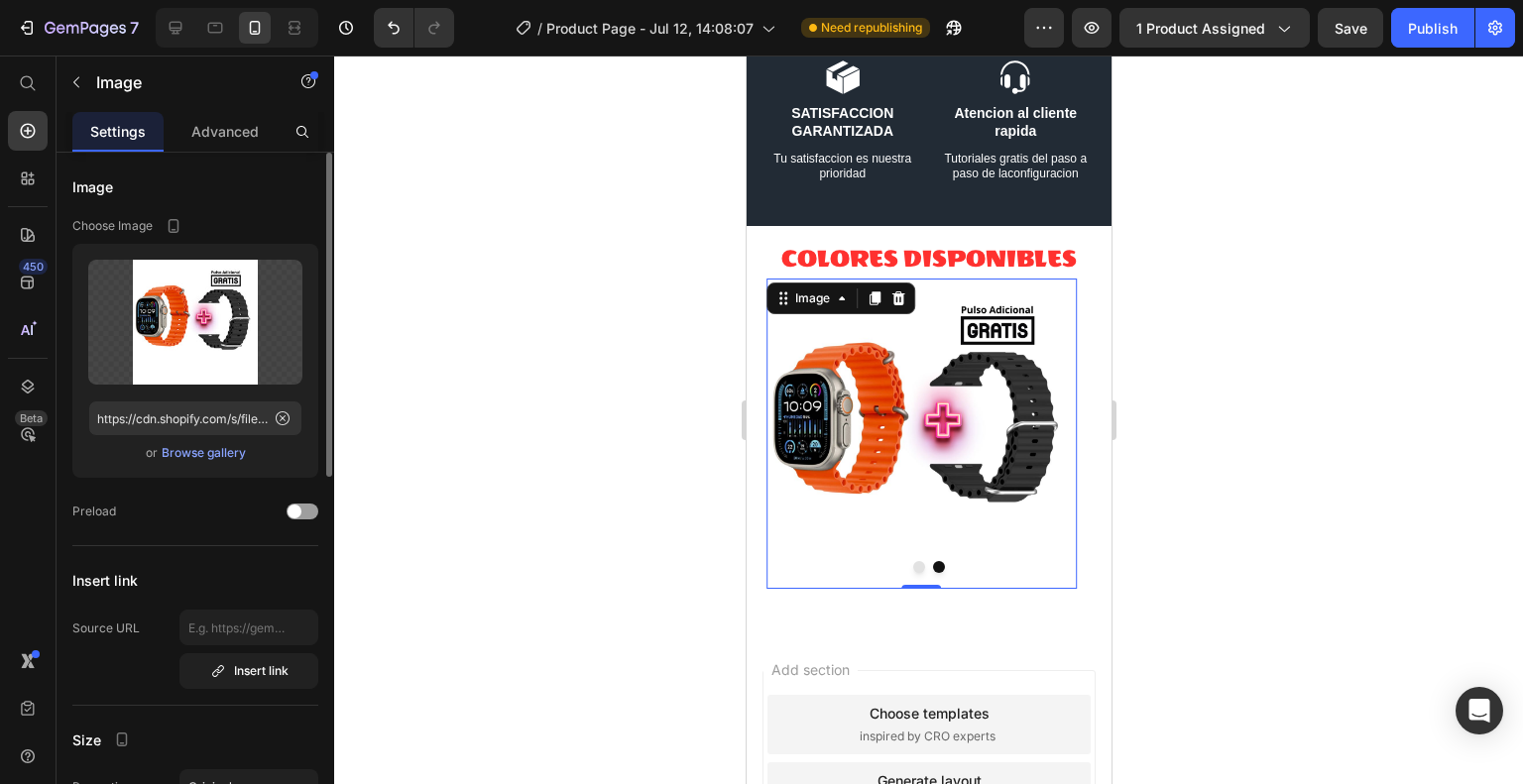 click at bounding box center [797, 433] 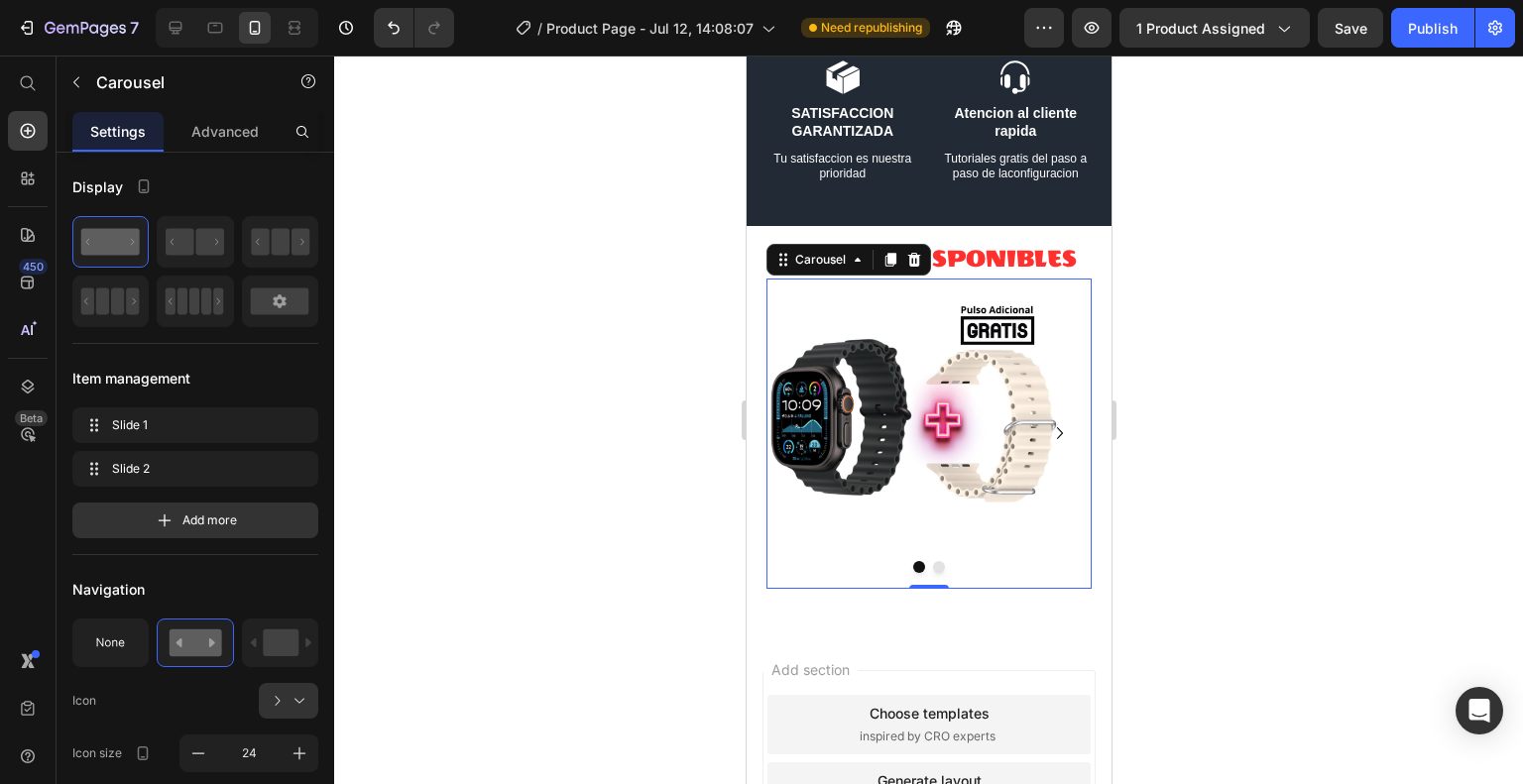 drag, startPoint x: 187, startPoint y: 247, endPoint x: 658, endPoint y: 361, distance: 484.59983 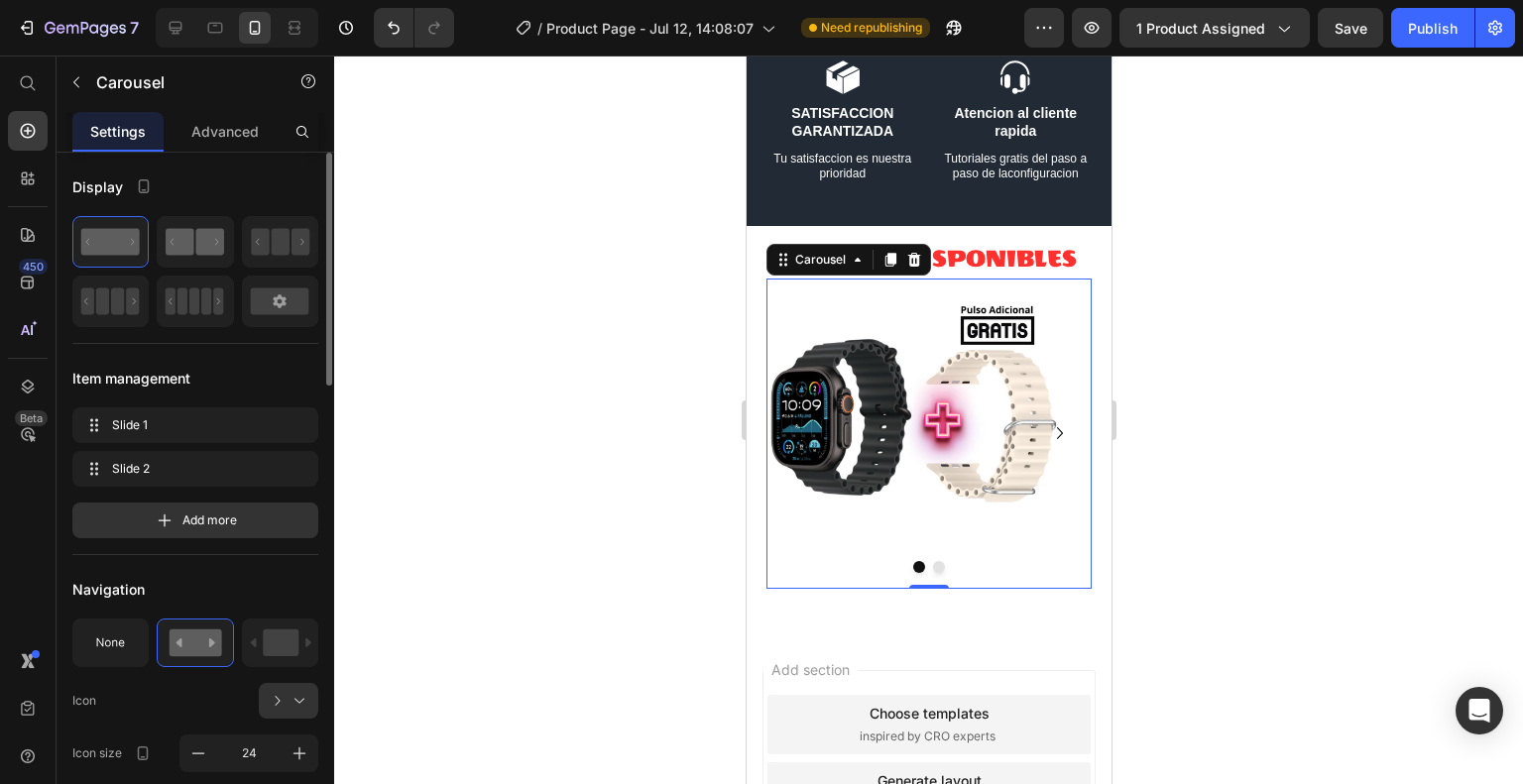click 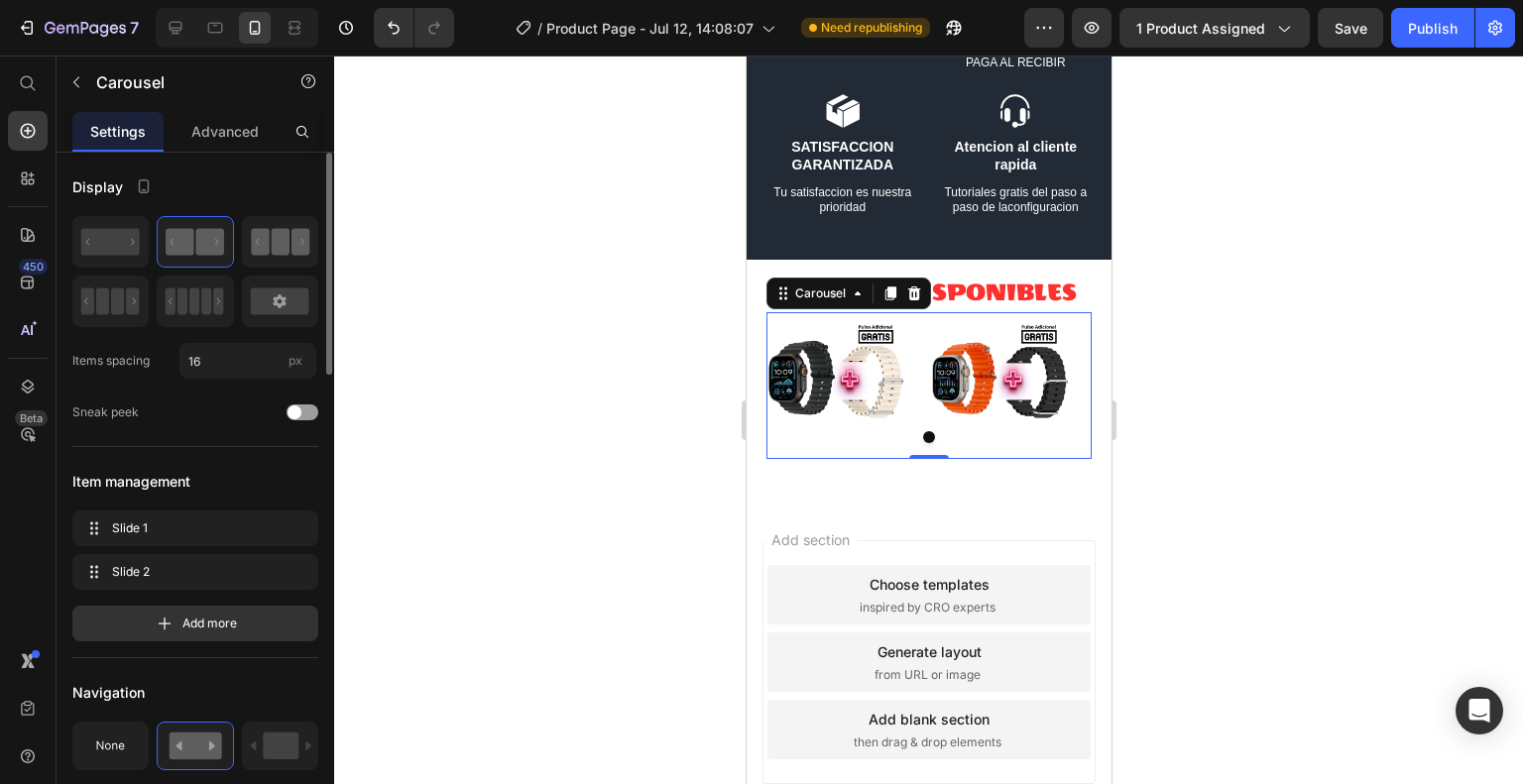 click 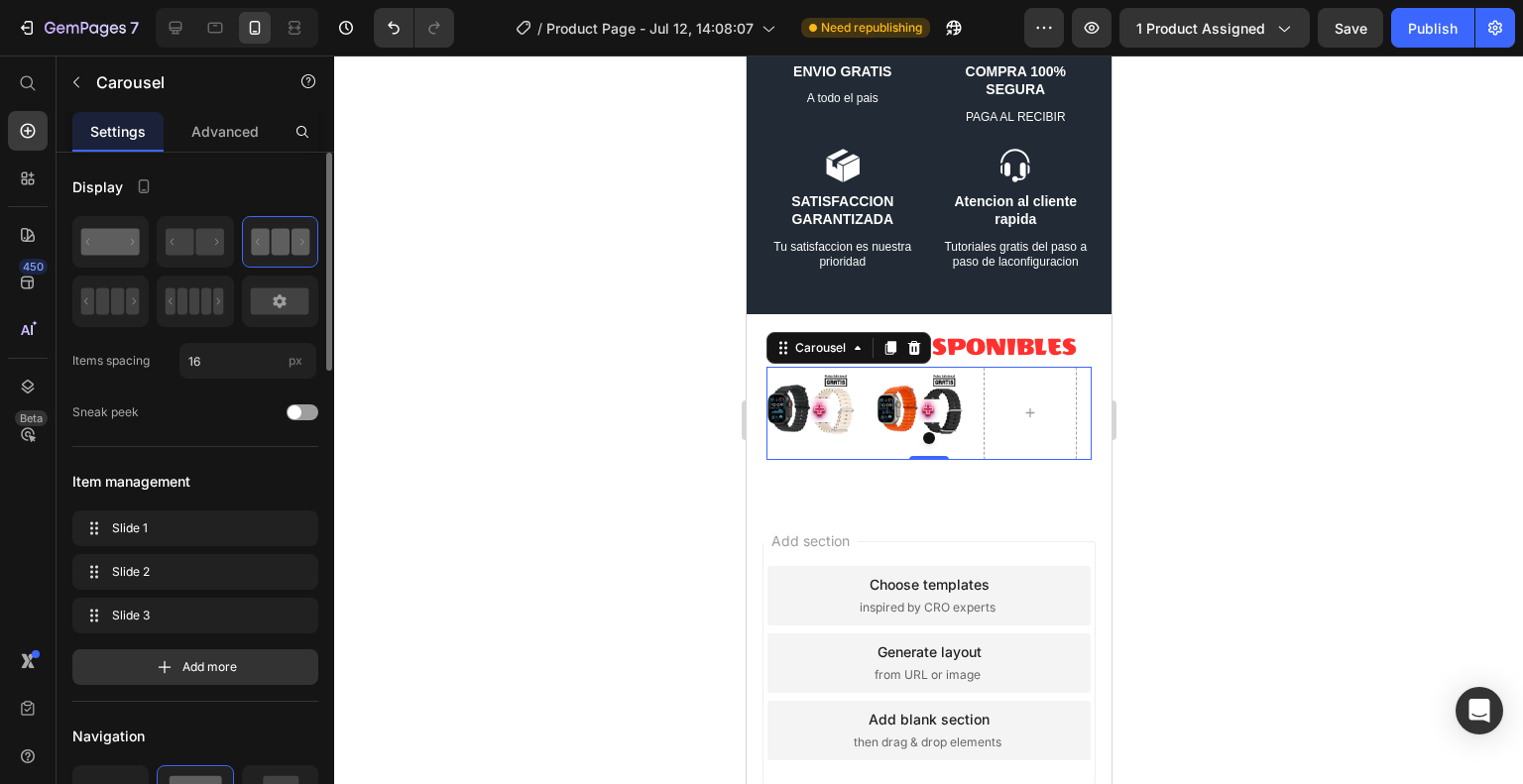 click 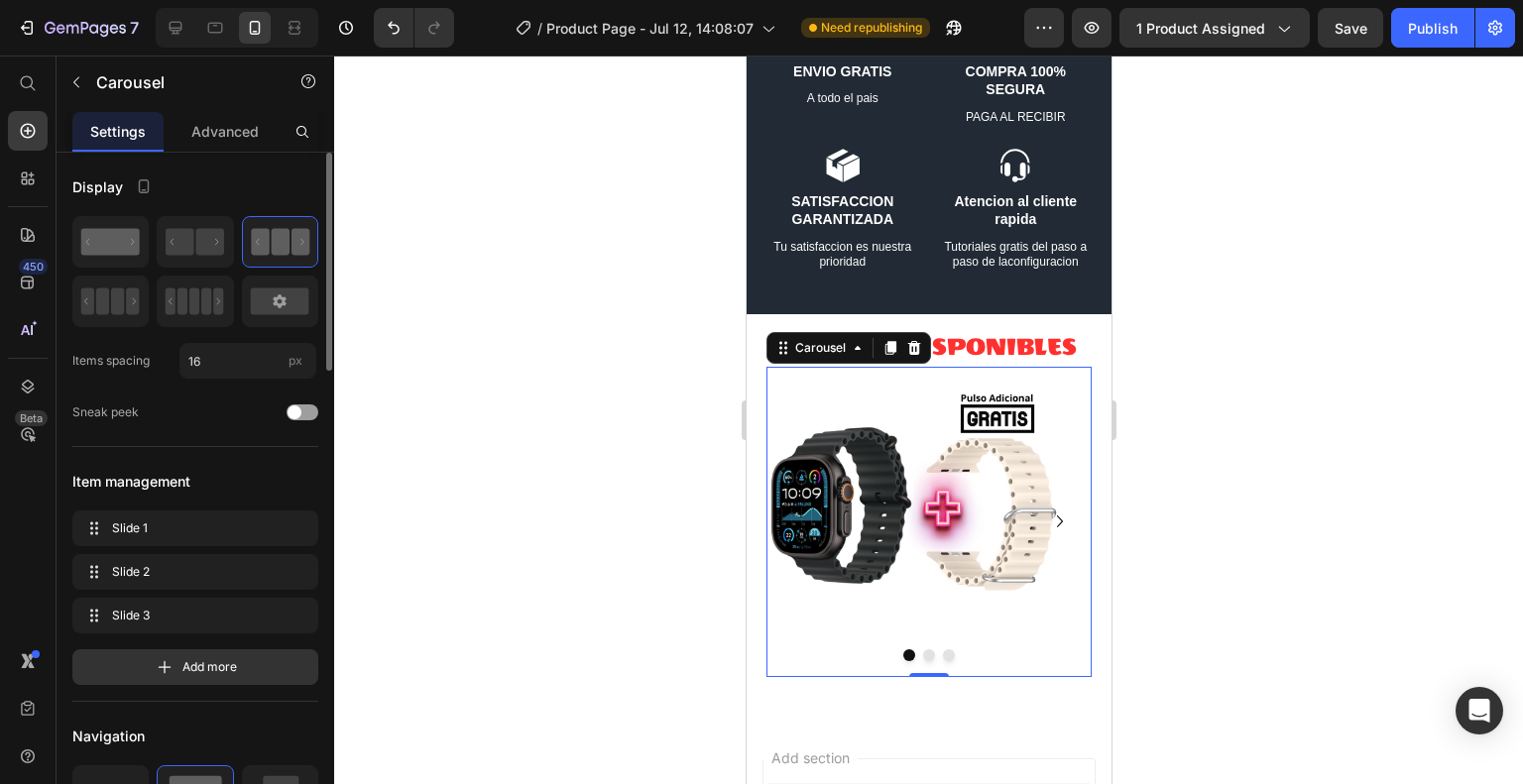 scroll, scrollTop: 4185, scrollLeft: 0, axis: vertical 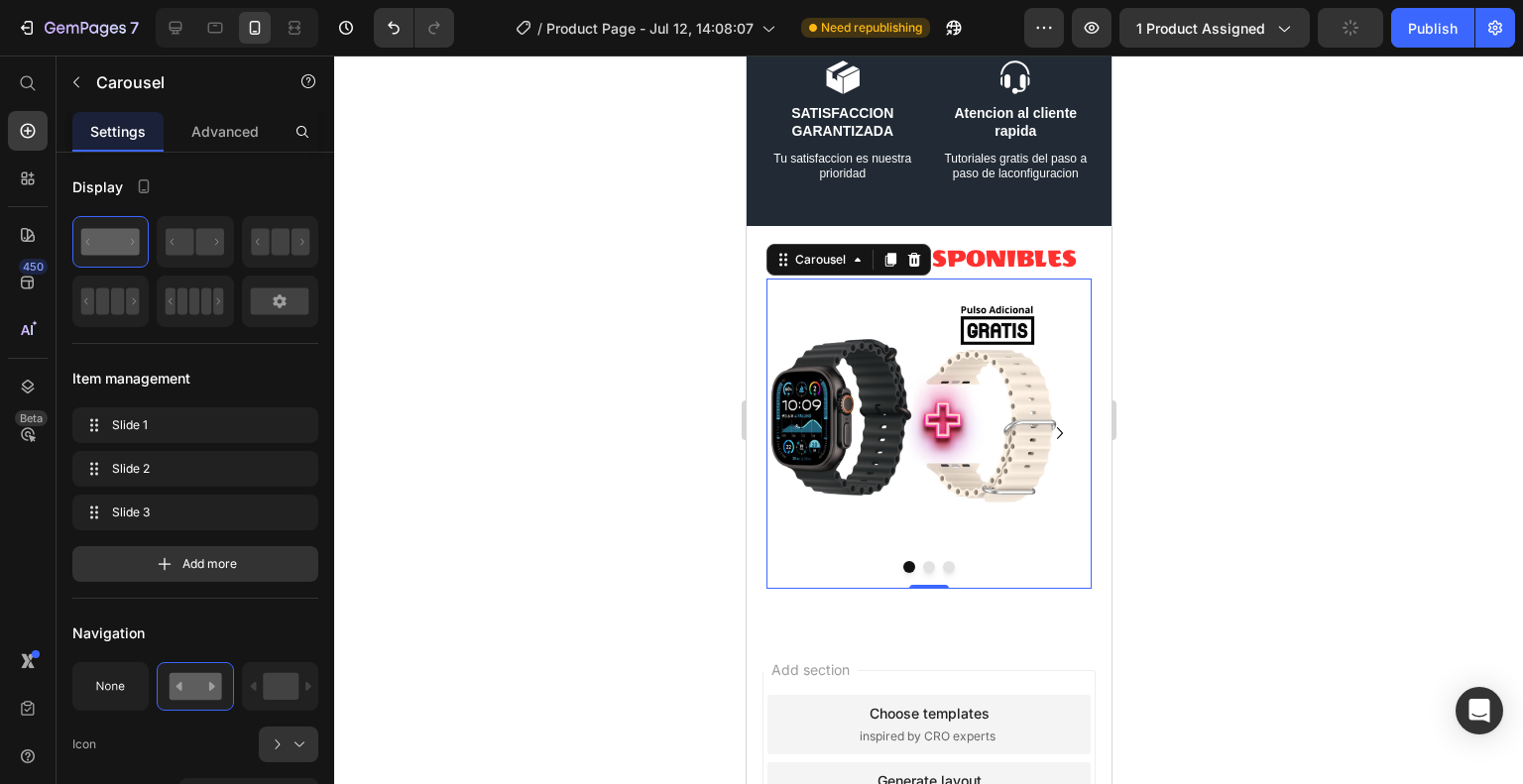 click 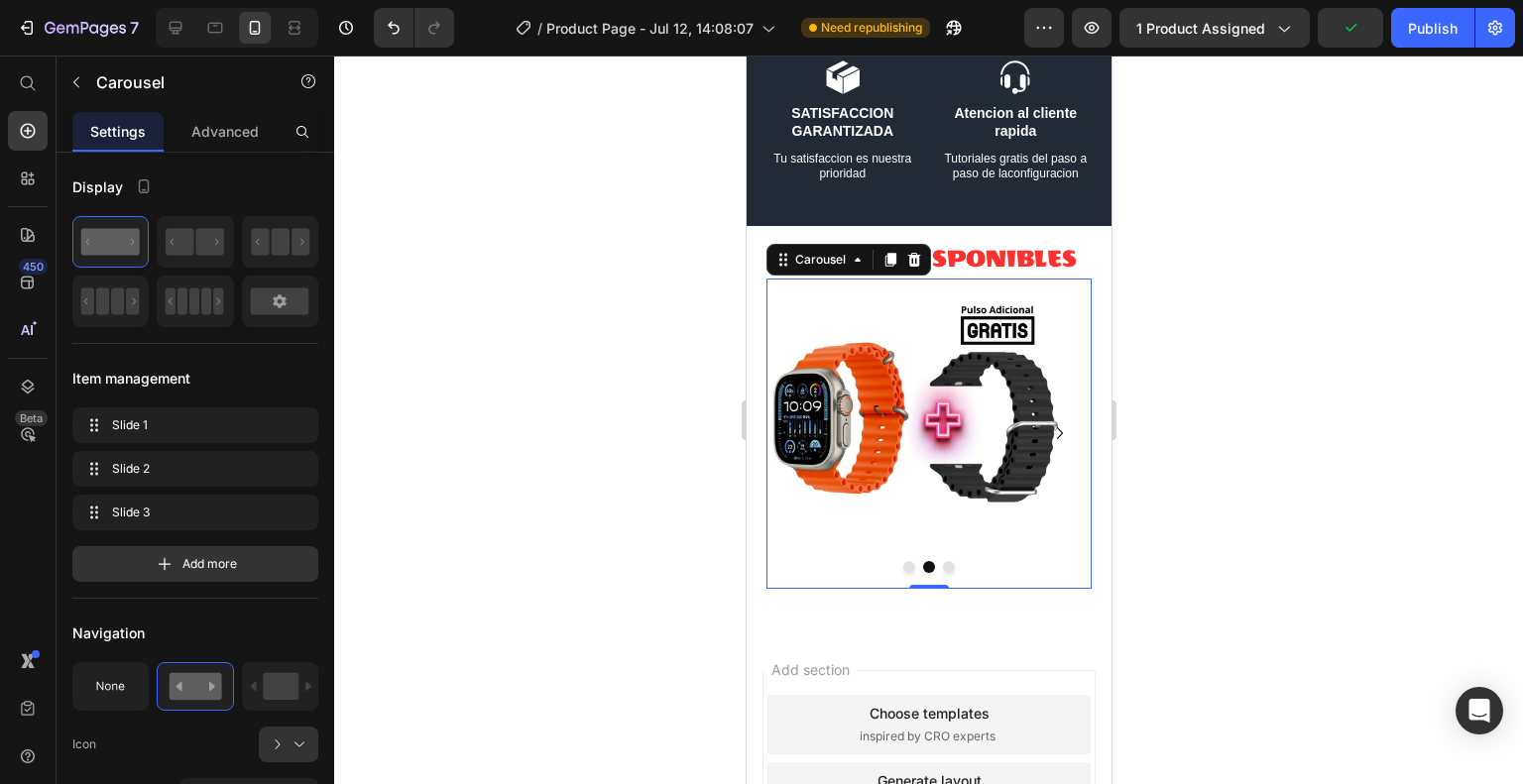 click 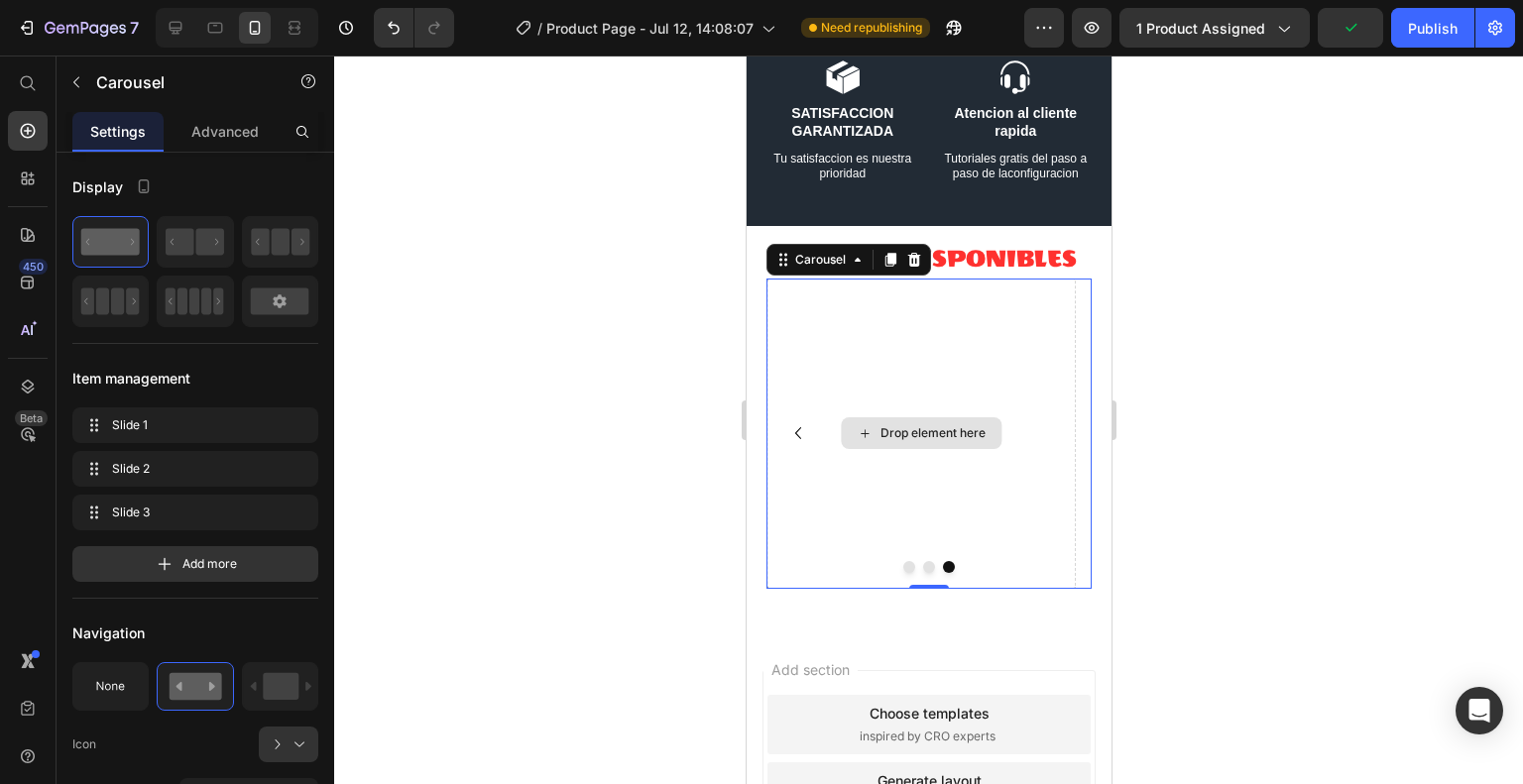 click on "Drop element here" at bounding box center (920, 433) 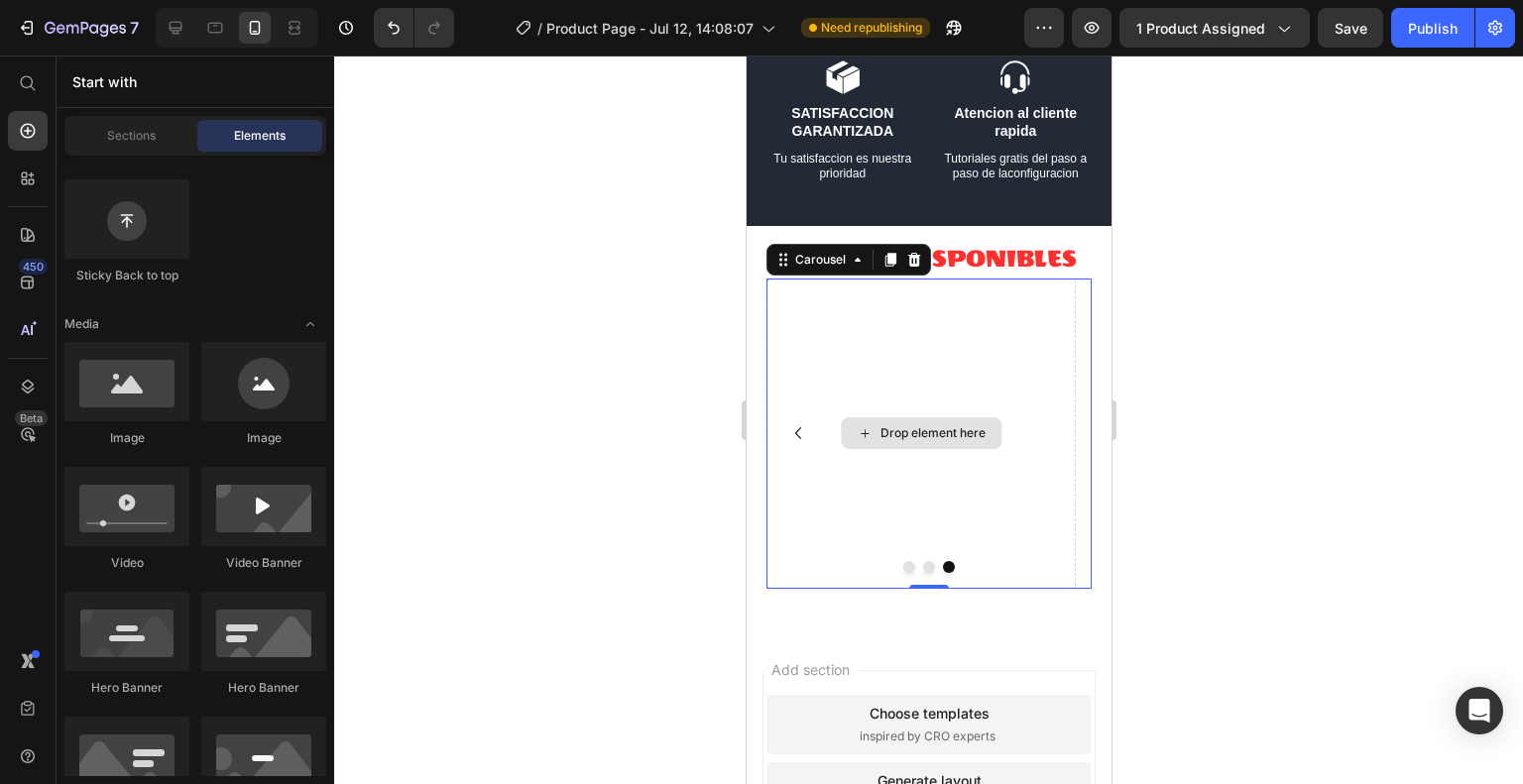 click on "Drop element here" at bounding box center [932, 433] 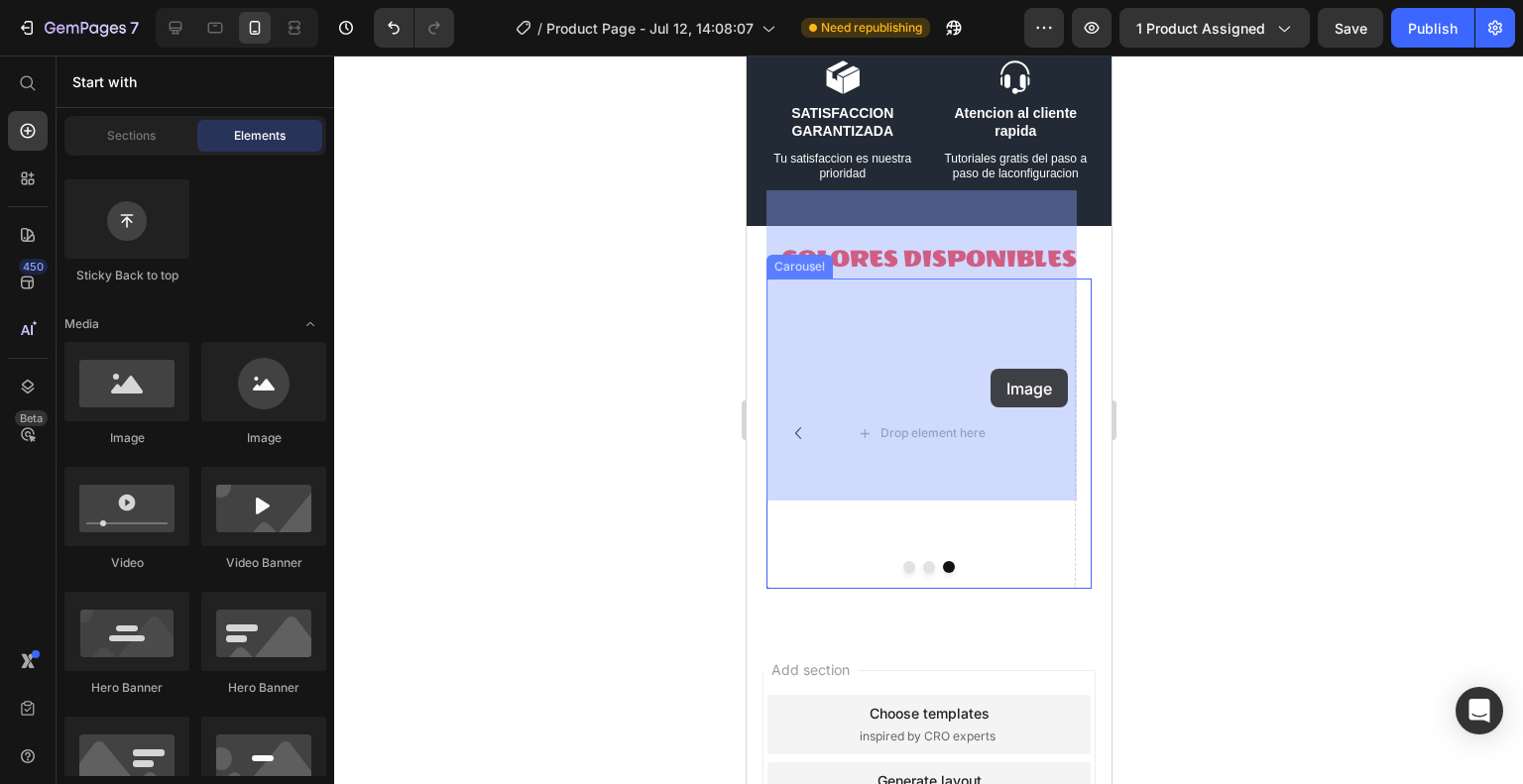 drag, startPoint x: 878, startPoint y: 452, endPoint x: 976, endPoint y: 360, distance: 134.41726 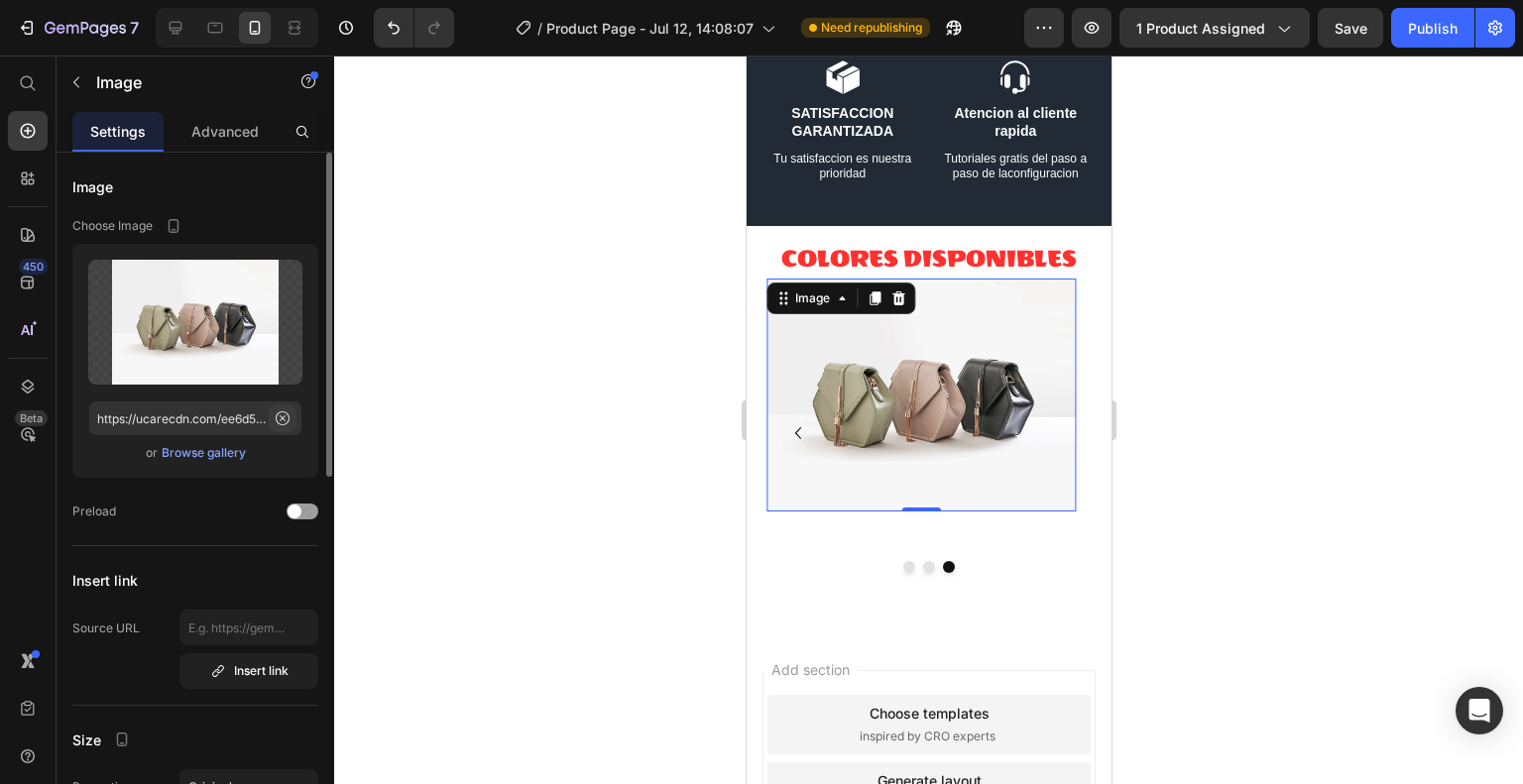 click 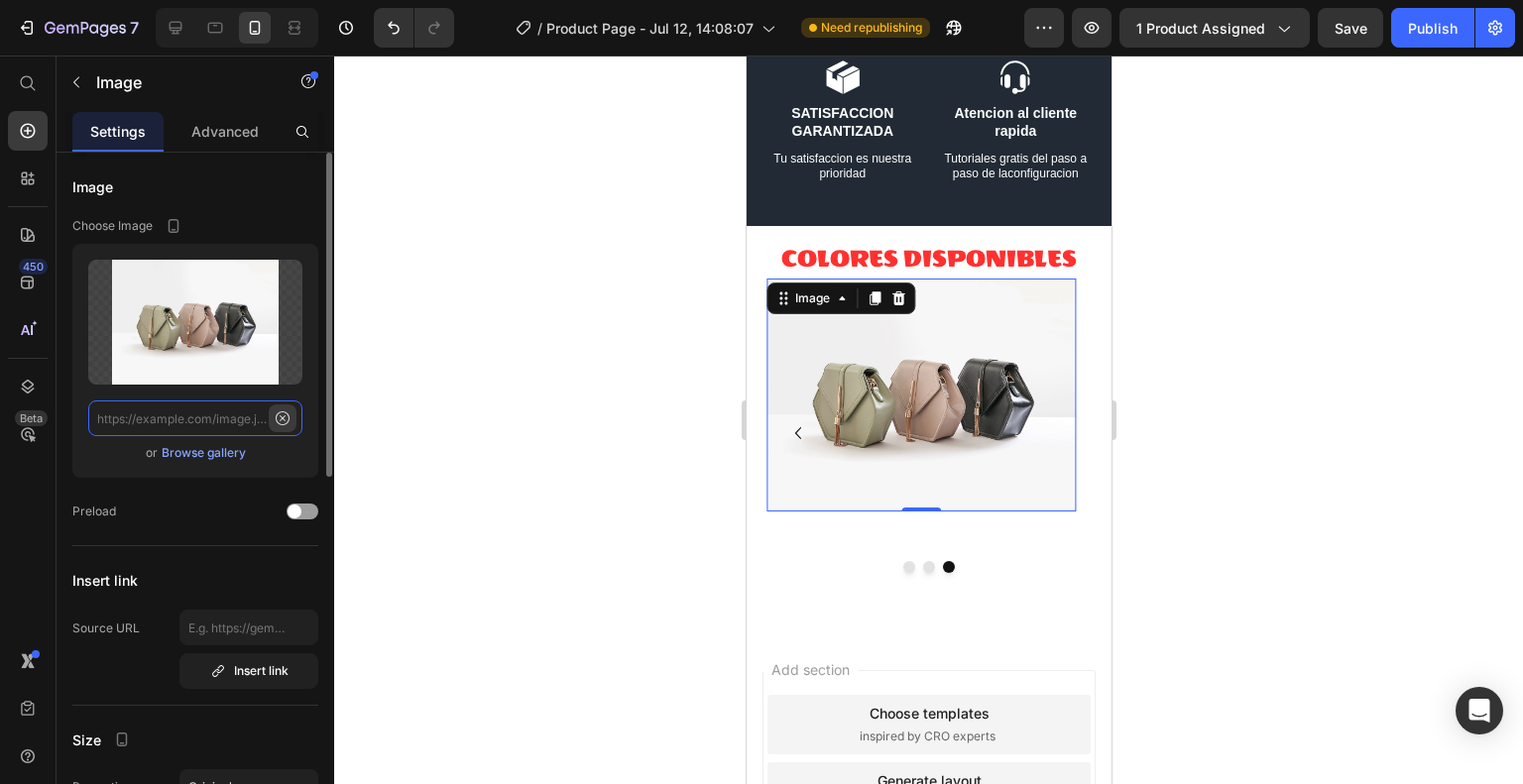 scroll, scrollTop: 0, scrollLeft: 0, axis: both 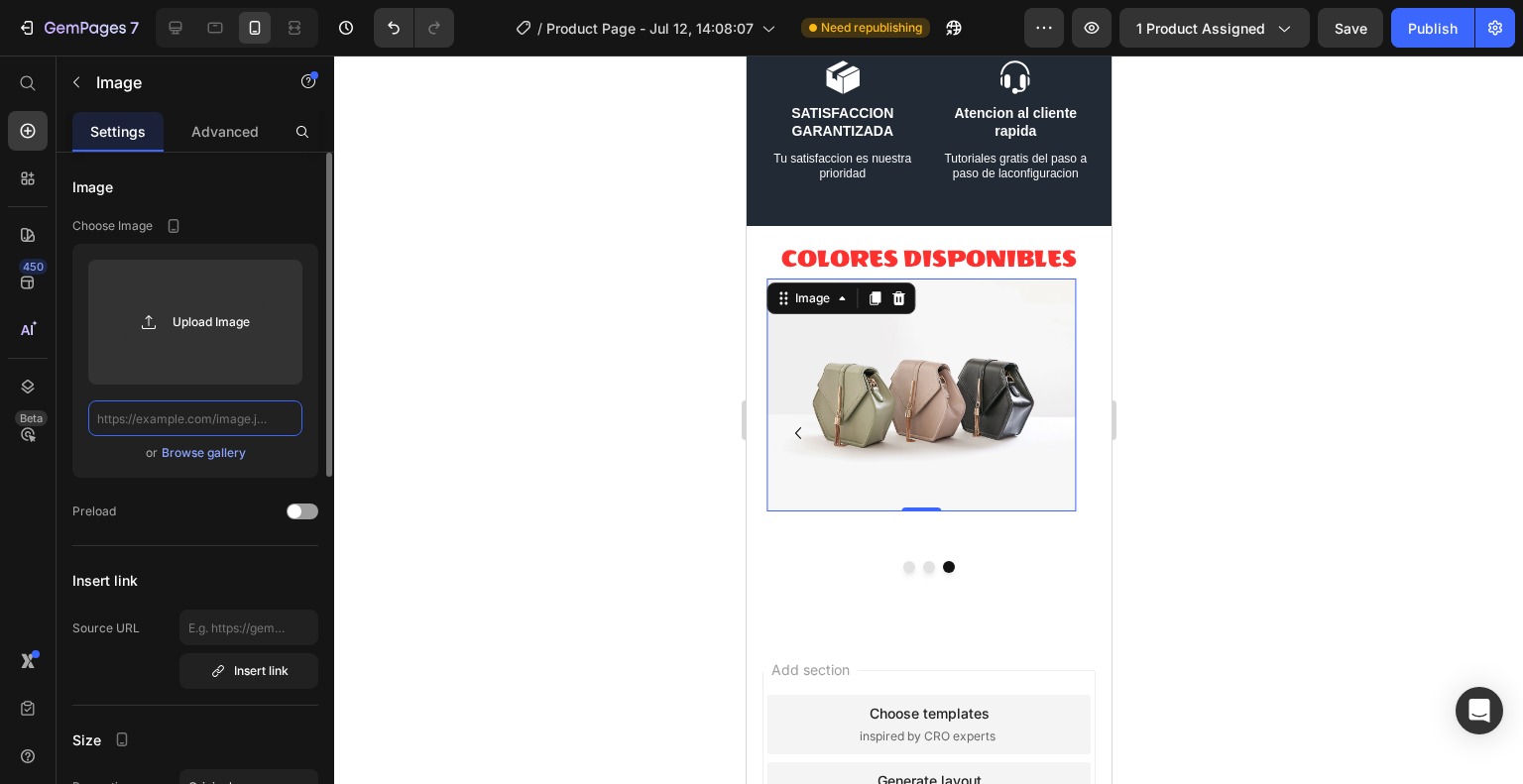 paste on "https://cdn.shopify.com/s/files/1/0644/6006/2851/files/WhatsApp_Image_2025-06-12_at_1.49.23_PM.jpg?v=1752346747" 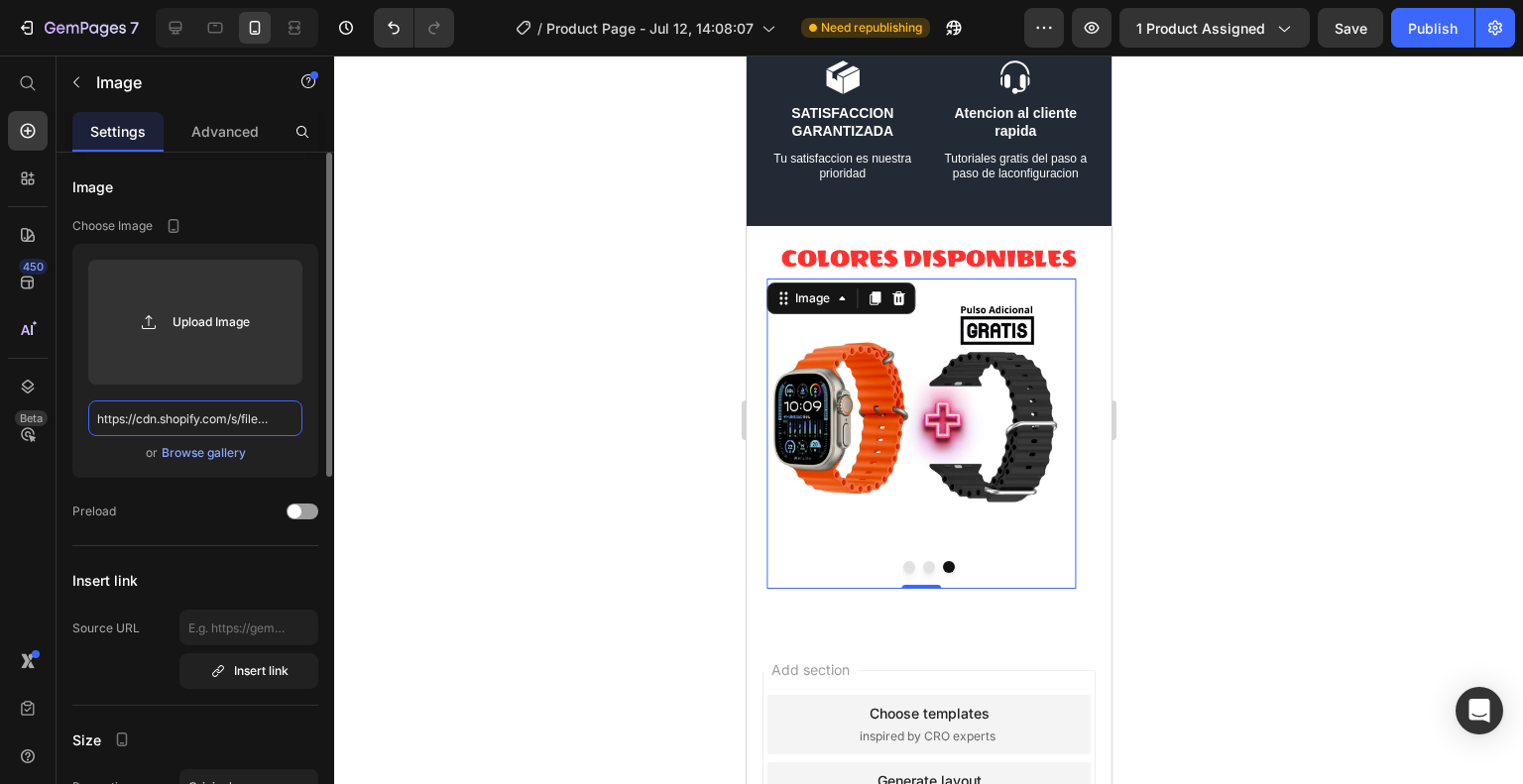 scroll, scrollTop: 0, scrollLeft: 506, axis: horizontal 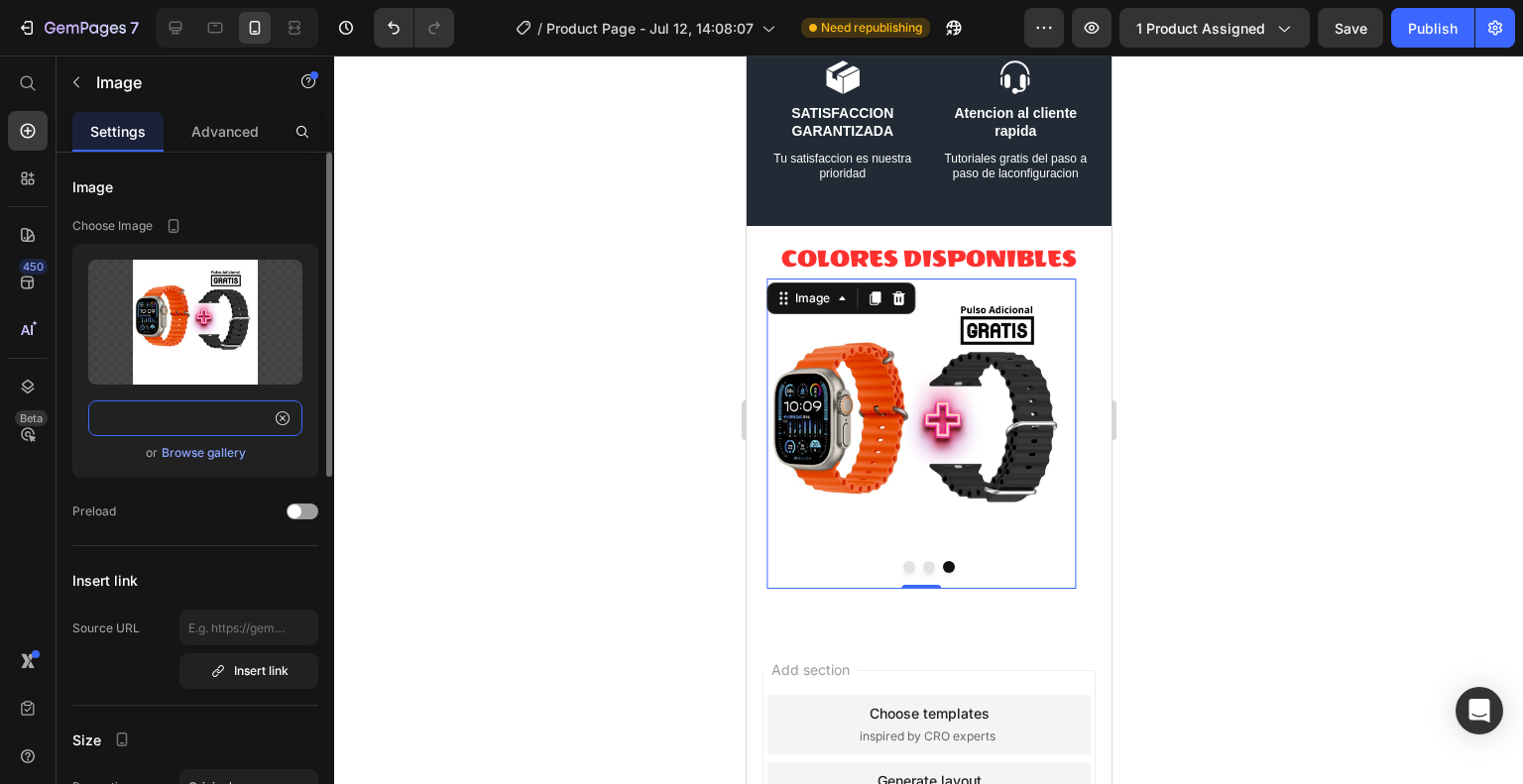 type on "https://cdn.shopify.com/s/files/1/0644/6006/2851/files/WhatsApp_Image_2025-06-12_at_1.49.23_PM.jpg?v=1752346747" 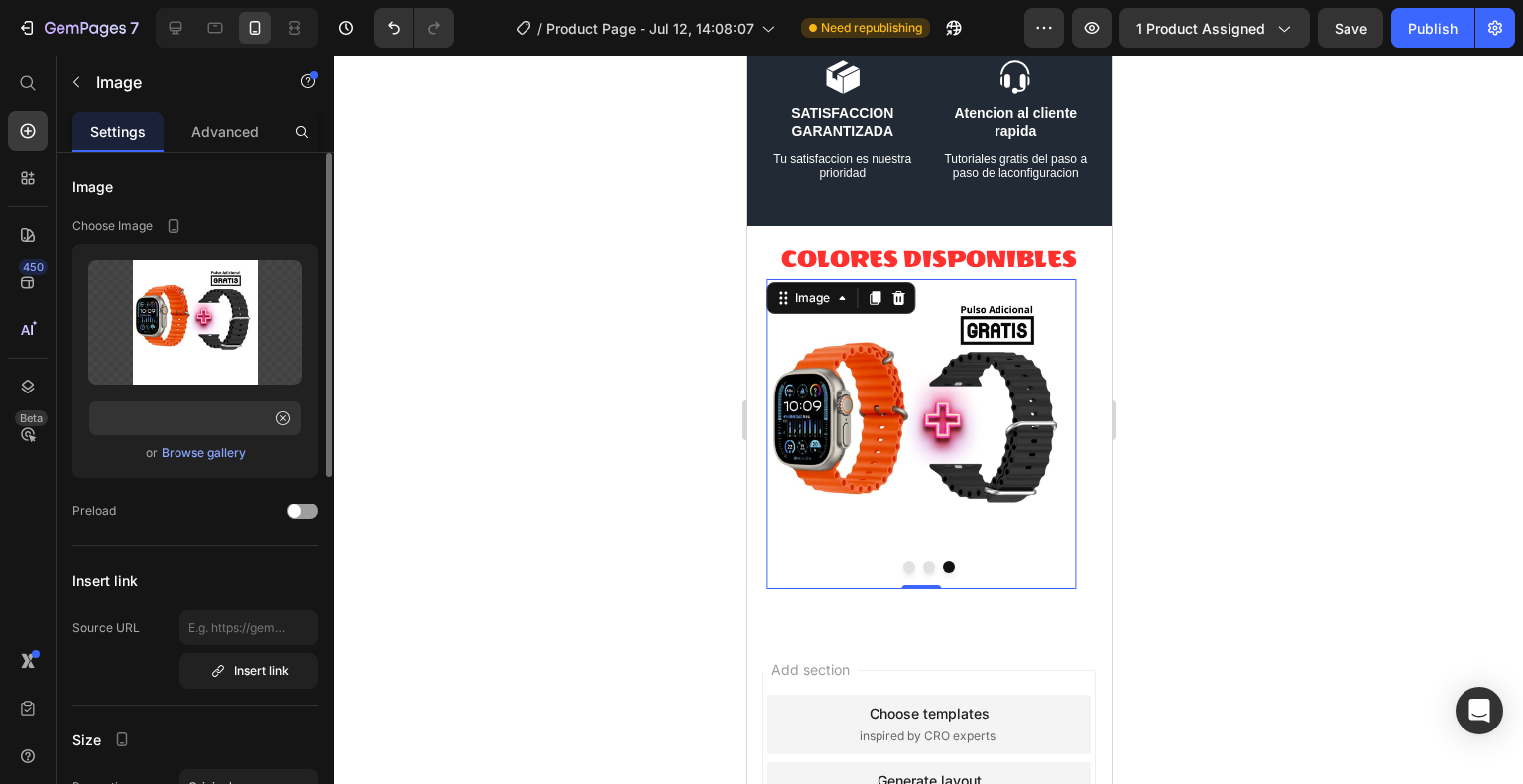 scroll, scrollTop: 0, scrollLeft: 0, axis: both 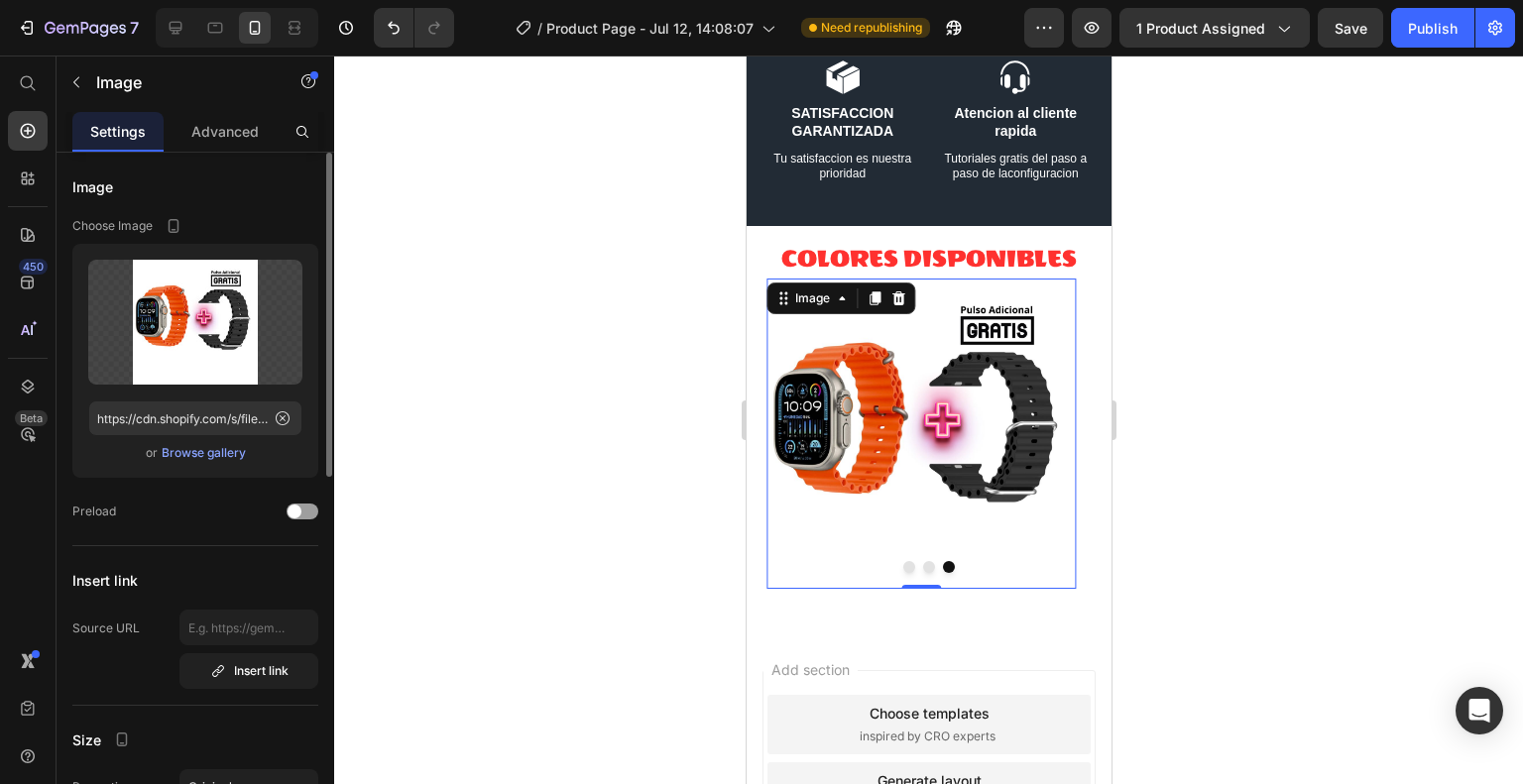 click on "Settings" at bounding box center (118, 131) 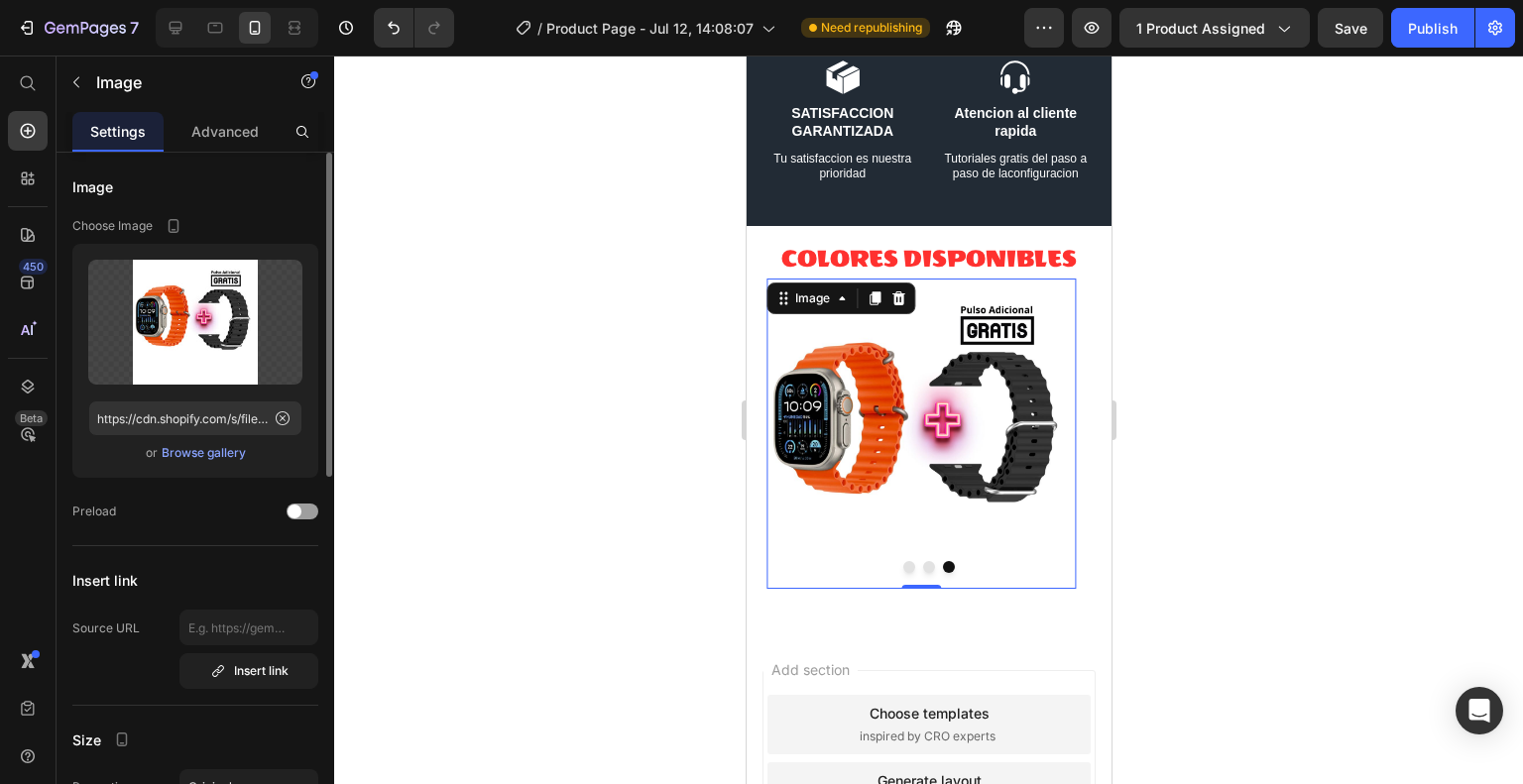 click at bounding box center (920, 433) 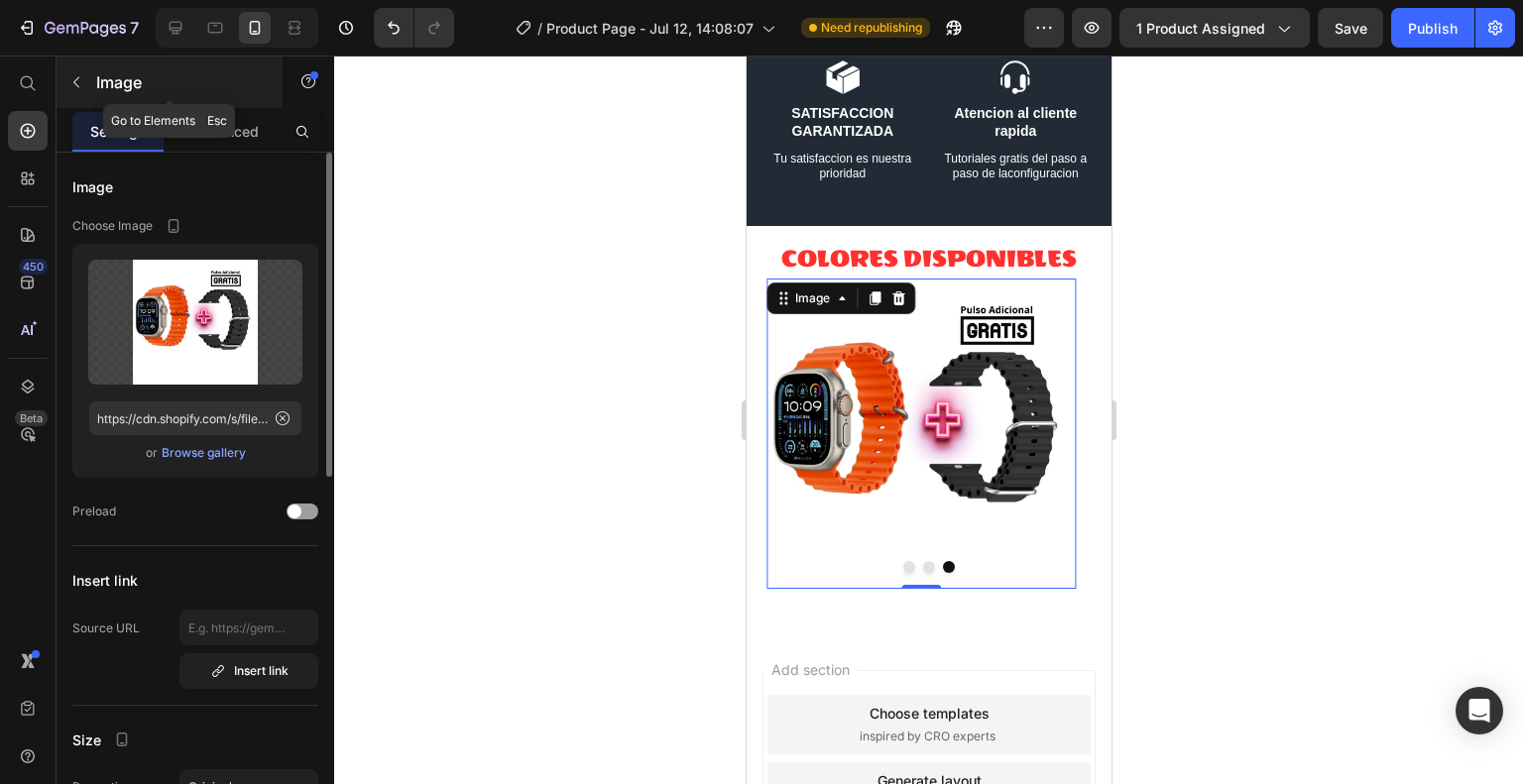 click 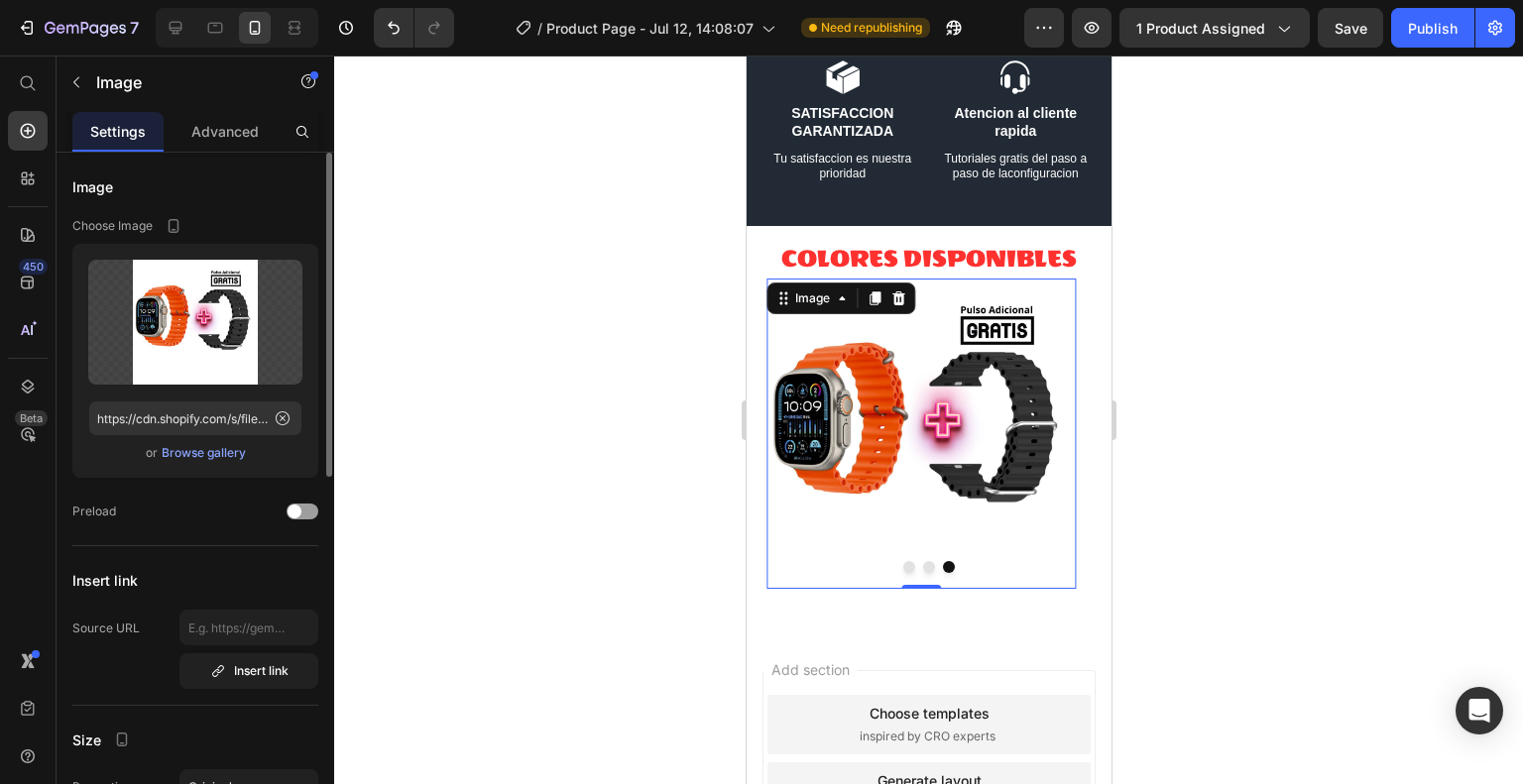 click at bounding box center (920, 433) 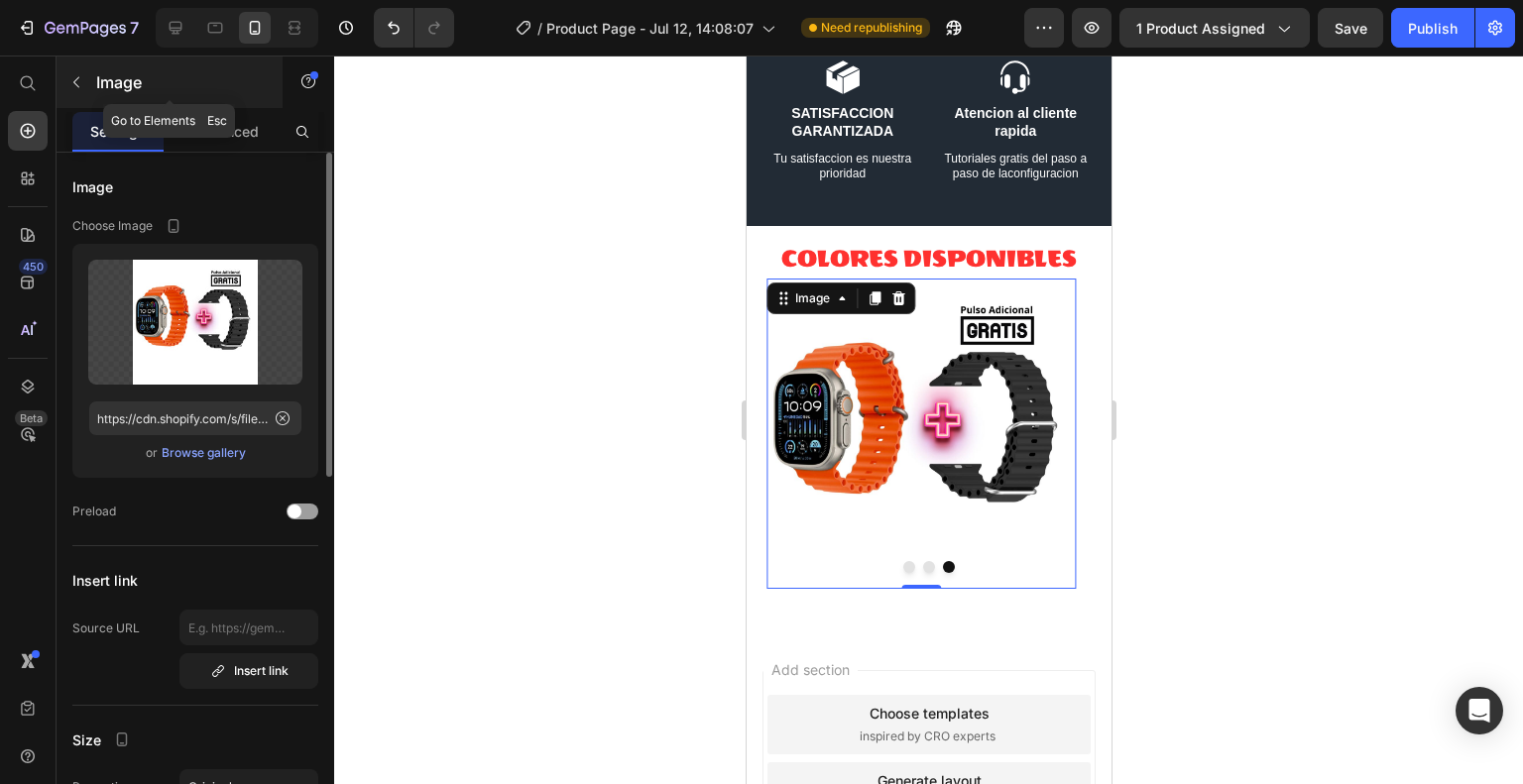 click on "Image" at bounding box center [180, 82] 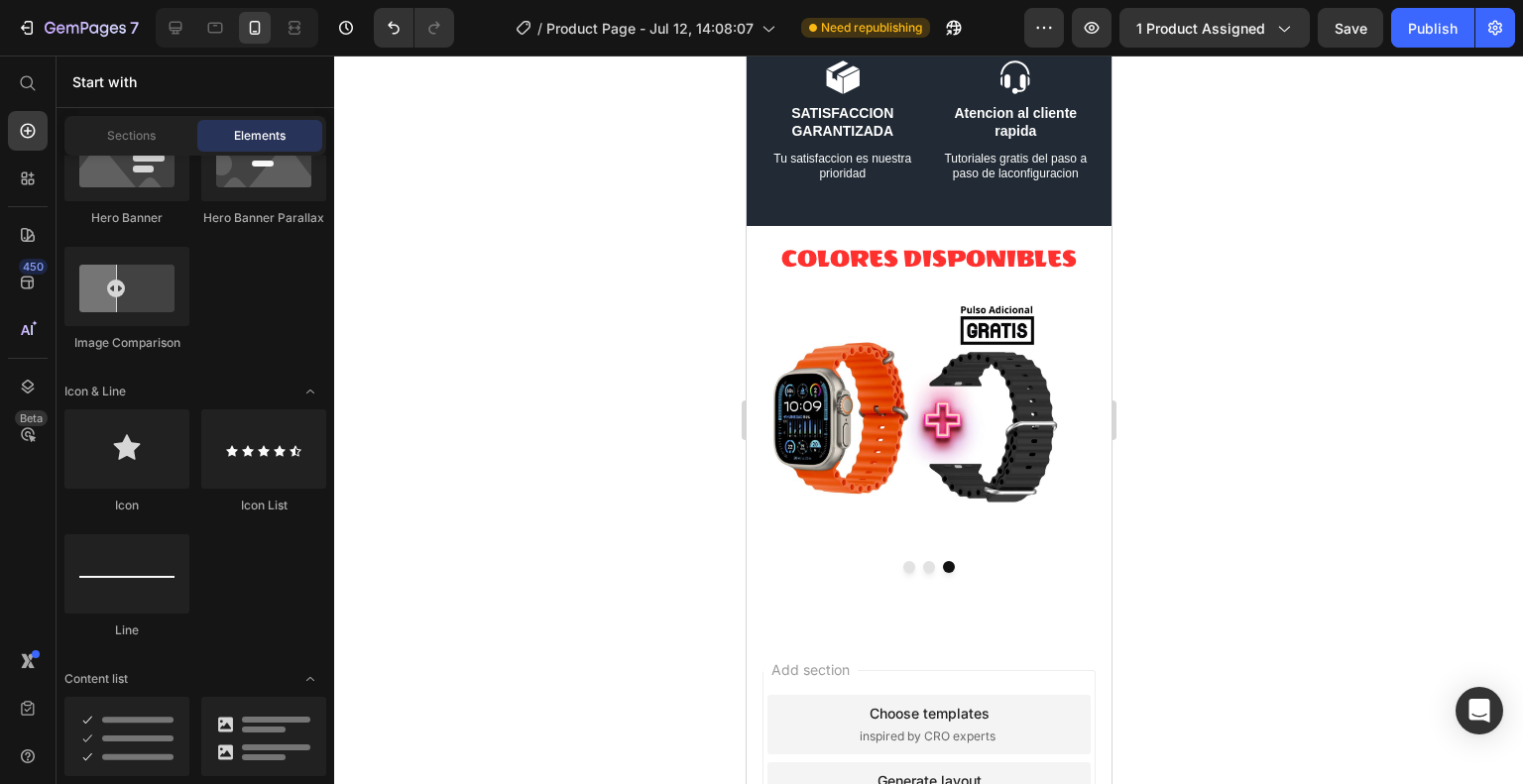 scroll, scrollTop: 793, scrollLeft: 0, axis: vertical 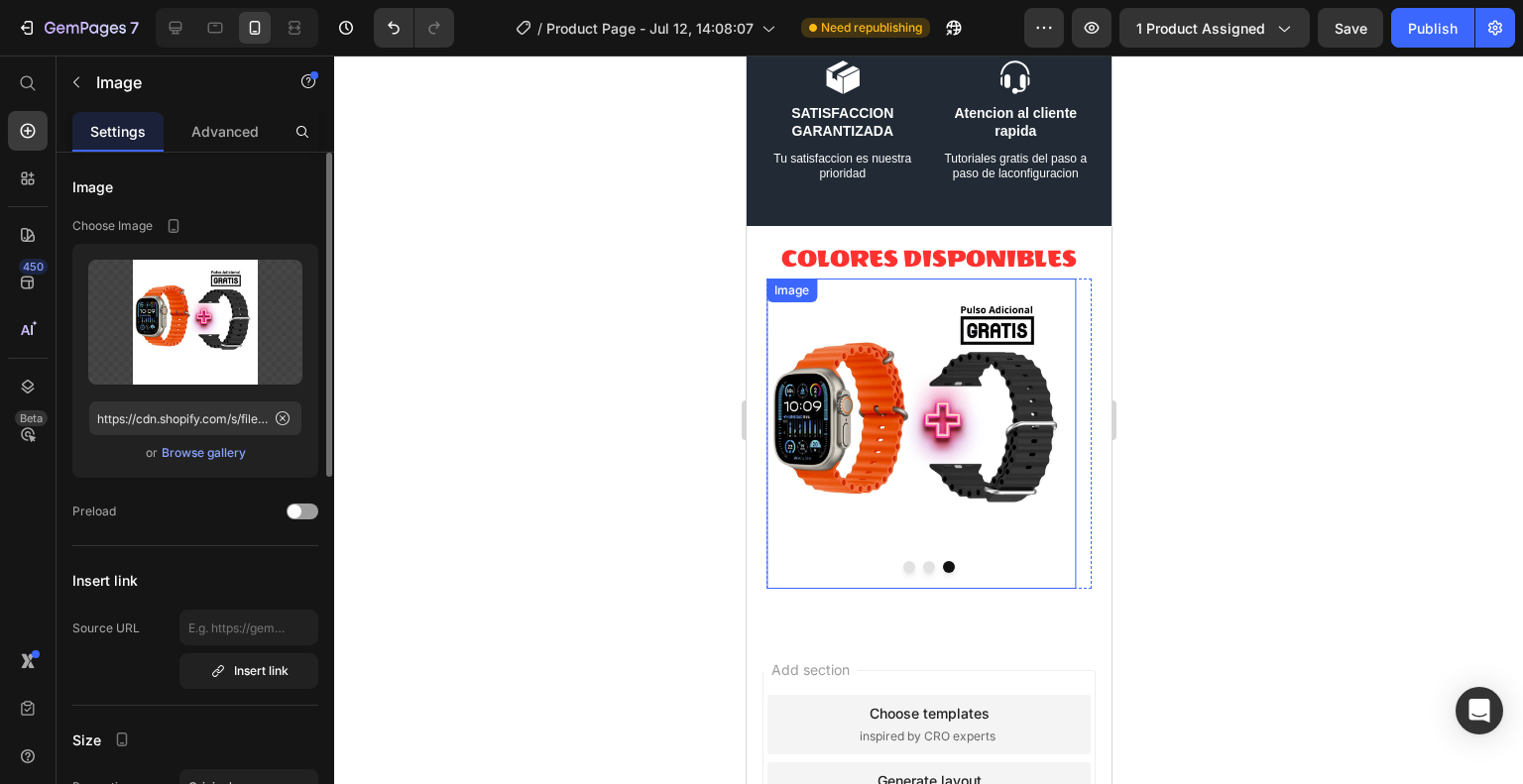 click at bounding box center [920, 433] 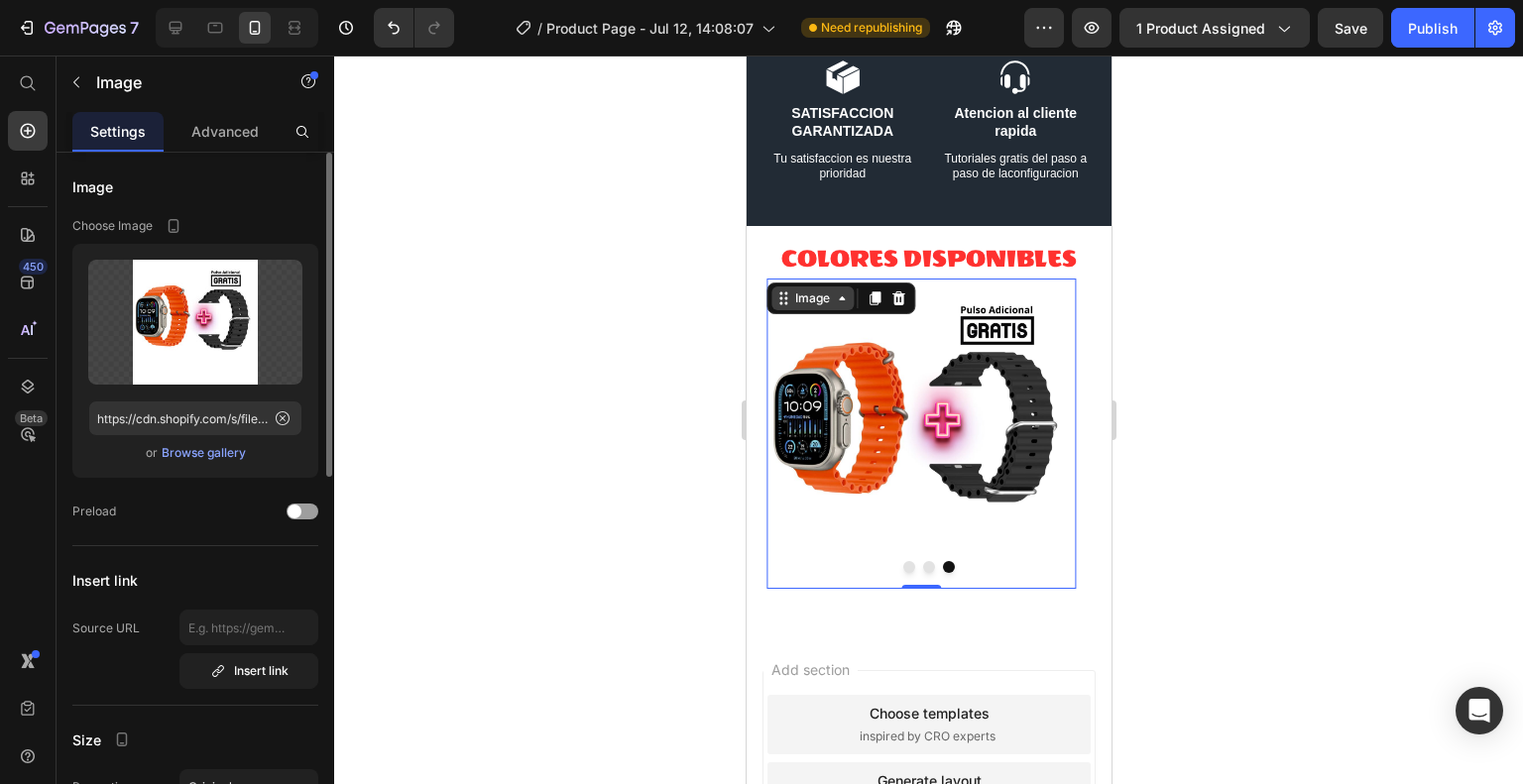 click 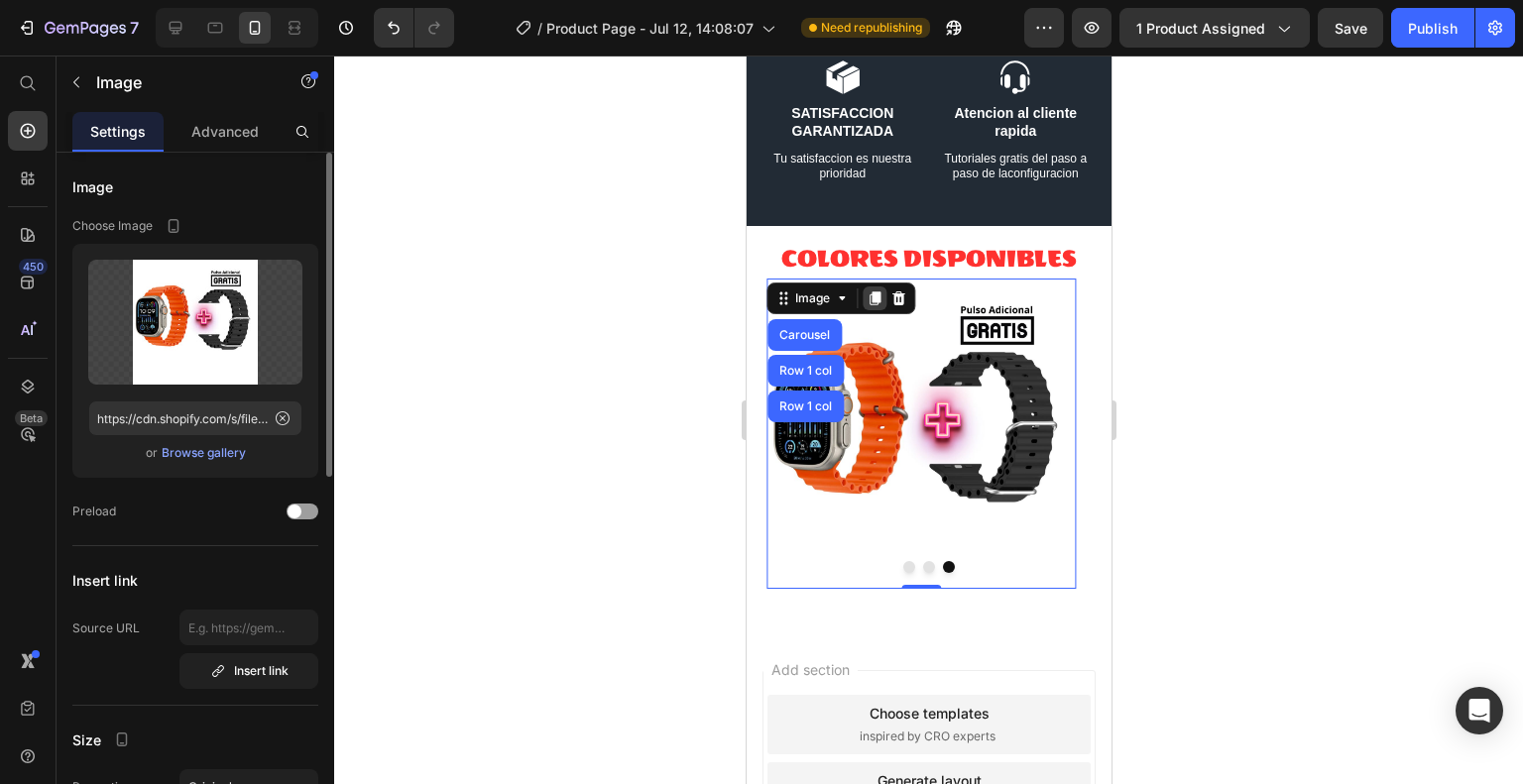 click 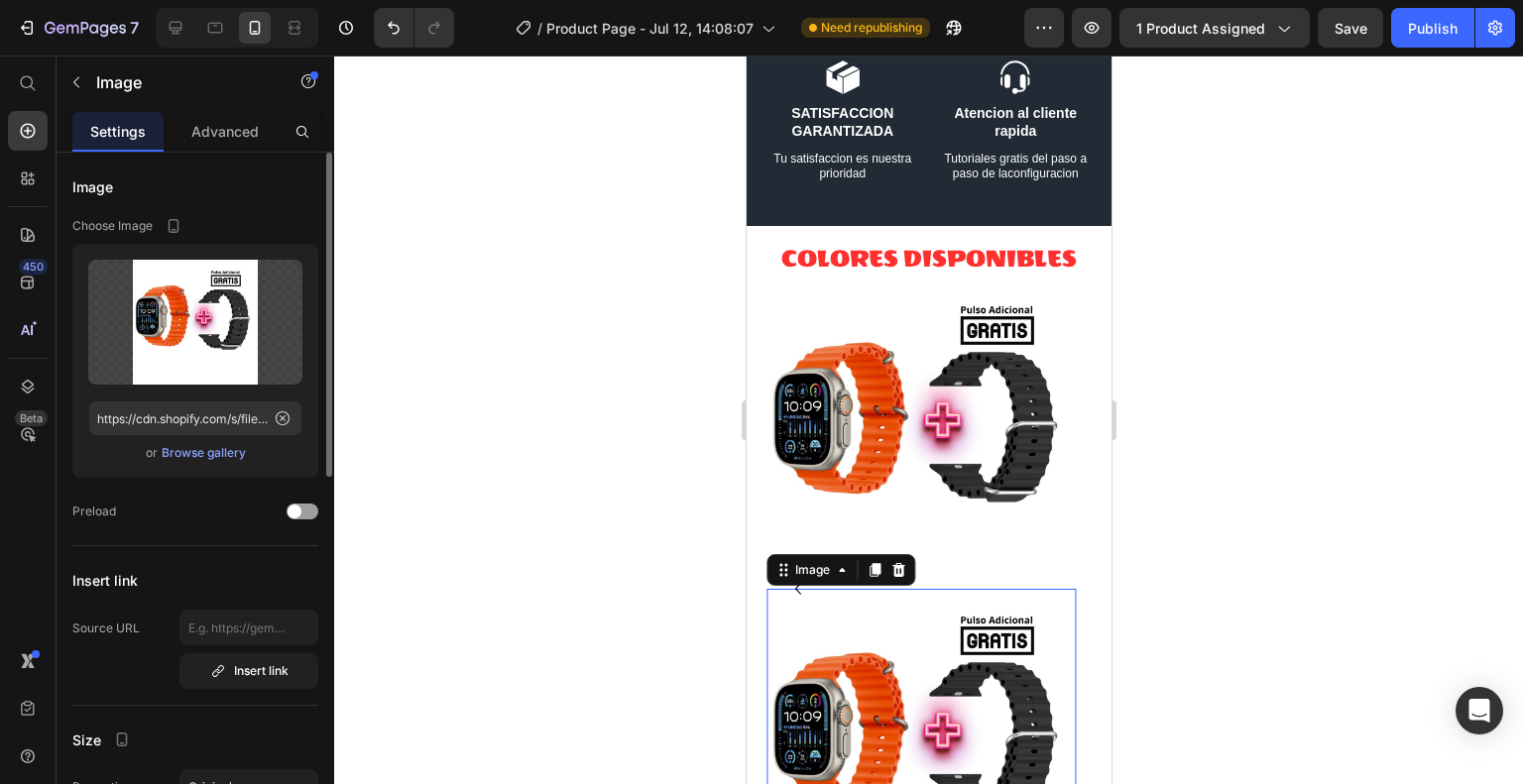 click at bounding box center [920, 743] 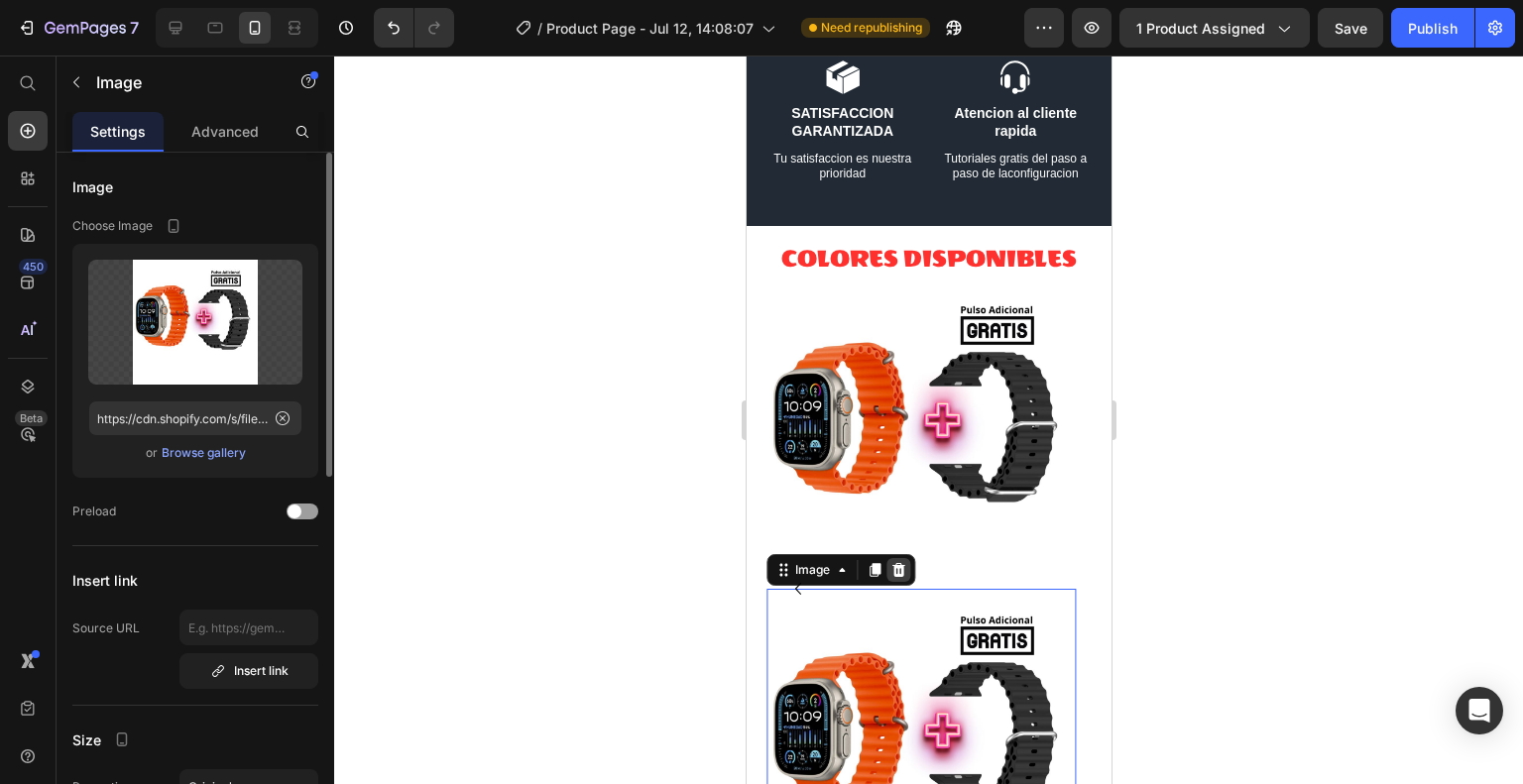 click 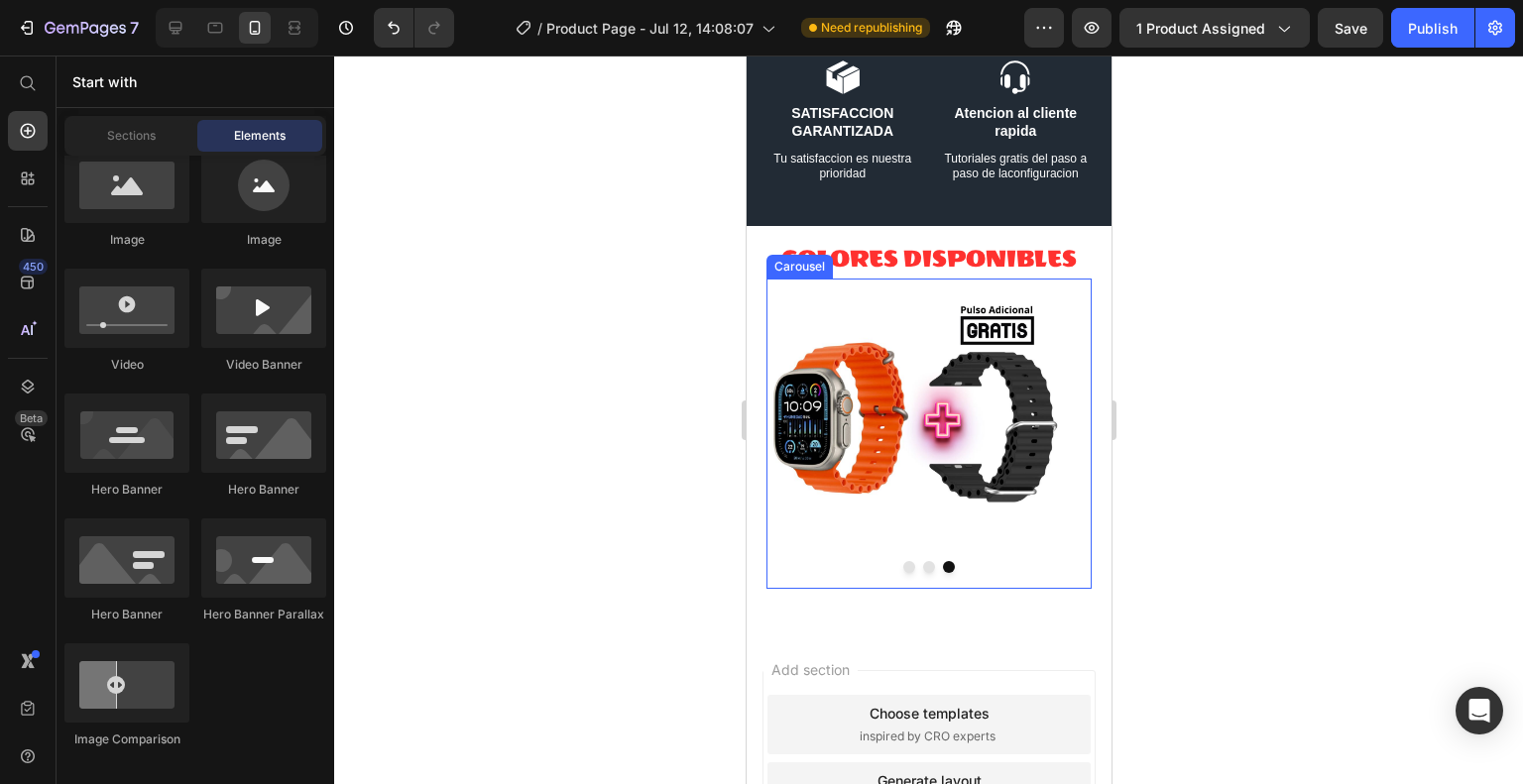 click 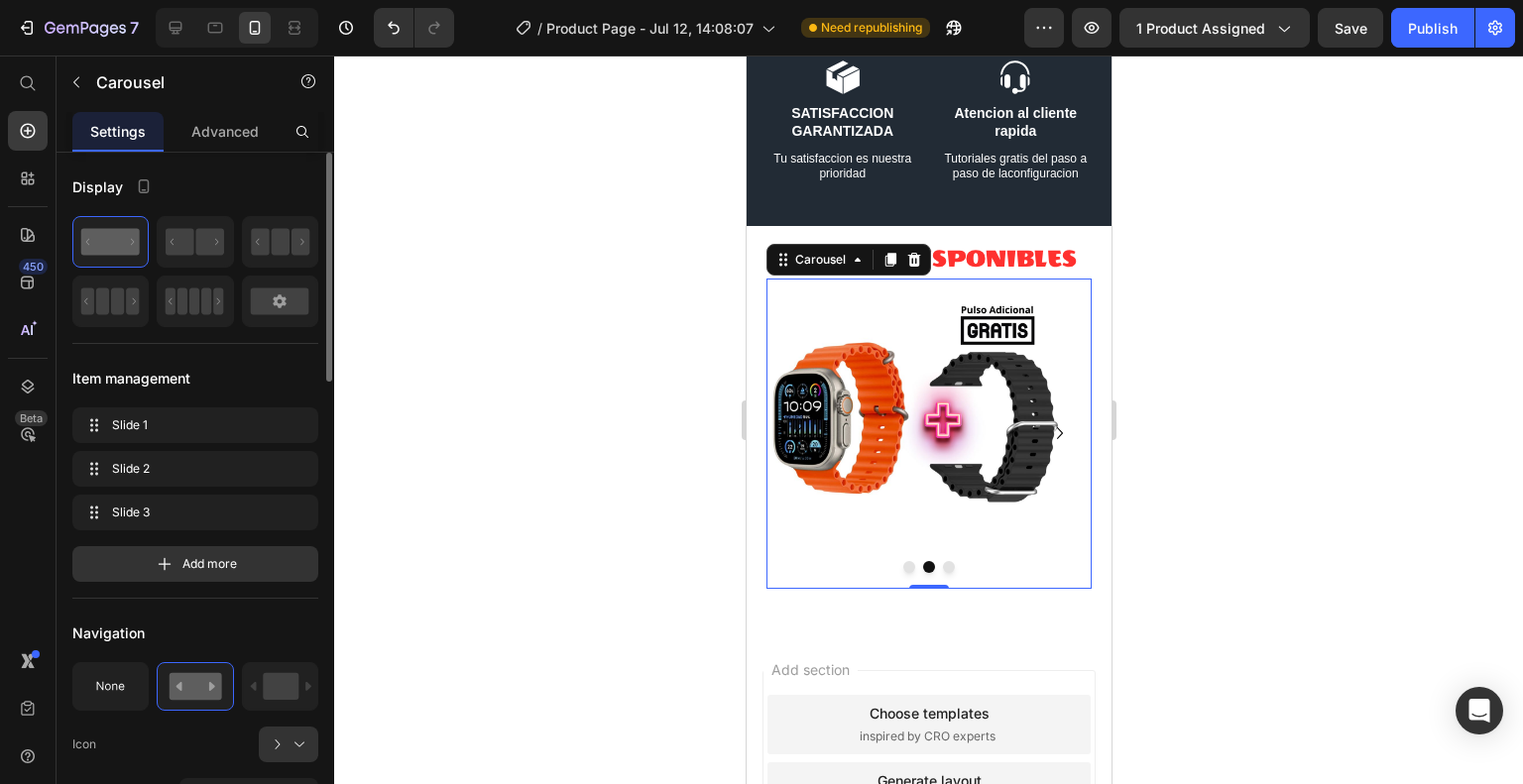 click 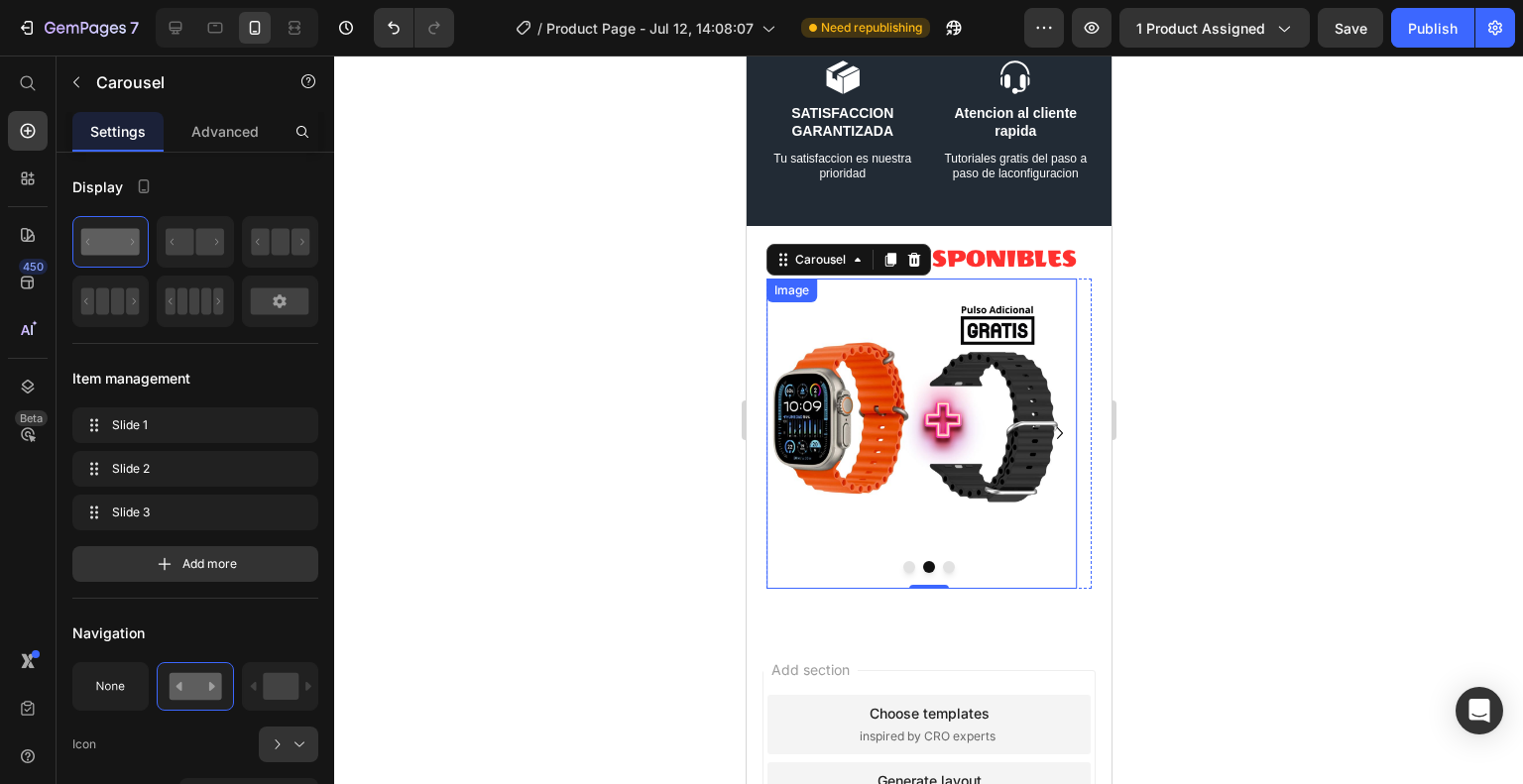 drag, startPoint x: 847, startPoint y: 287, endPoint x: 889, endPoint y: 344, distance: 70.80254 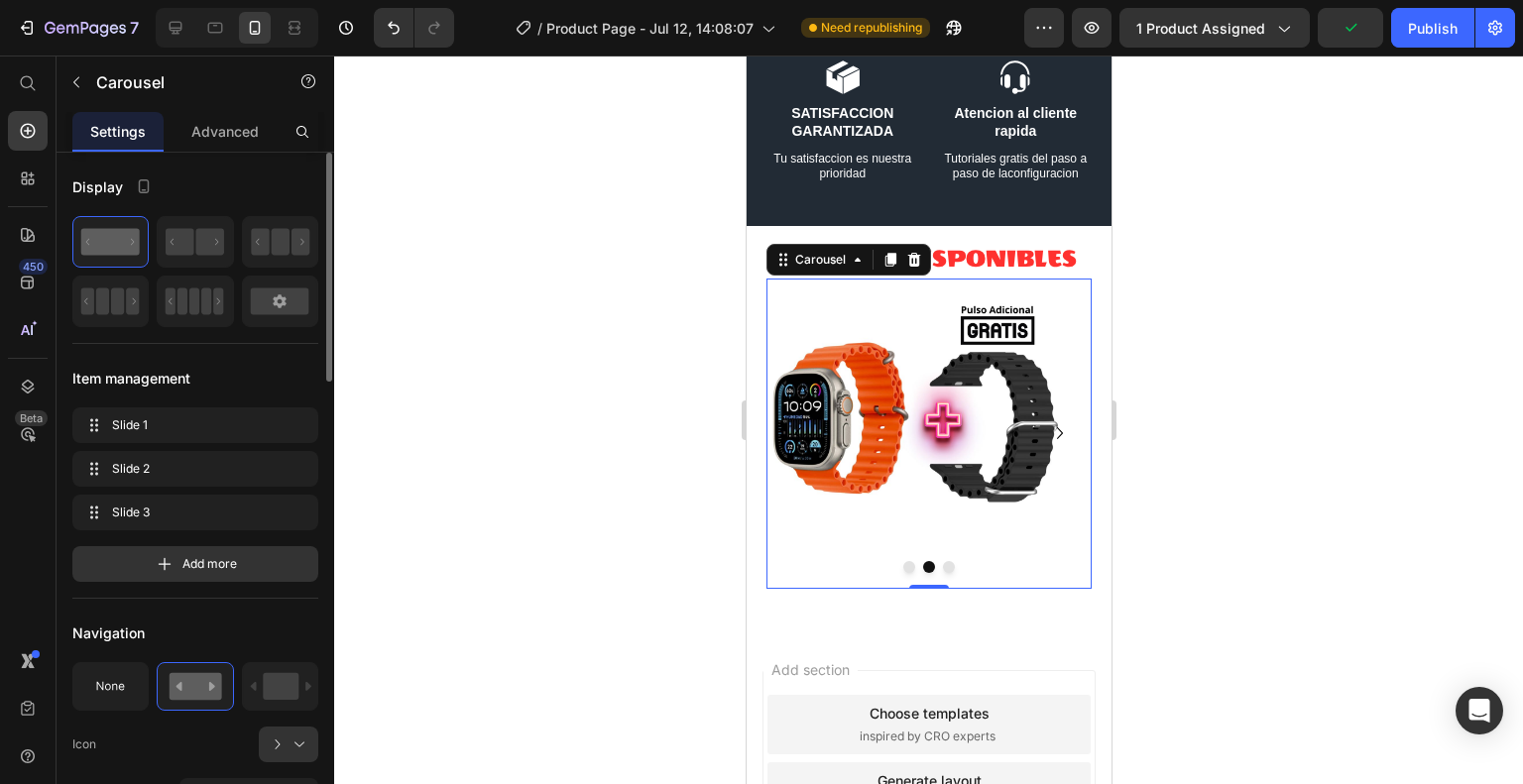 click 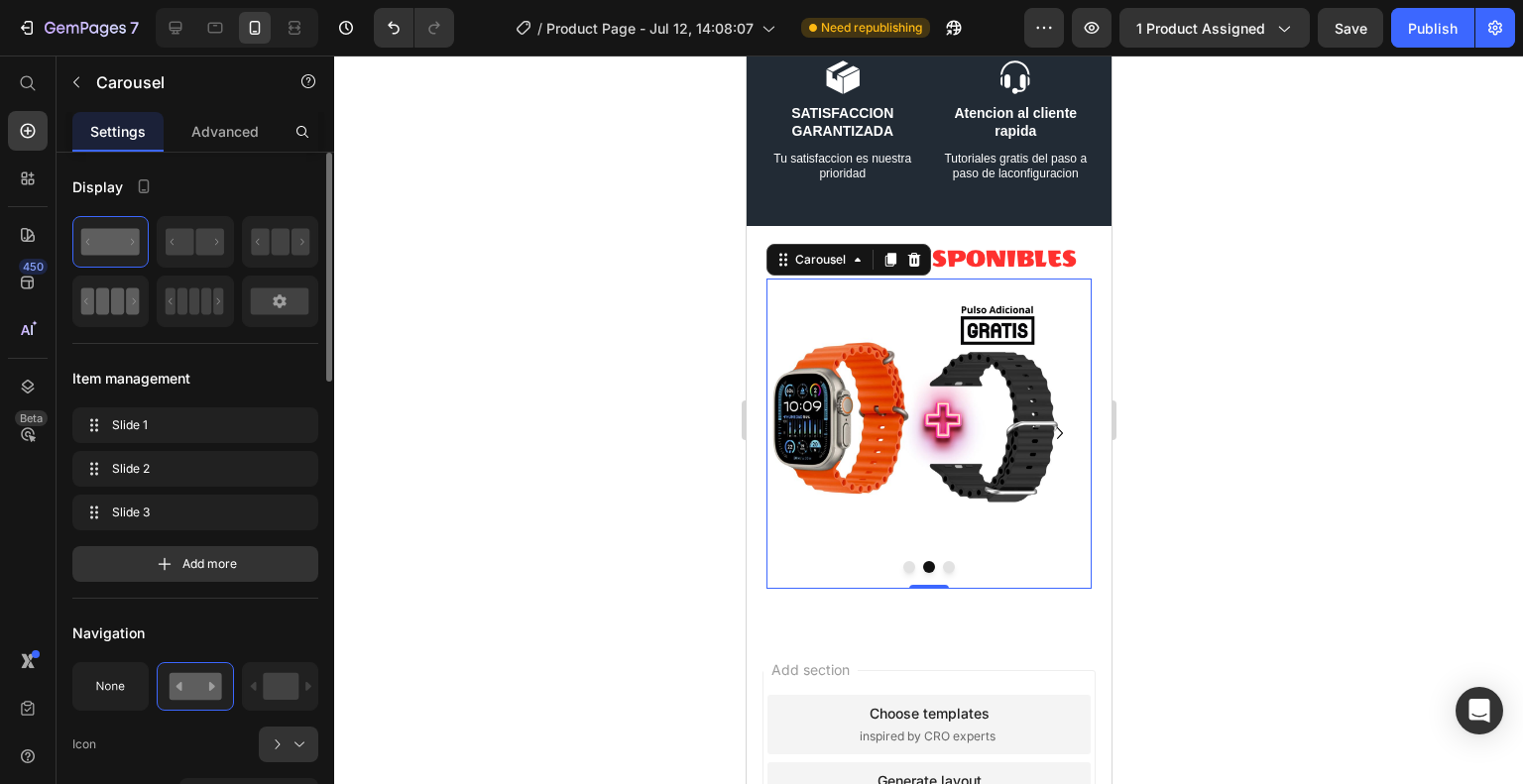 click 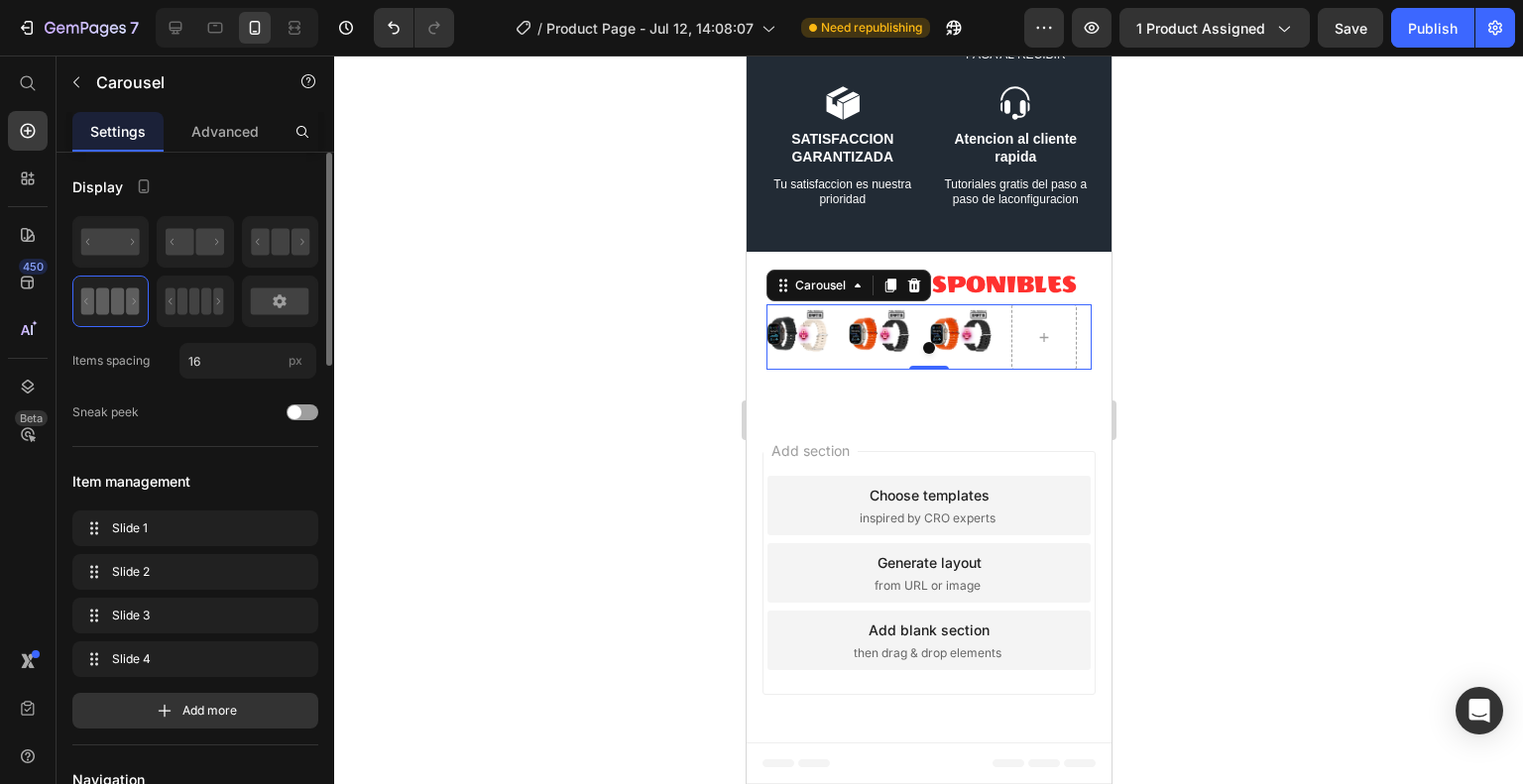 scroll, scrollTop: 4070, scrollLeft: 0, axis: vertical 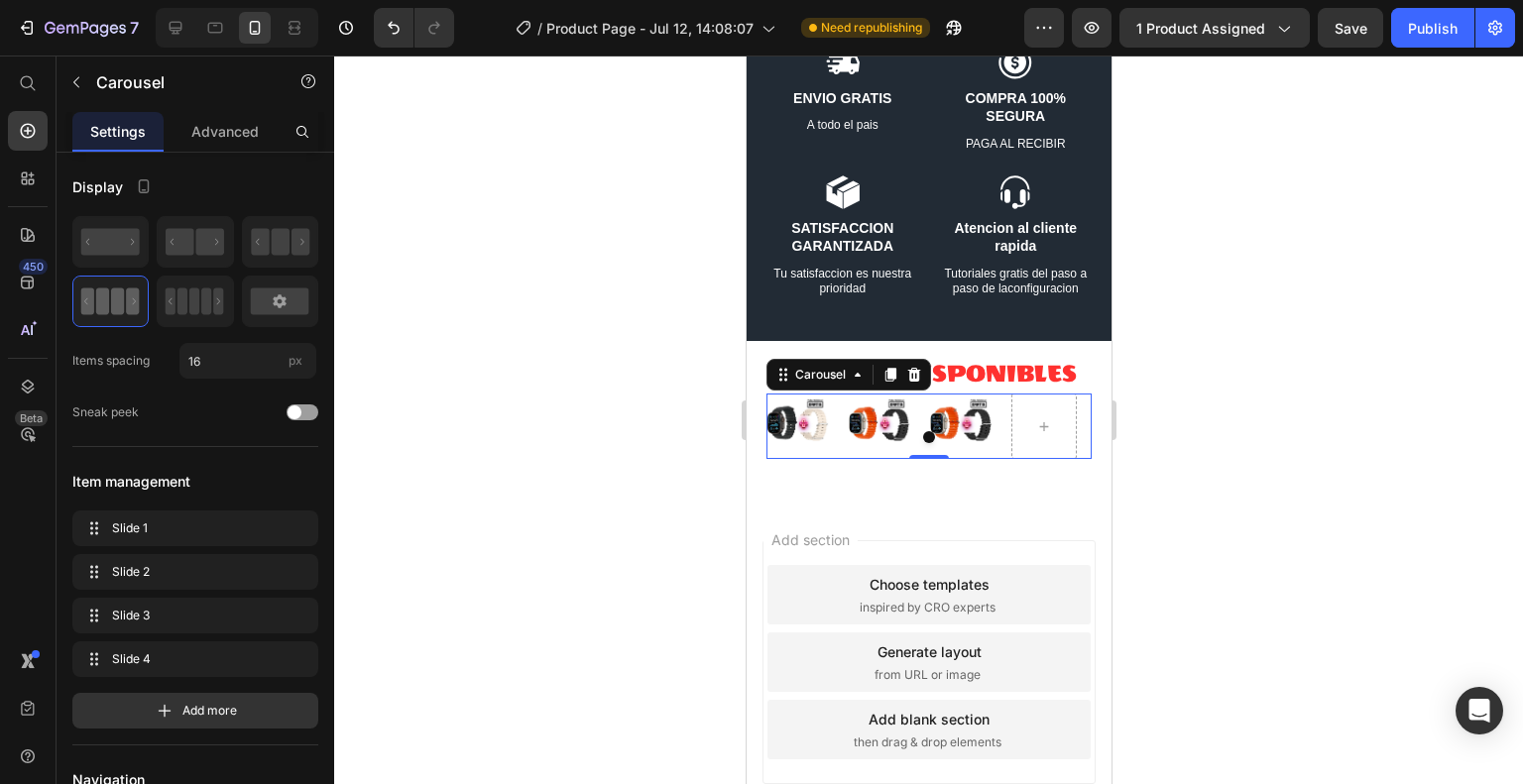 click at bounding box center [928, 437] 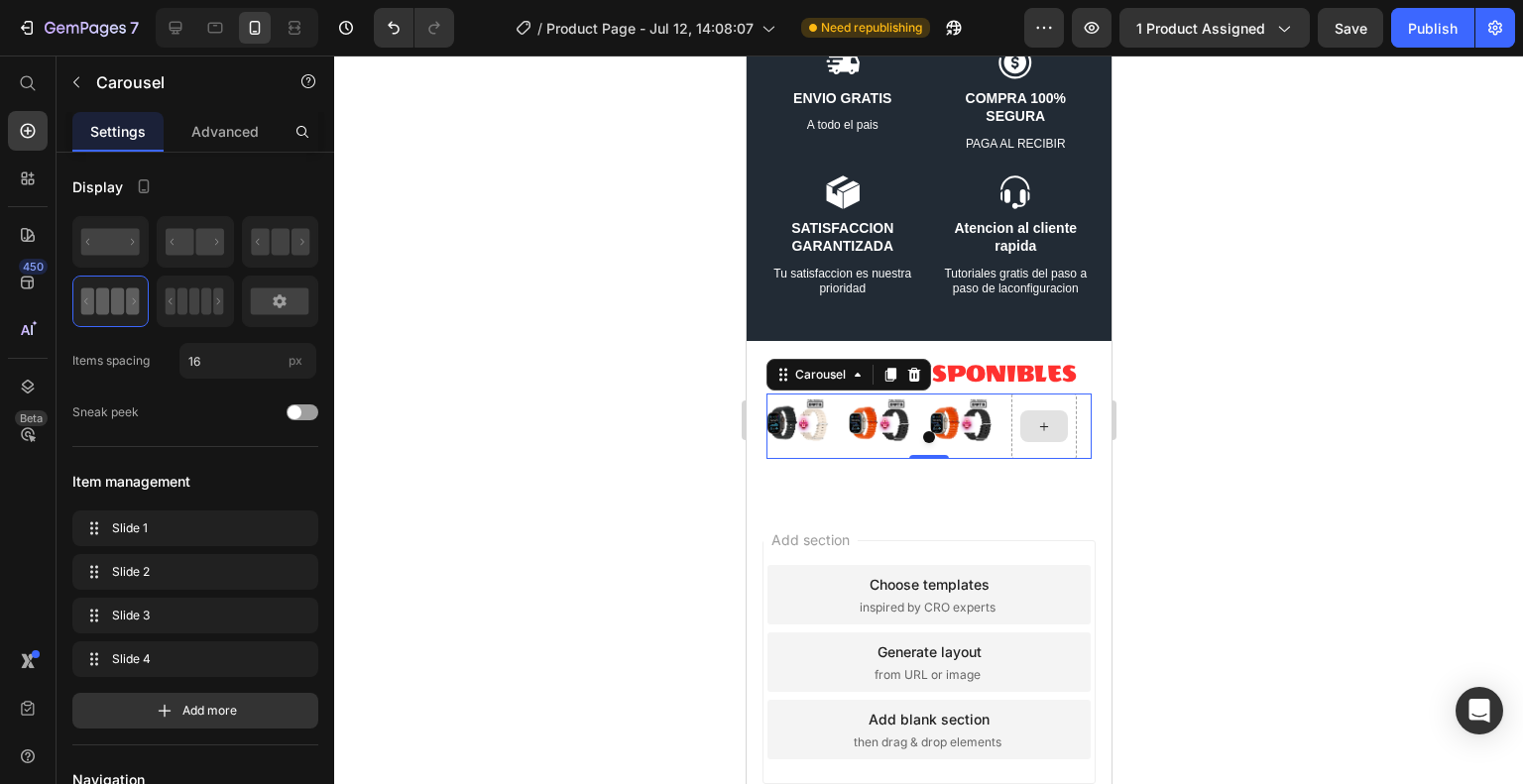 click 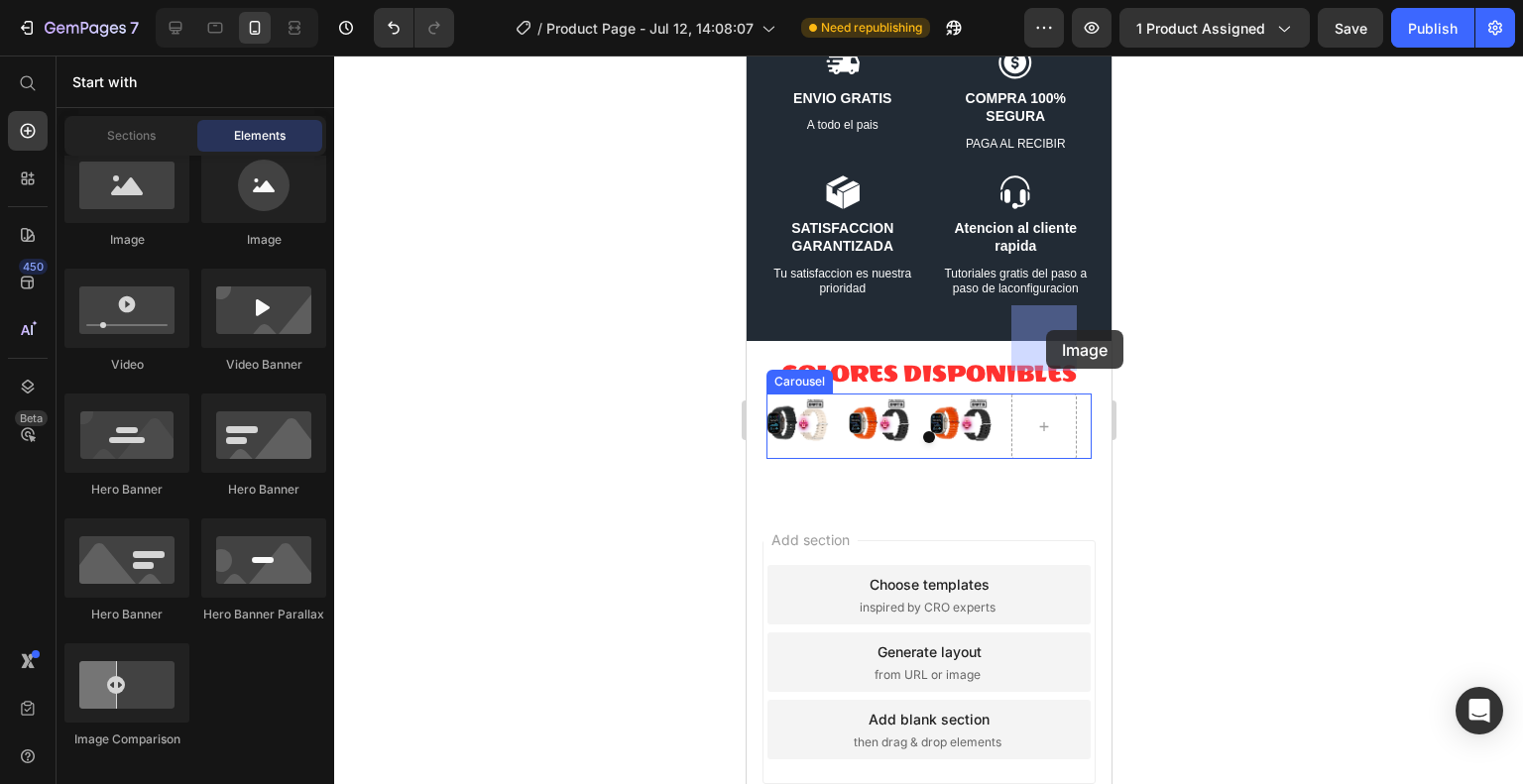 drag, startPoint x: 884, startPoint y: 279, endPoint x: 1045, endPoint y: 330, distance: 168.88458 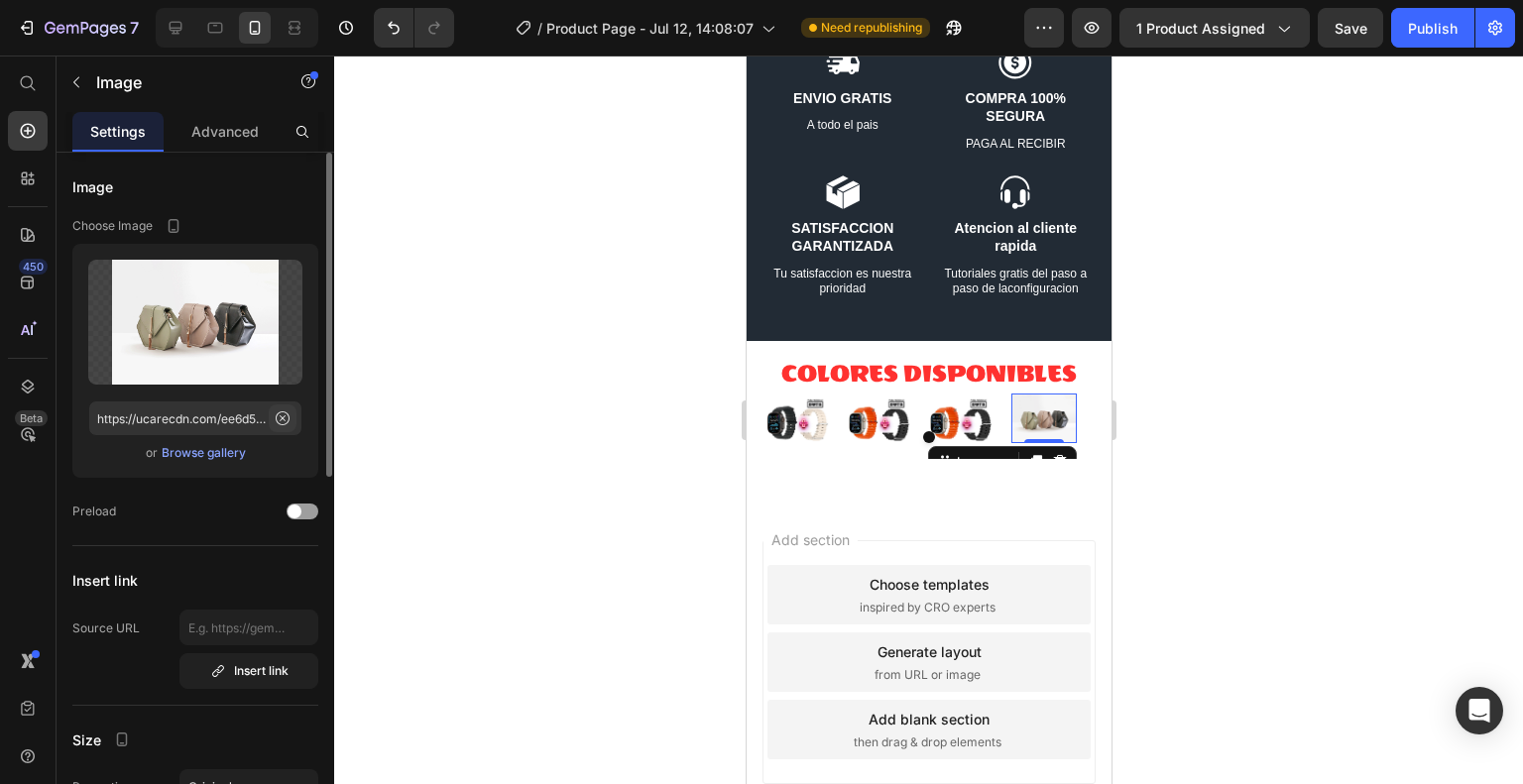 click 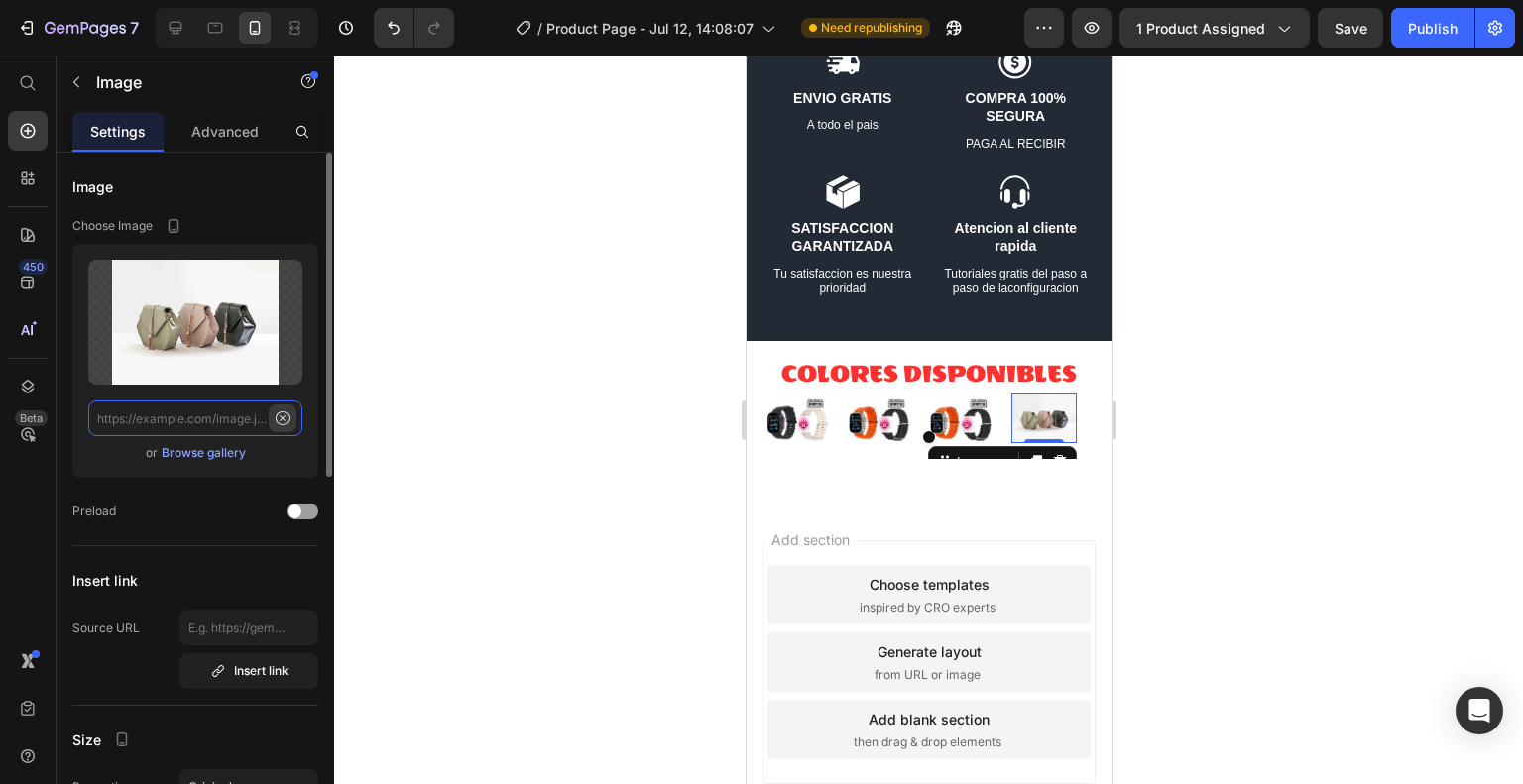 scroll, scrollTop: 0, scrollLeft: 0, axis: both 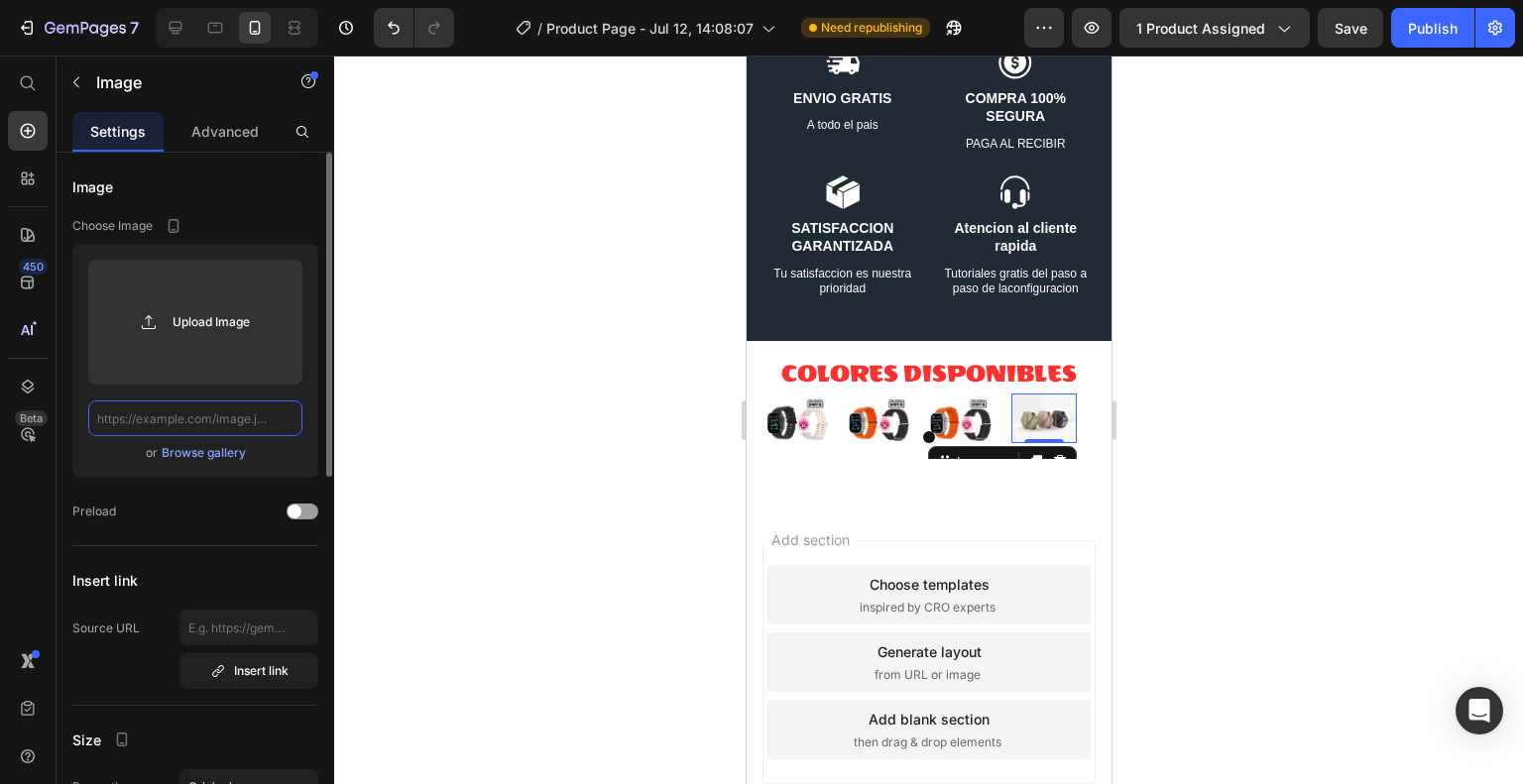 paste on "https://cdn.shopify.com/s/files/1/0644/6006/2851/files/WhatsApp_Image_2025-06-12_at_1.49.24_PM.jpg?v=1752346714" 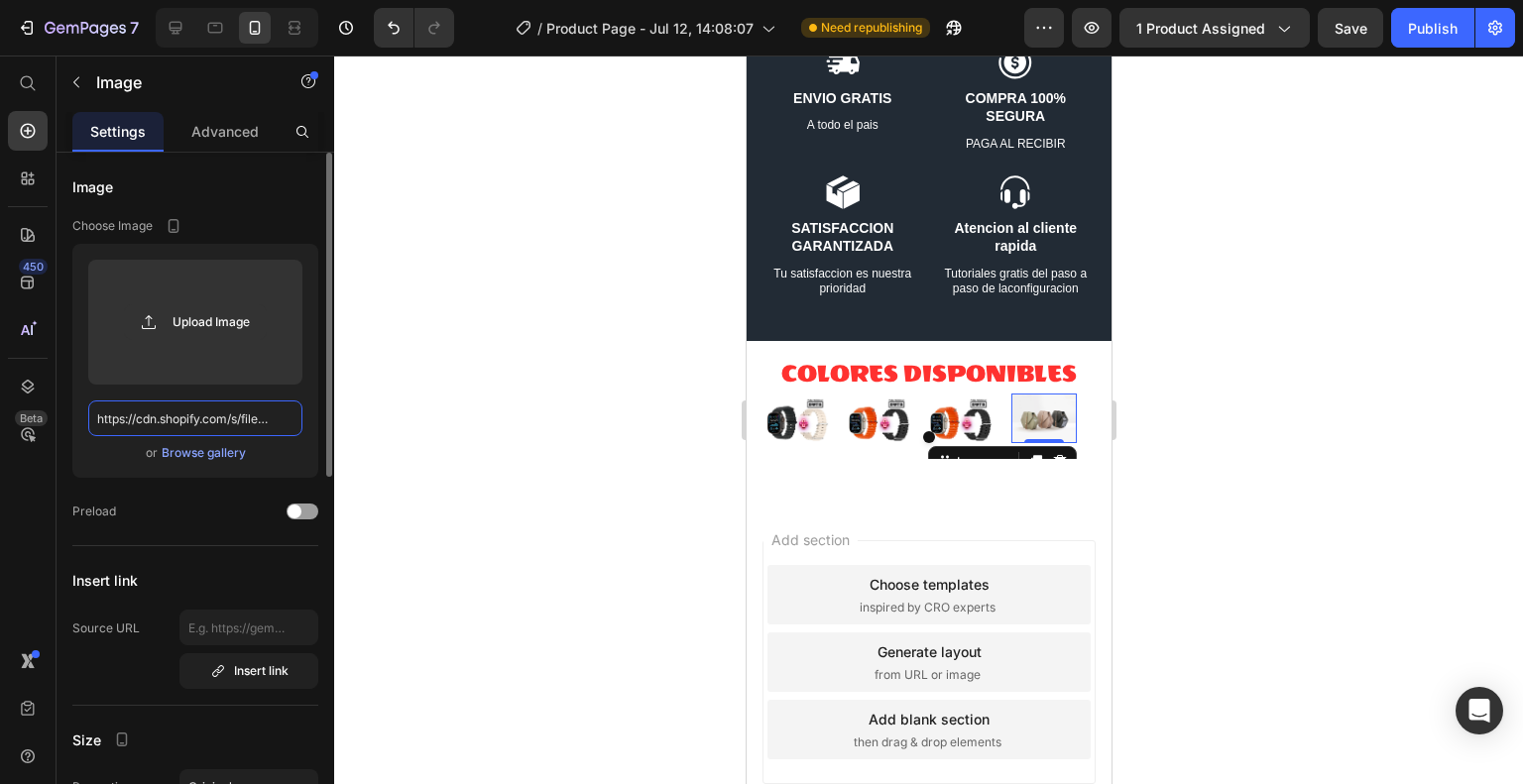 scroll, scrollTop: 0, scrollLeft: 504, axis: horizontal 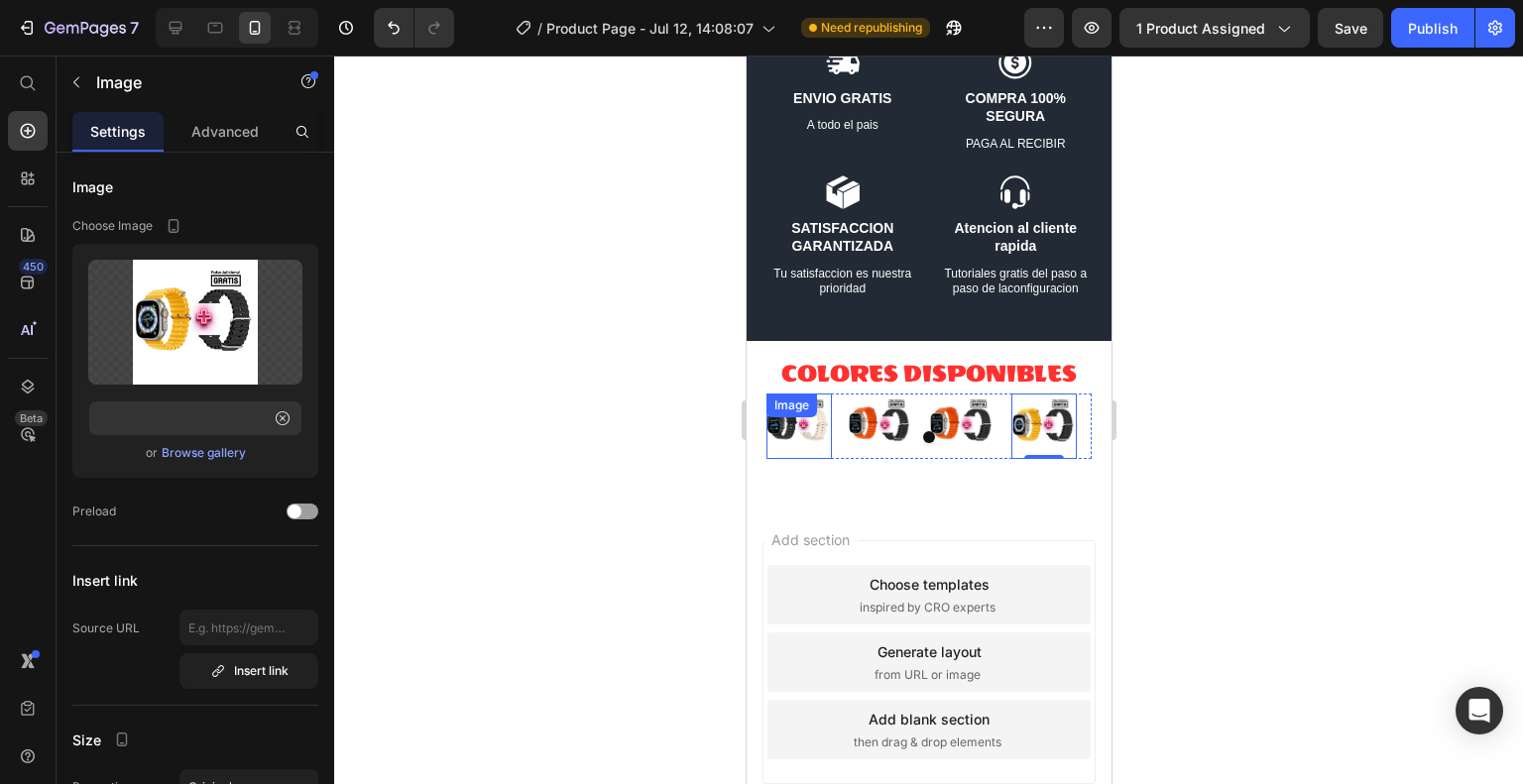 click on "Image" at bounding box center [798, 426] 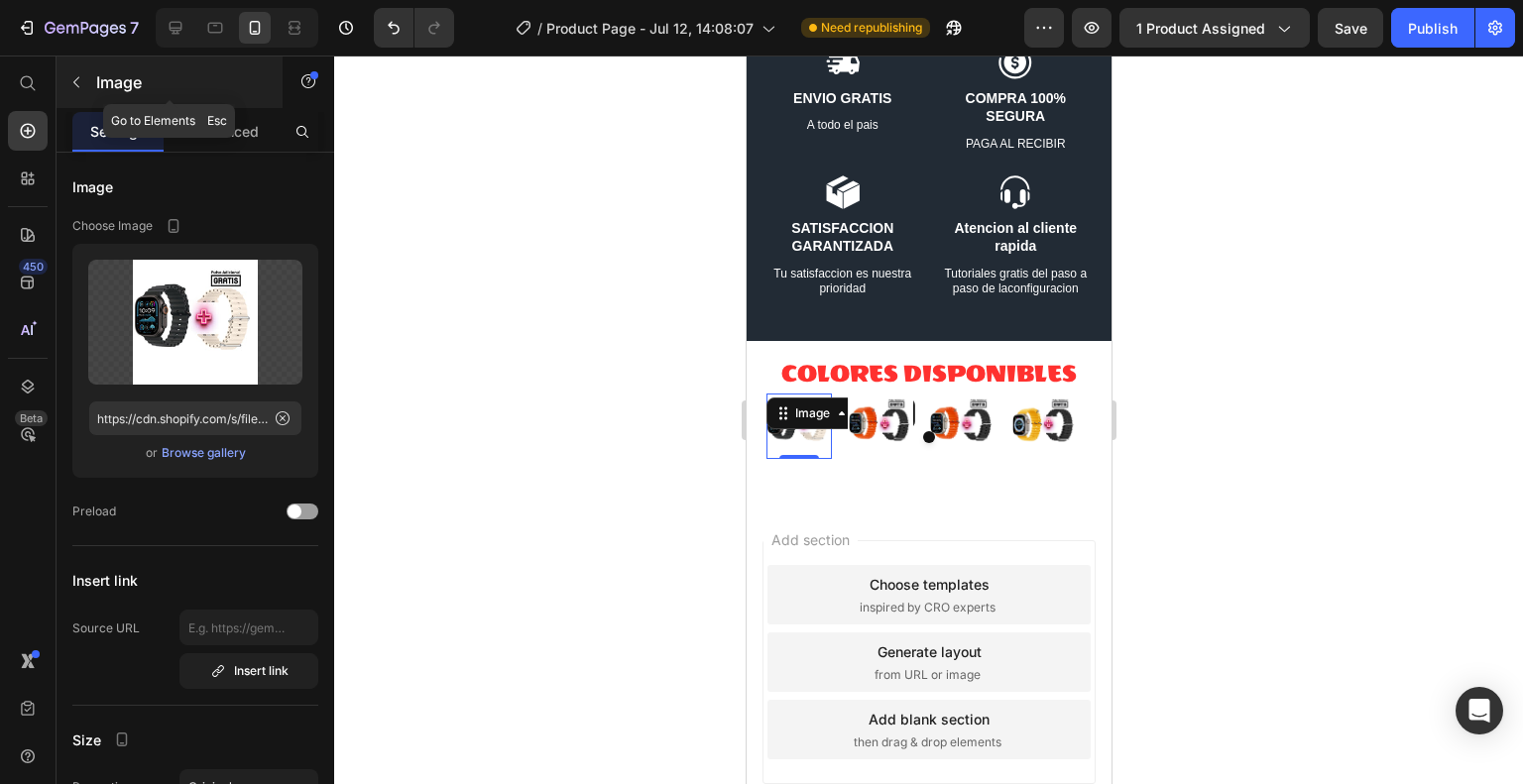 click on "Image" at bounding box center [180, 82] 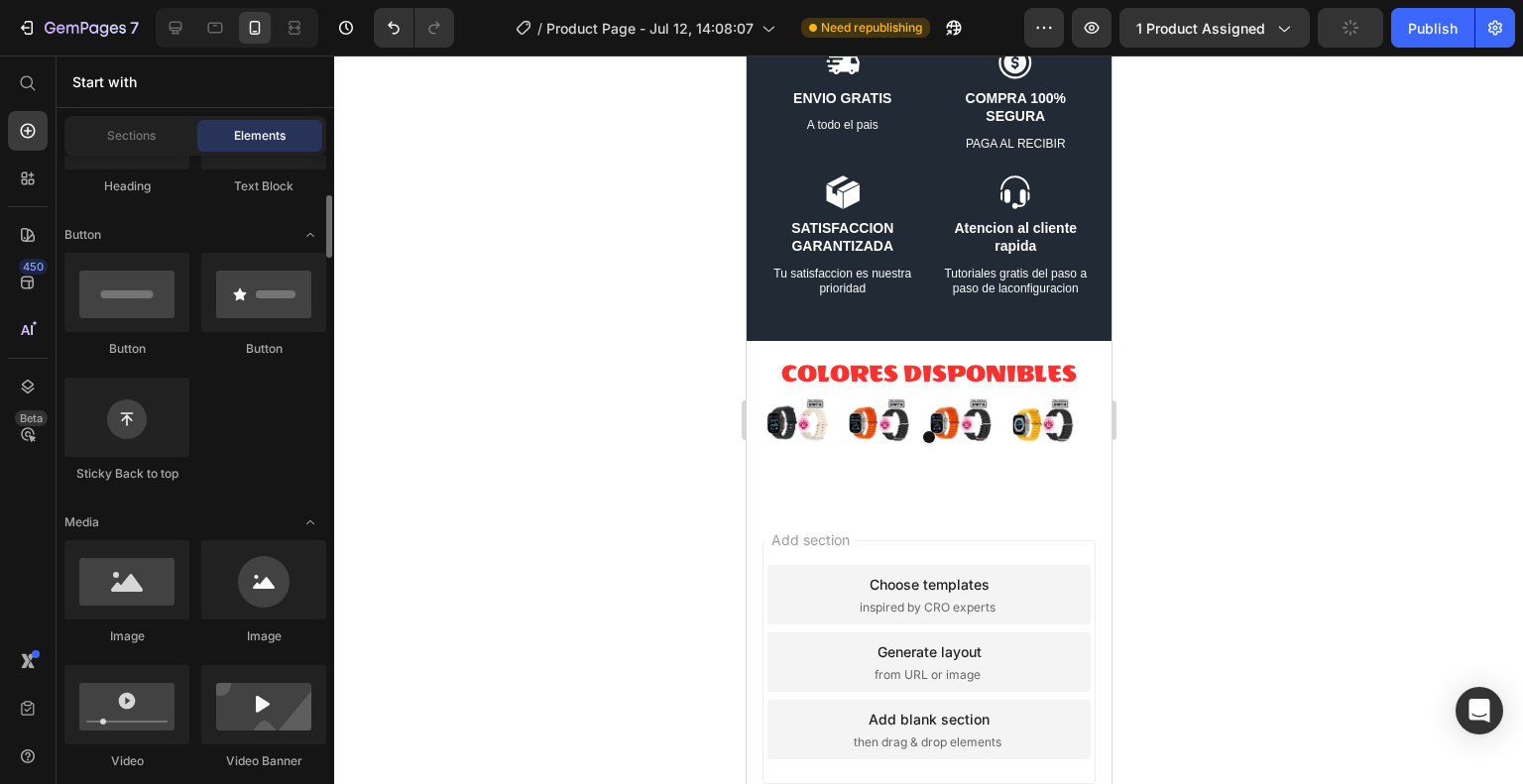 scroll, scrollTop: 595, scrollLeft: 0, axis: vertical 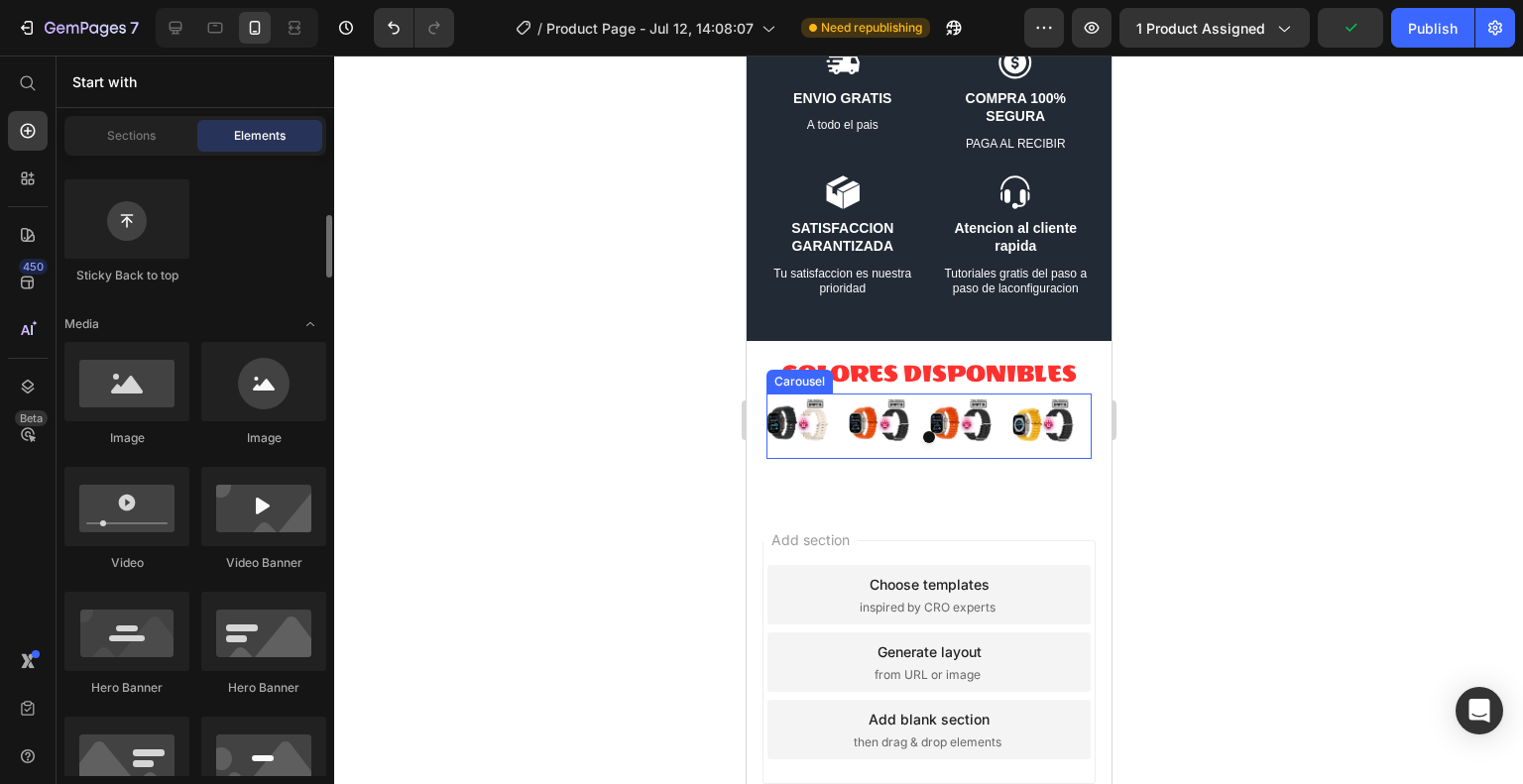 click on "Image" at bounding box center (798, 426) 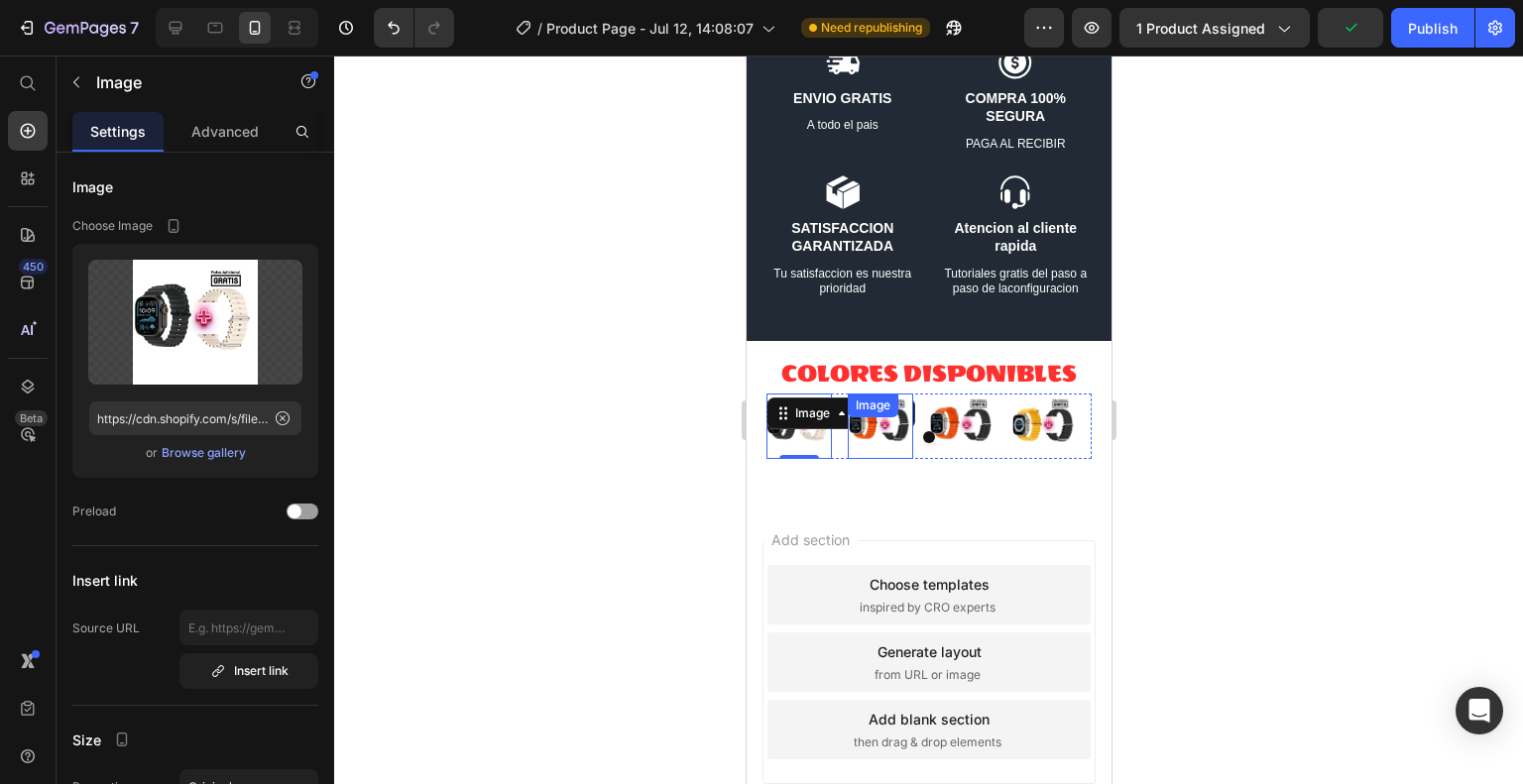 click on "Image" at bounding box center (954, 382) 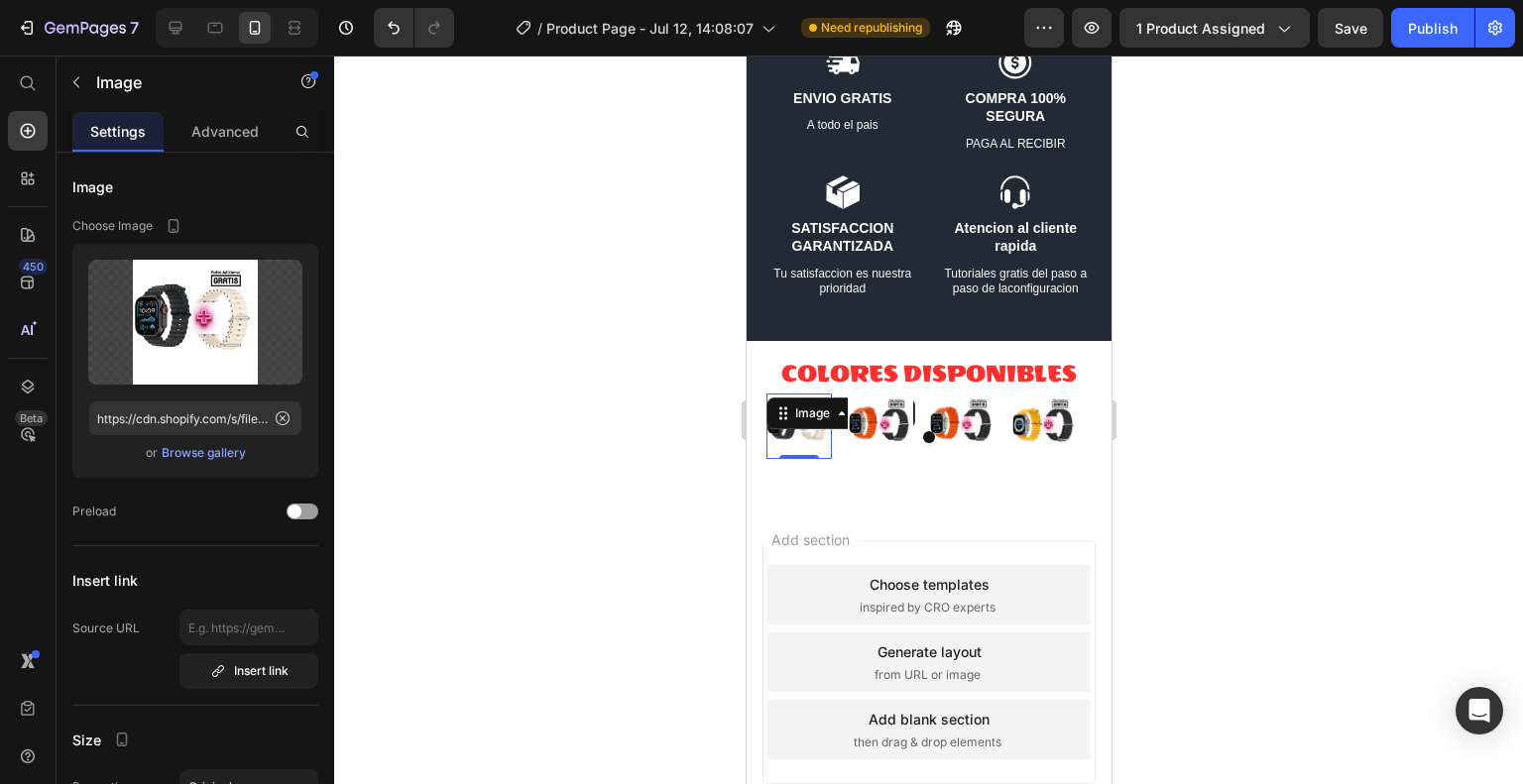click on "Image   0" at bounding box center [798, 426] 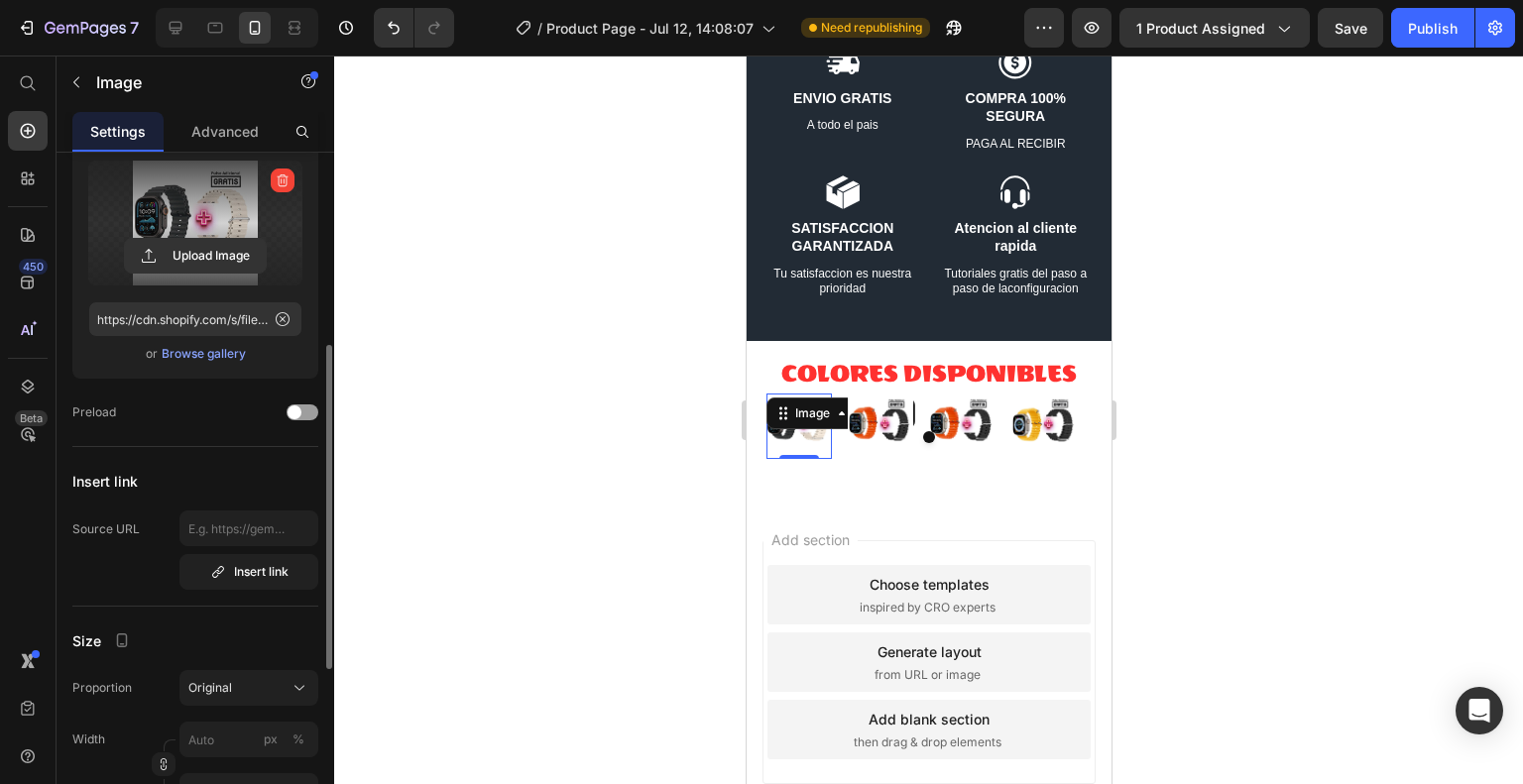 scroll, scrollTop: 198, scrollLeft: 0, axis: vertical 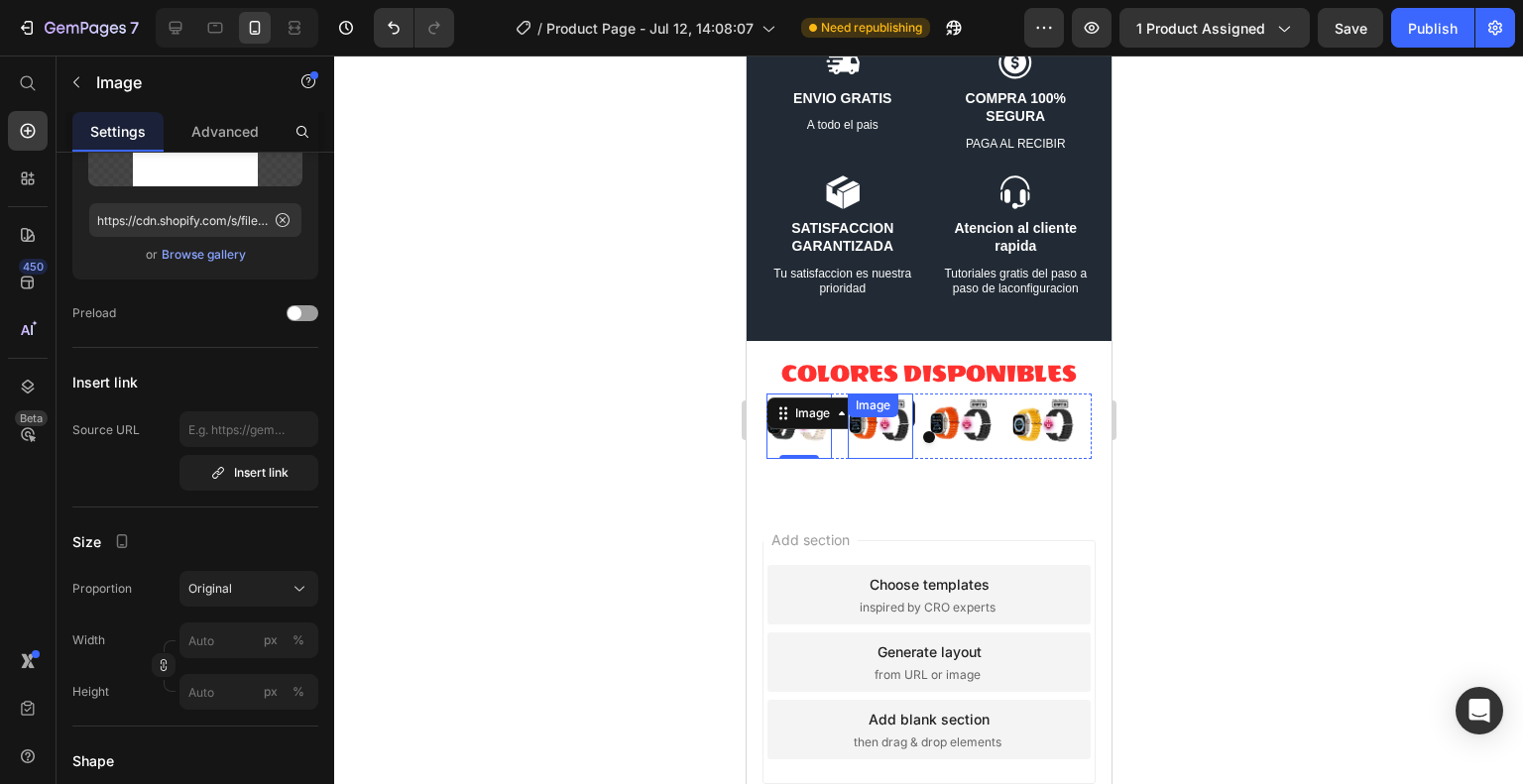 click at bounding box center (928, 437) 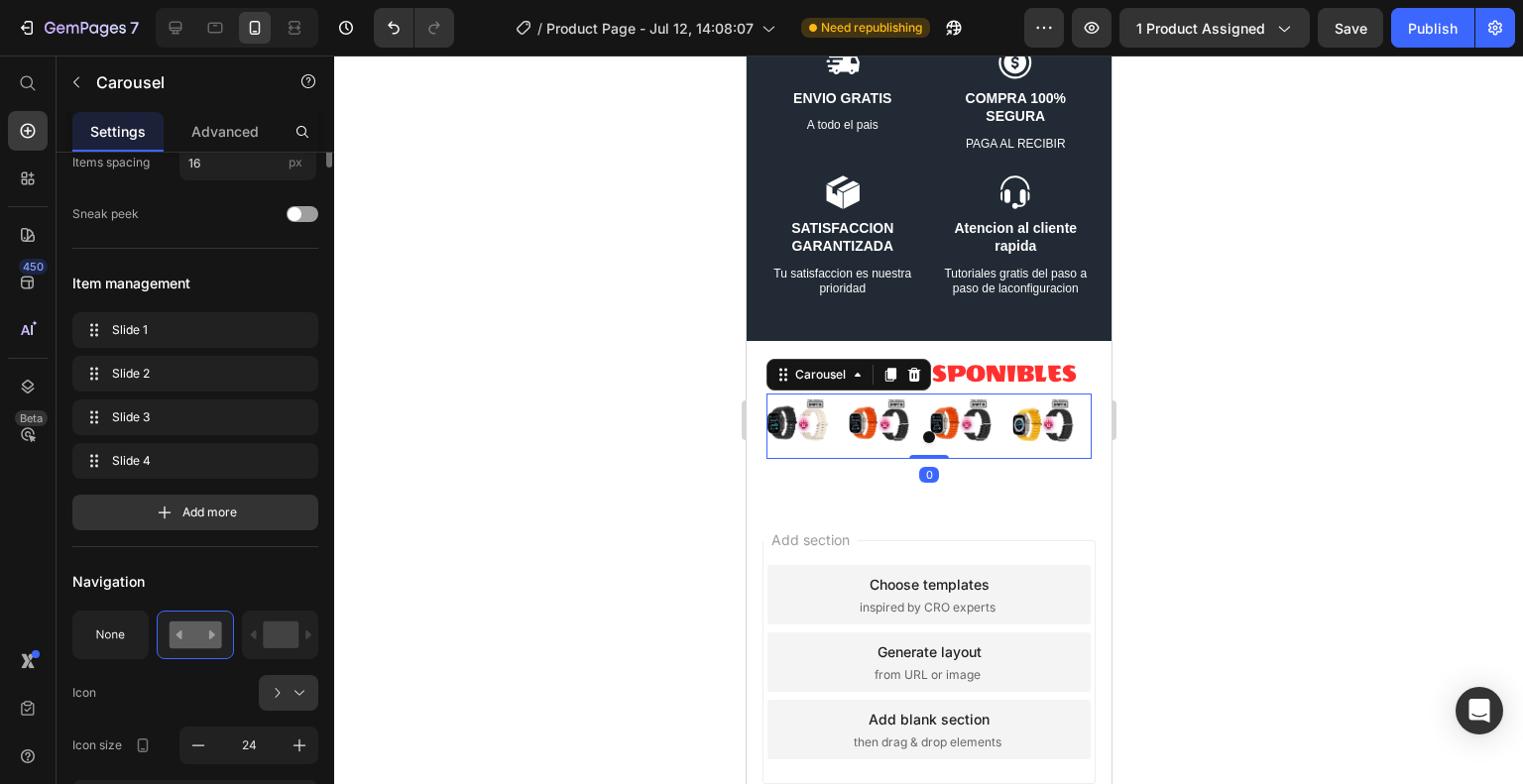 scroll, scrollTop: 0, scrollLeft: 0, axis: both 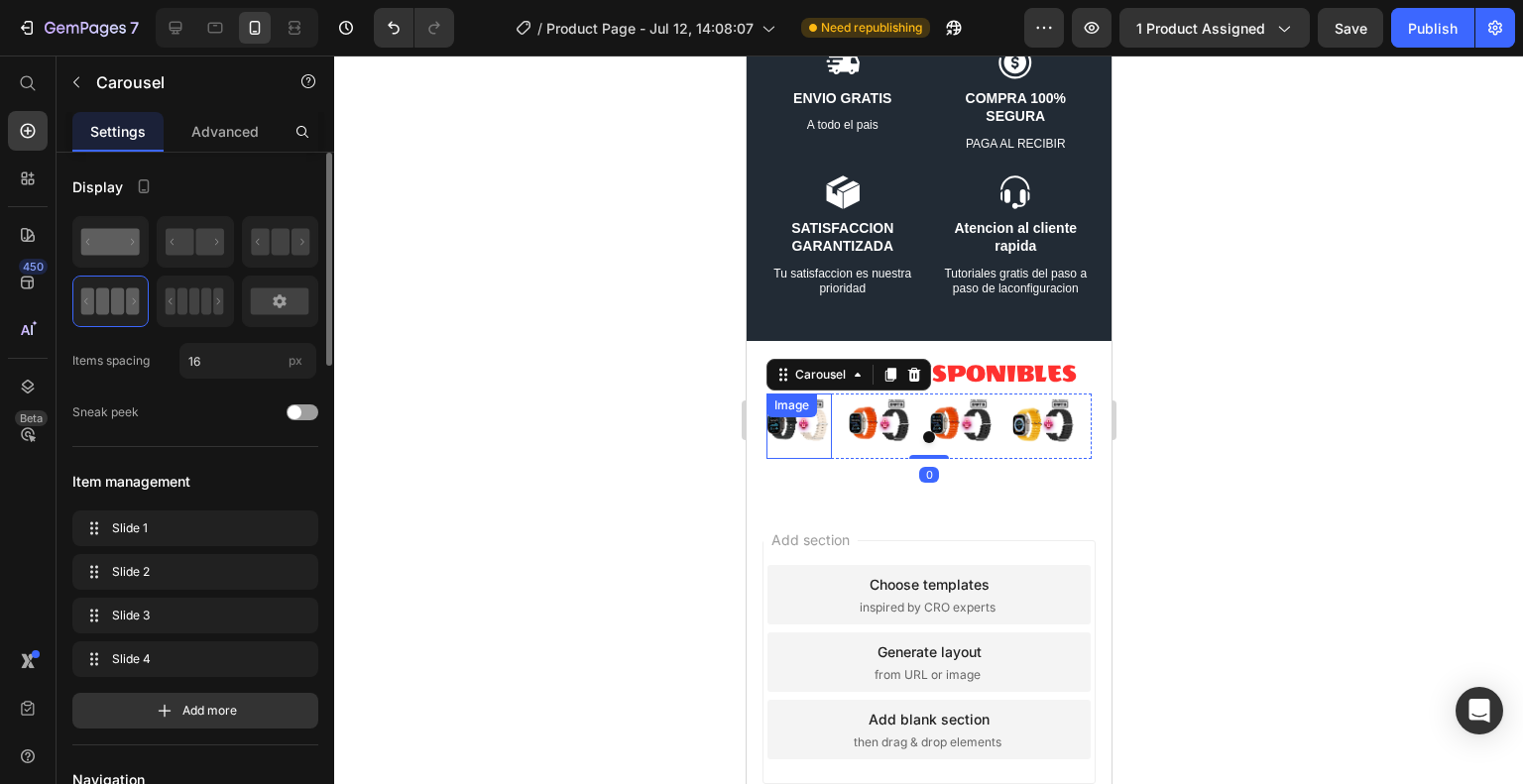 click 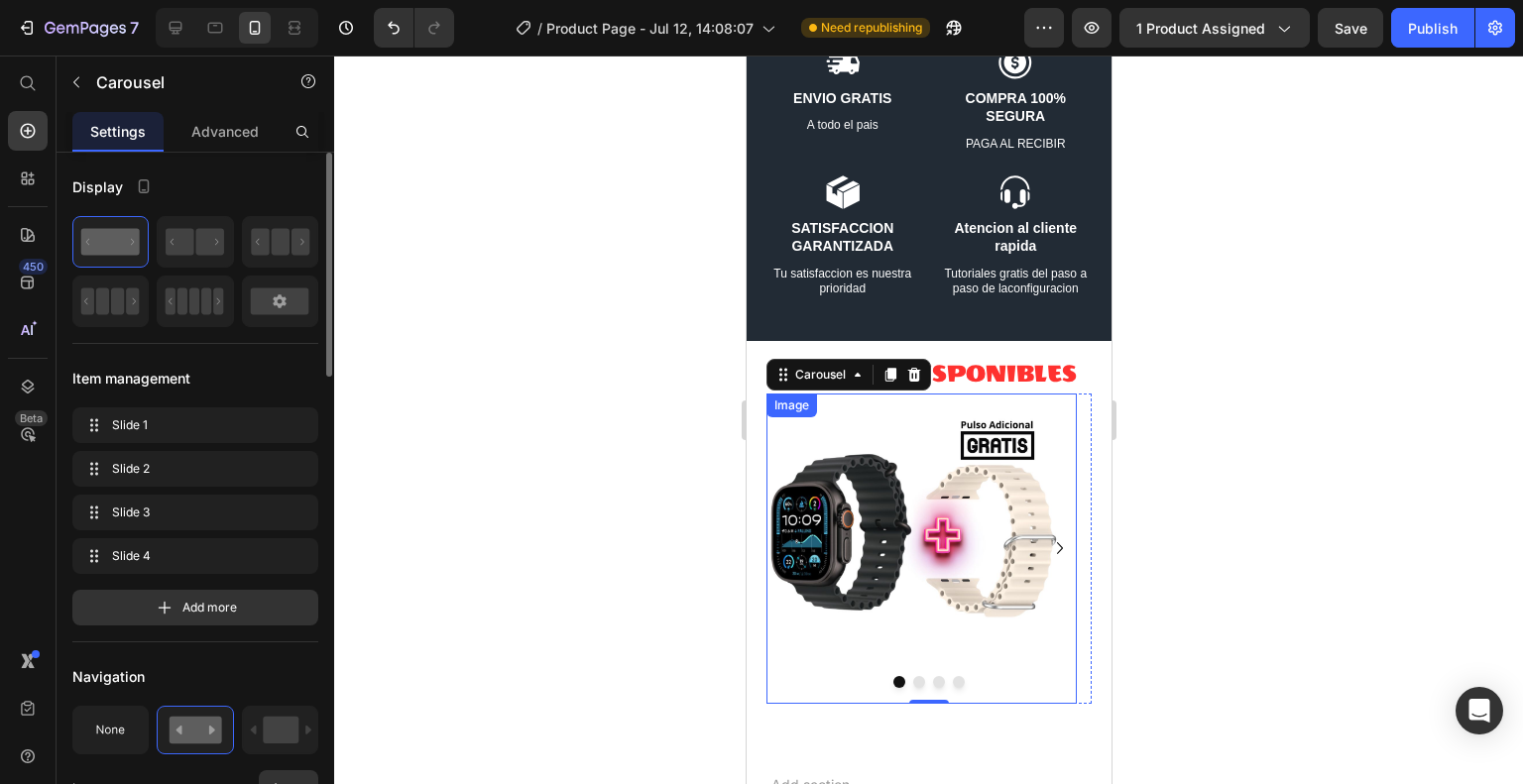 scroll, scrollTop: 4185, scrollLeft: 0, axis: vertical 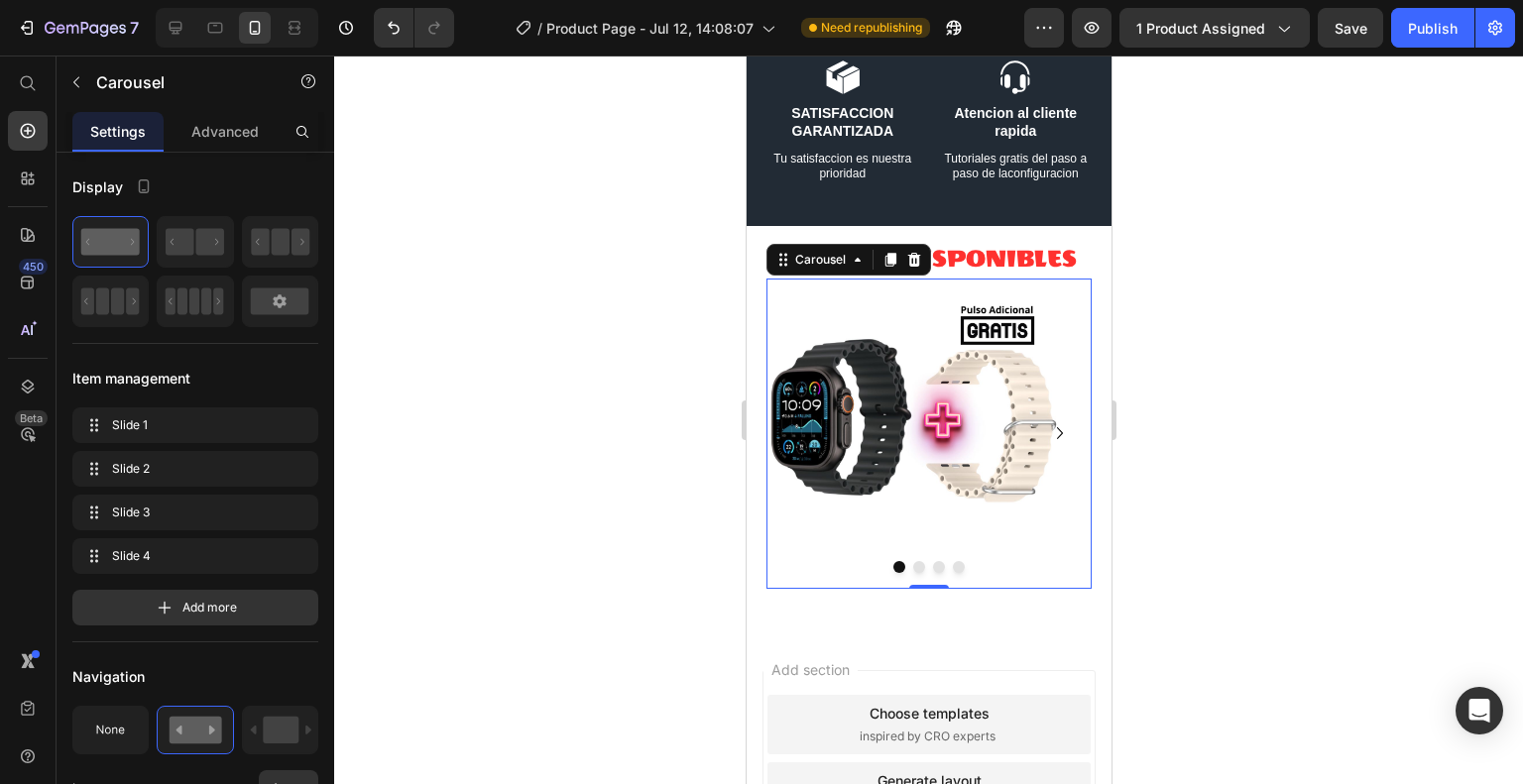 click 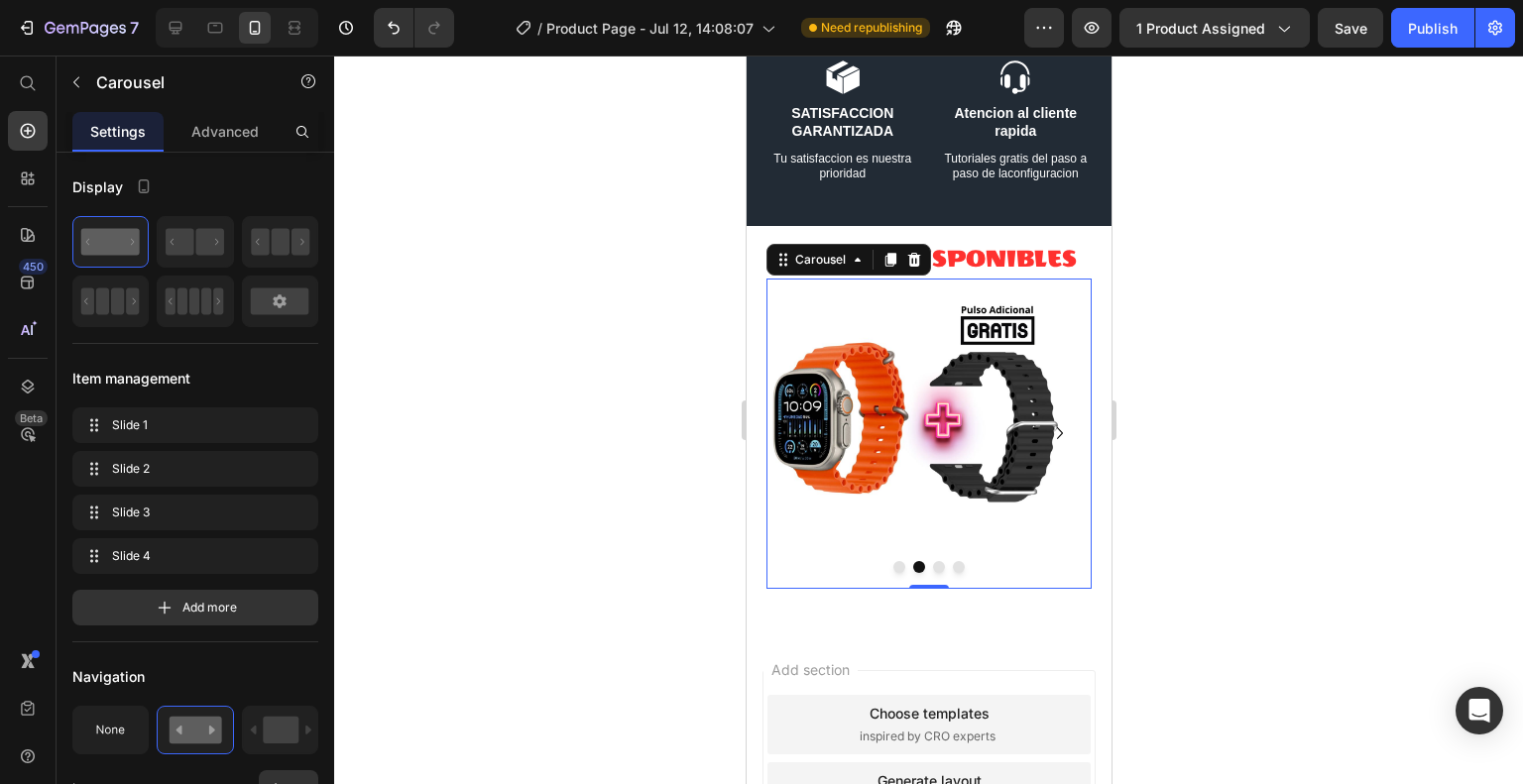 click 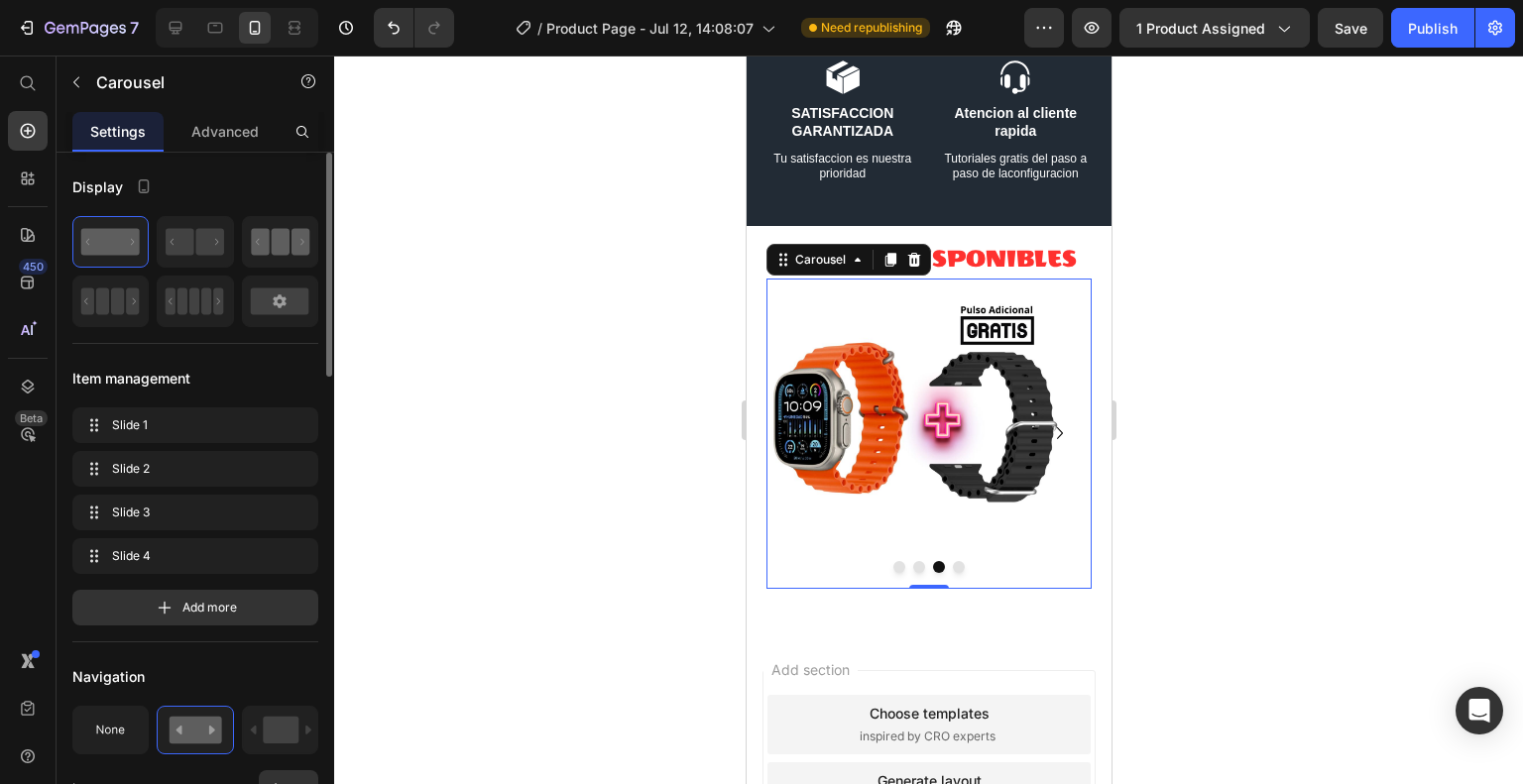 click 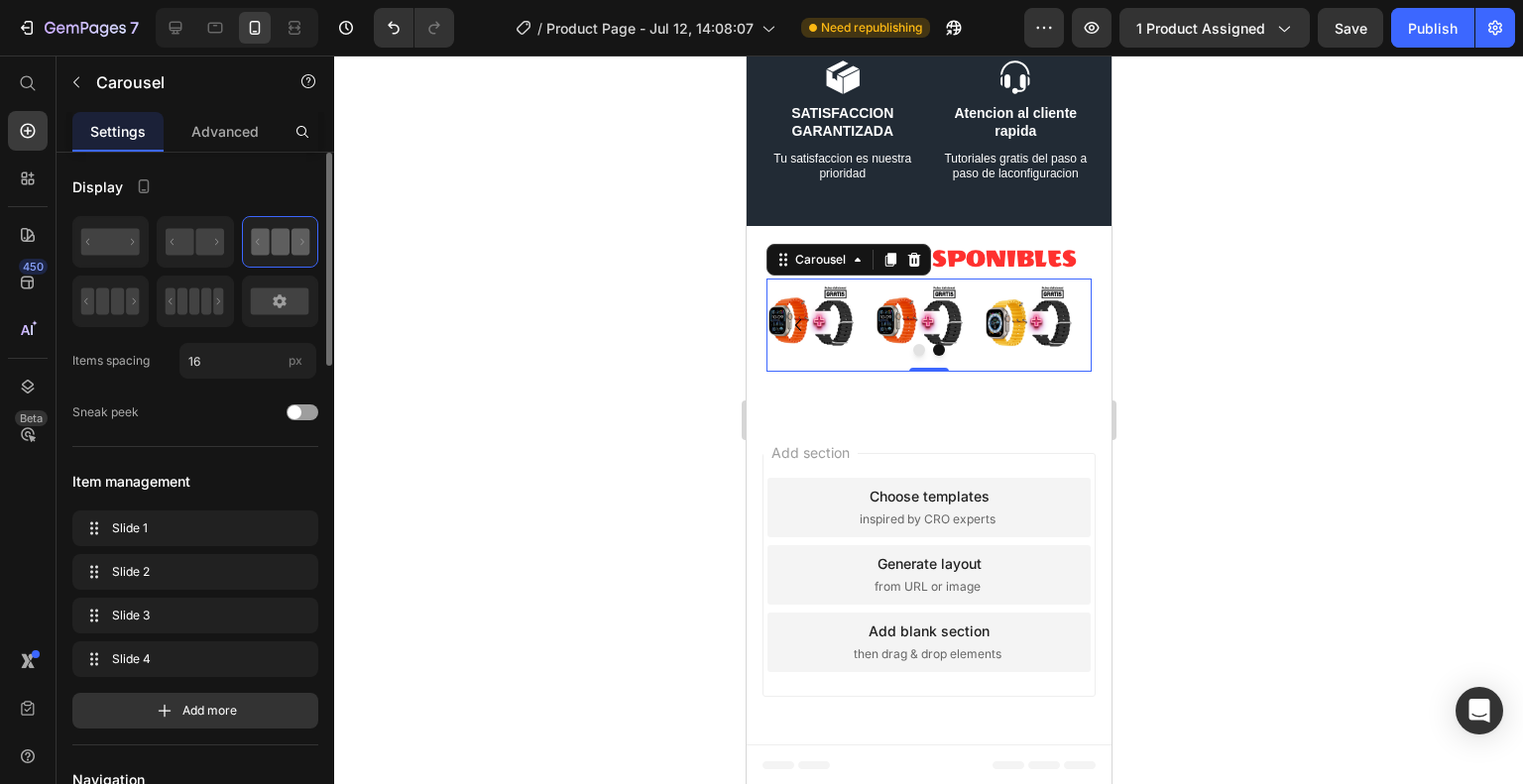 scroll, scrollTop: 4096, scrollLeft: 0, axis: vertical 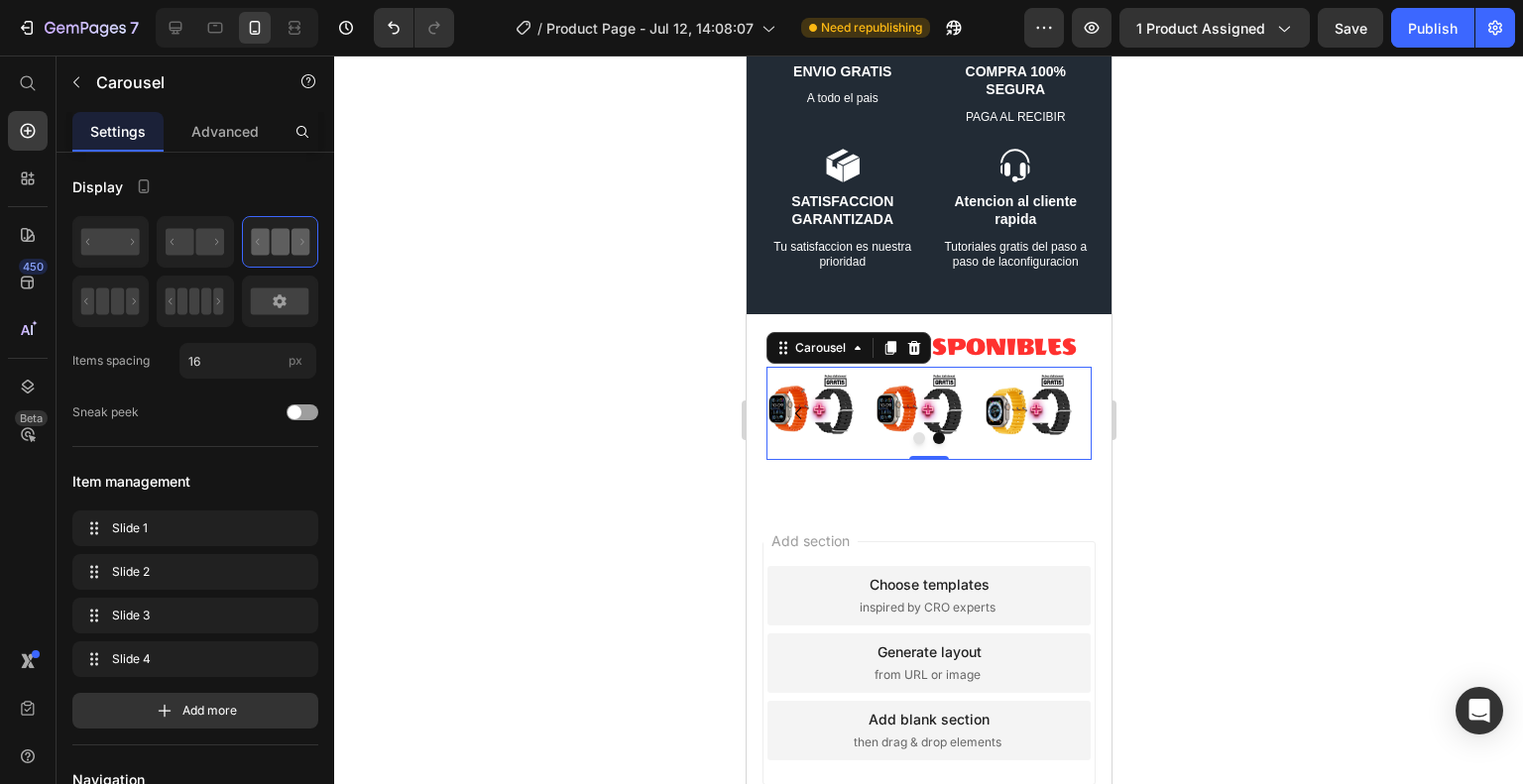 click 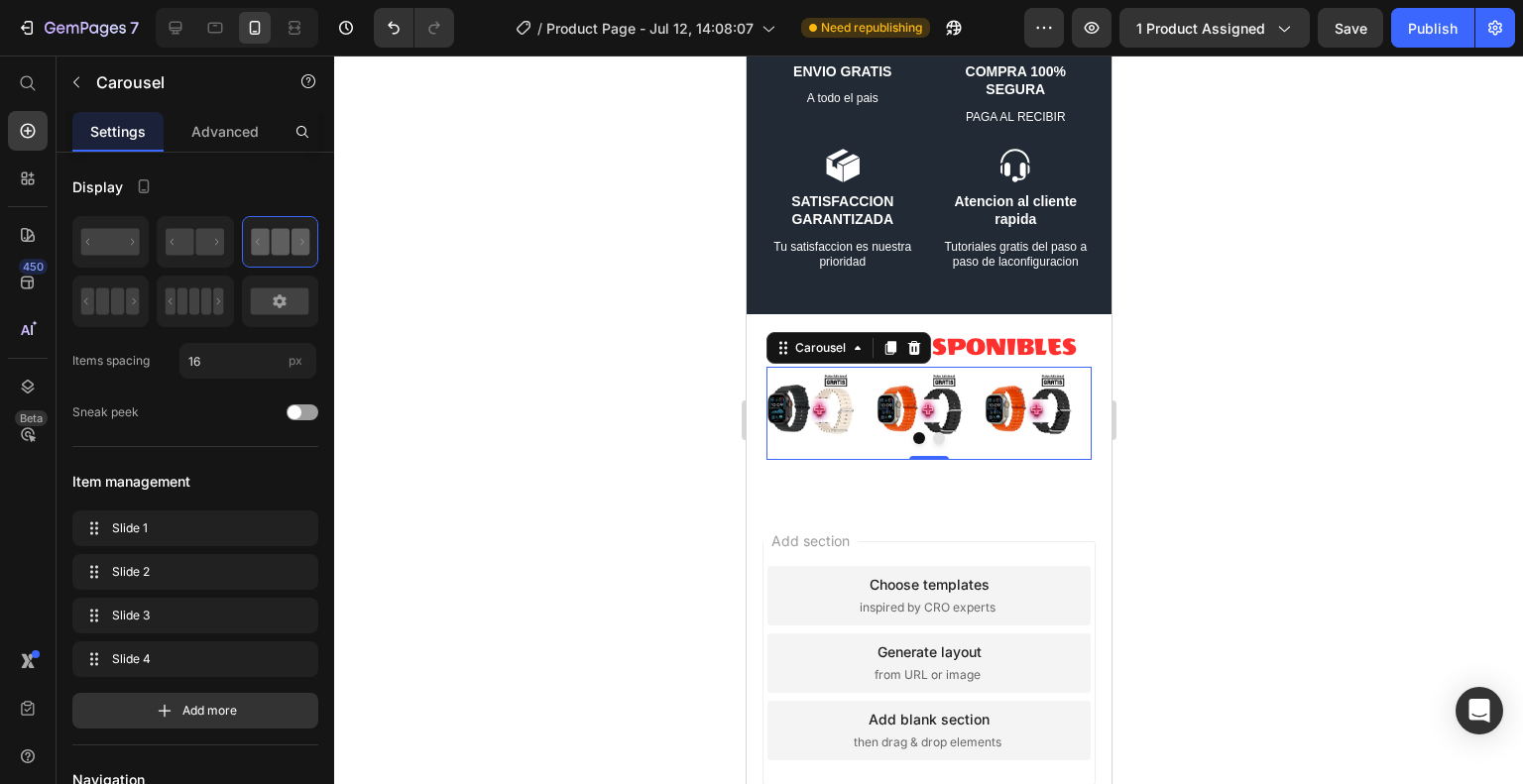 click 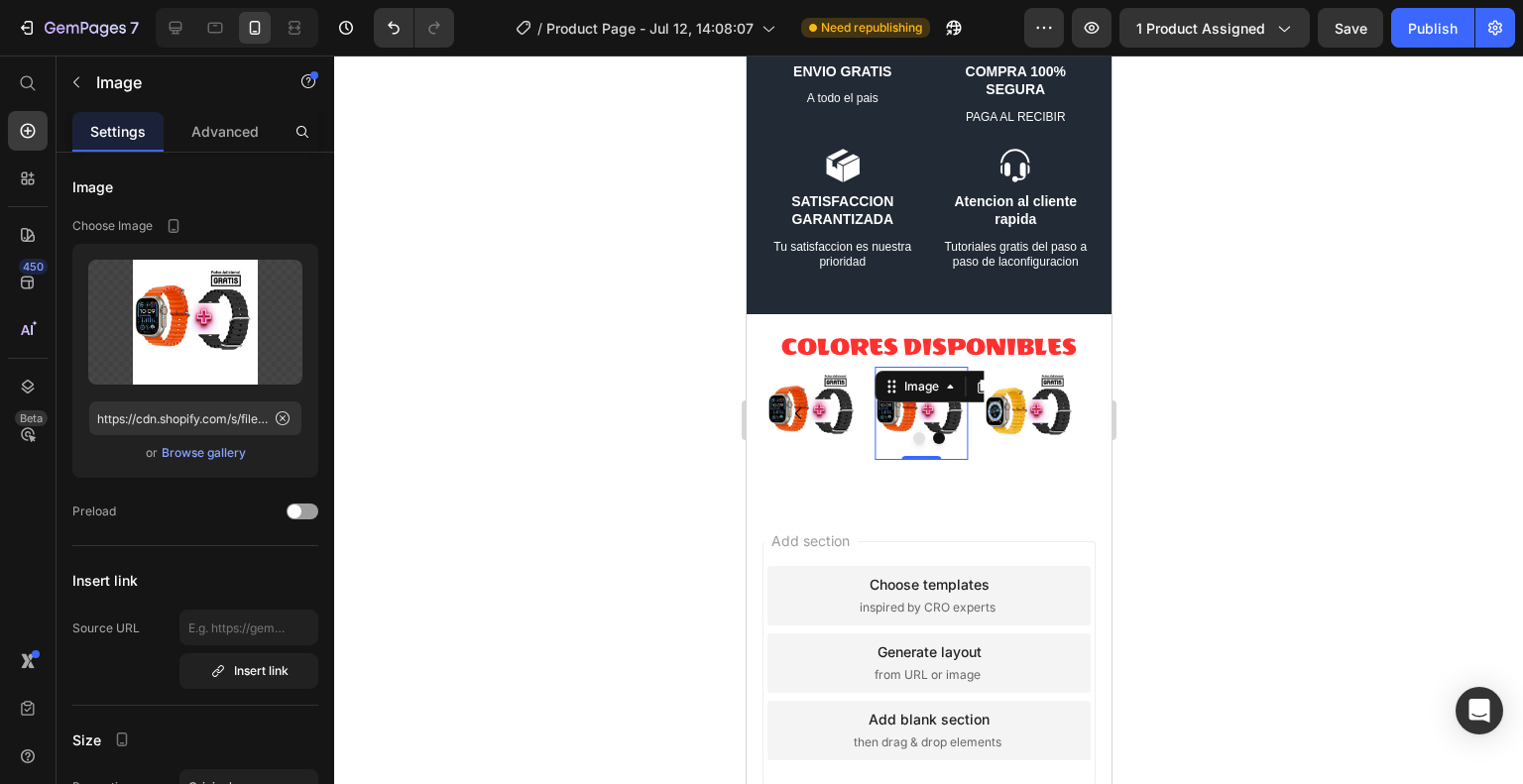 click at bounding box center (921, 413) 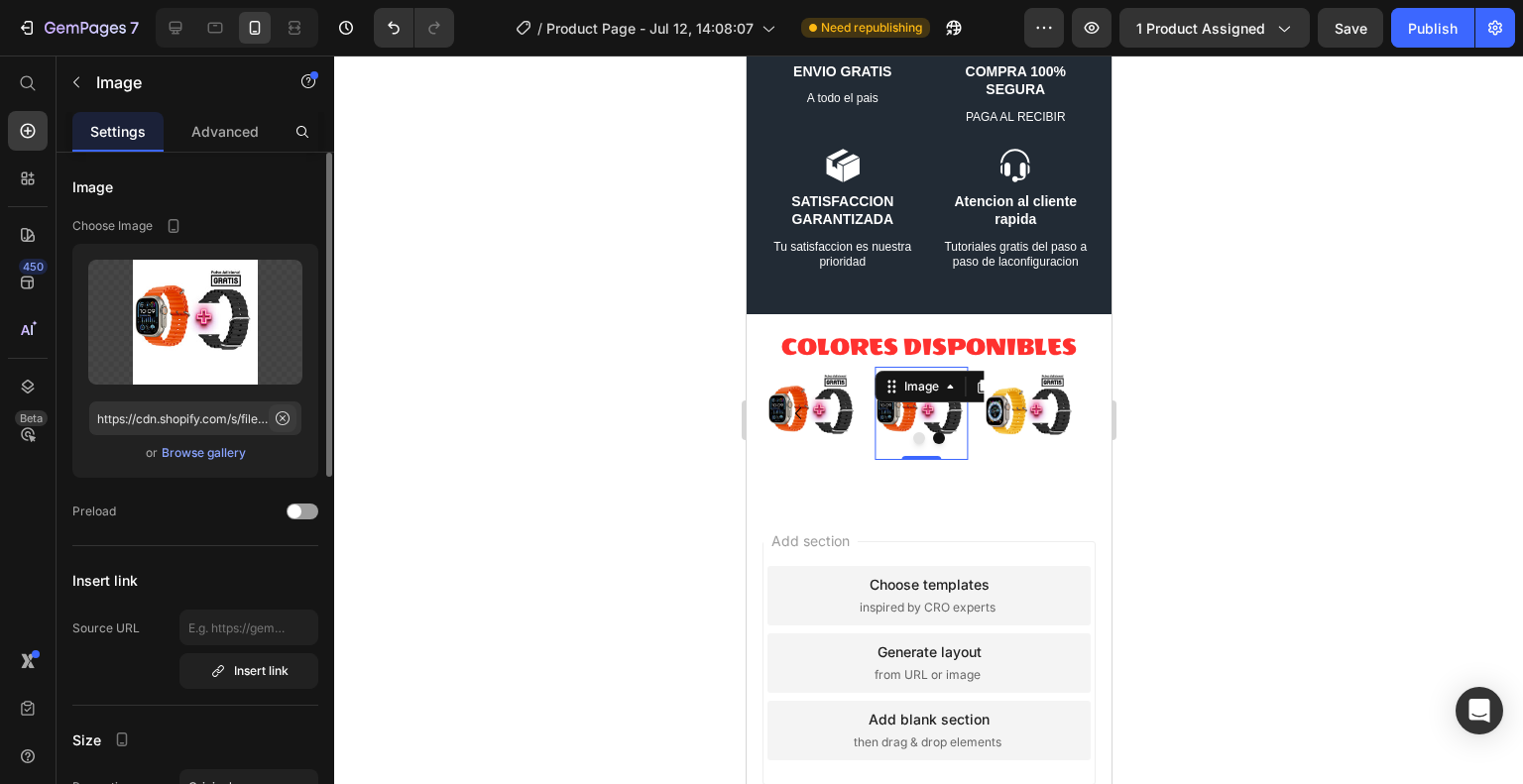 click 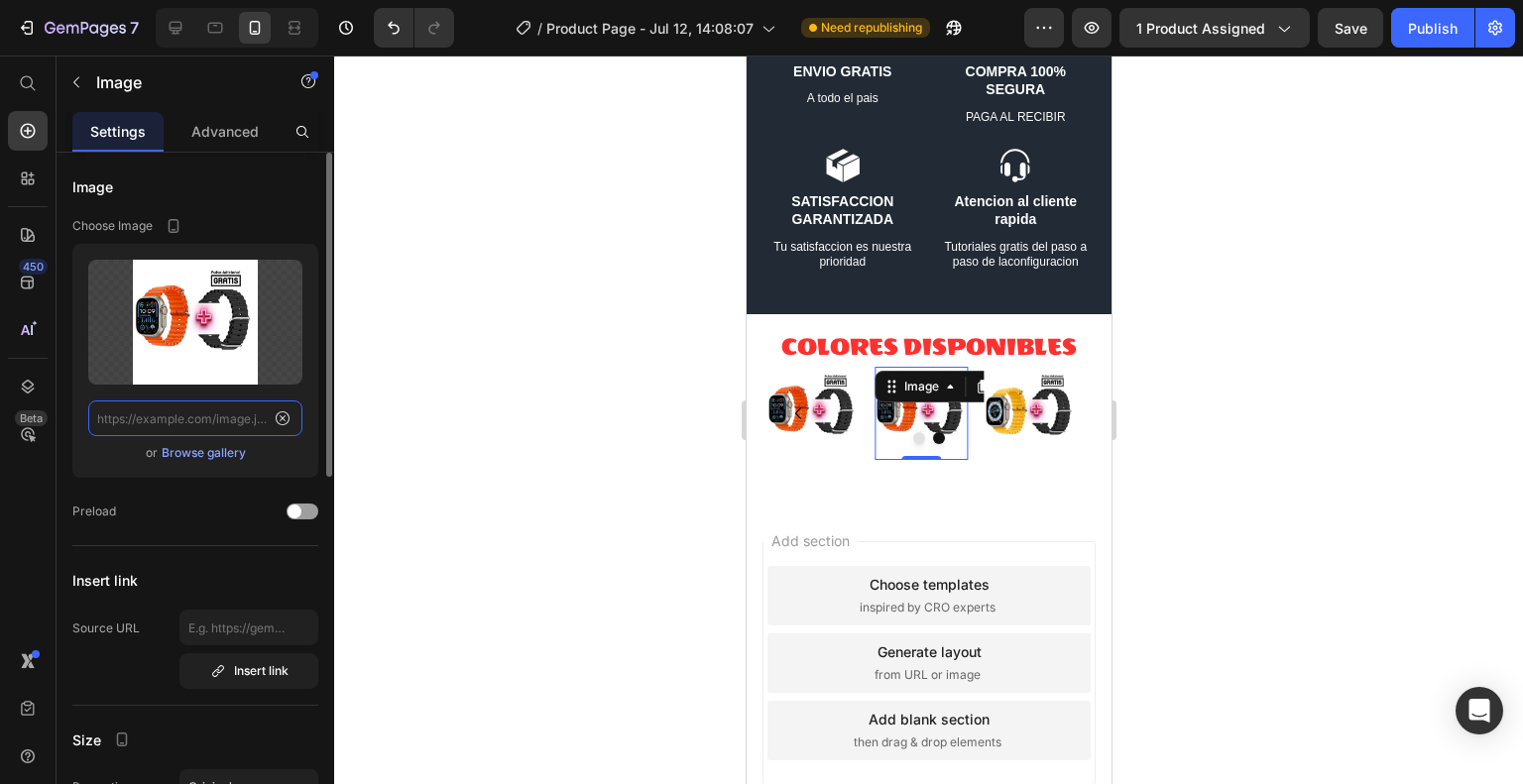 scroll, scrollTop: 0, scrollLeft: 0, axis: both 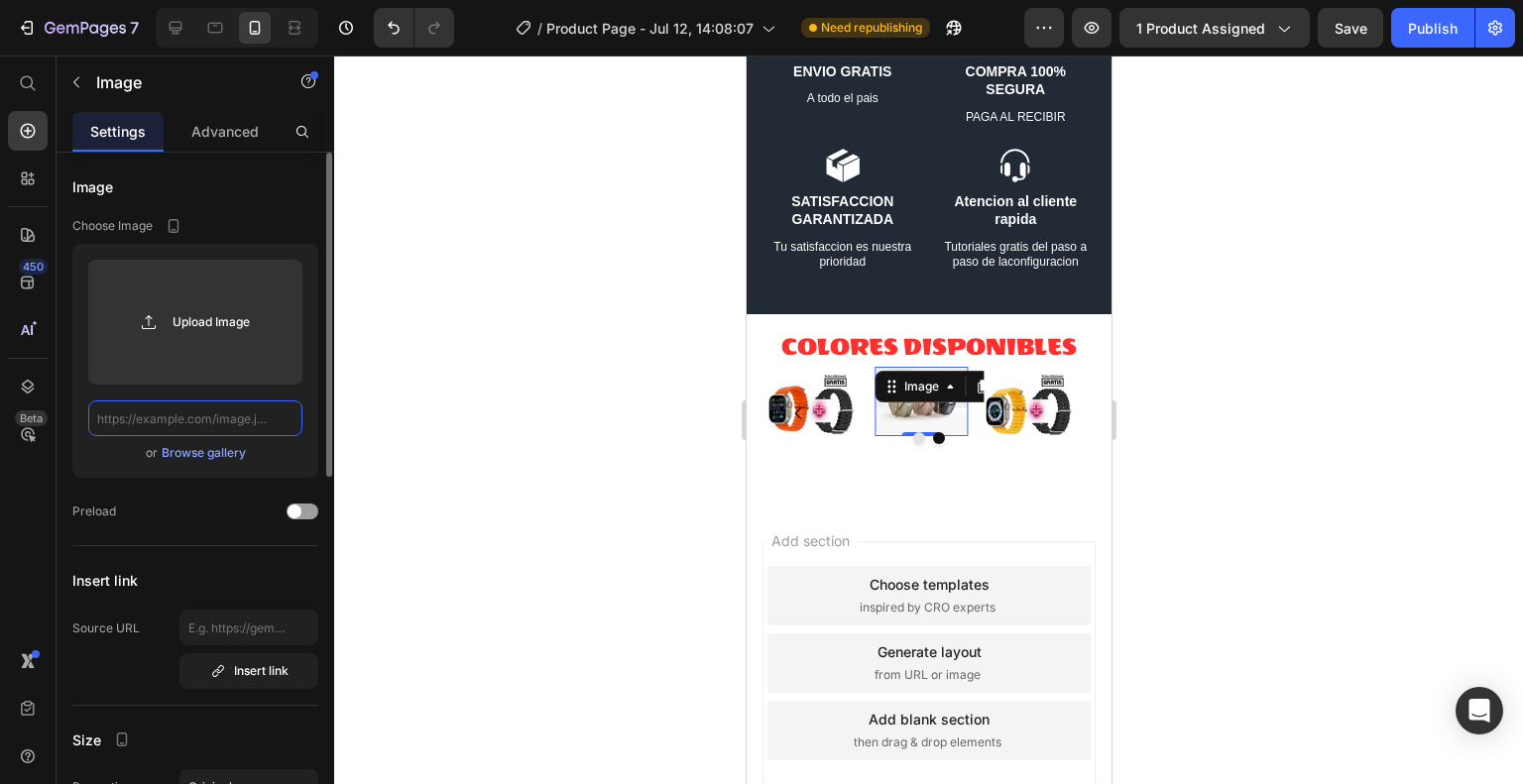 paste on "https://cdn.shopify.com/s/files/1/0644/6006/2851/files/WhatsApp_Image_2025-06-12_at_1.49.14_PM_1.jpg?v=1752346693" 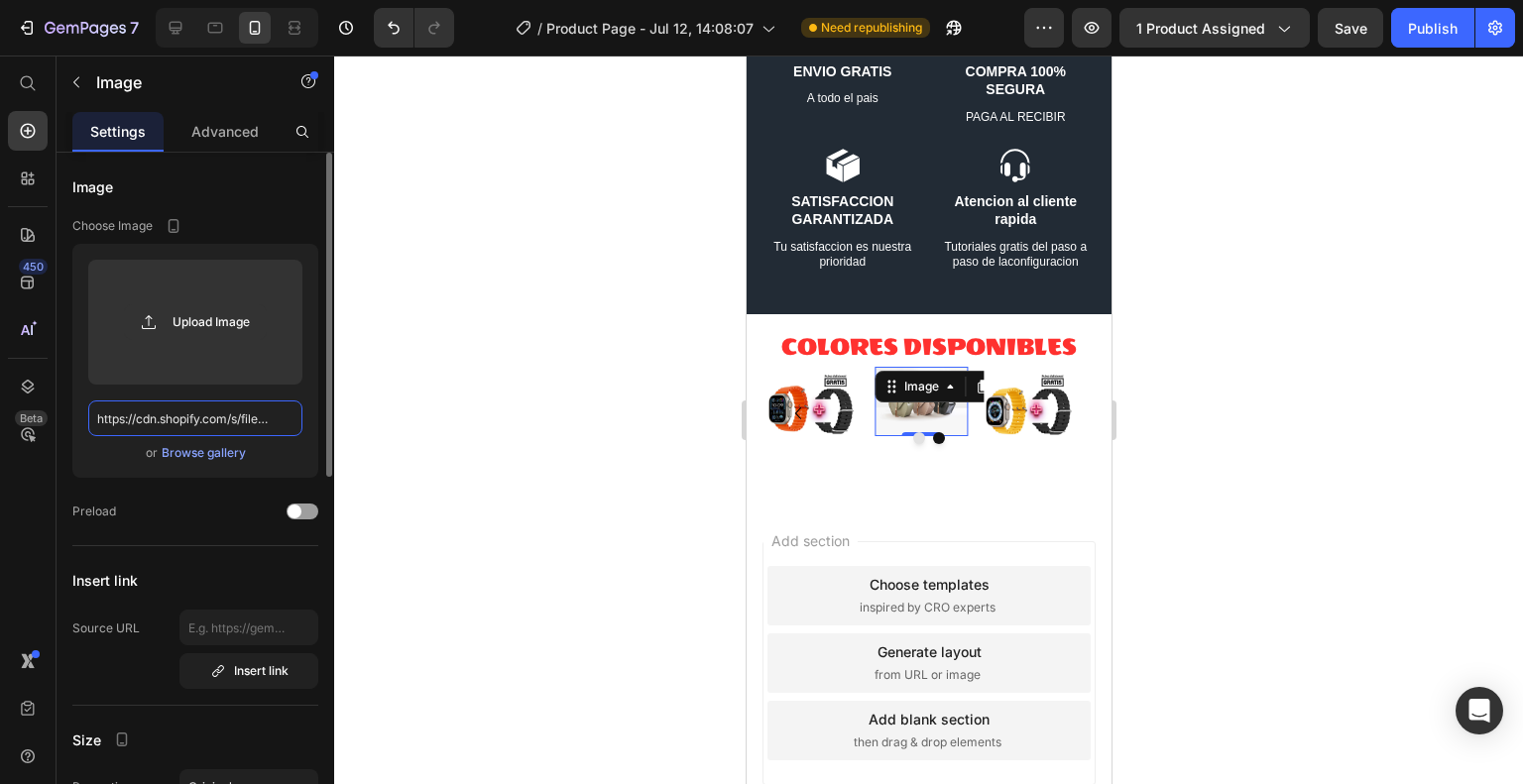 scroll, scrollTop: 0, scrollLeft: 513, axis: horizontal 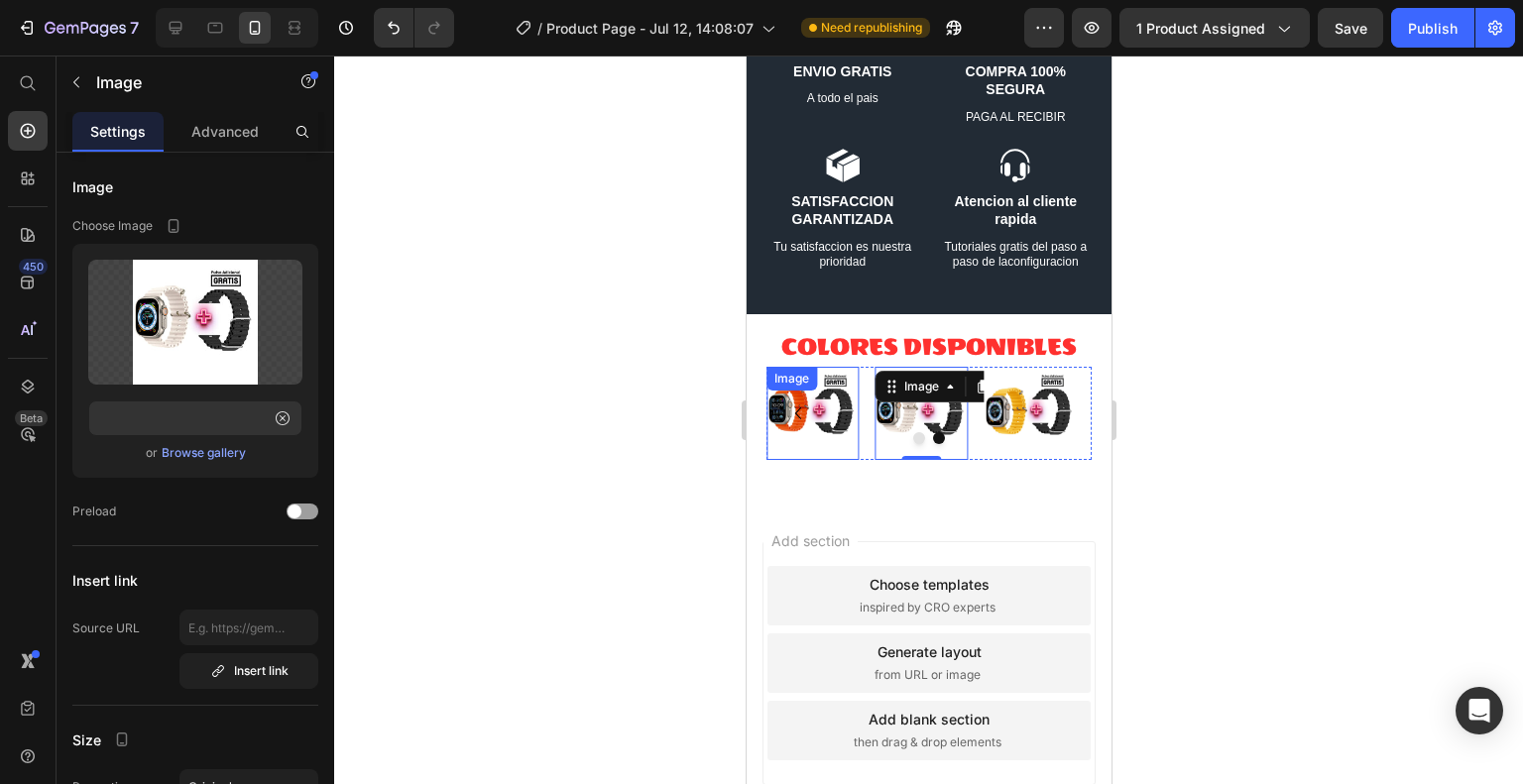 click on "Image" at bounding box center [812, 413] 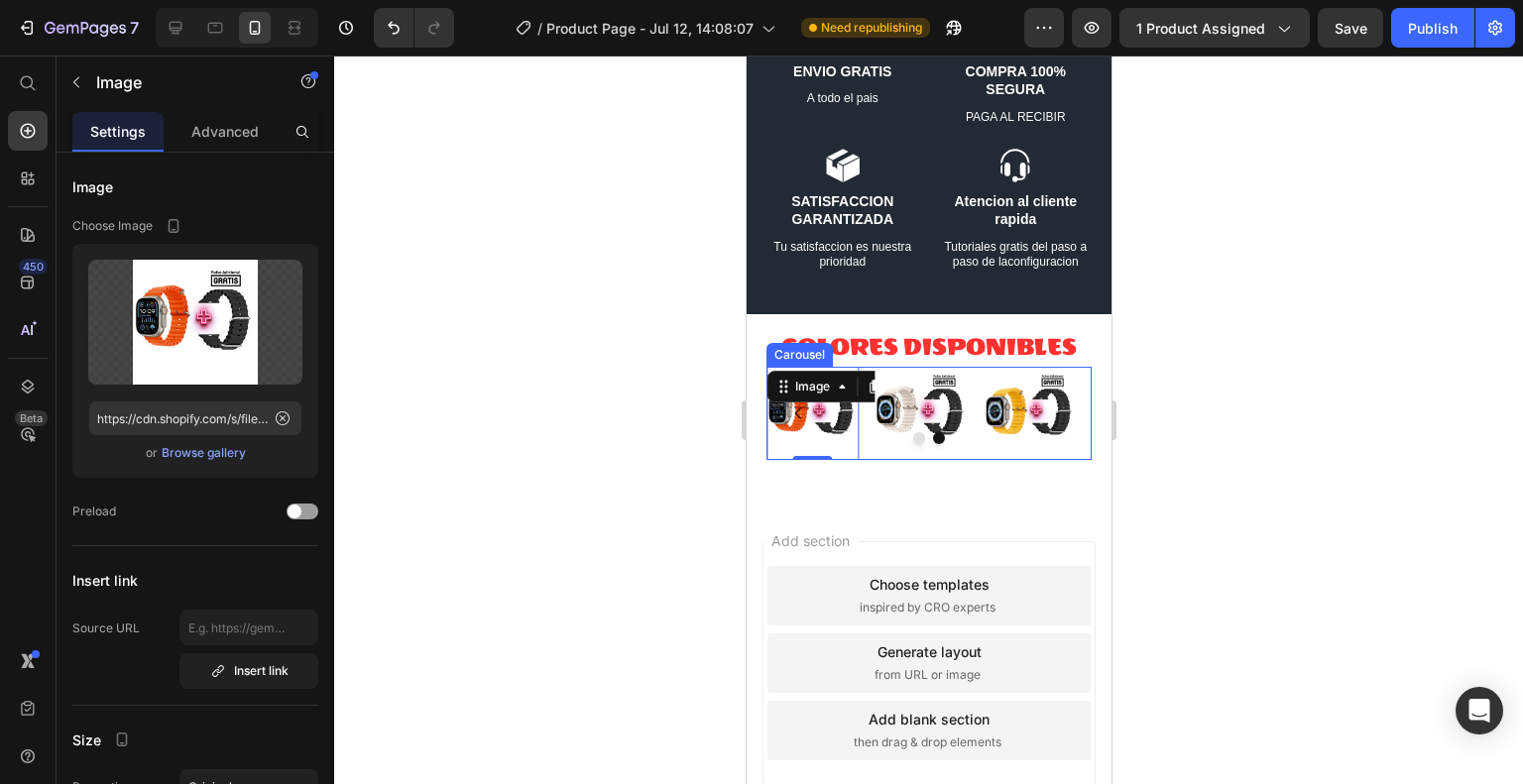 click 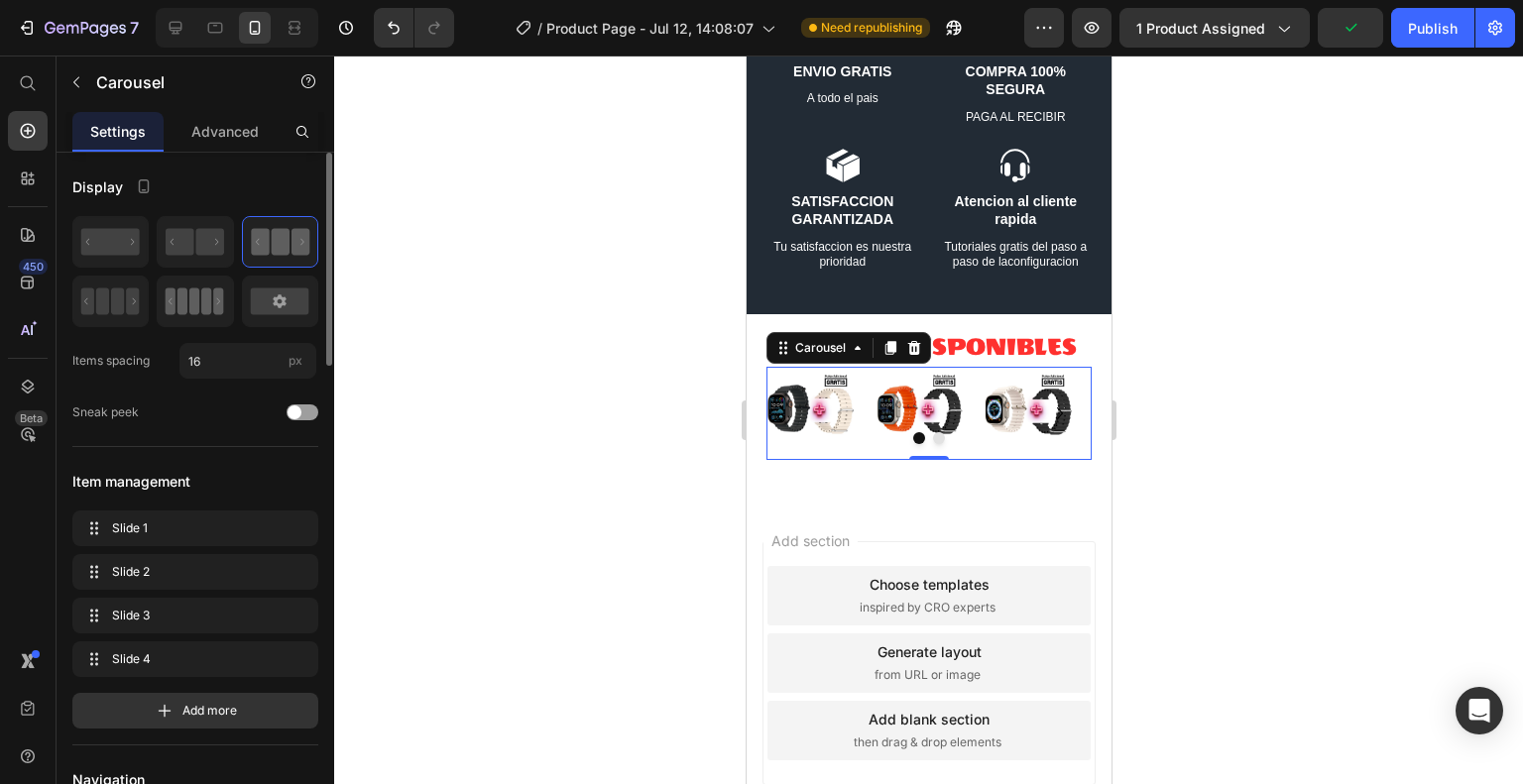 click 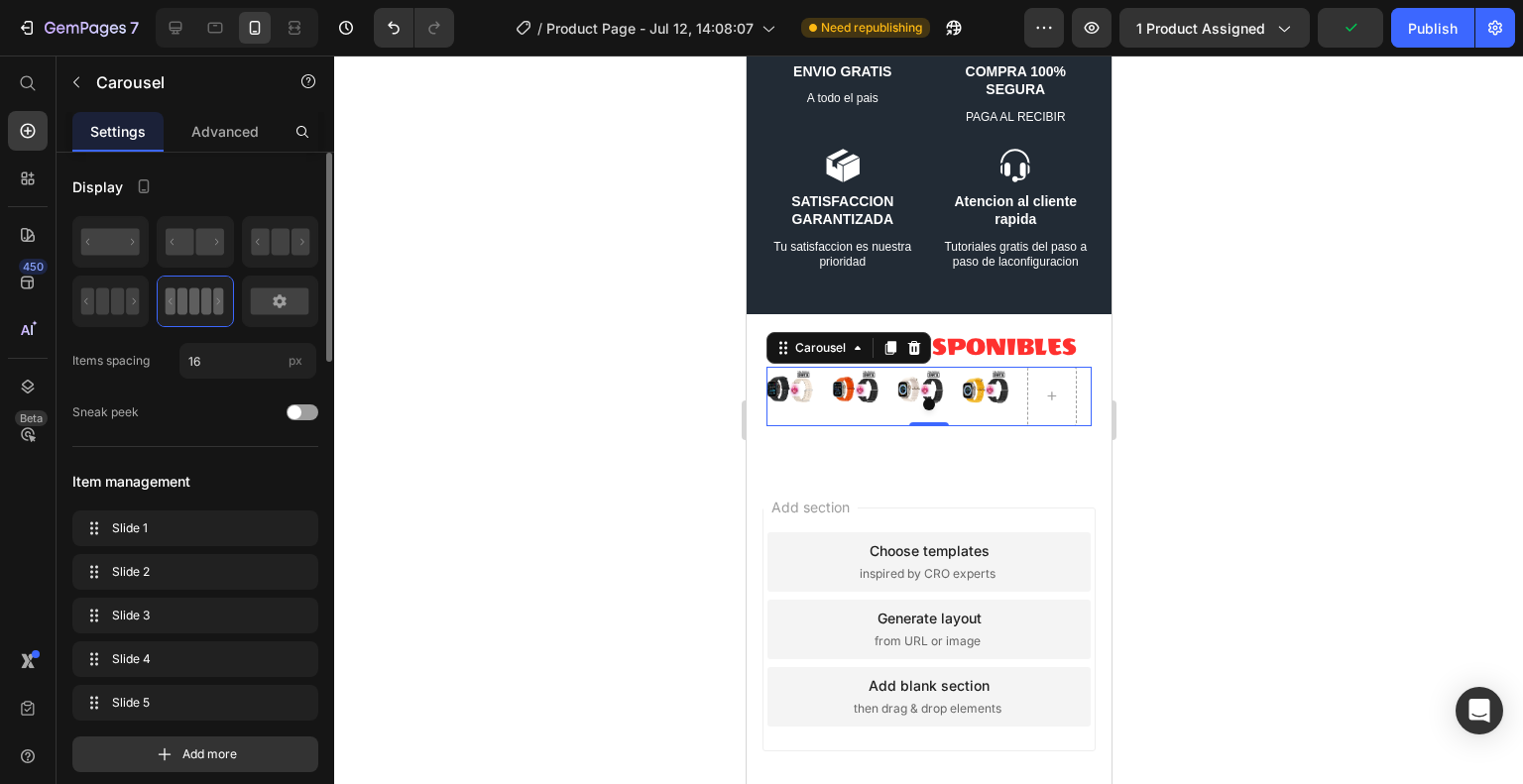 scroll, scrollTop: 4064, scrollLeft: 0, axis: vertical 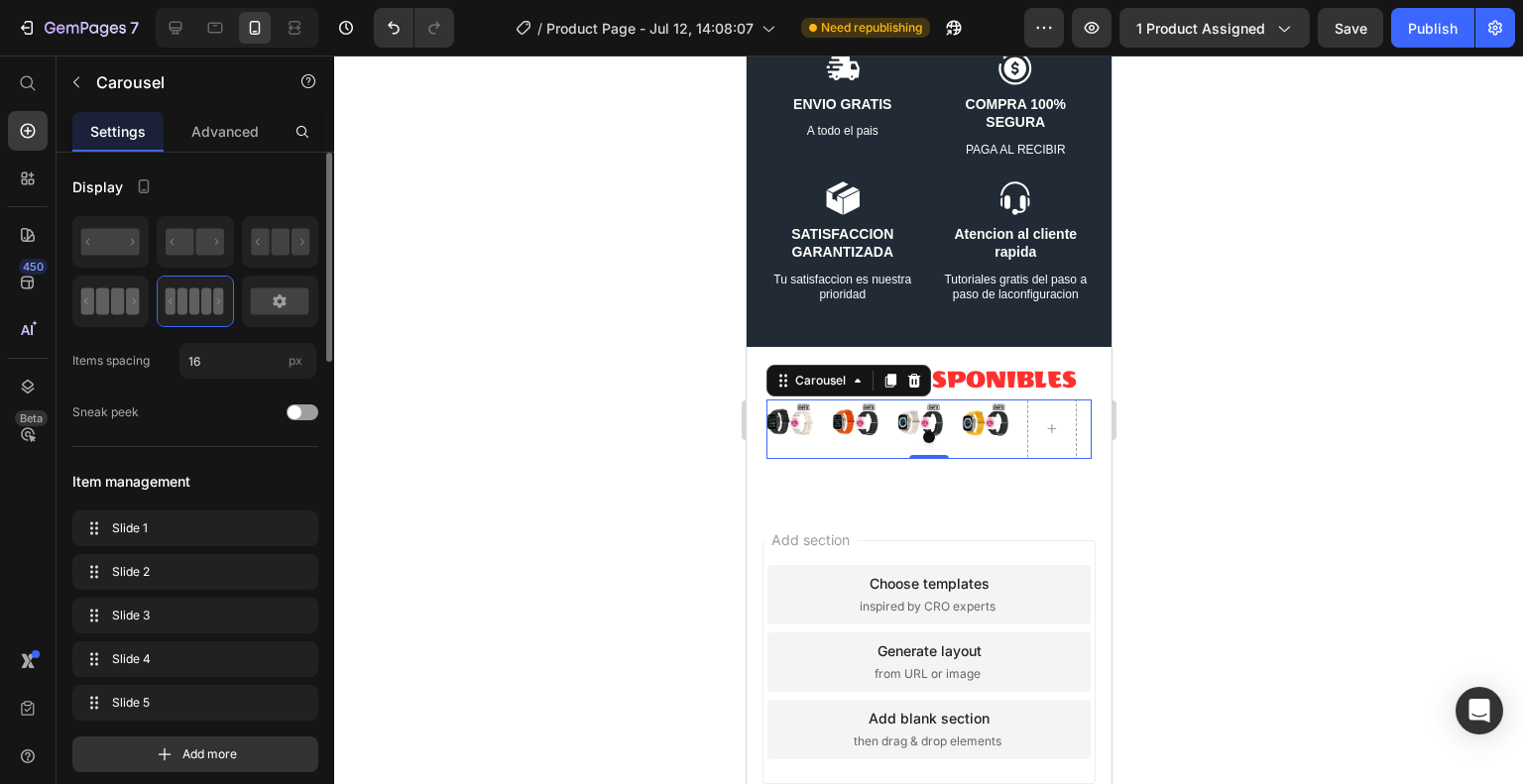 click 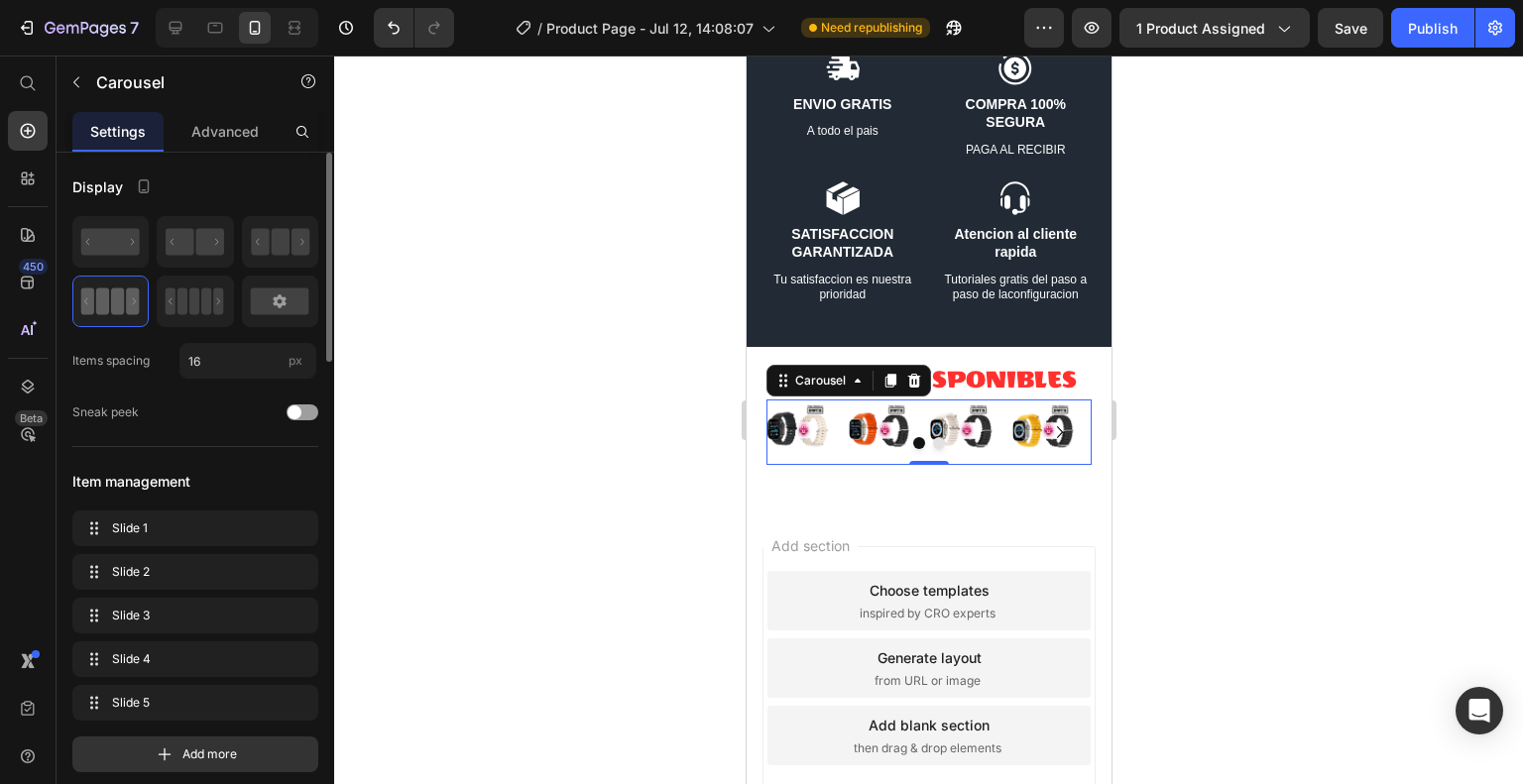 scroll, scrollTop: 4070, scrollLeft: 0, axis: vertical 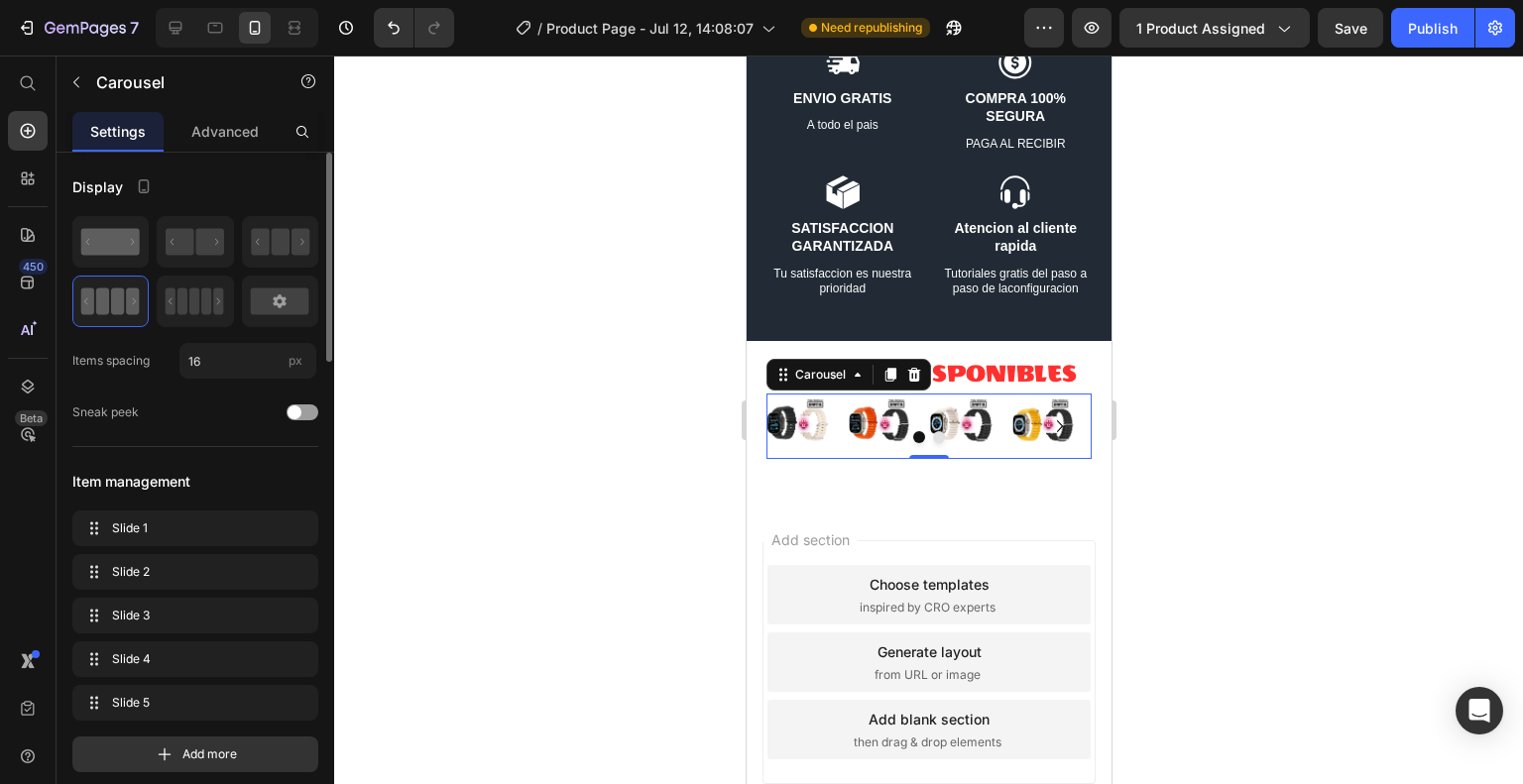 click 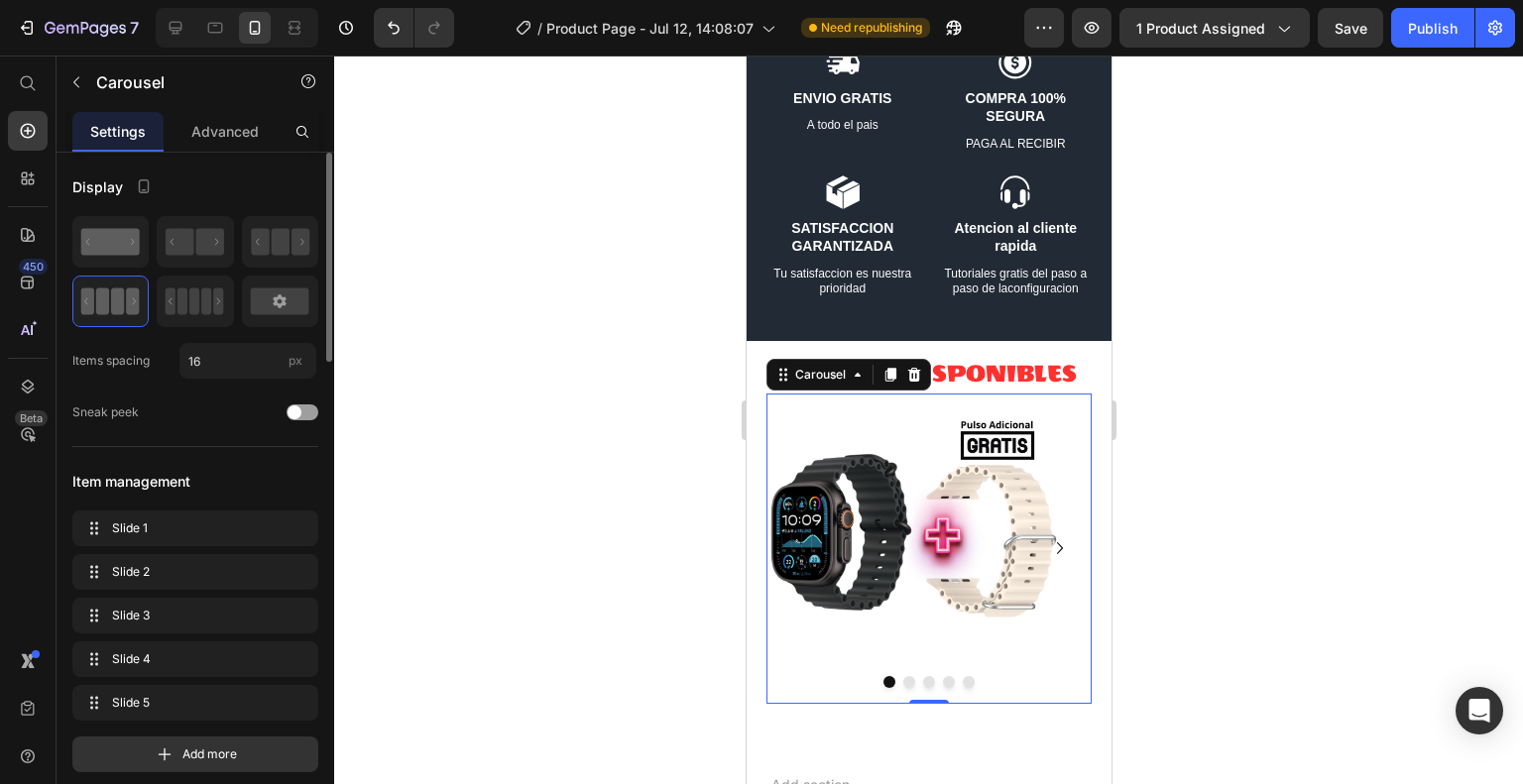 scroll, scrollTop: 4096, scrollLeft: 0, axis: vertical 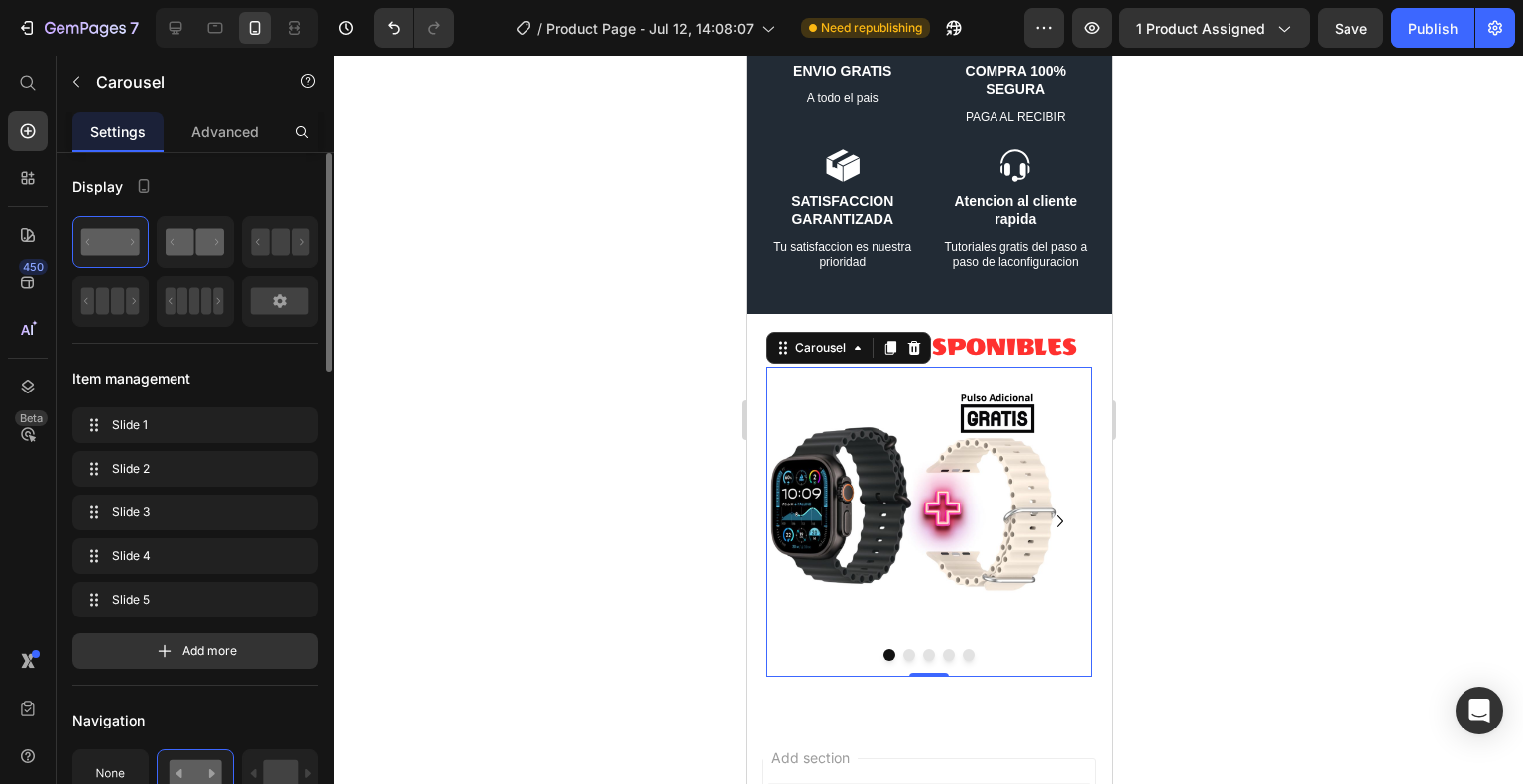 click 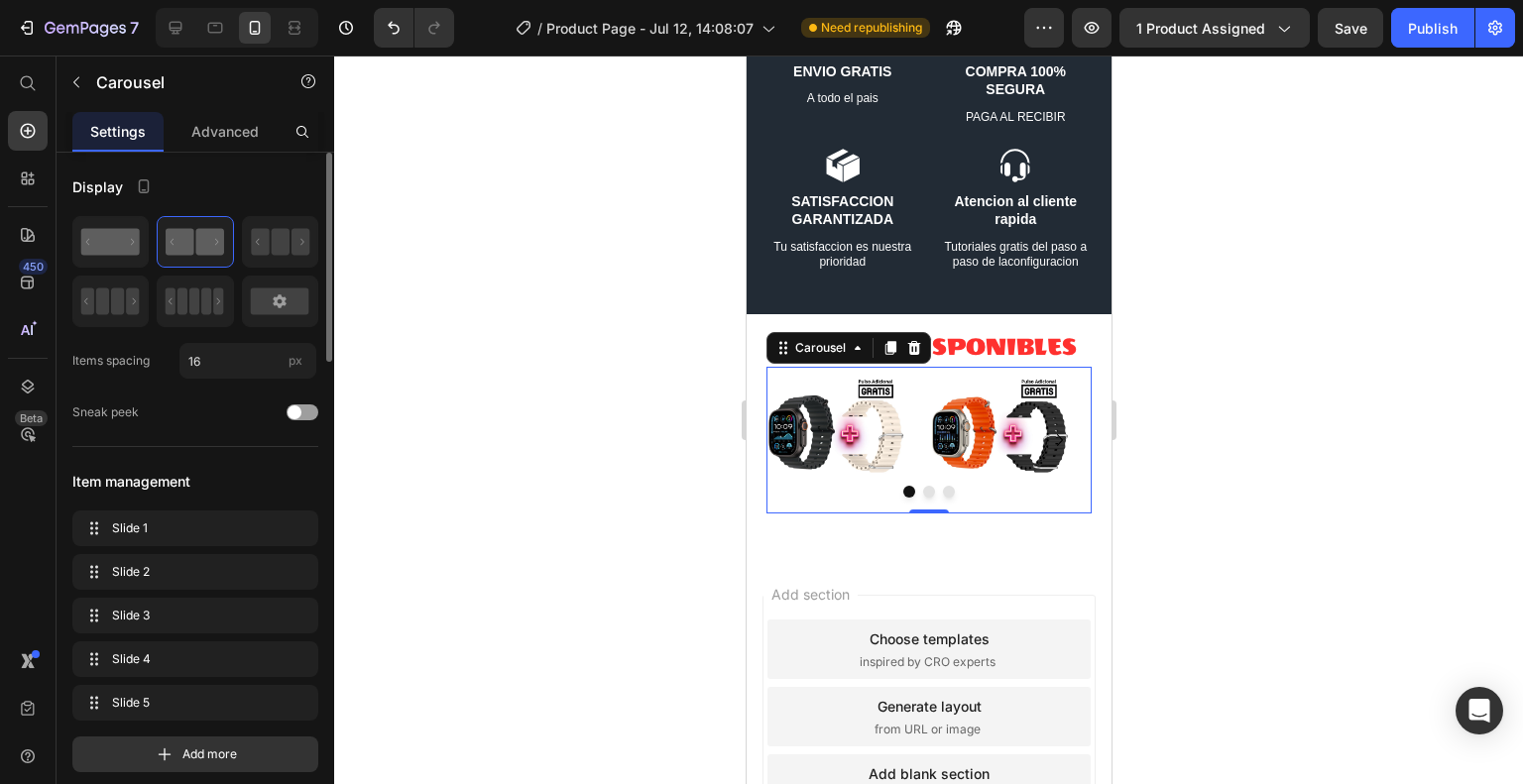 click 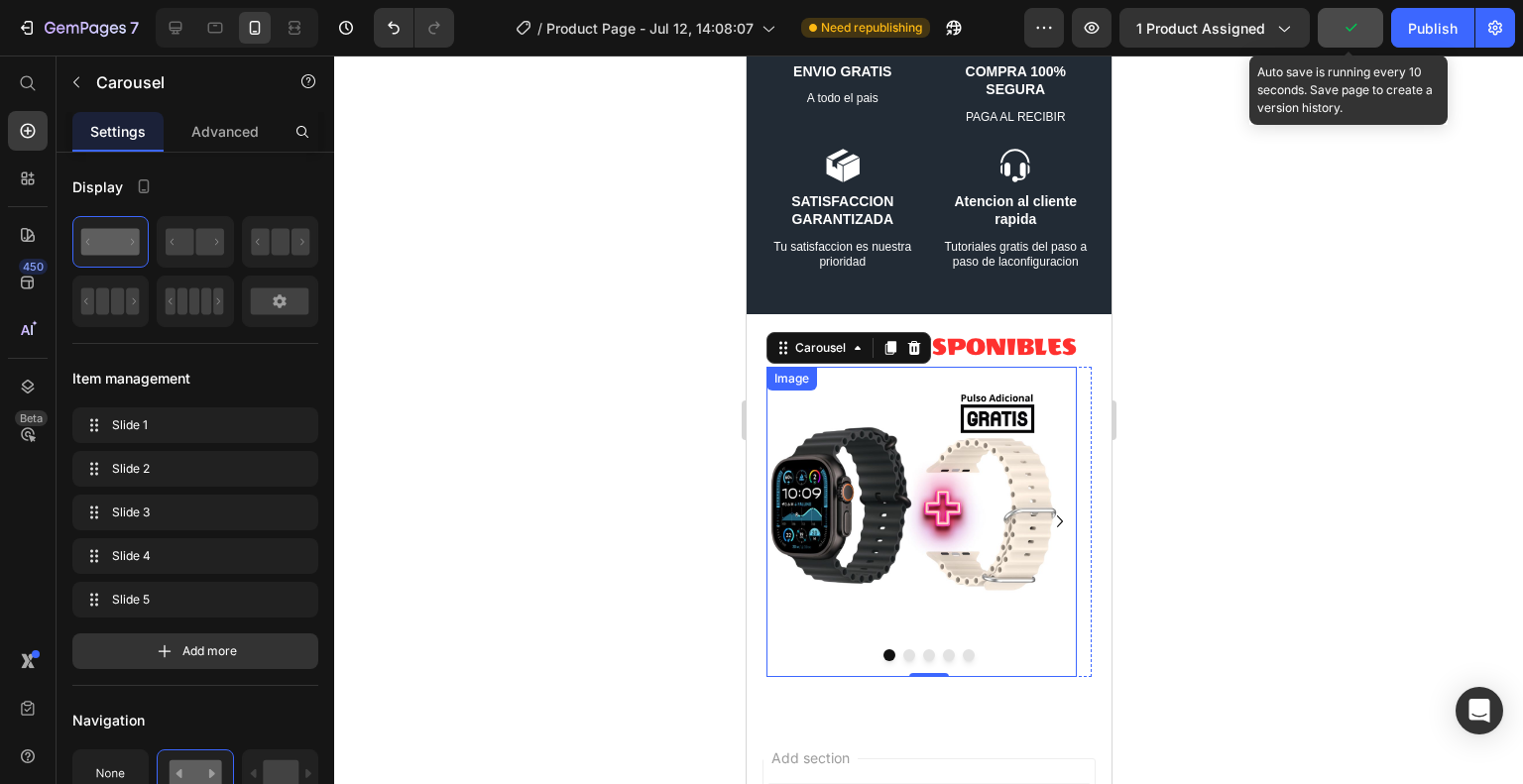 click 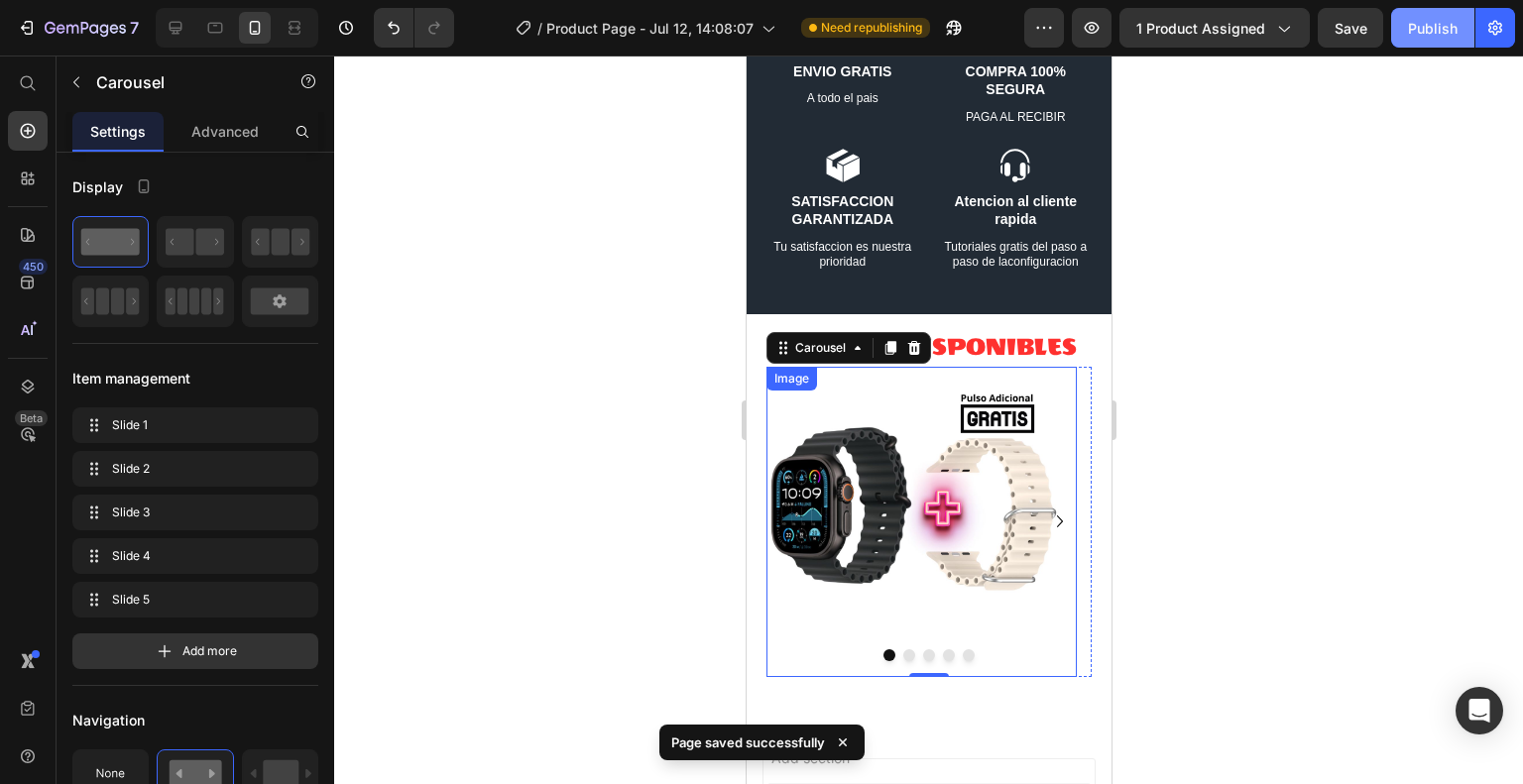 click on "Publish" at bounding box center [1433, 28] 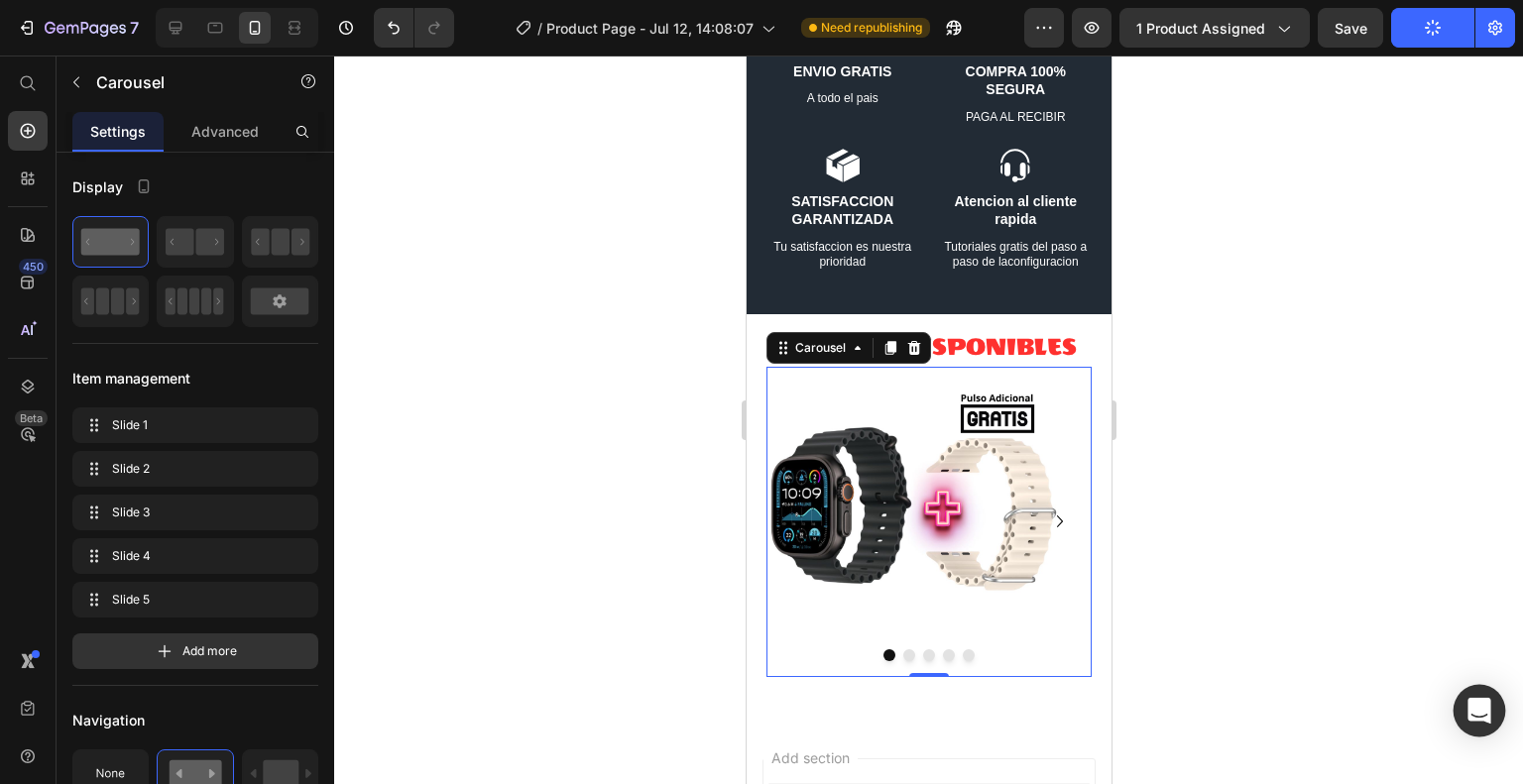 click at bounding box center (1479, 711) 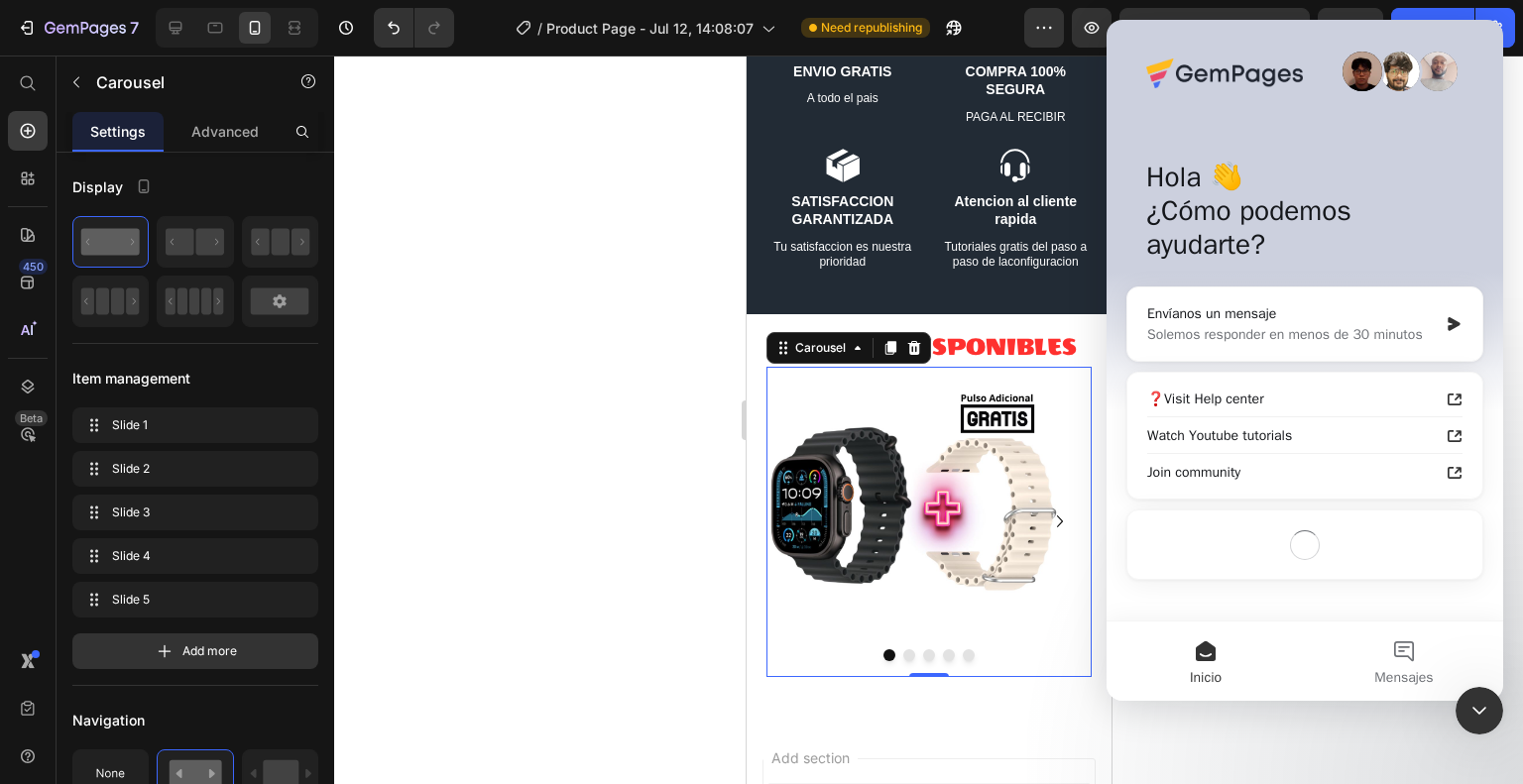 scroll, scrollTop: 0, scrollLeft: 0, axis: both 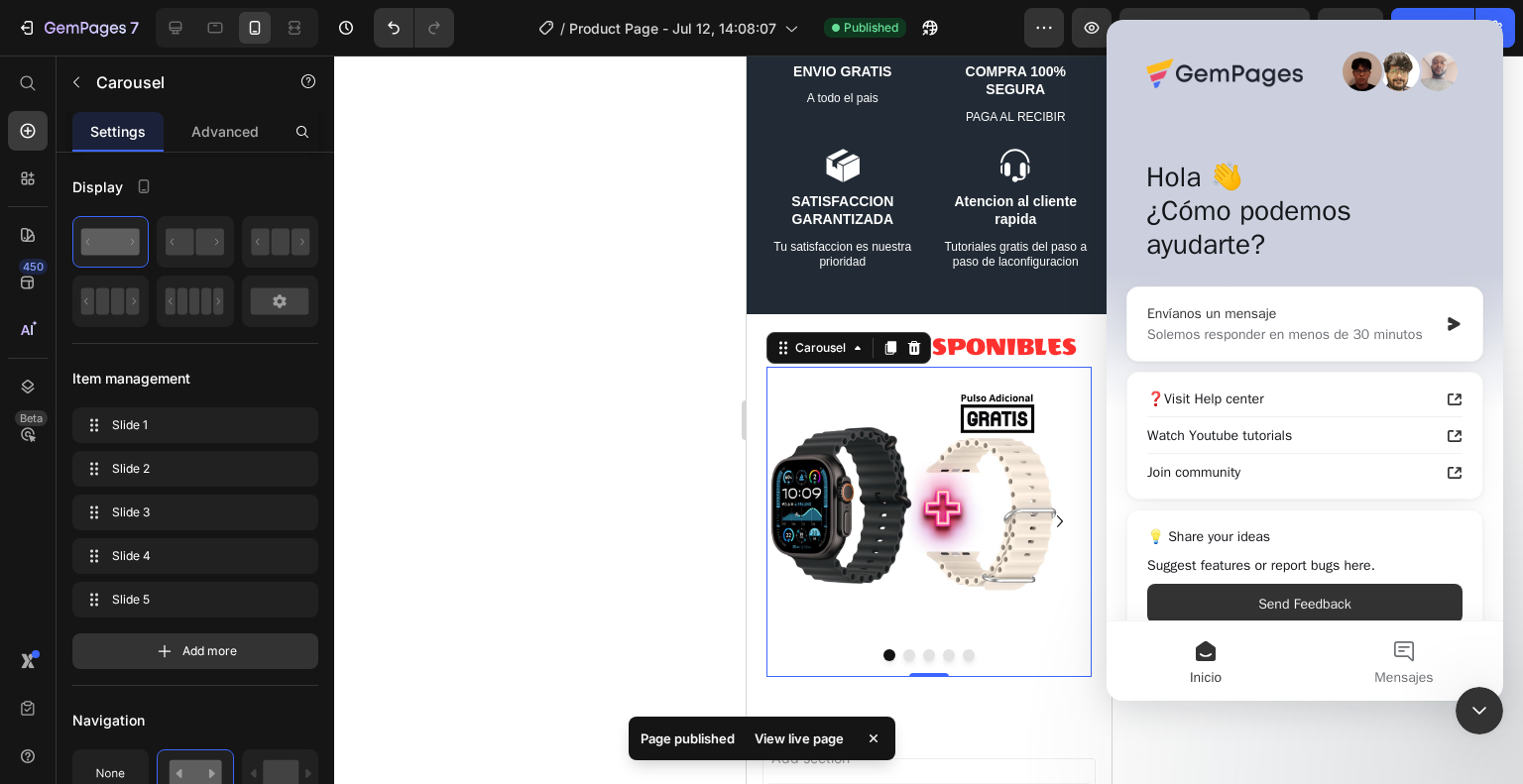 click on "Solemos responder en menos de 30 minutos" at bounding box center [1292, 334] 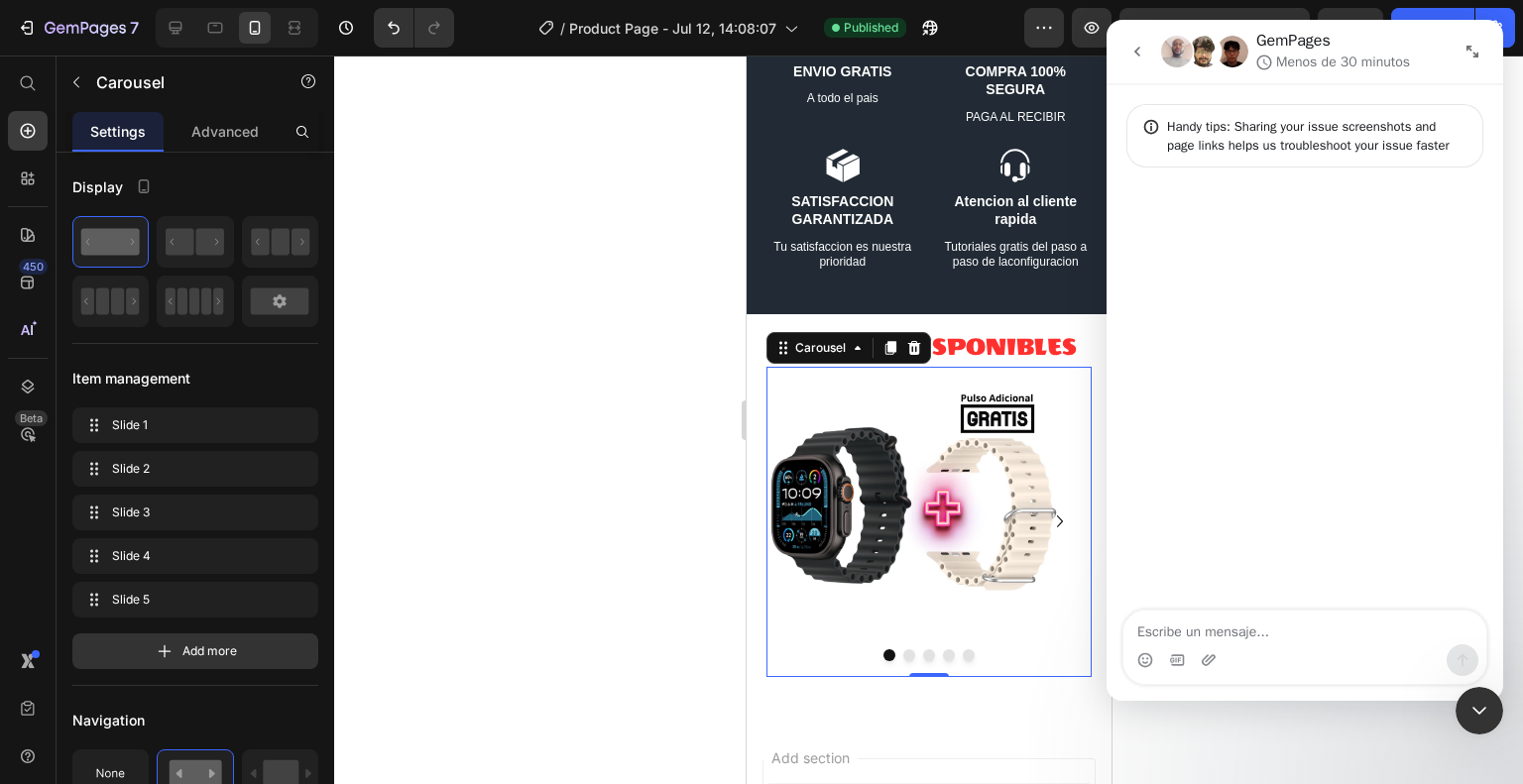 click at bounding box center (1305, 627) 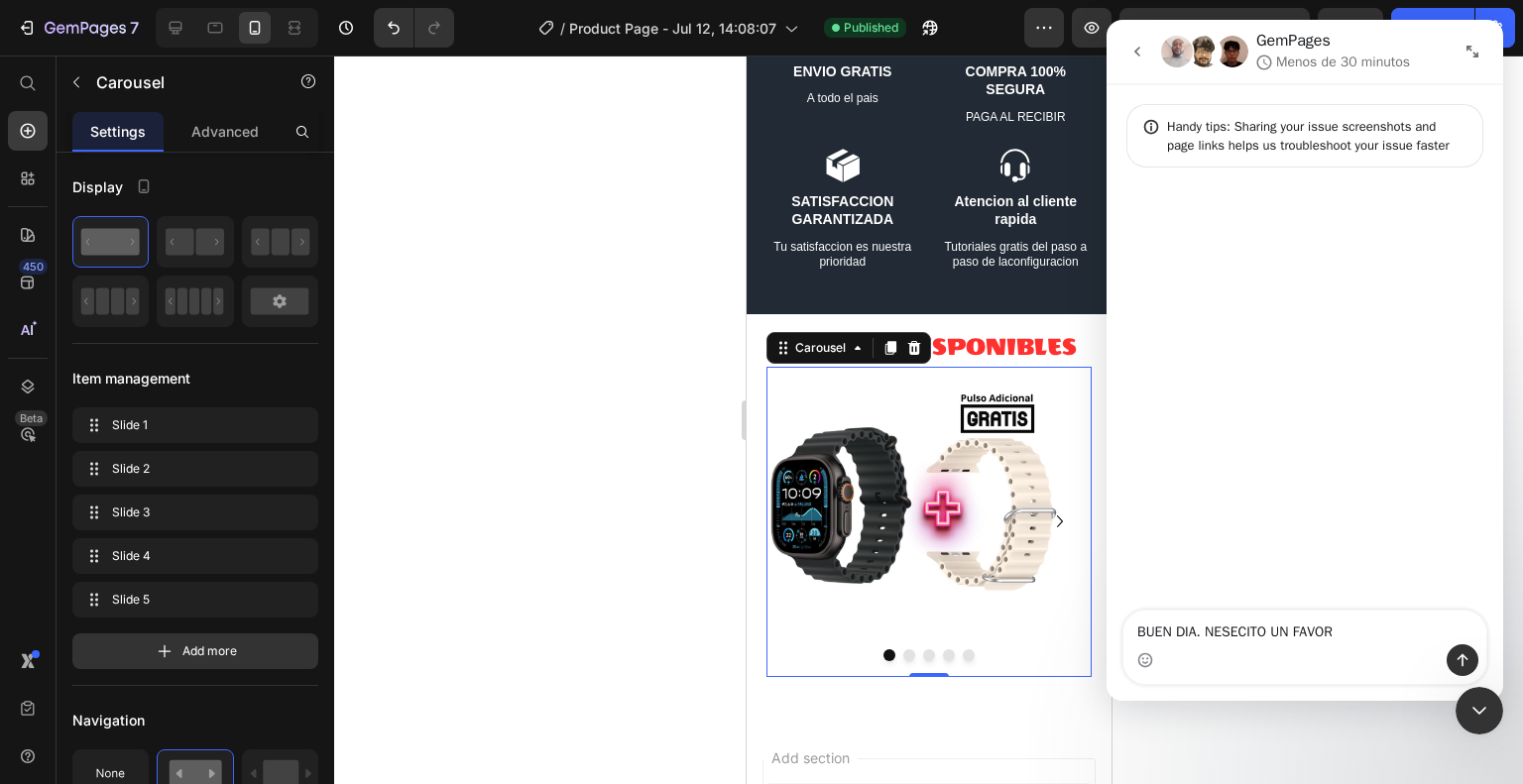 type on "BUEN DIA. NESECITO UN FAVOR" 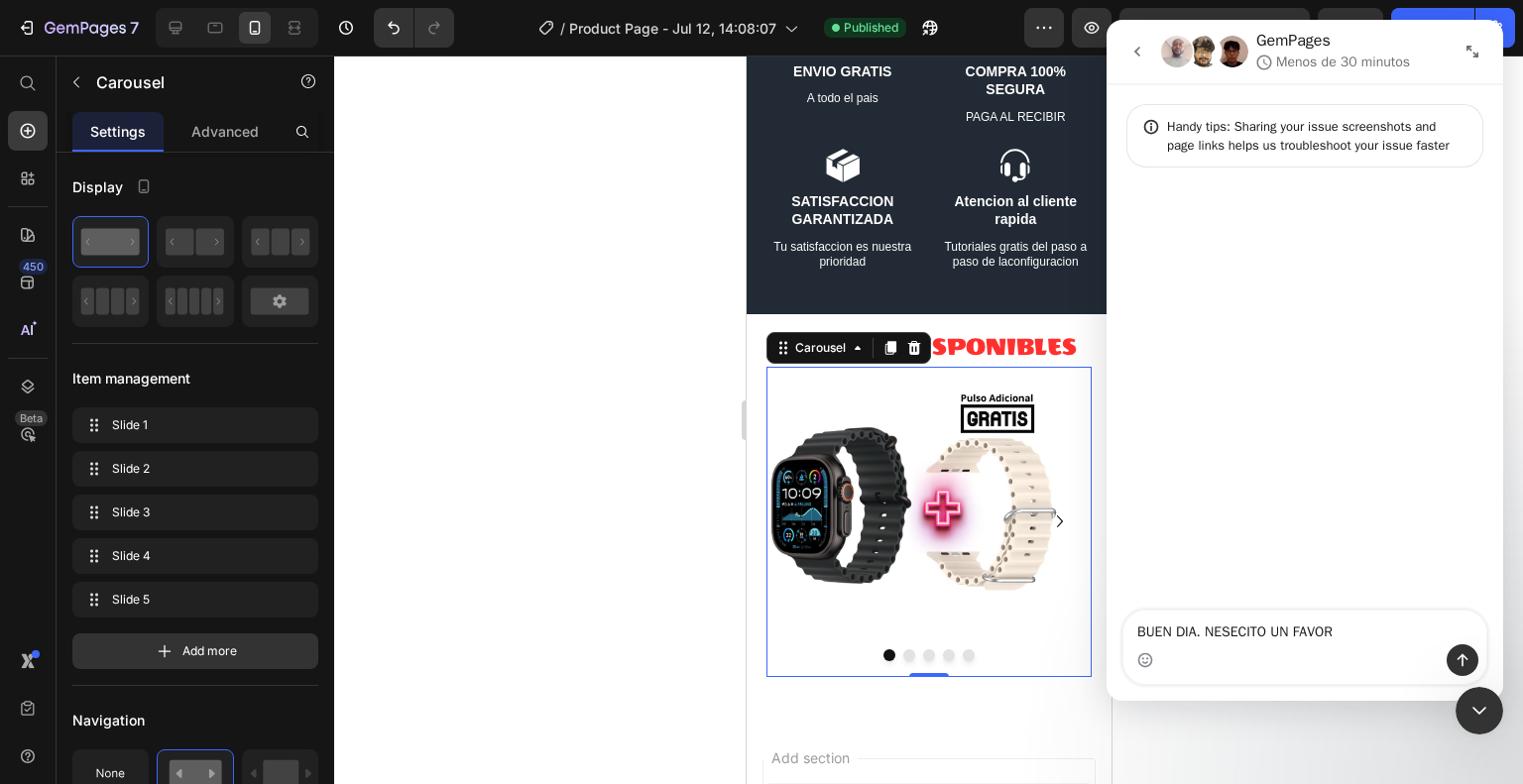 type 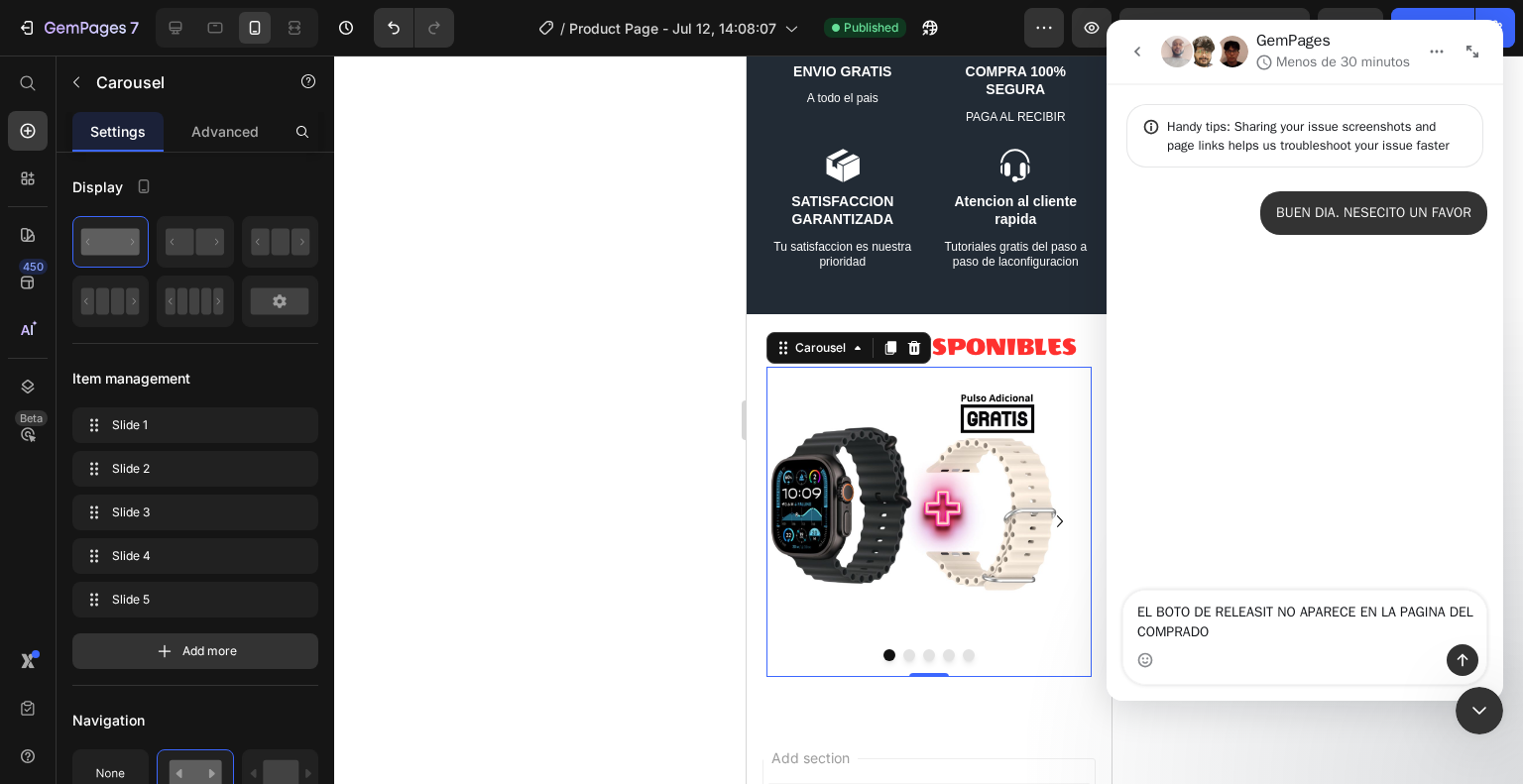 type on "EL BOTO DE RELEASIT NO APARECE EN LA PAGINA DEL COMPRADOR" 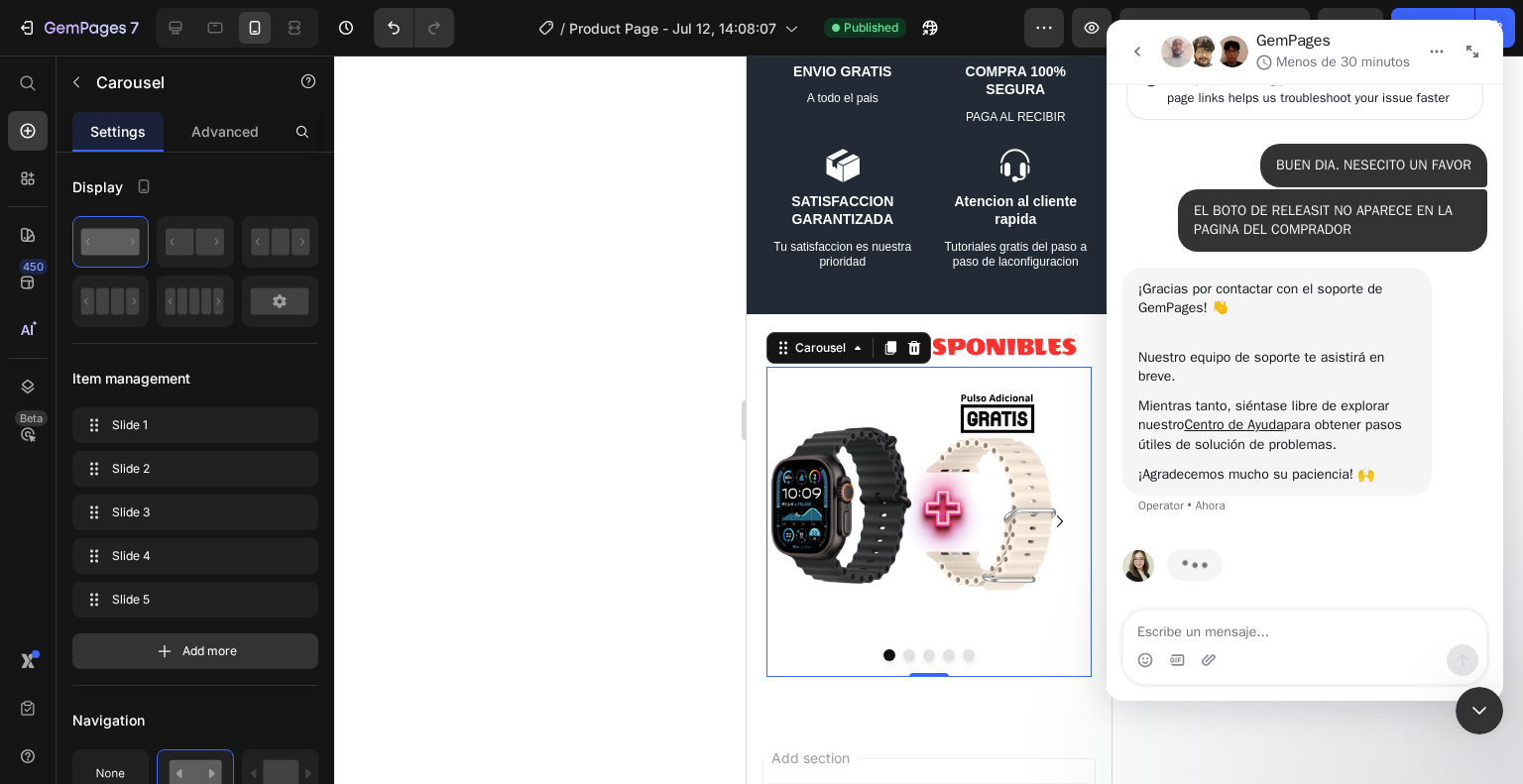 scroll, scrollTop: 49, scrollLeft: 0, axis: vertical 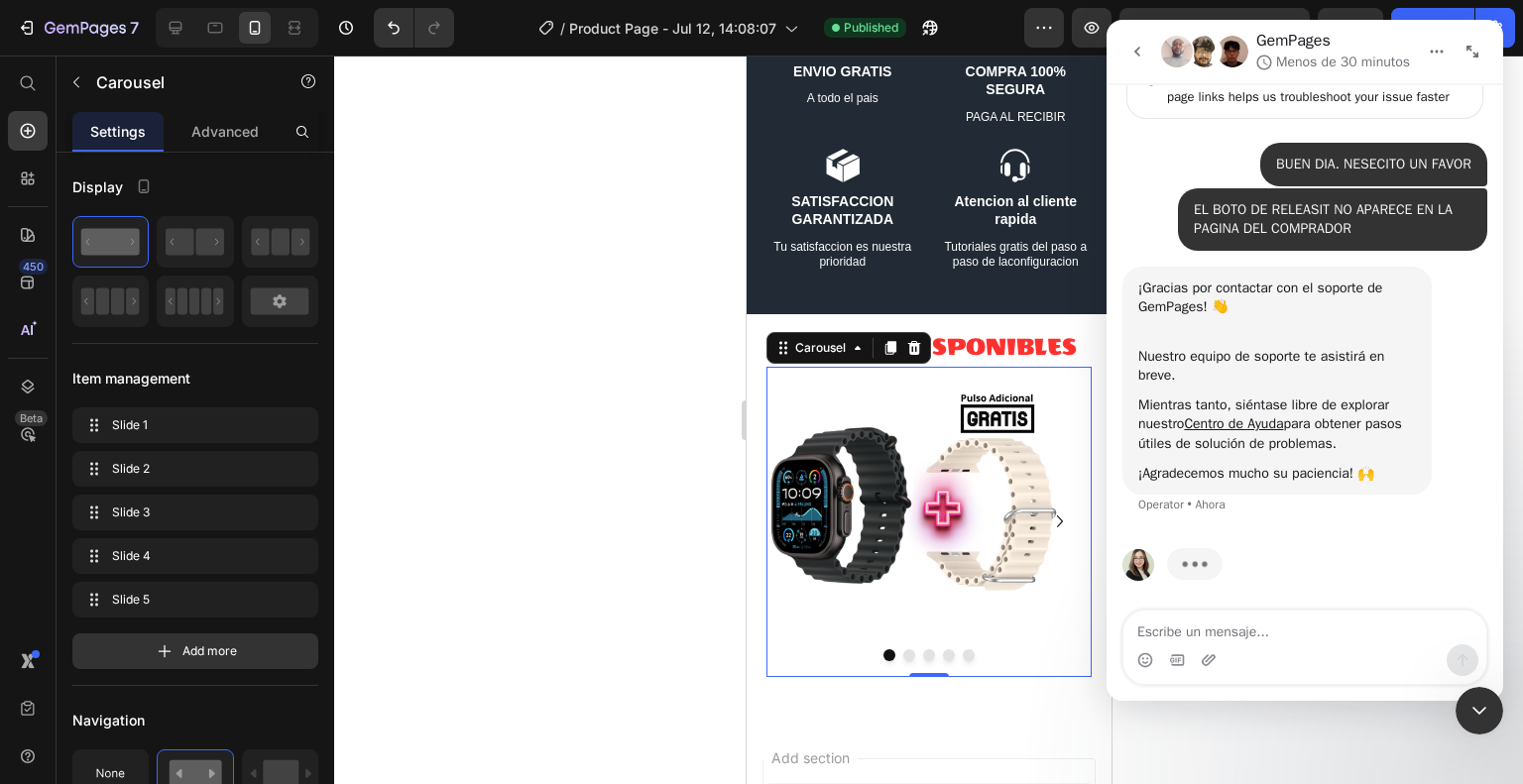 click 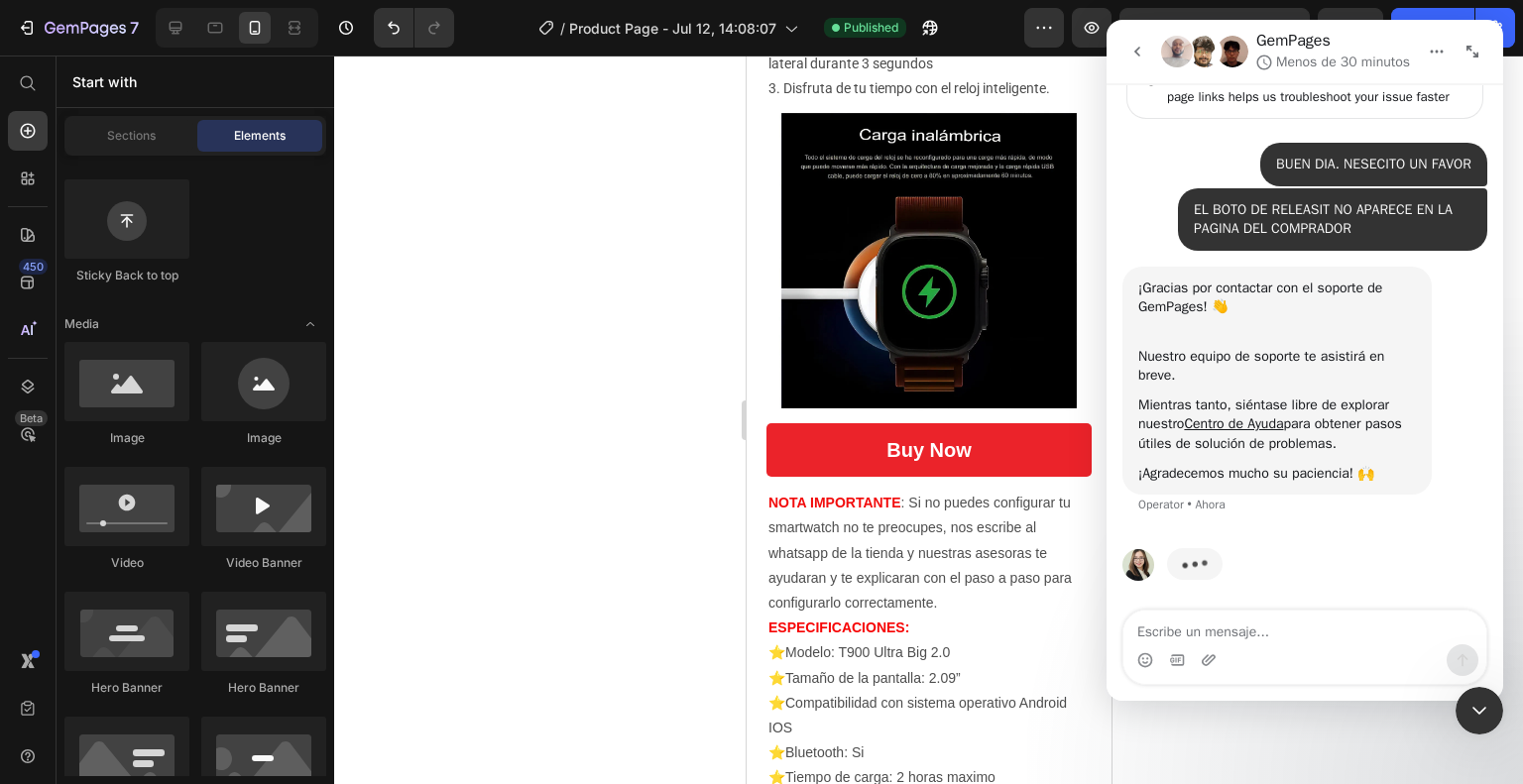 scroll, scrollTop: 2907, scrollLeft: 0, axis: vertical 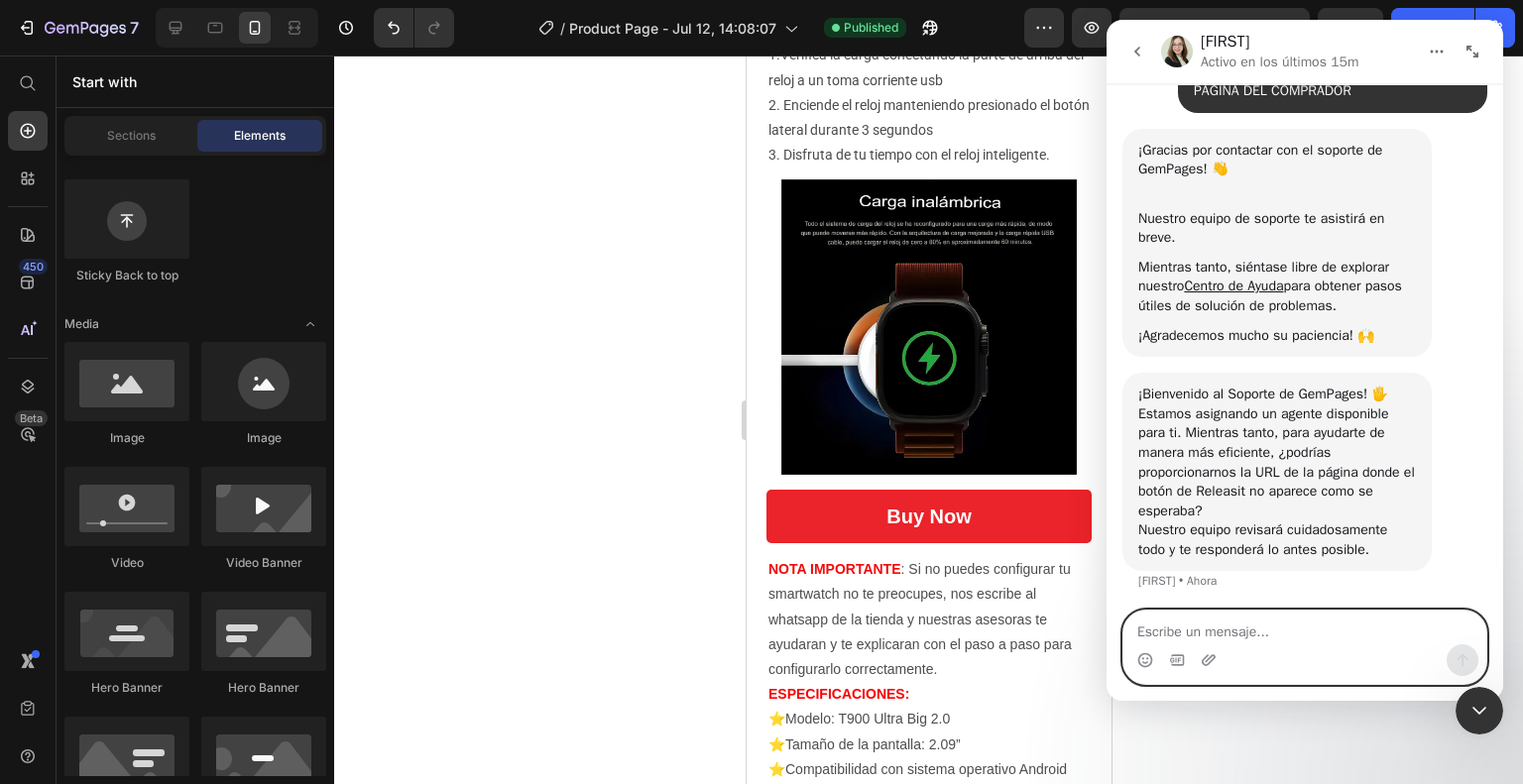 click at bounding box center (1305, 627) 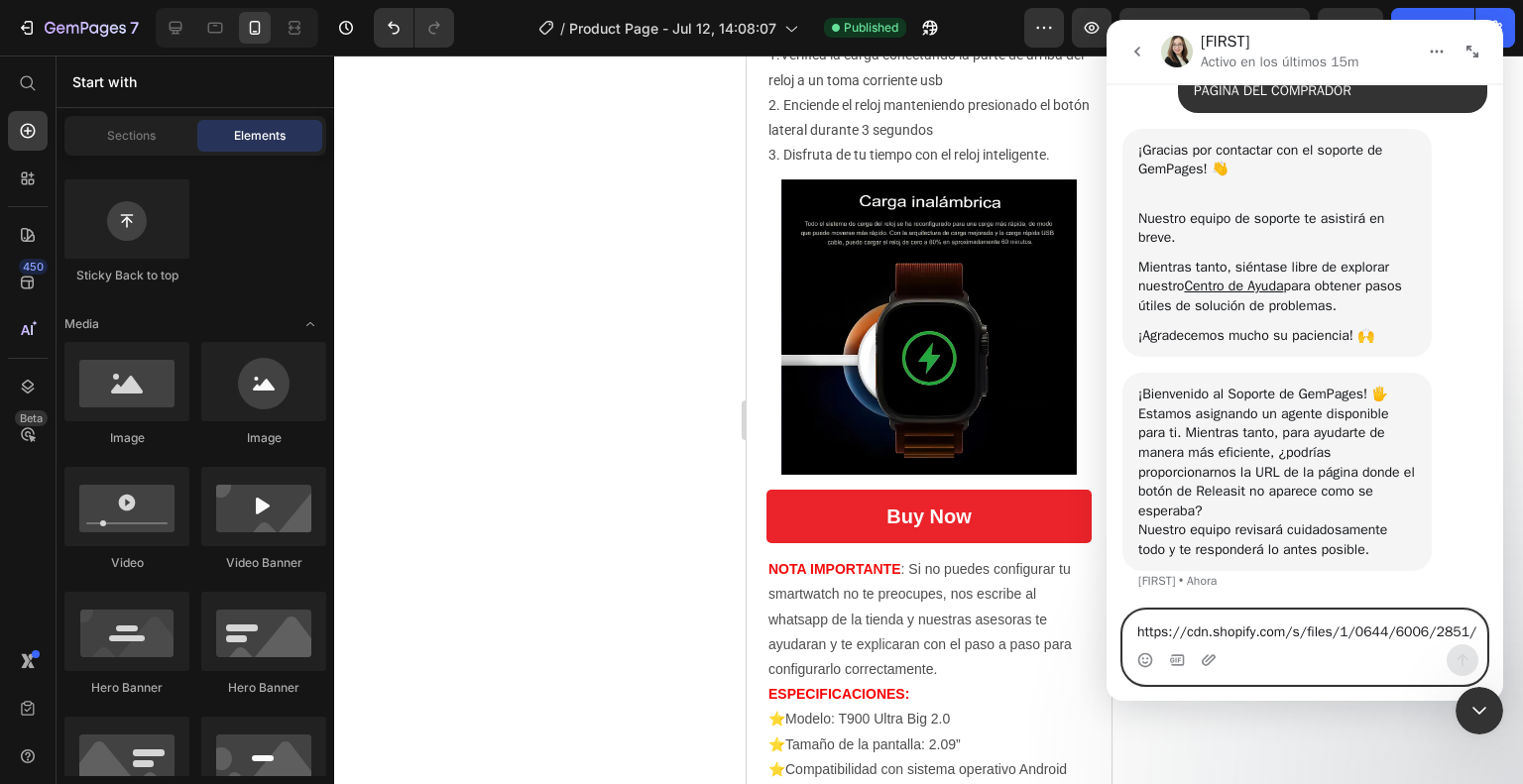 scroll, scrollTop: 226, scrollLeft: 0, axis: vertical 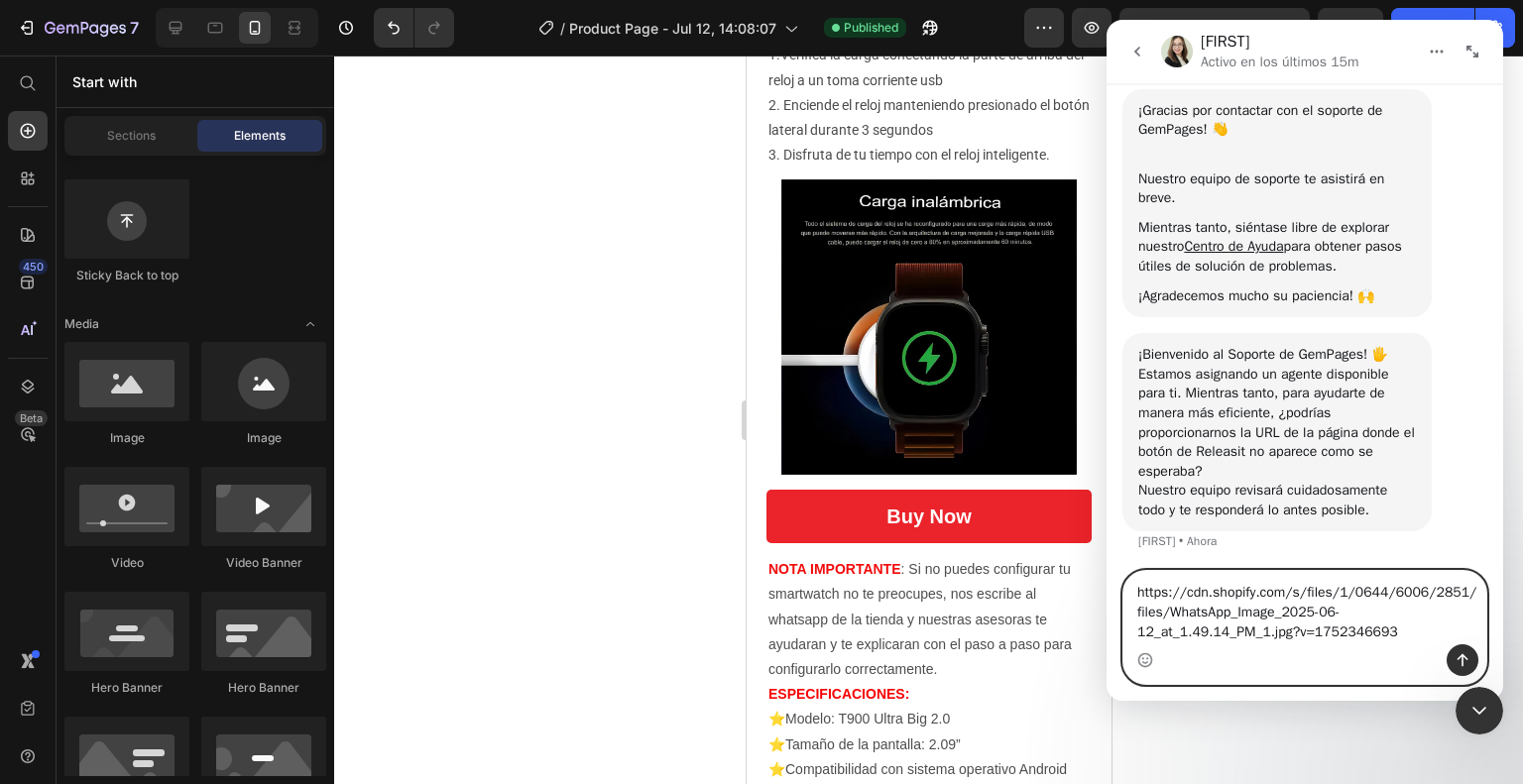 drag, startPoint x: 1253, startPoint y: 643, endPoint x: 1124, endPoint y: 572, distance: 147.24809 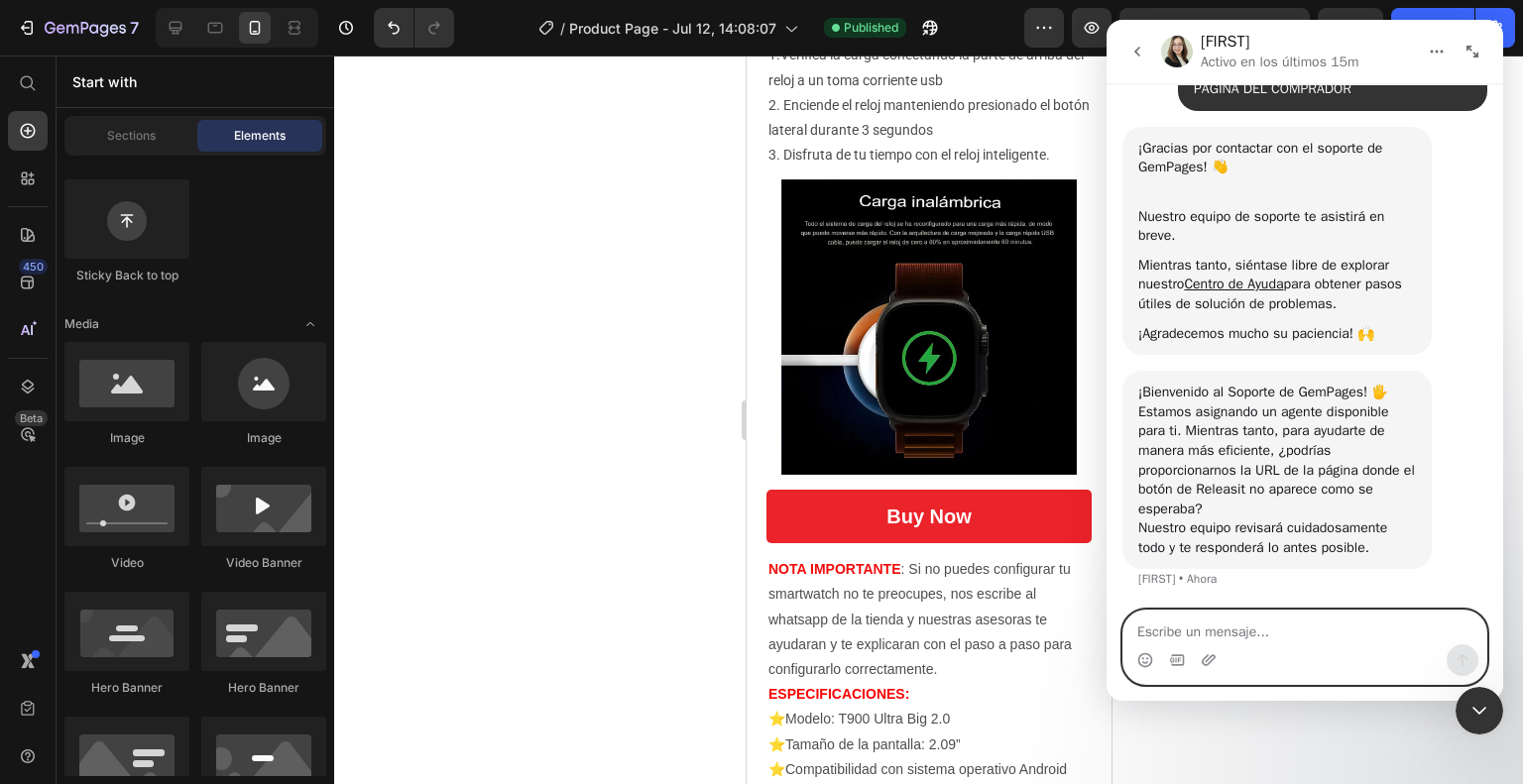 scroll, scrollTop: 186, scrollLeft: 0, axis: vertical 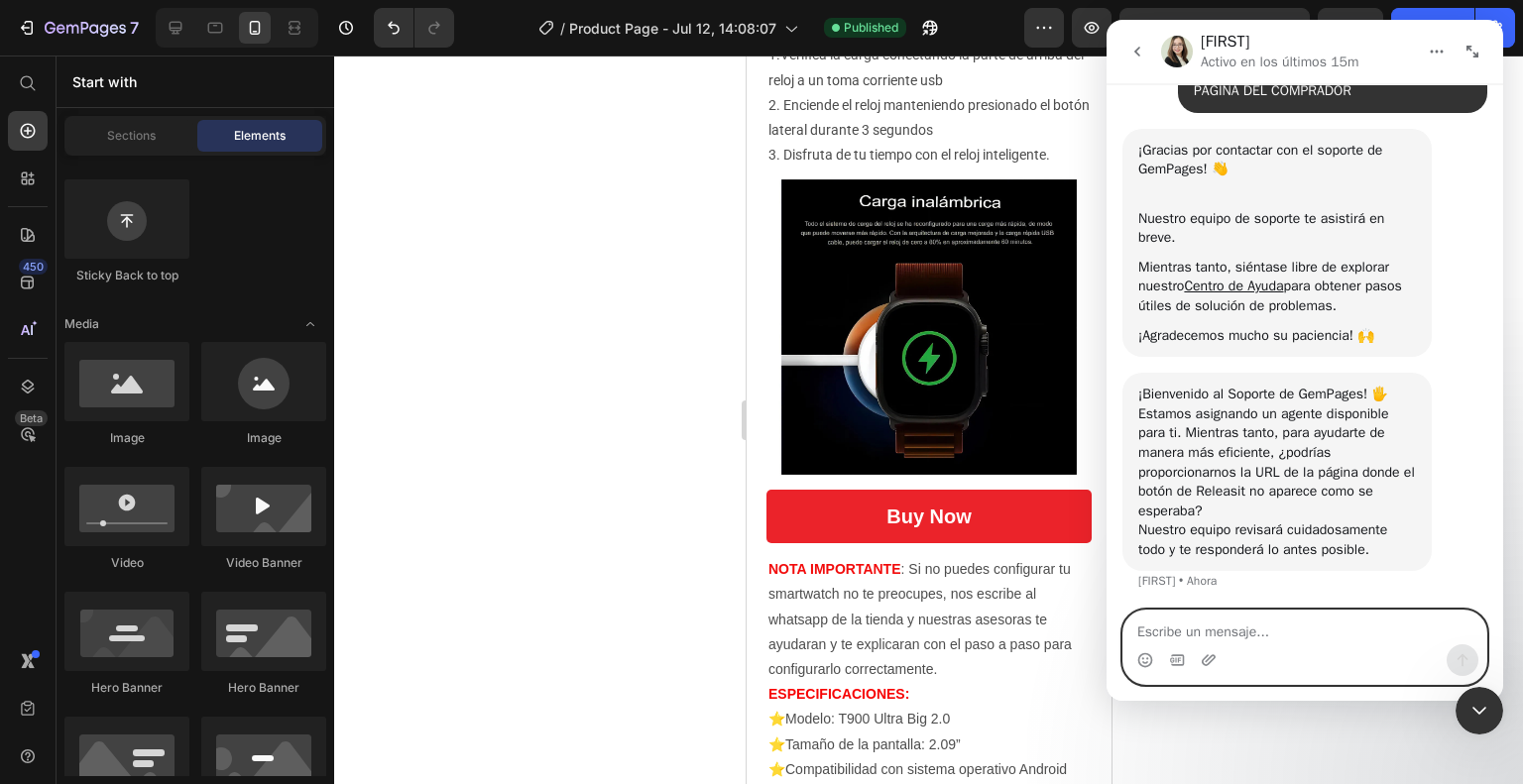 paste on "https://cityofertas.store/products/smartwatch-serie-9-ultra?_ab=0&key=1752251311958" 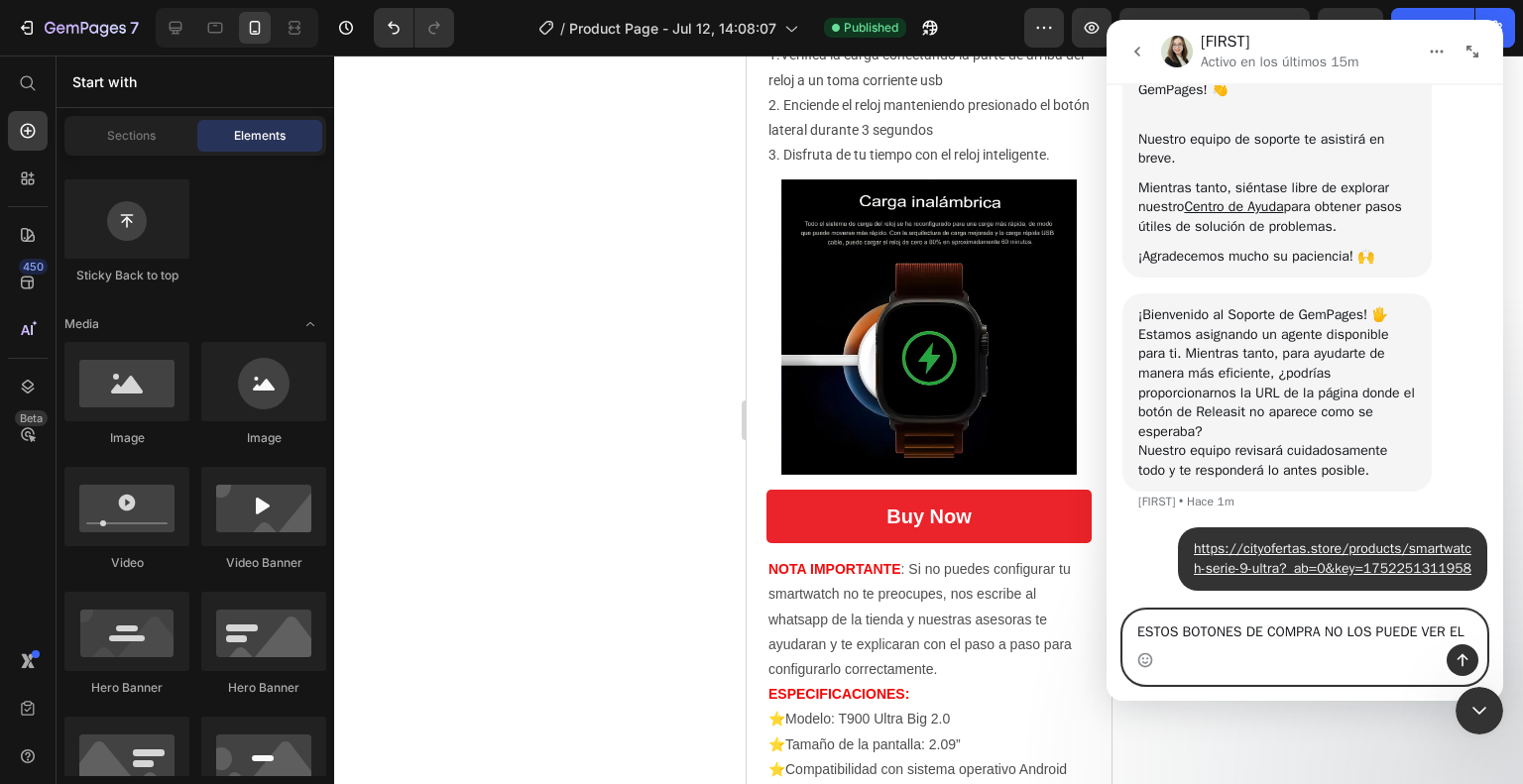 scroll, scrollTop: 285, scrollLeft: 0, axis: vertical 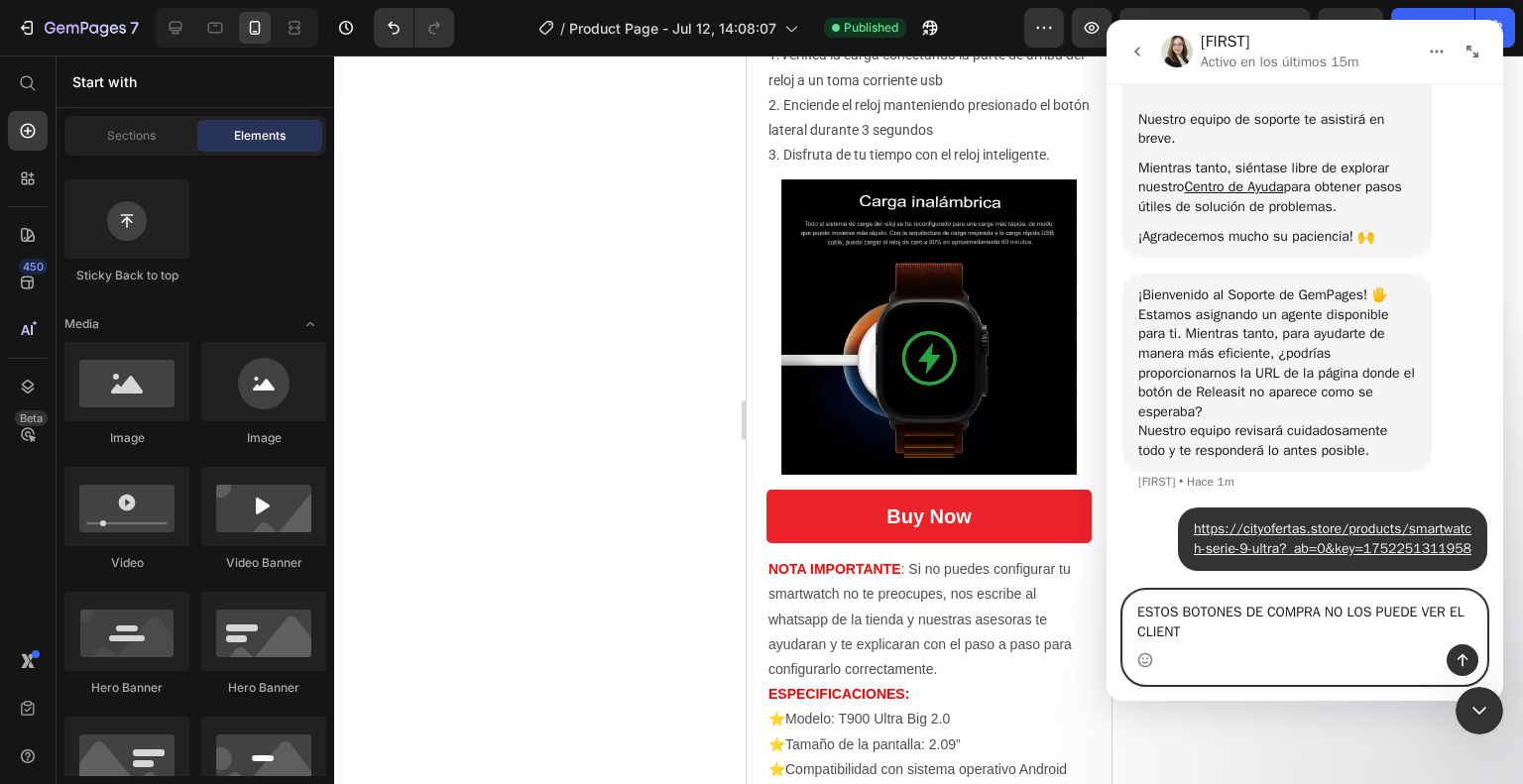 type on "ESTOS BOTONES DE COMPRA NO LOS PUEDE VER EL CLIENTE" 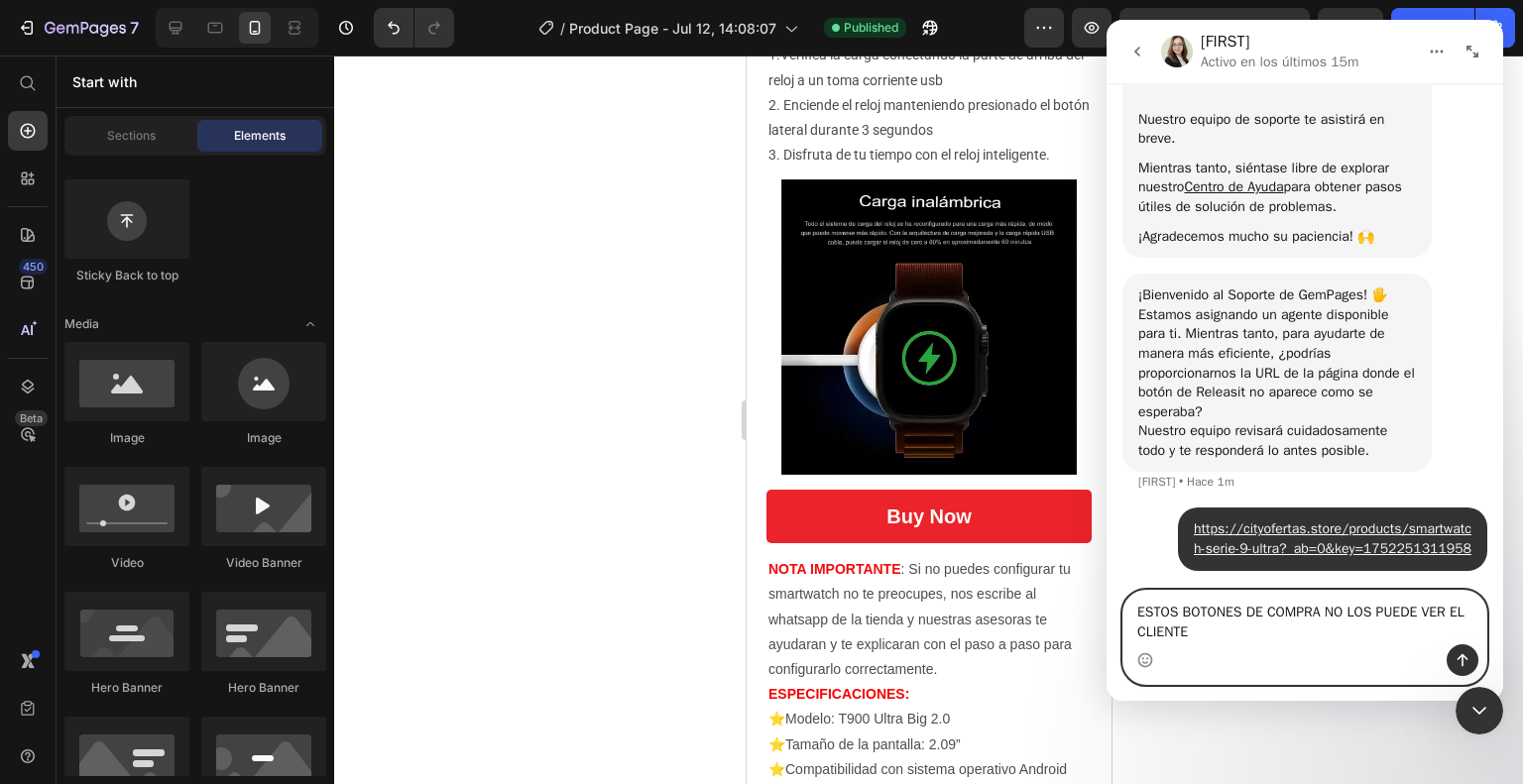 type 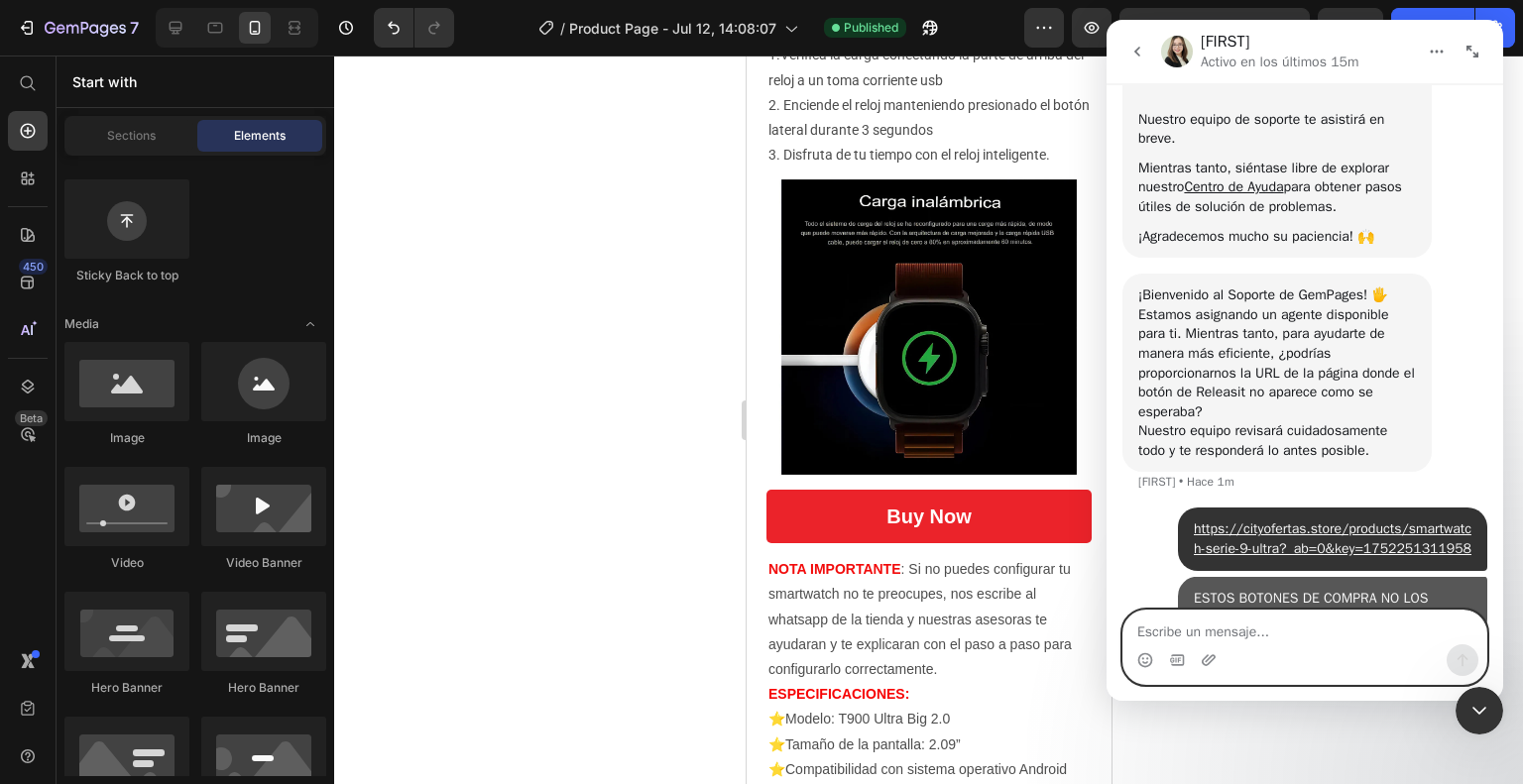 scroll, scrollTop: 330, scrollLeft: 0, axis: vertical 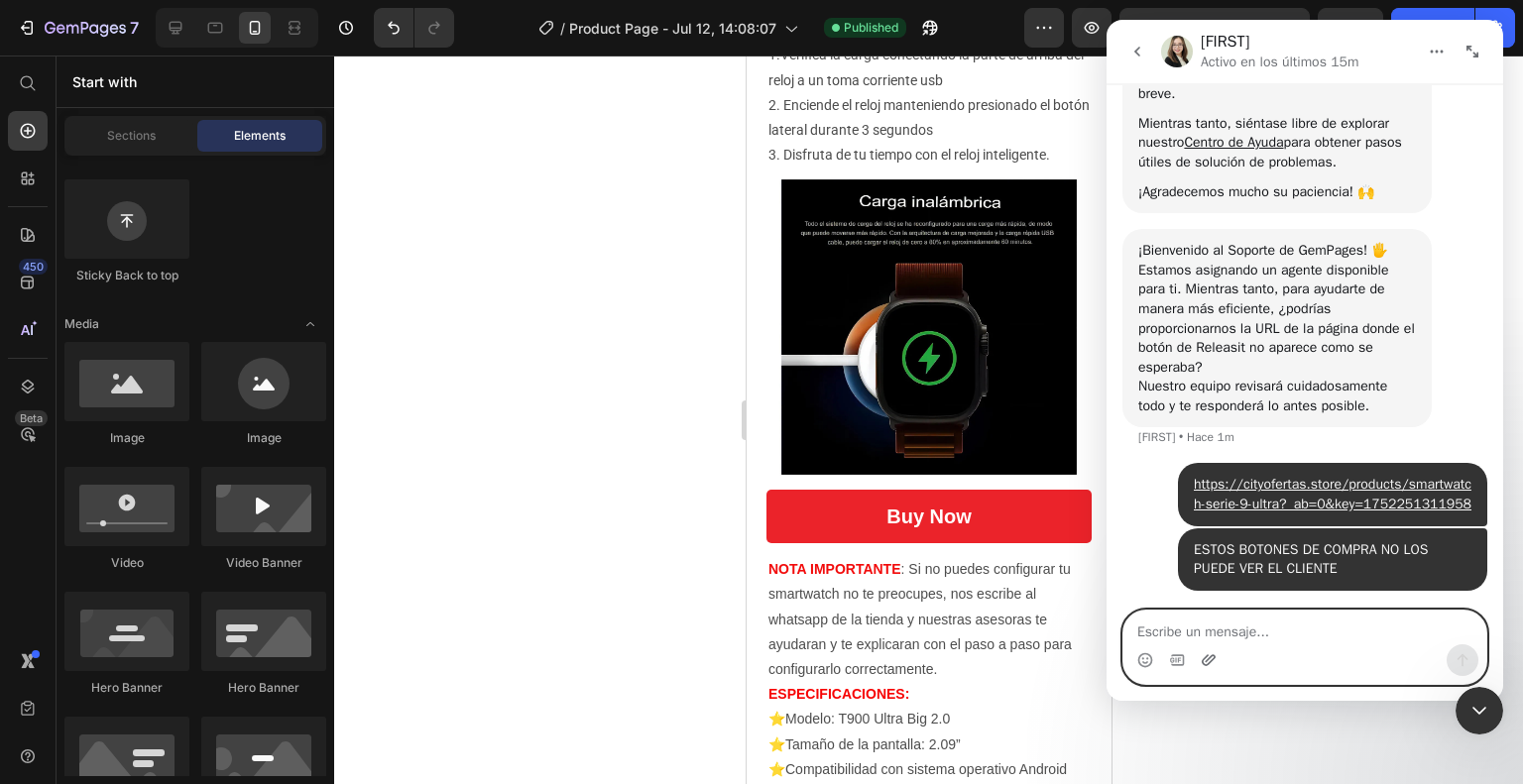 click 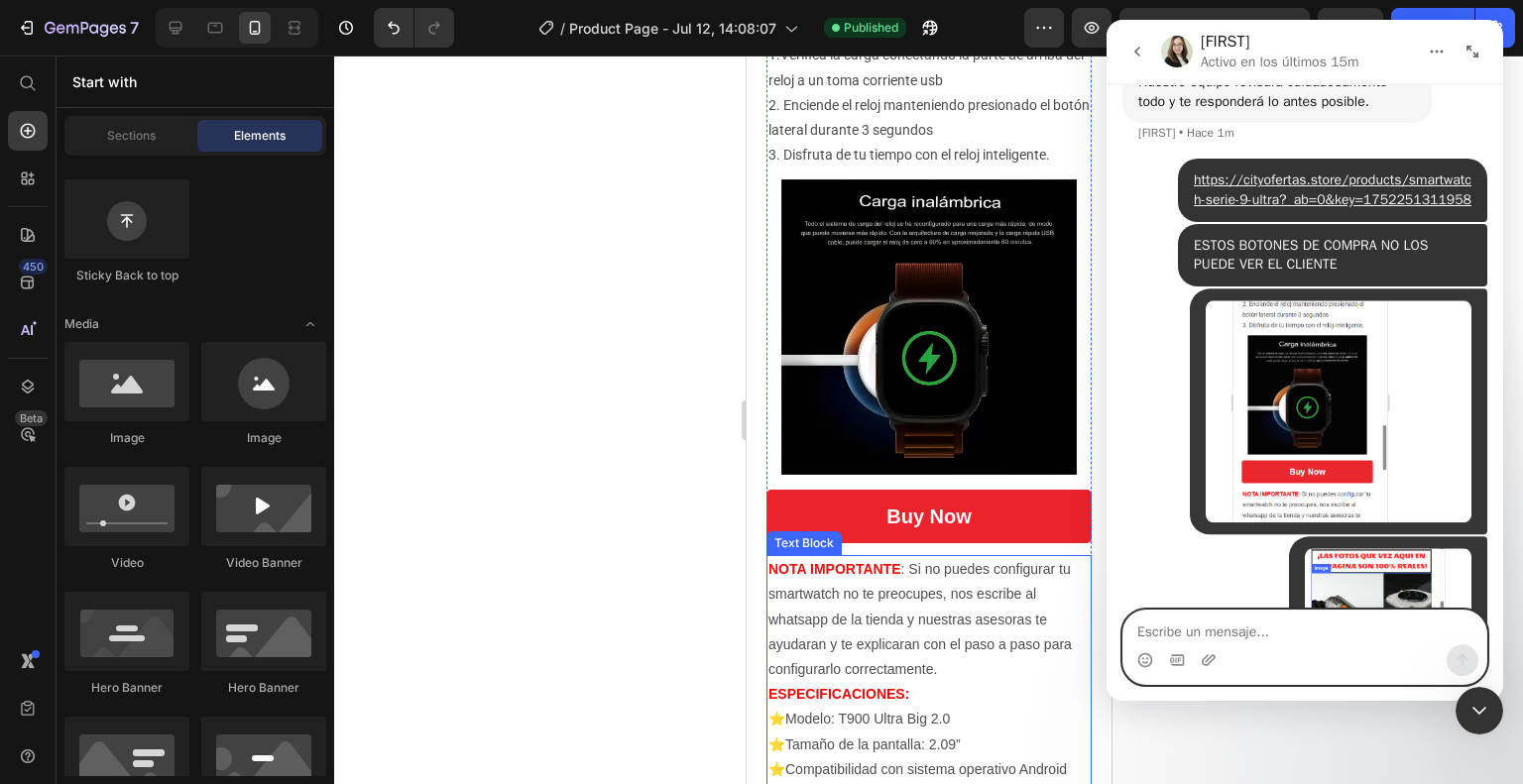scroll, scrollTop: 869, scrollLeft: 0, axis: vertical 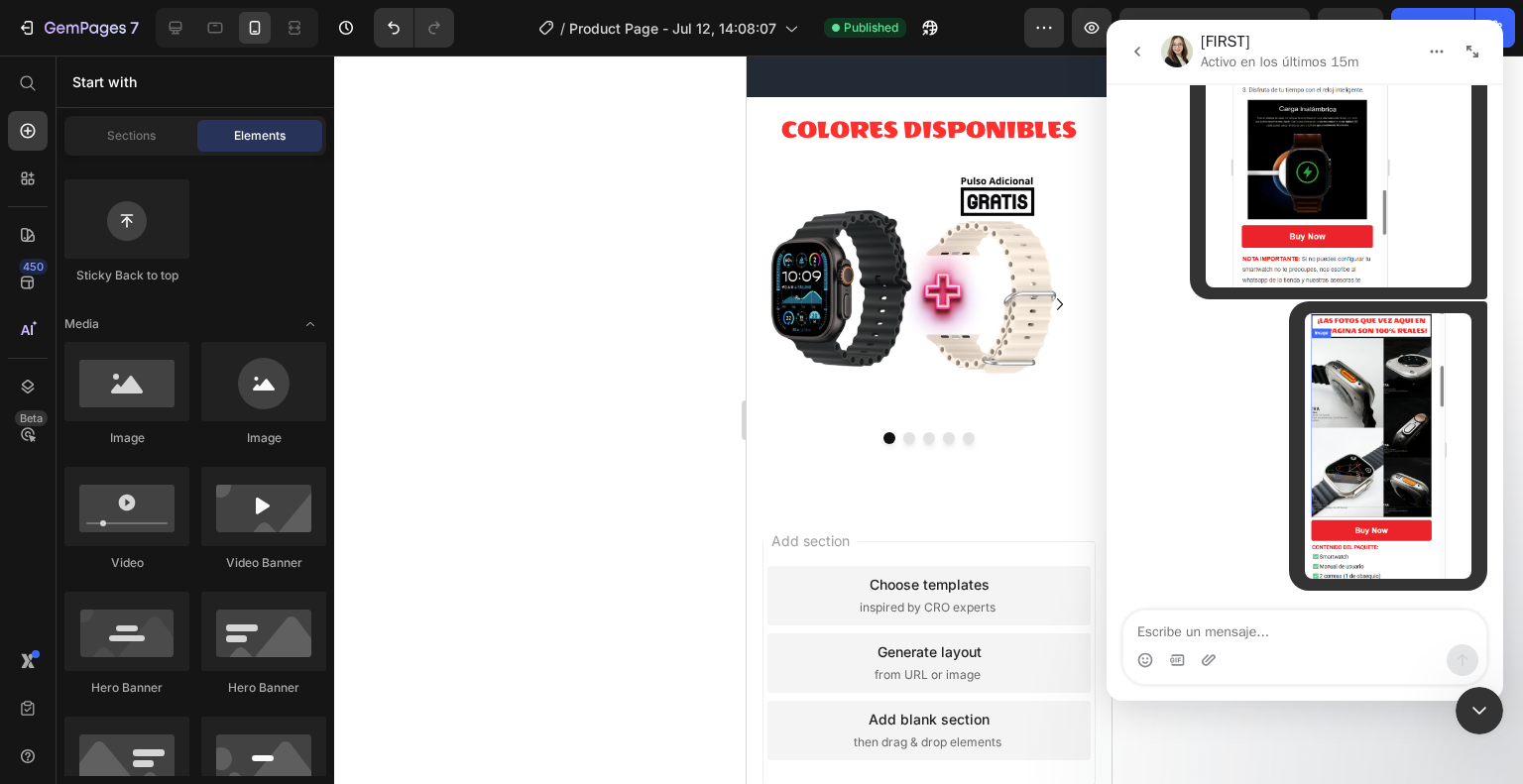 click 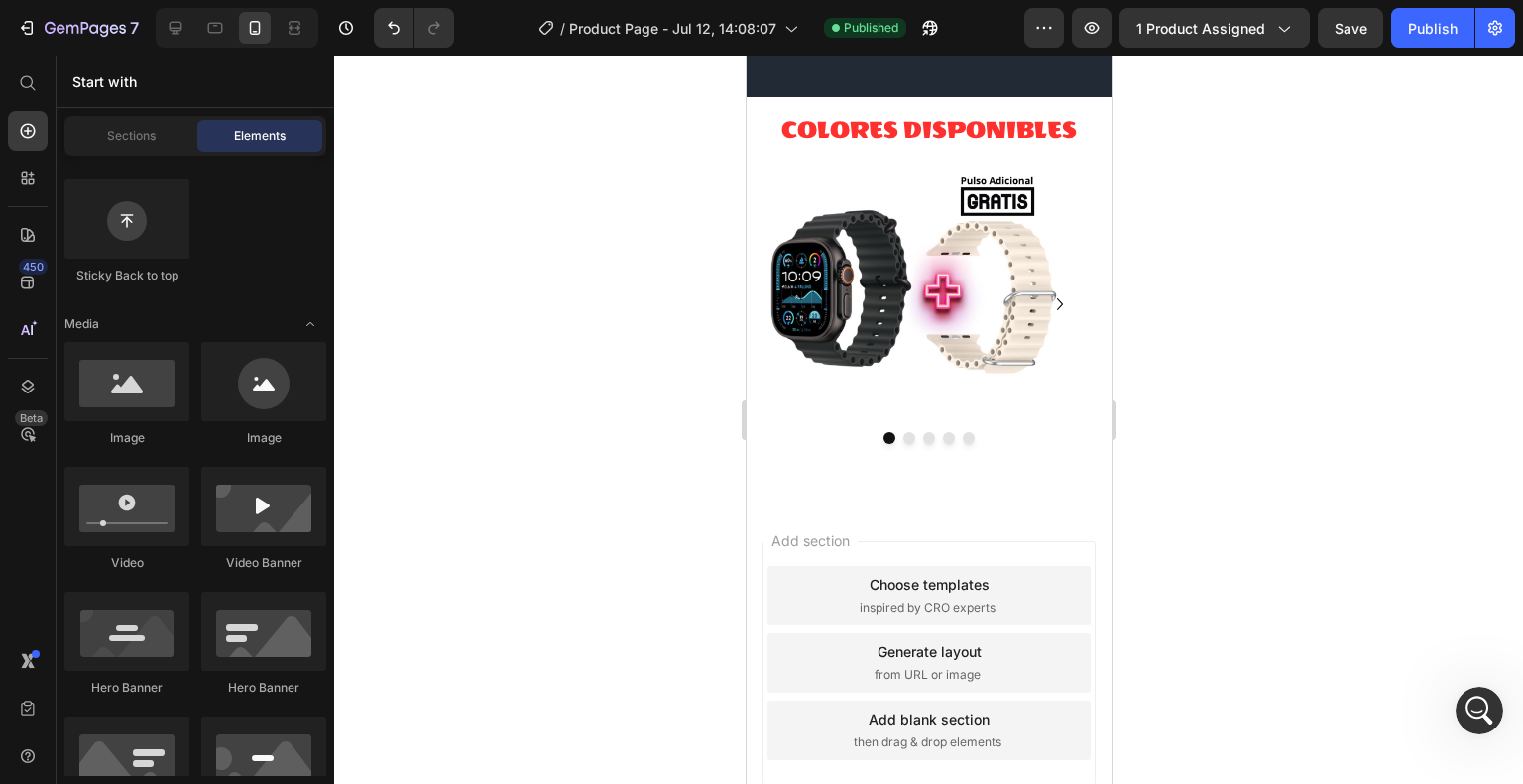 scroll, scrollTop: 0, scrollLeft: 0, axis: both 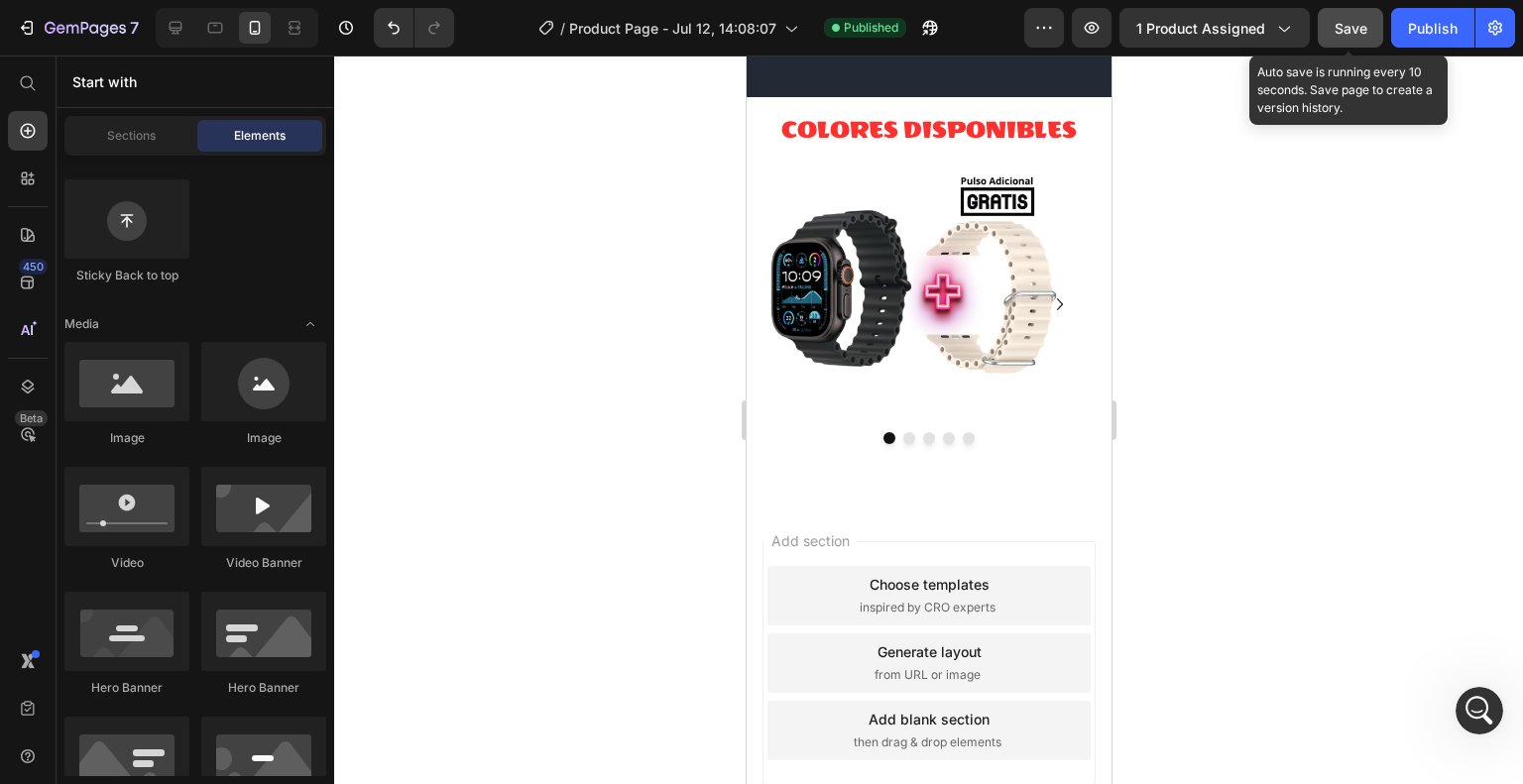 click on "Save" at bounding box center (1350, 28) 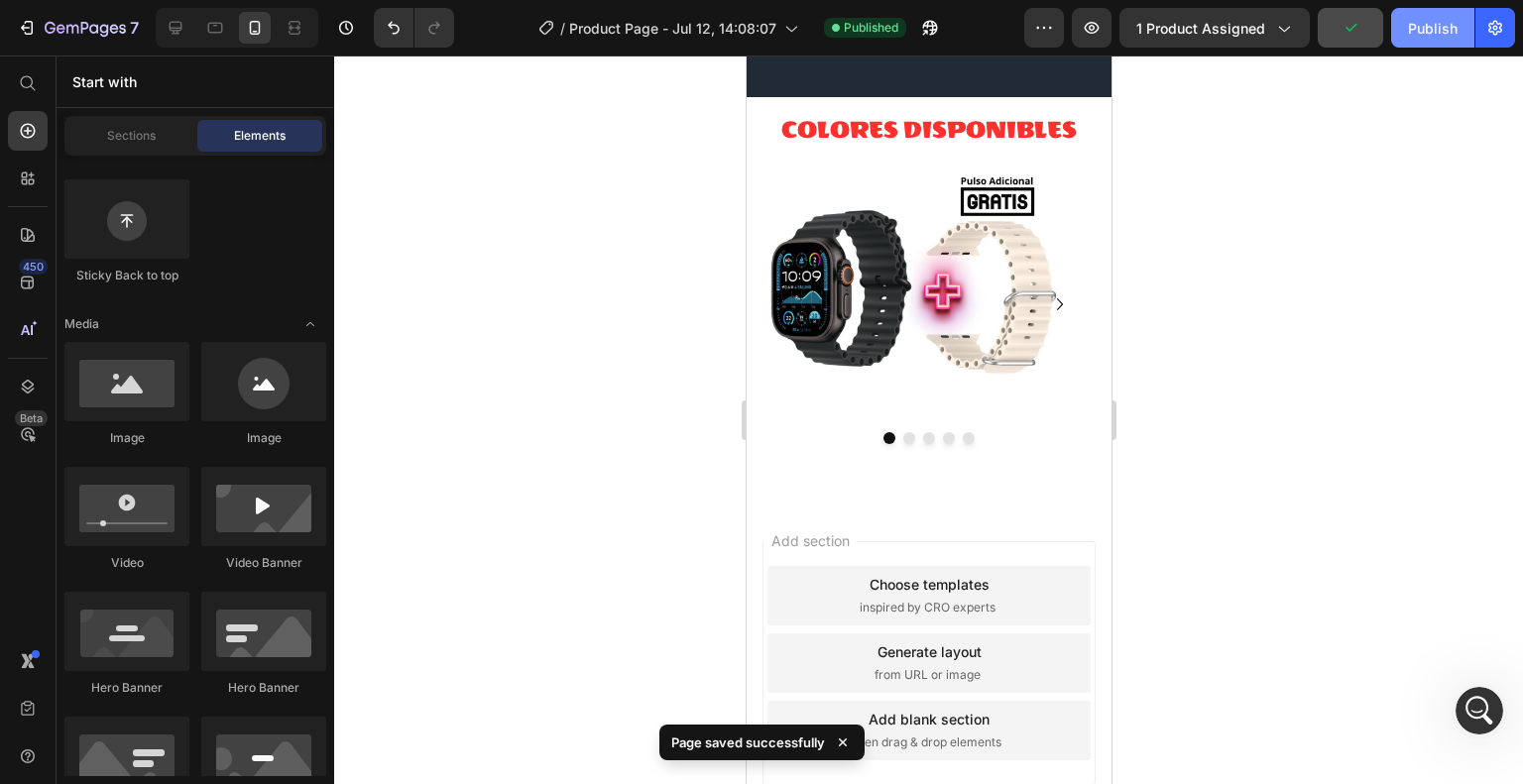 click on "Publish" 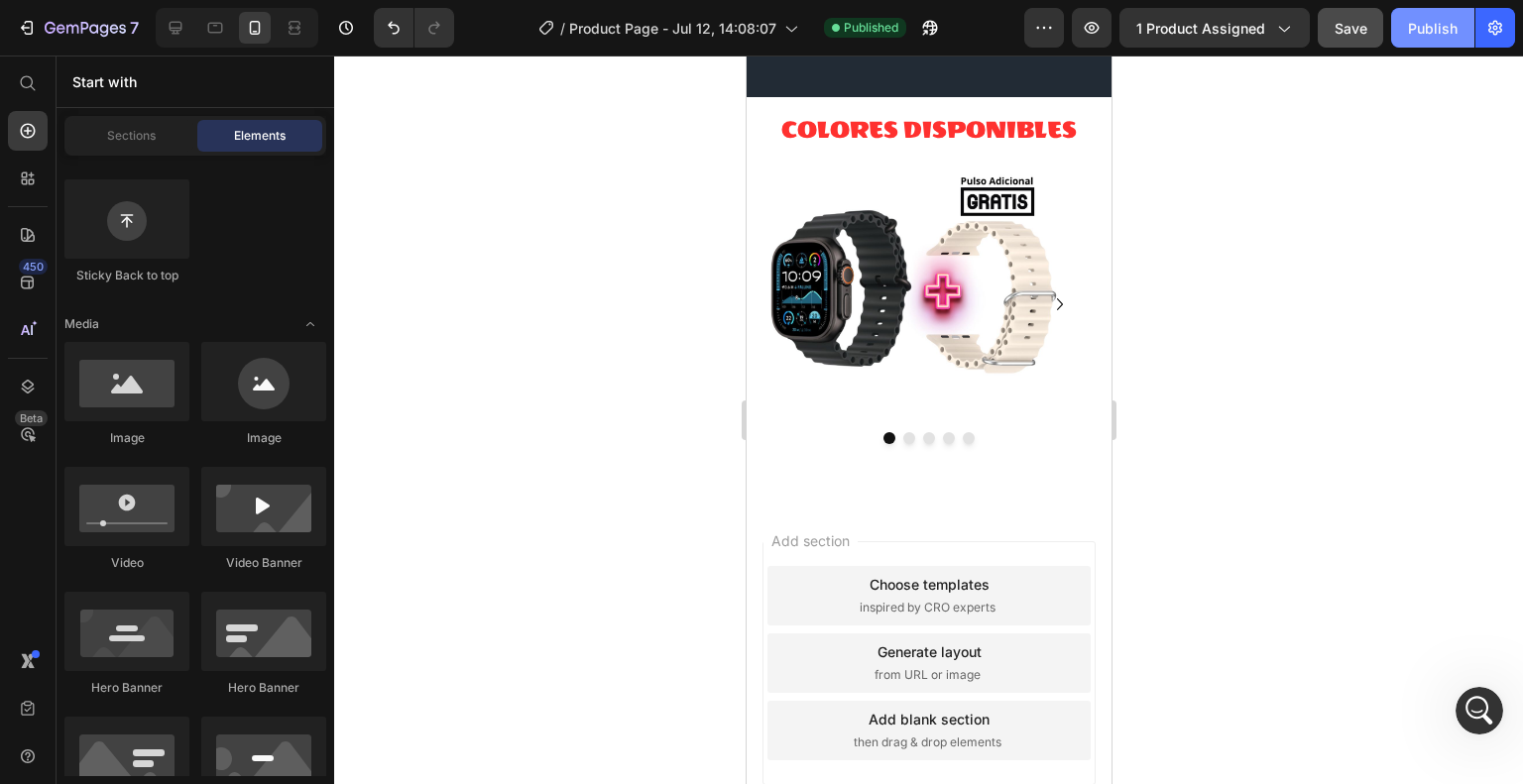 scroll, scrollTop: 946, scrollLeft: 0, axis: vertical 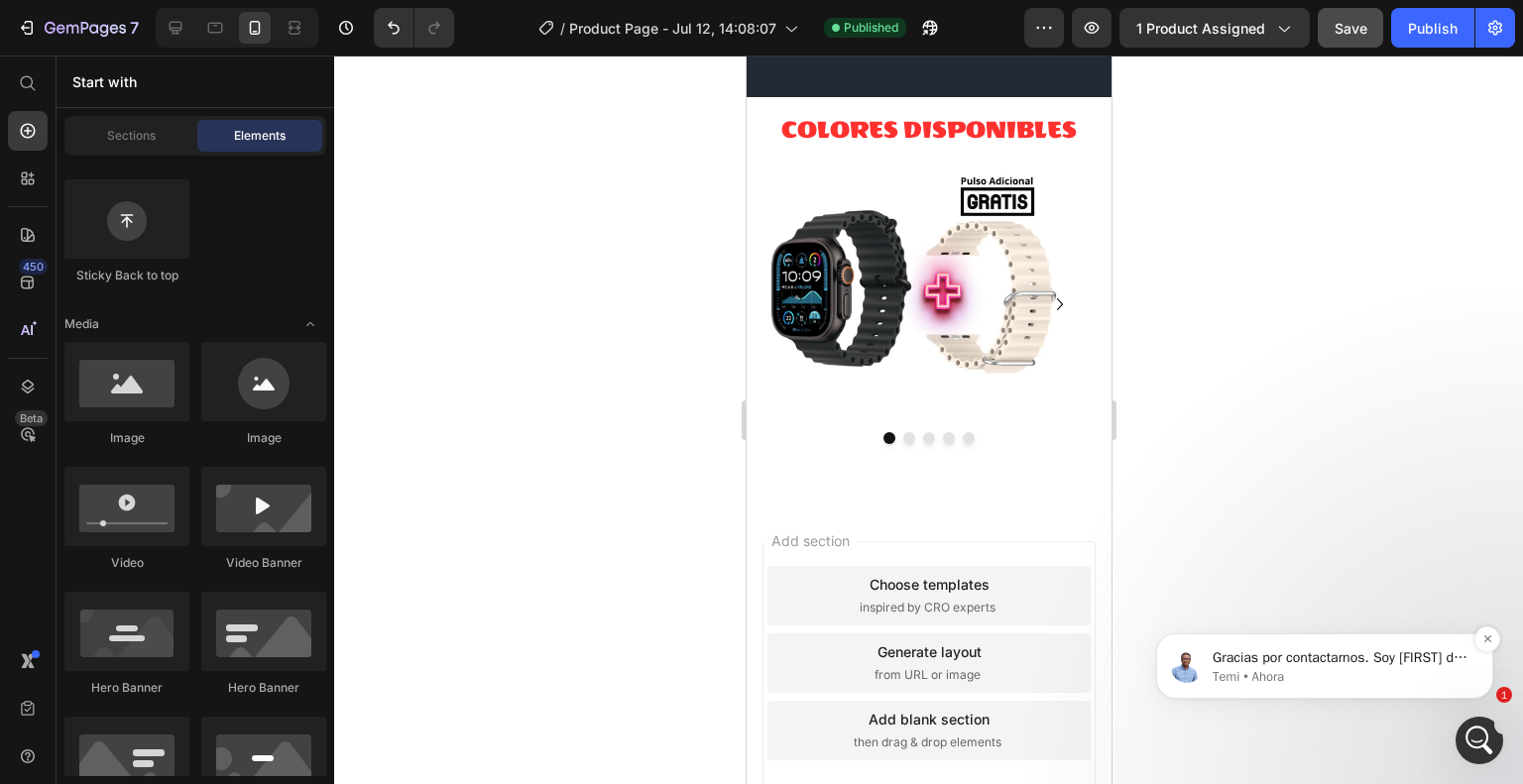 click on "Gracias por contactarnos. Soy [FIRST] del equipo de soporte de GemPages. Me alegra poder ayudarte hoy. ¿Puedo saber tu nombre para dirigirme a ti de manera adecuada?" at bounding box center (1341, 658) 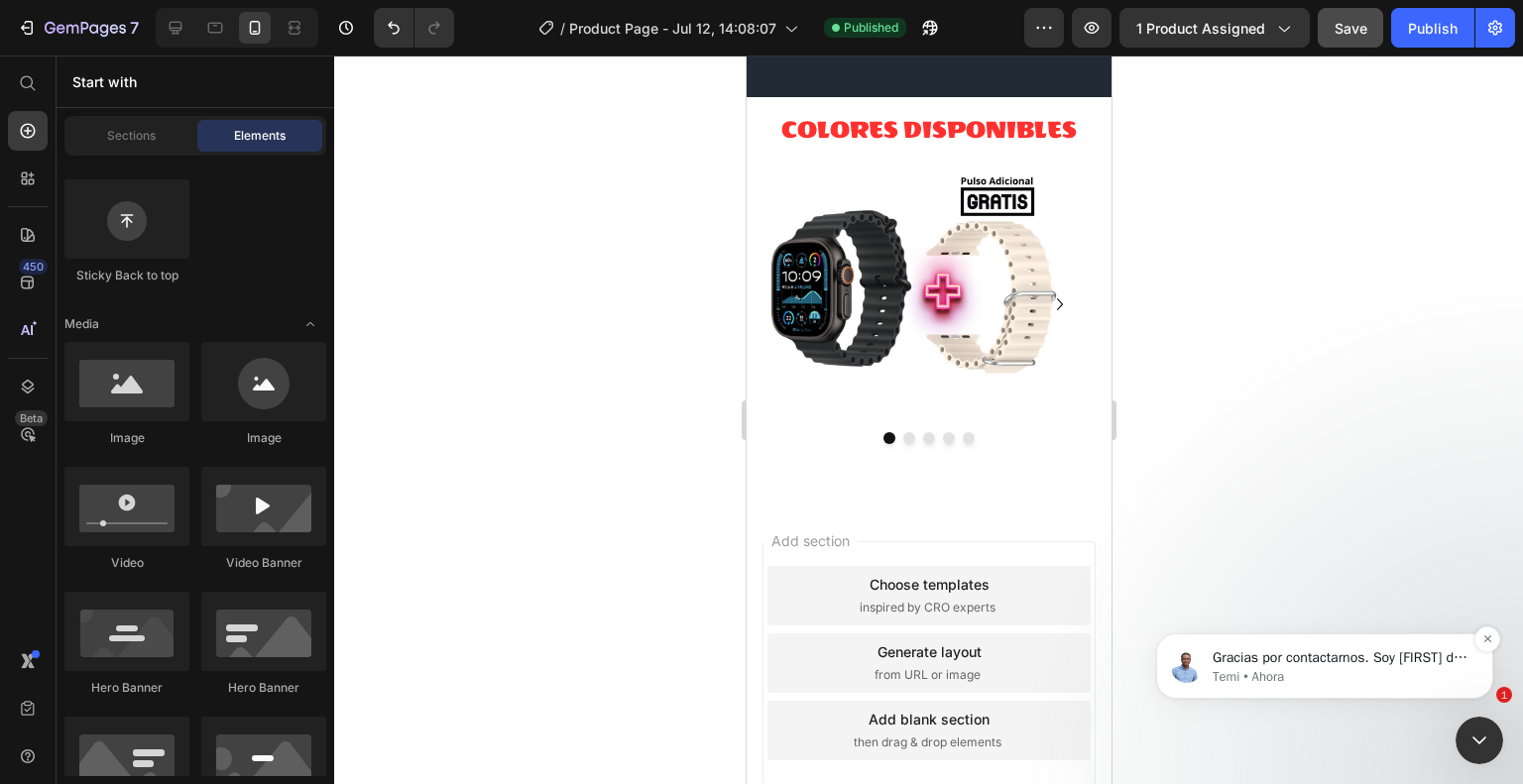 scroll, scrollTop: 0, scrollLeft: 0, axis: both 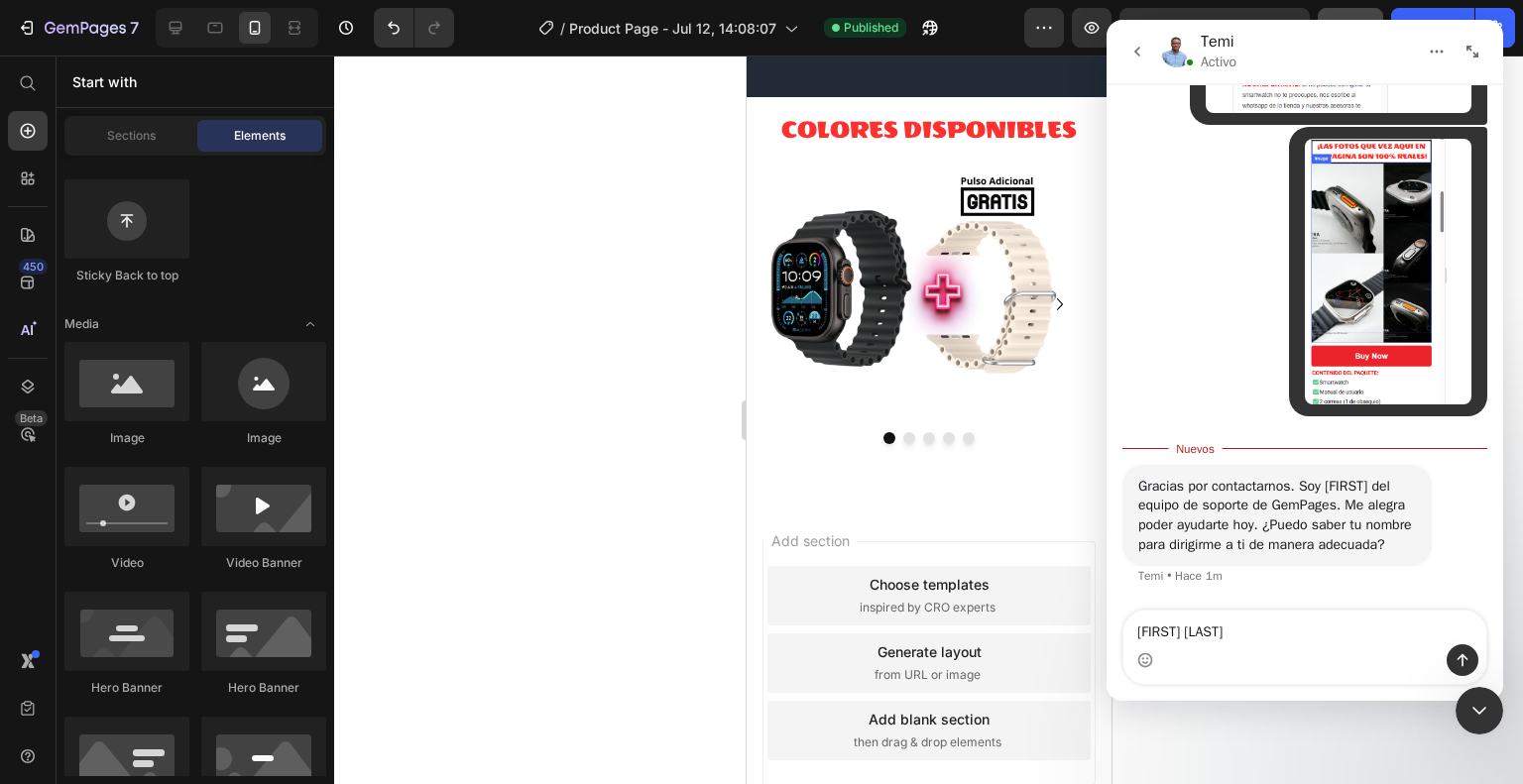 type on "[FIRST] [LAST]" 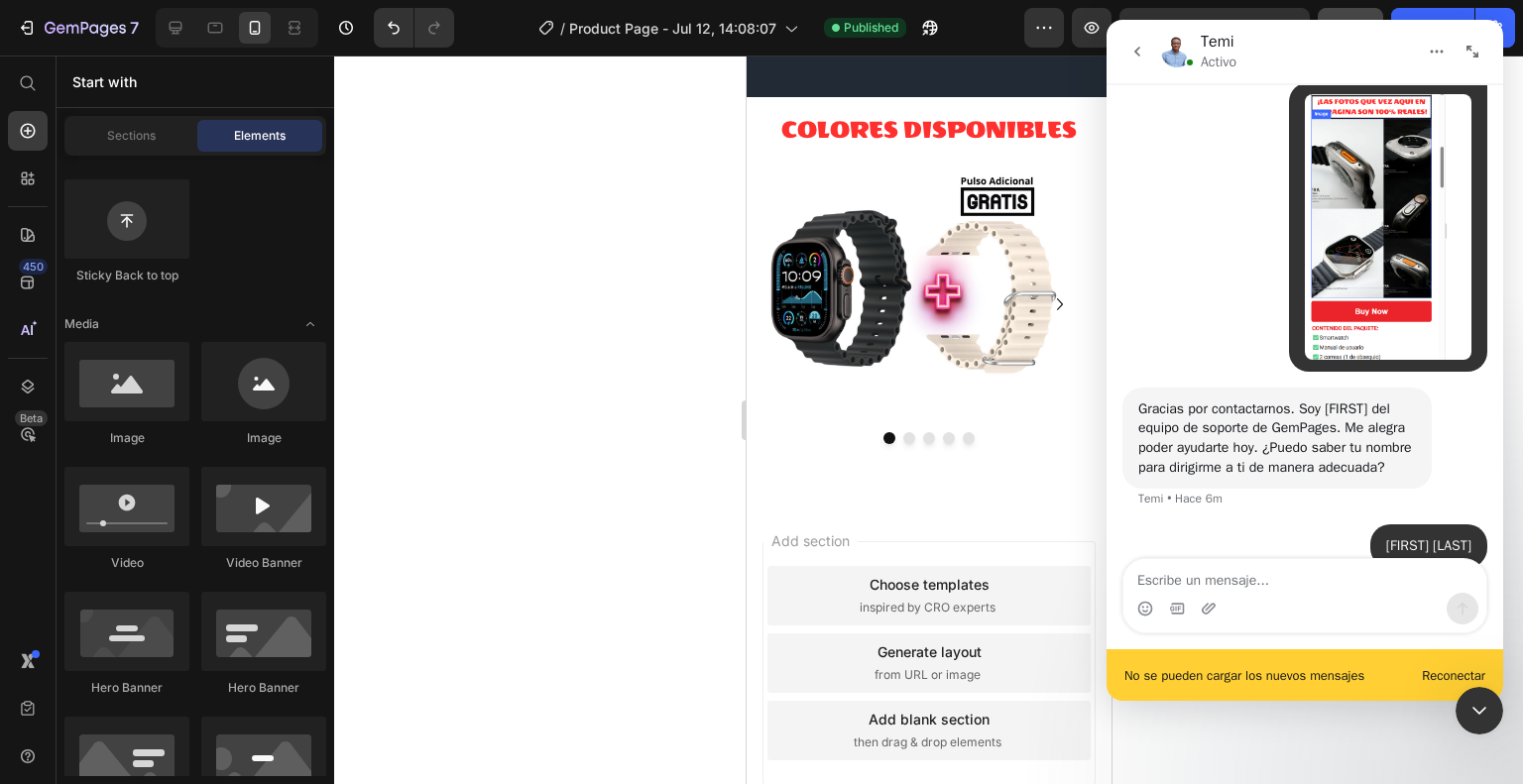 scroll, scrollTop: 1117, scrollLeft: 0, axis: vertical 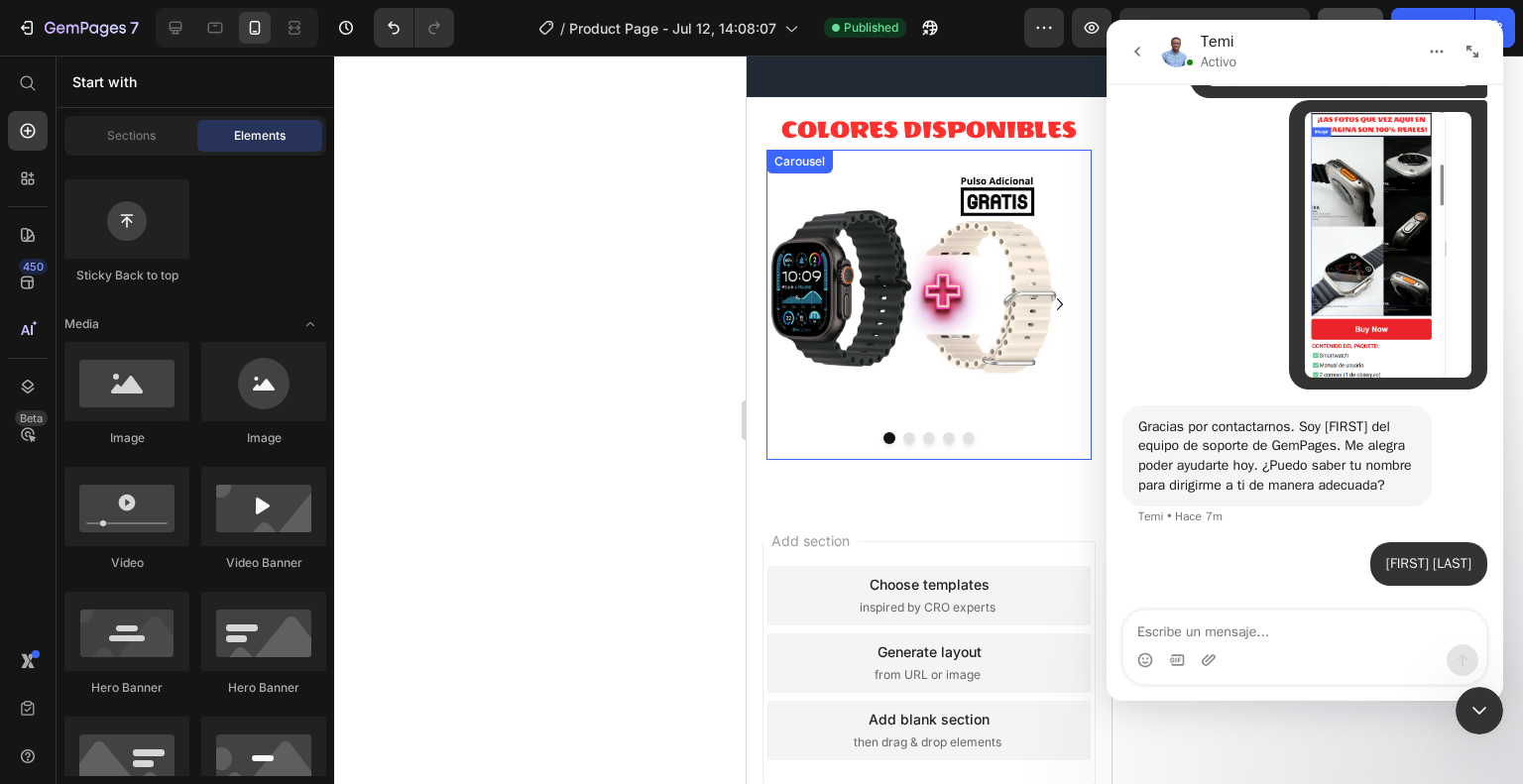 click 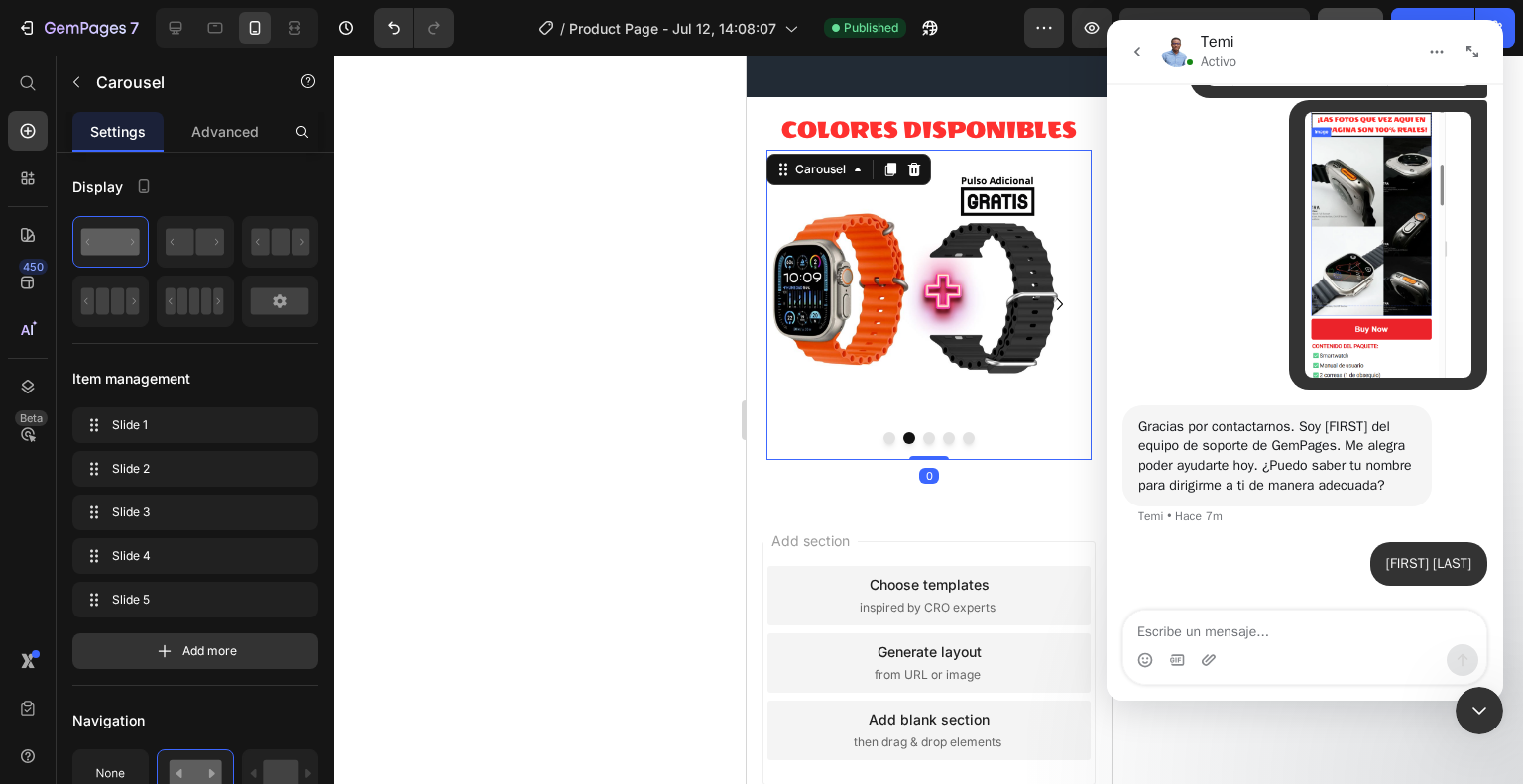 click 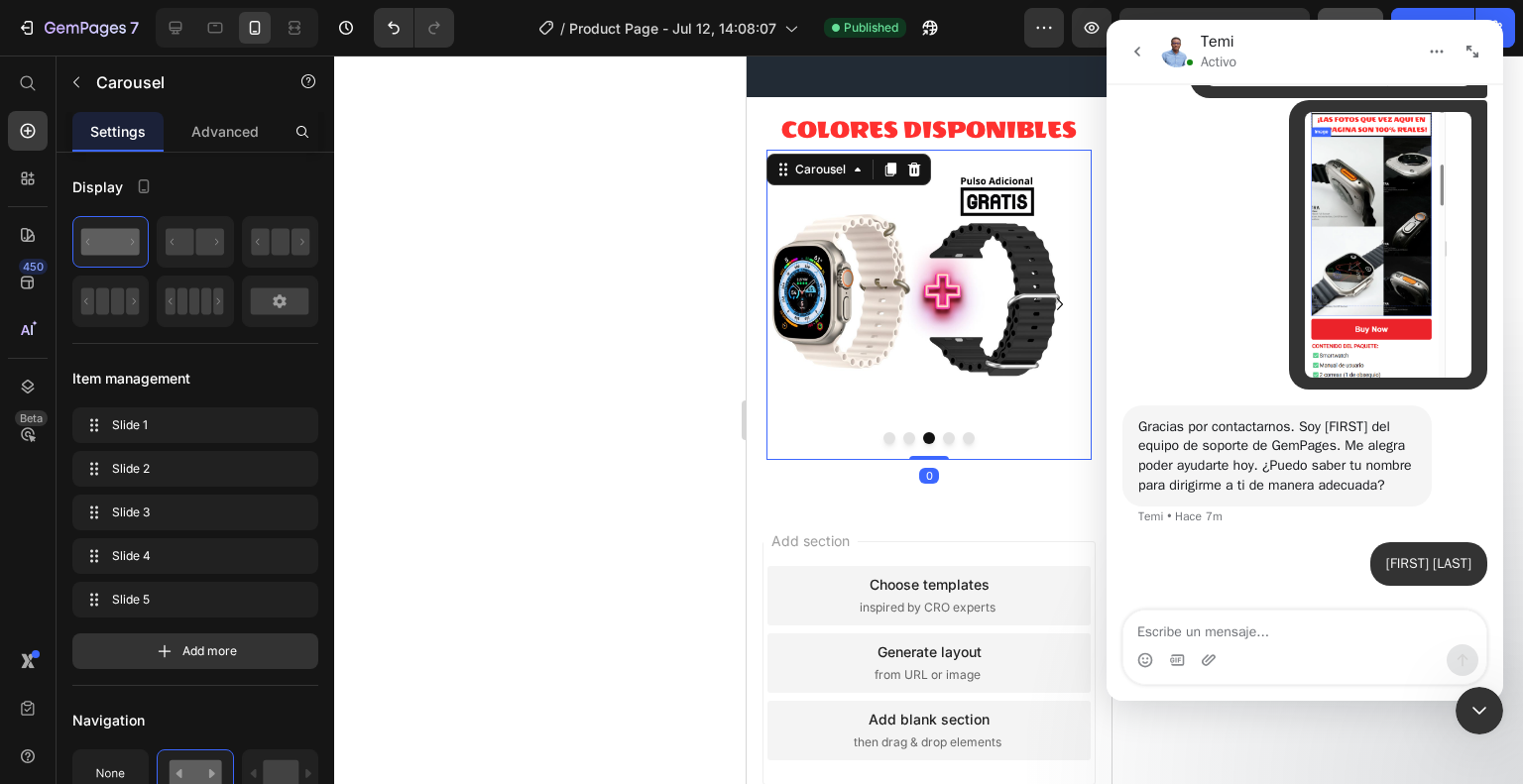 click 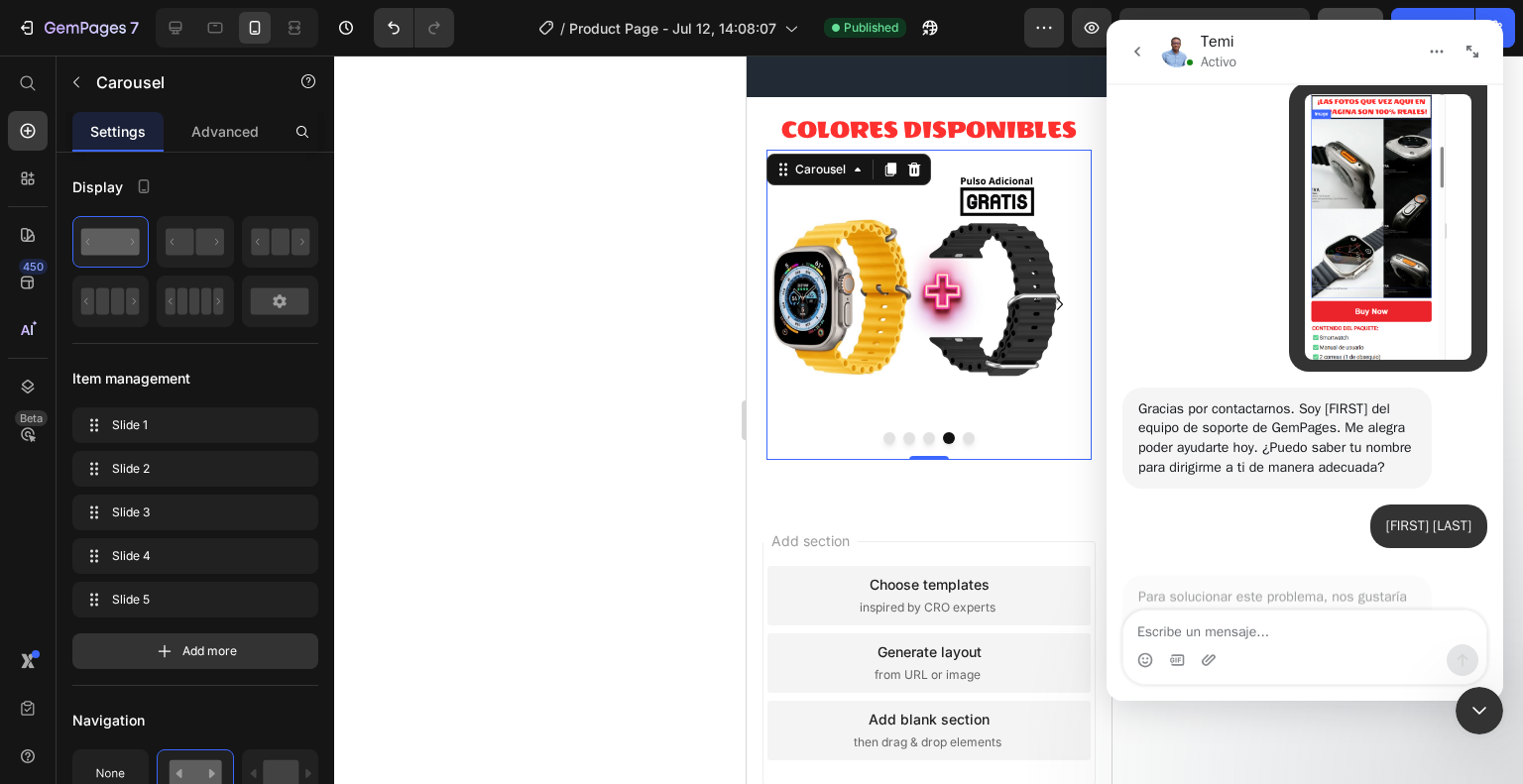 scroll, scrollTop: 1142, scrollLeft: 0, axis: vertical 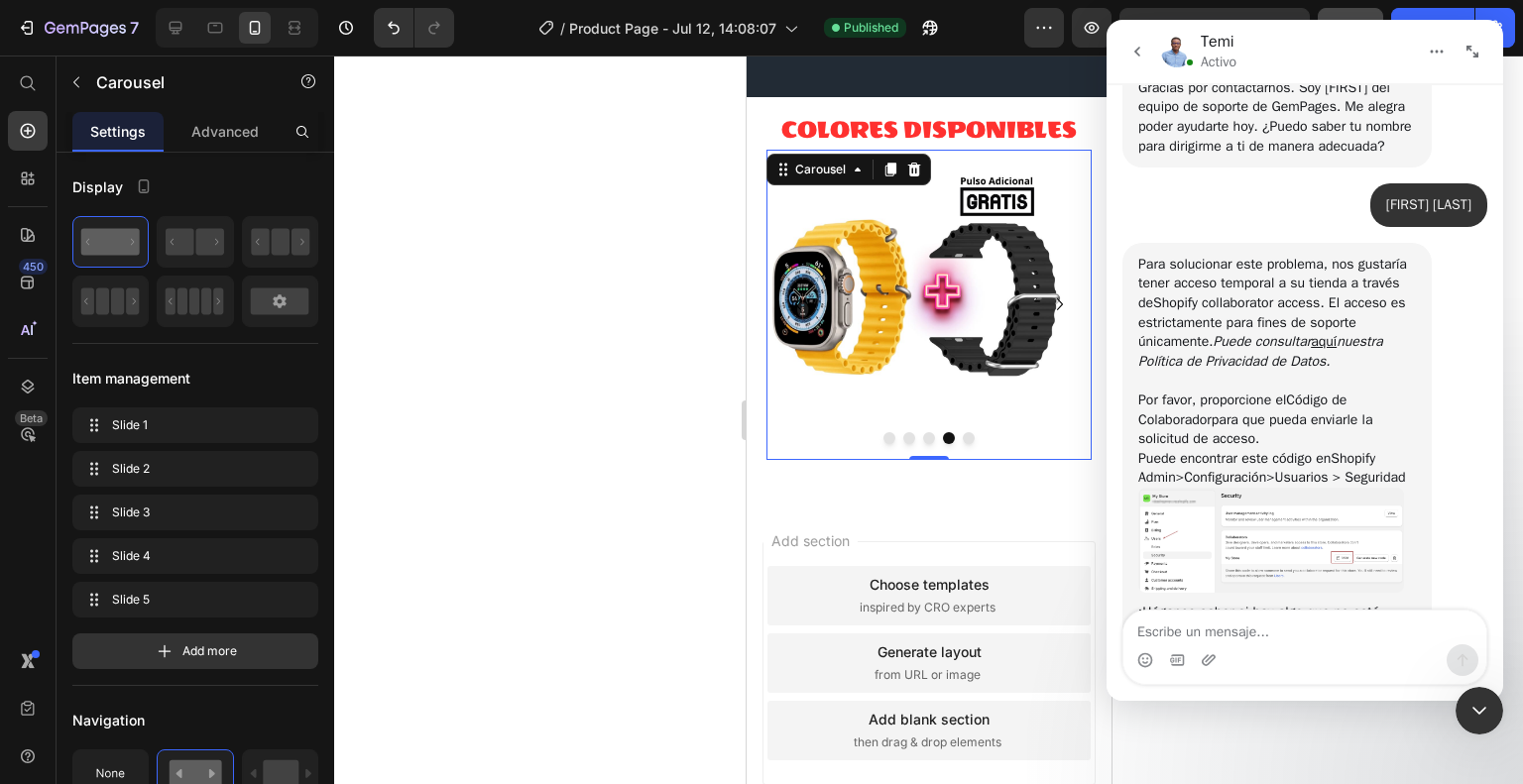 click 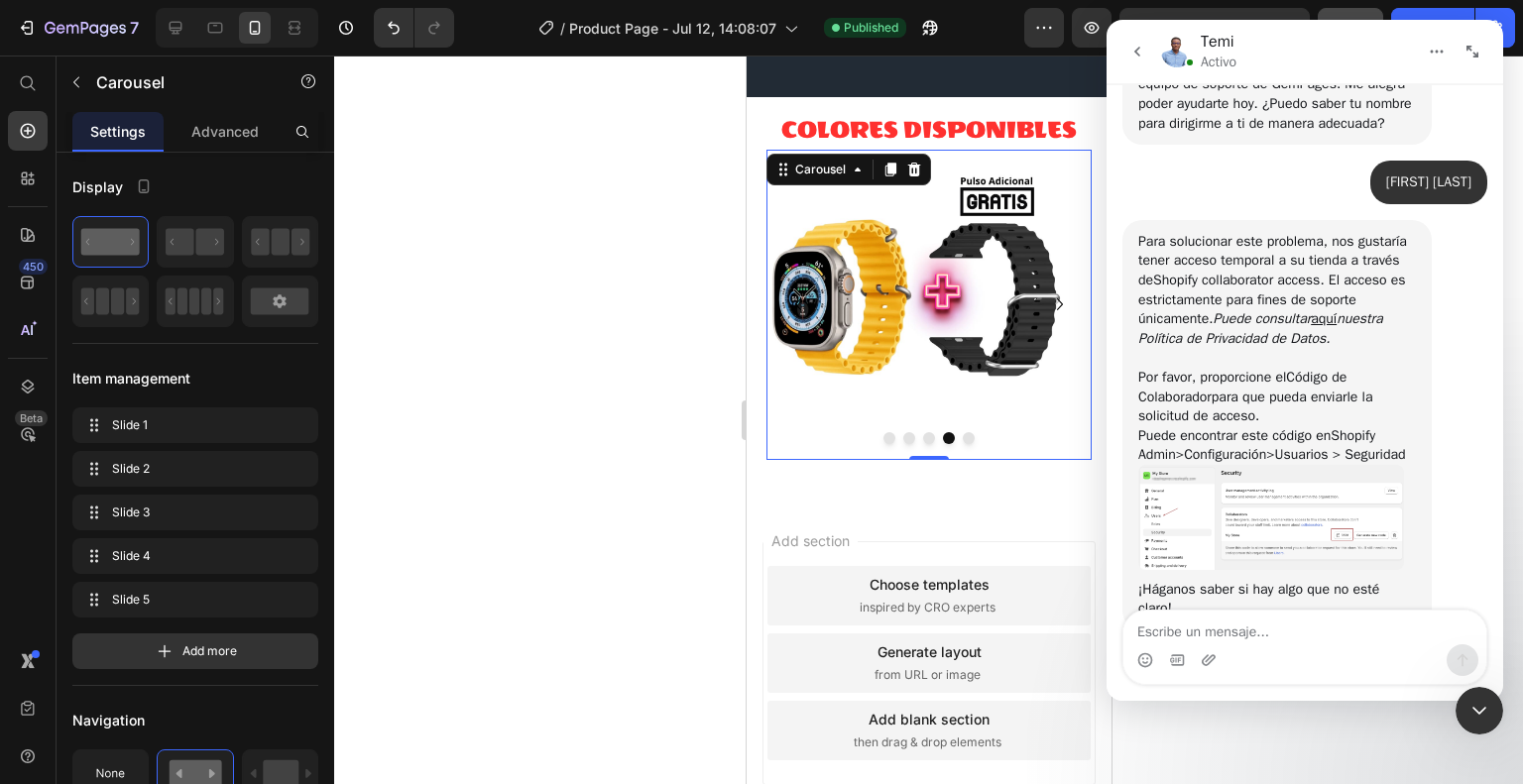 scroll, scrollTop: 1491, scrollLeft: 0, axis: vertical 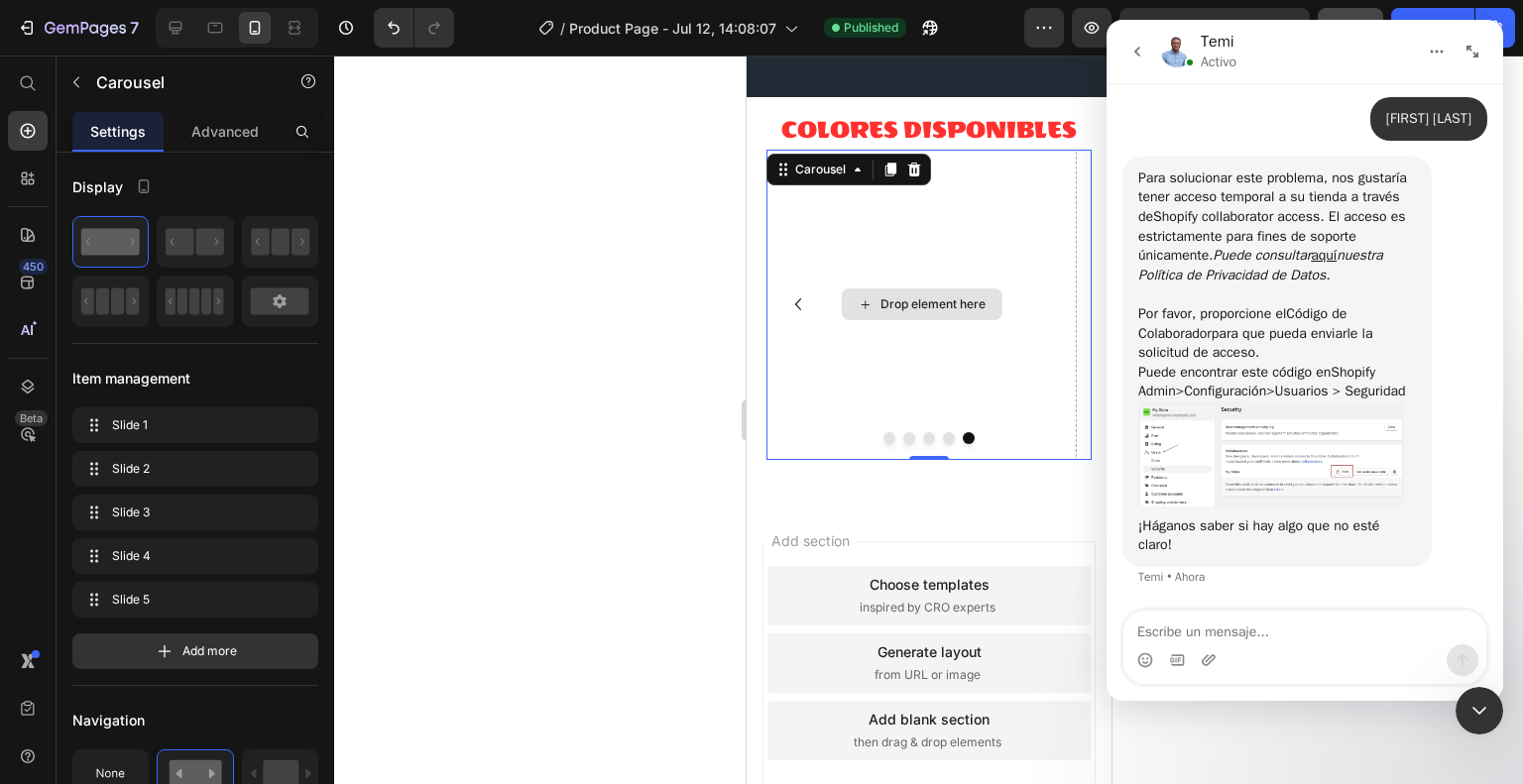 click on "Drop element here" at bounding box center (920, 304) 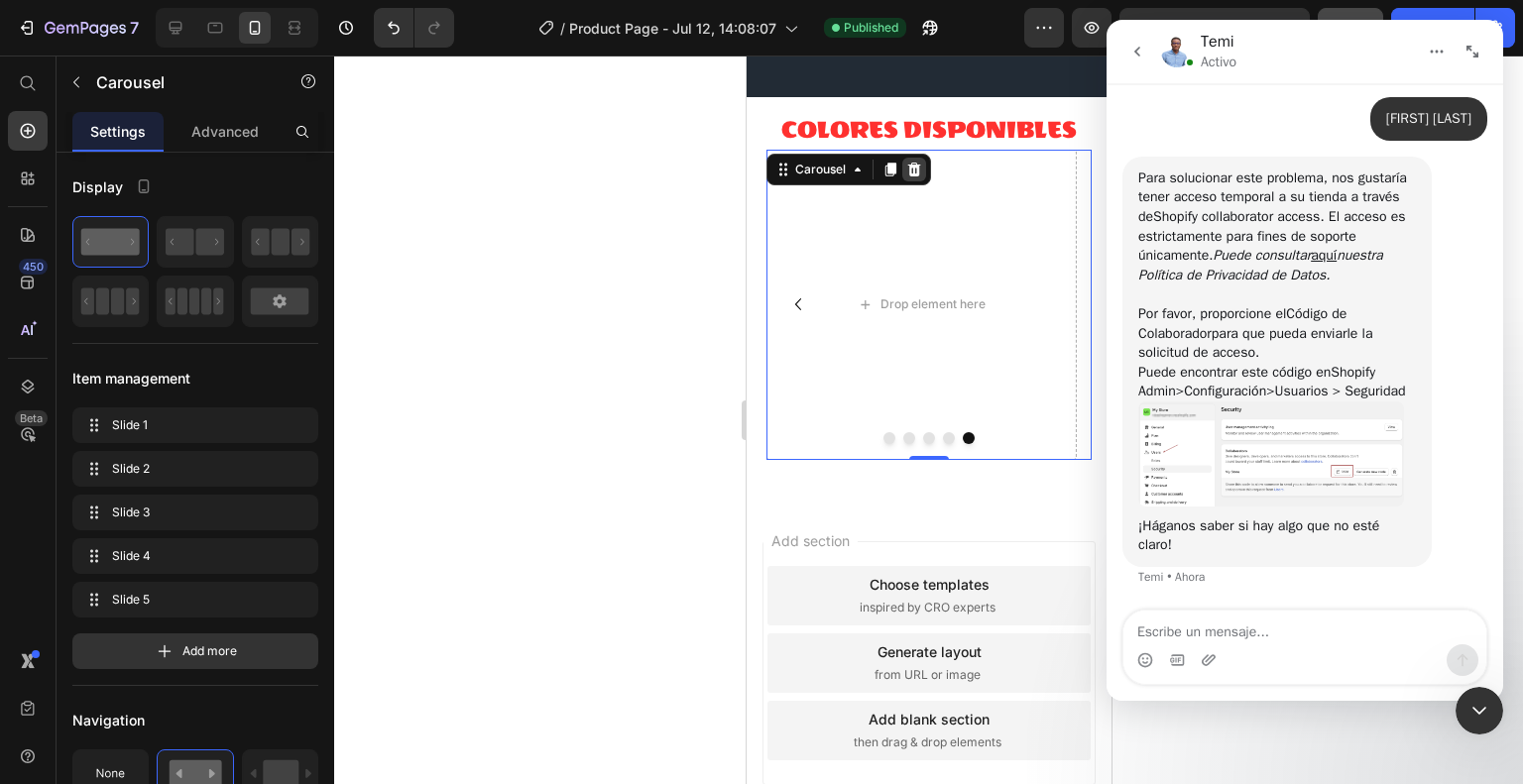 click 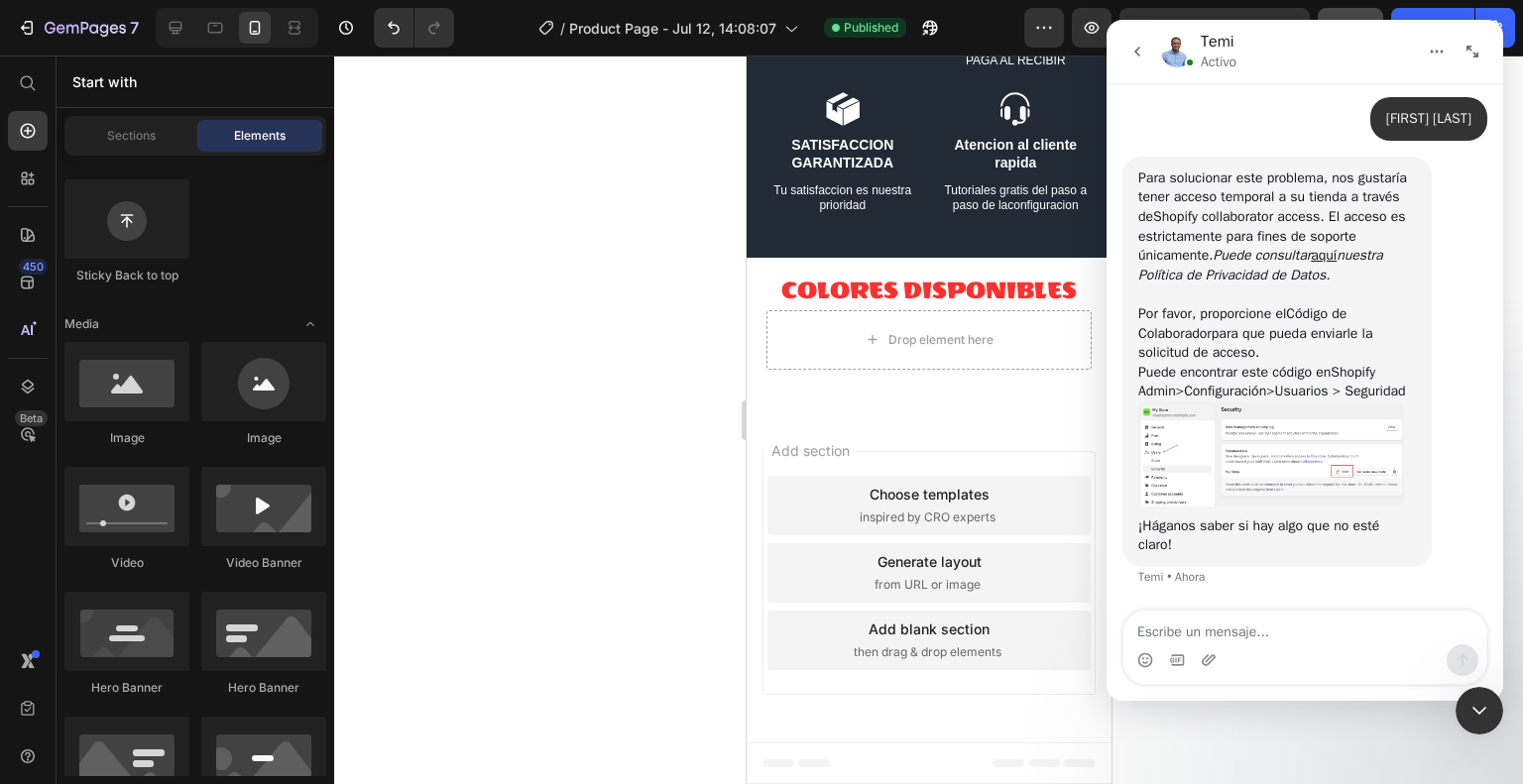 scroll, scrollTop: 4064, scrollLeft: 0, axis: vertical 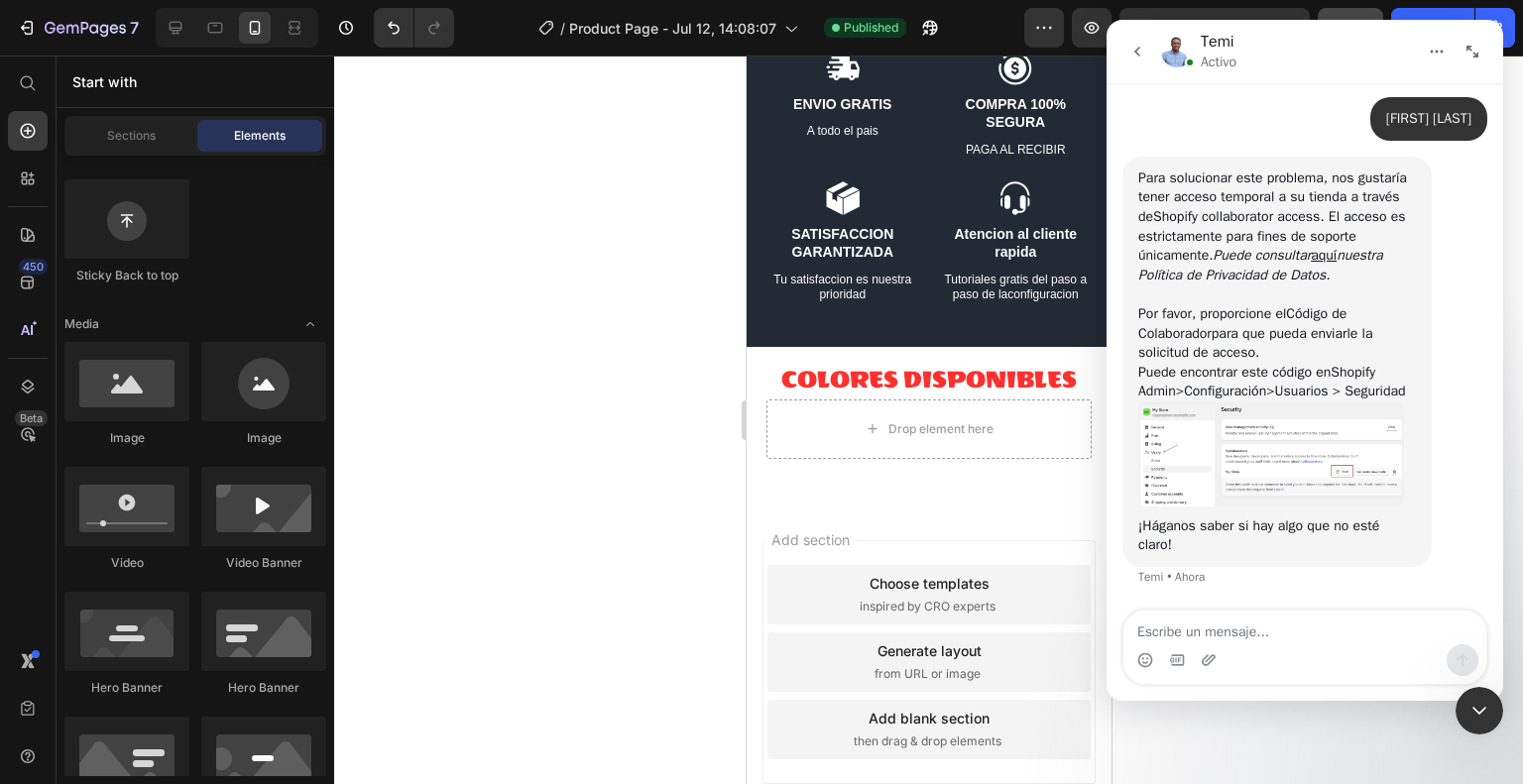 click at bounding box center [410, 28] 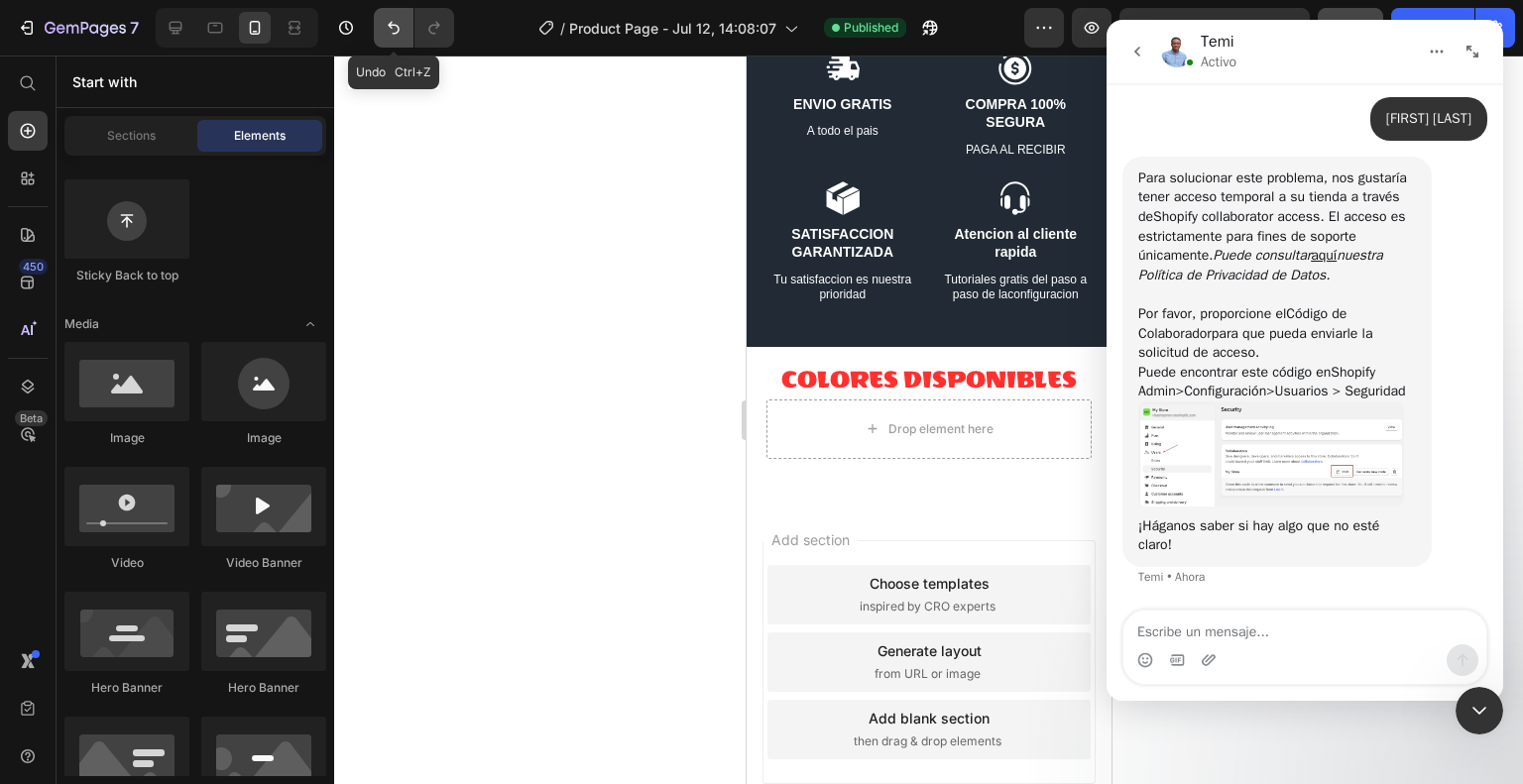 click 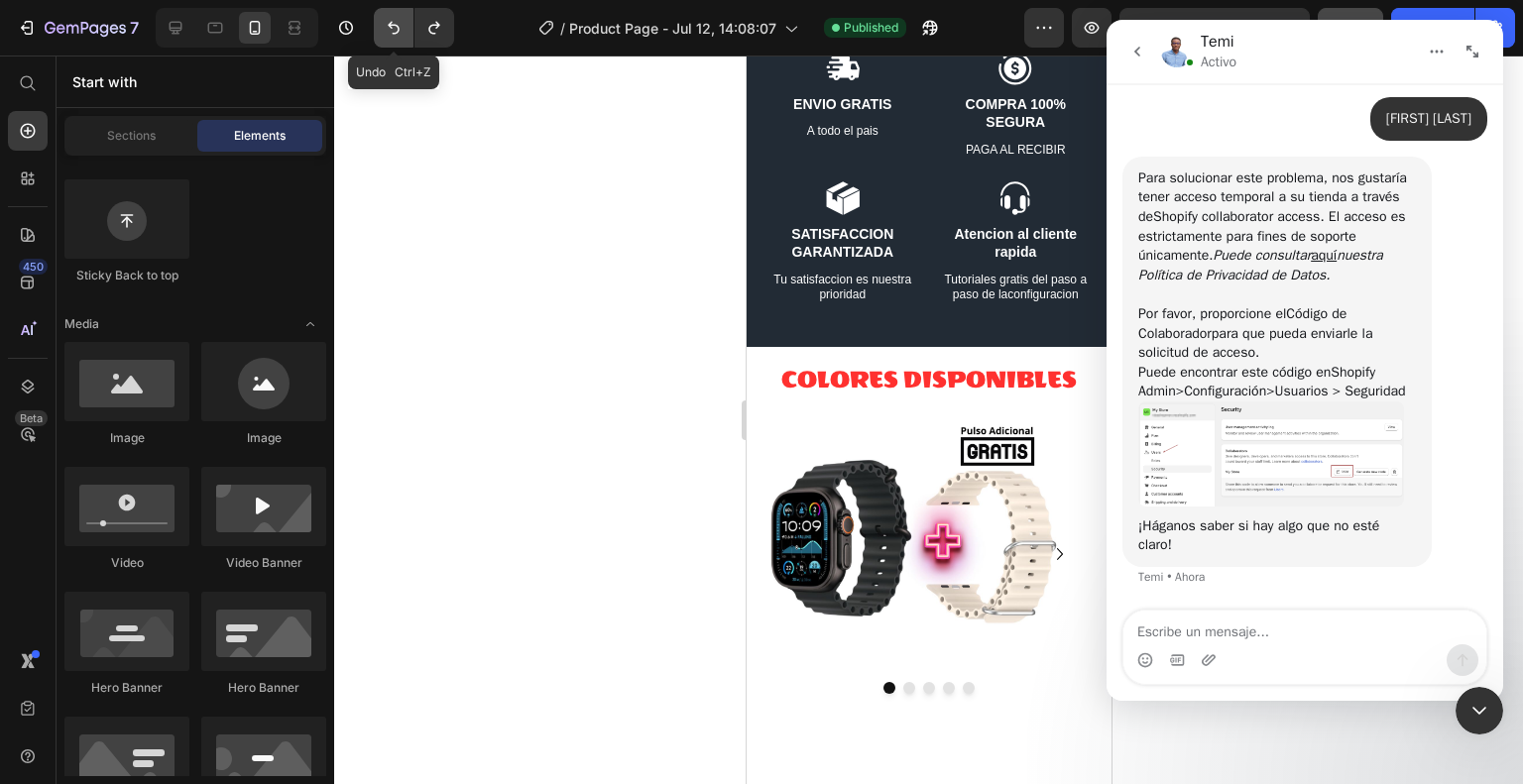 scroll, scrollTop: 4313, scrollLeft: 0, axis: vertical 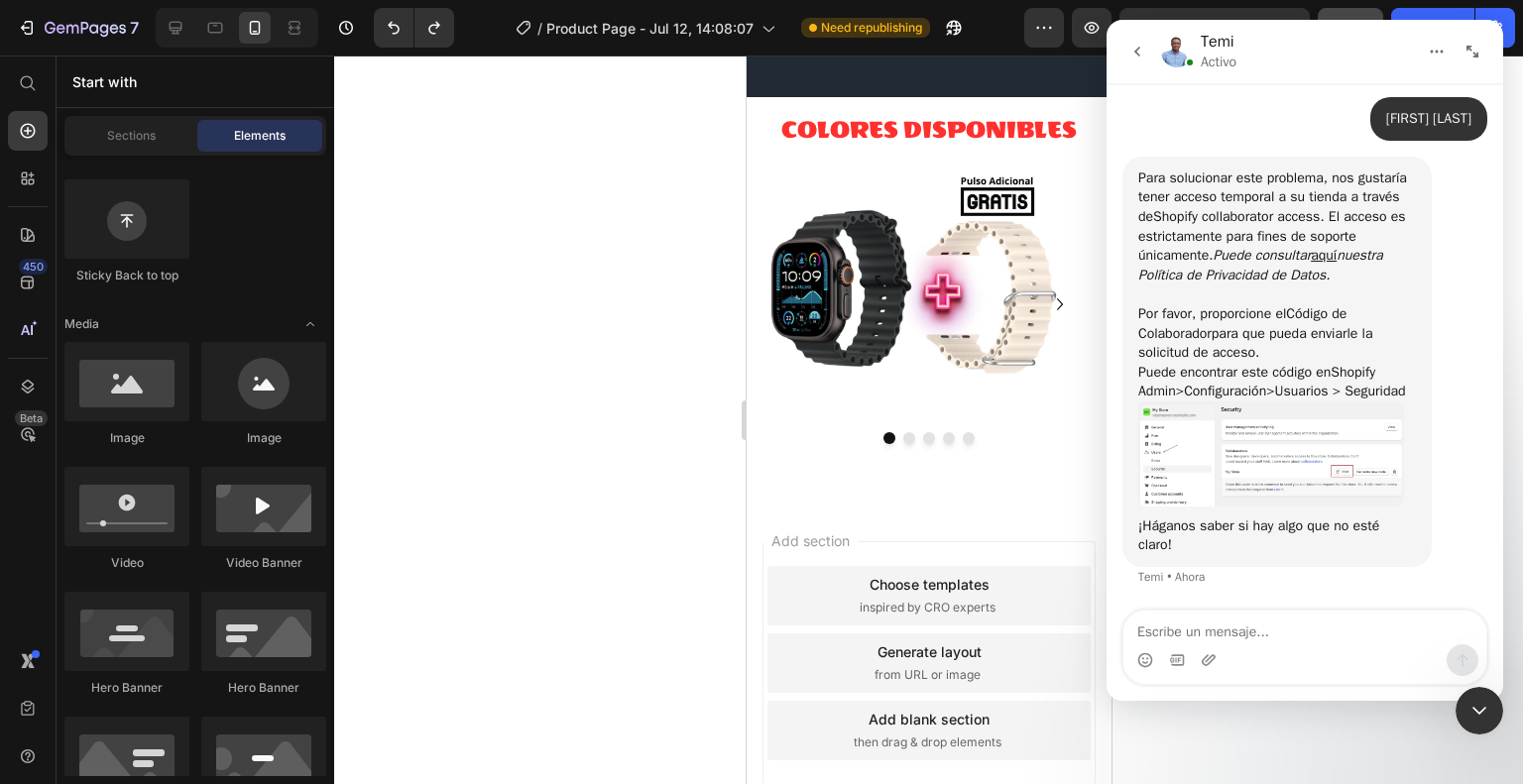 click at bounding box center (1271, 454) 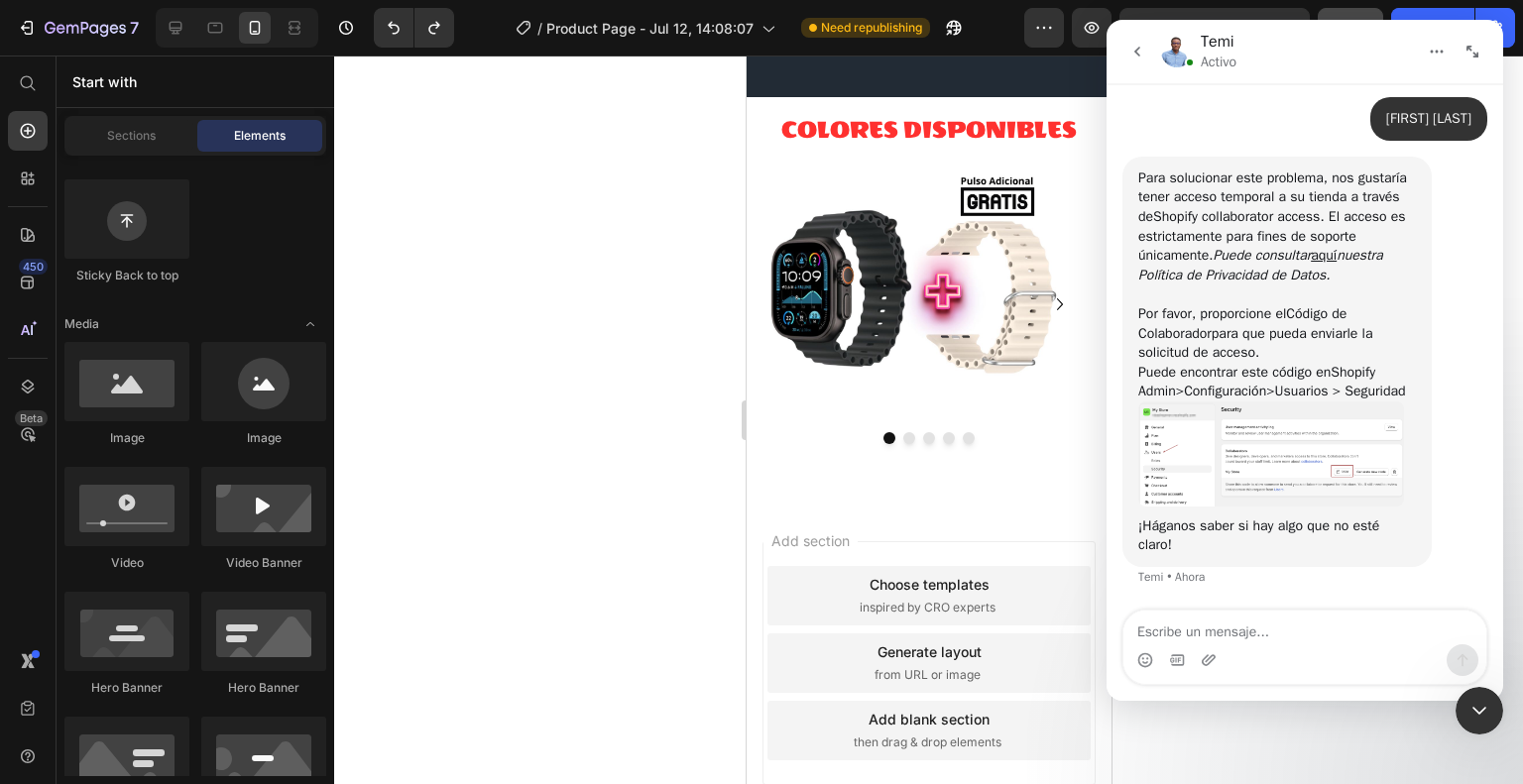 scroll, scrollTop: 0, scrollLeft: 0, axis: both 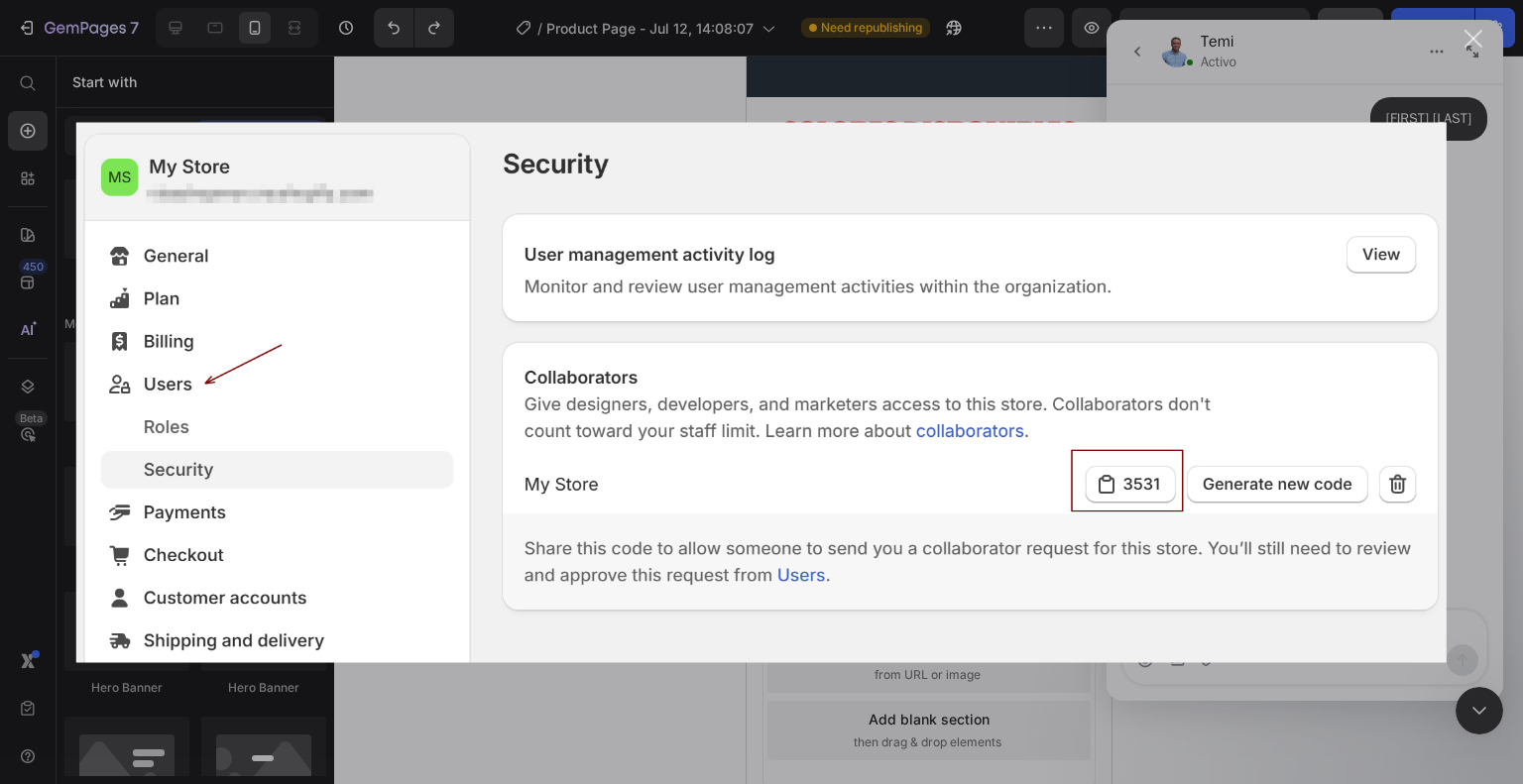 click at bounding box center (762, 392) 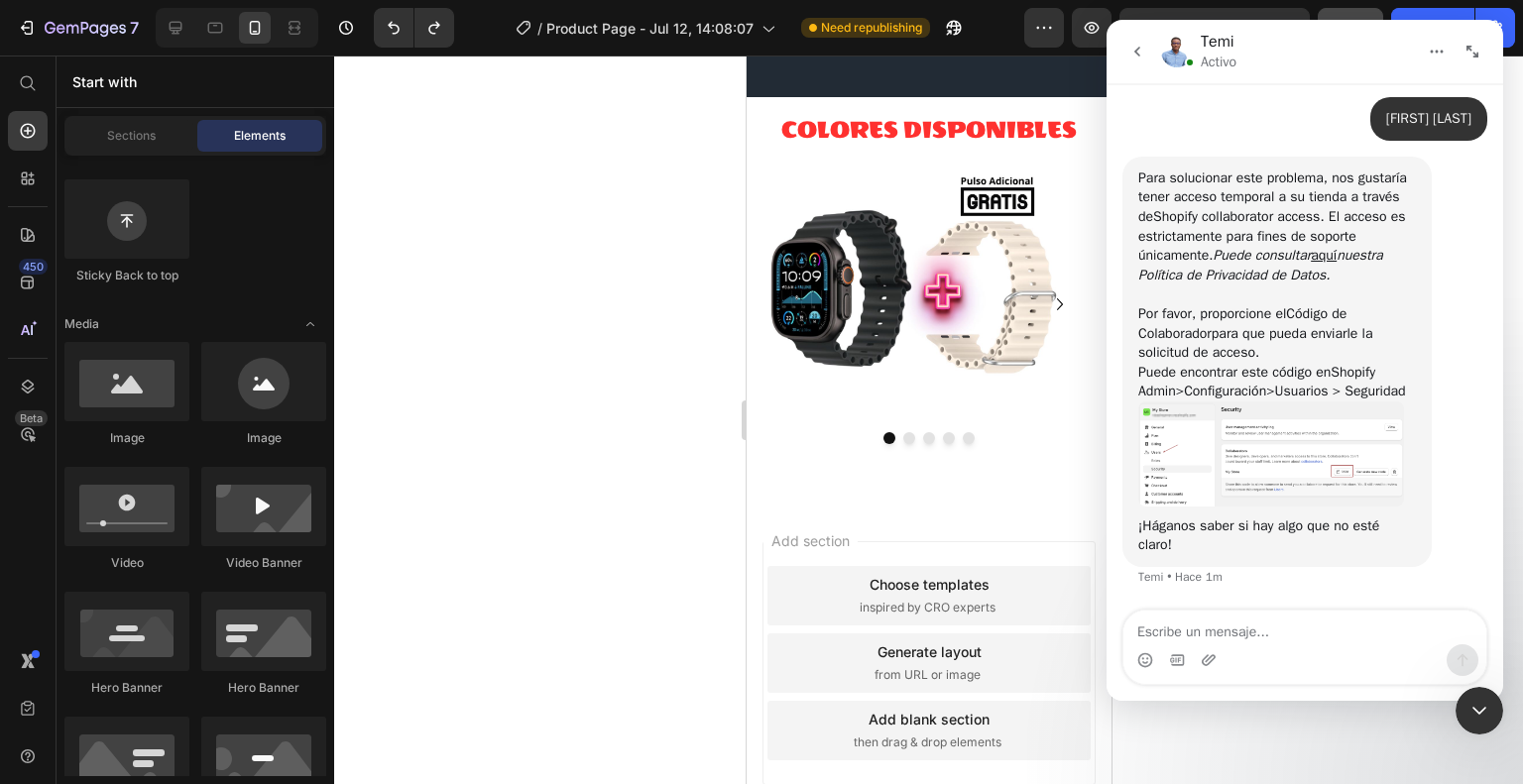 click at bounding box center [1271, 454] 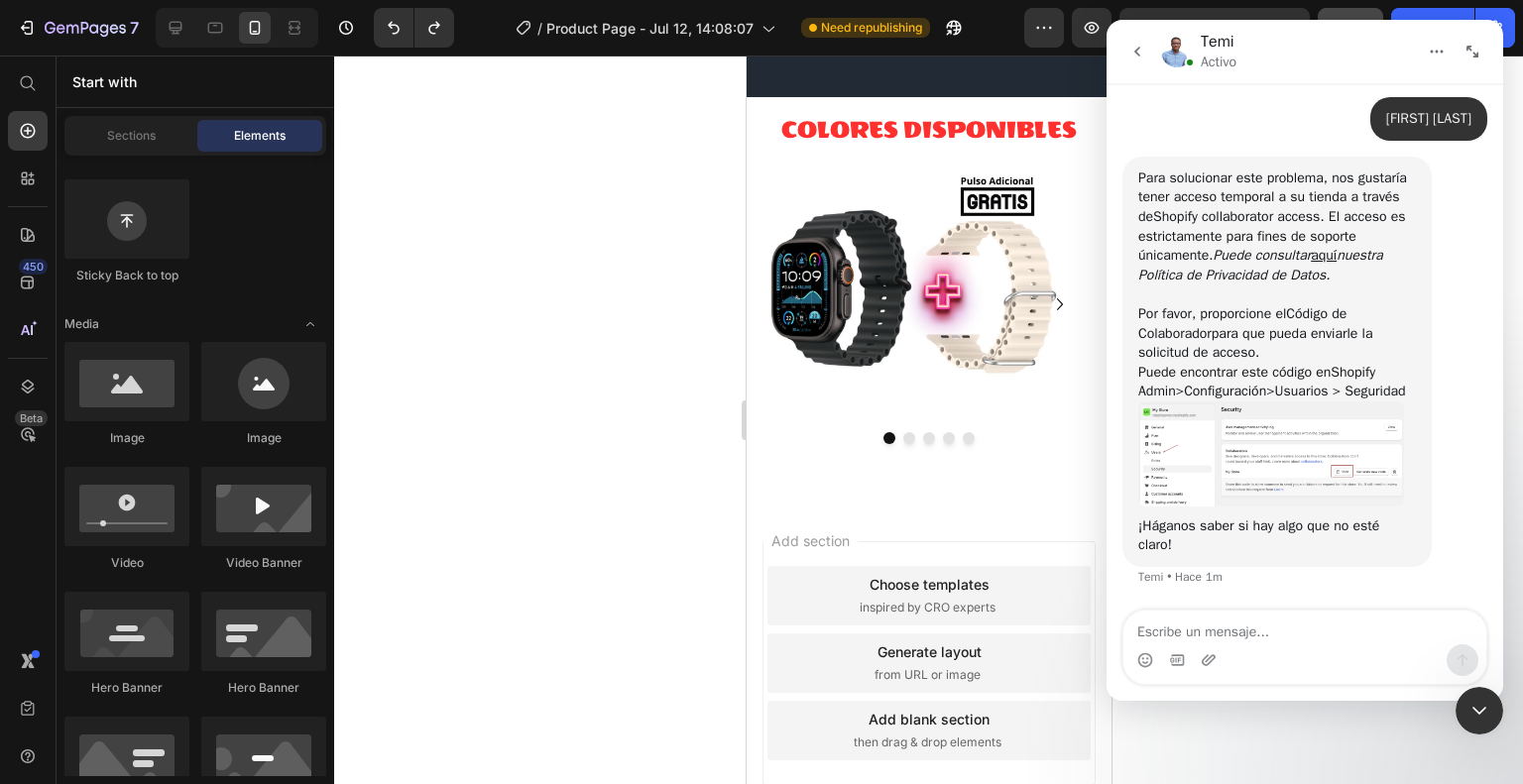 scroll, scrollTop: 0, scrollLeft: 0, axis: both 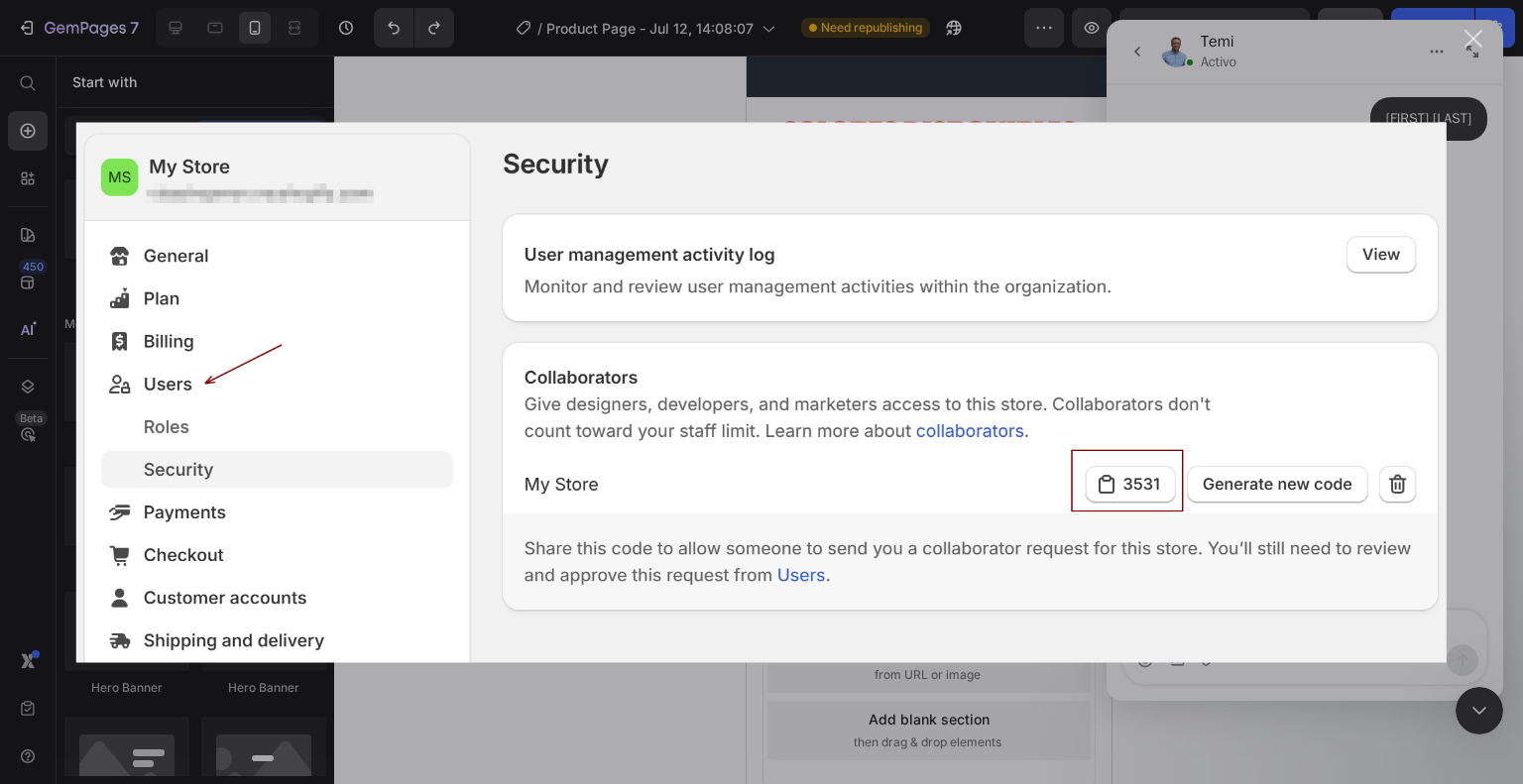 click at bounding box center (762, 392) 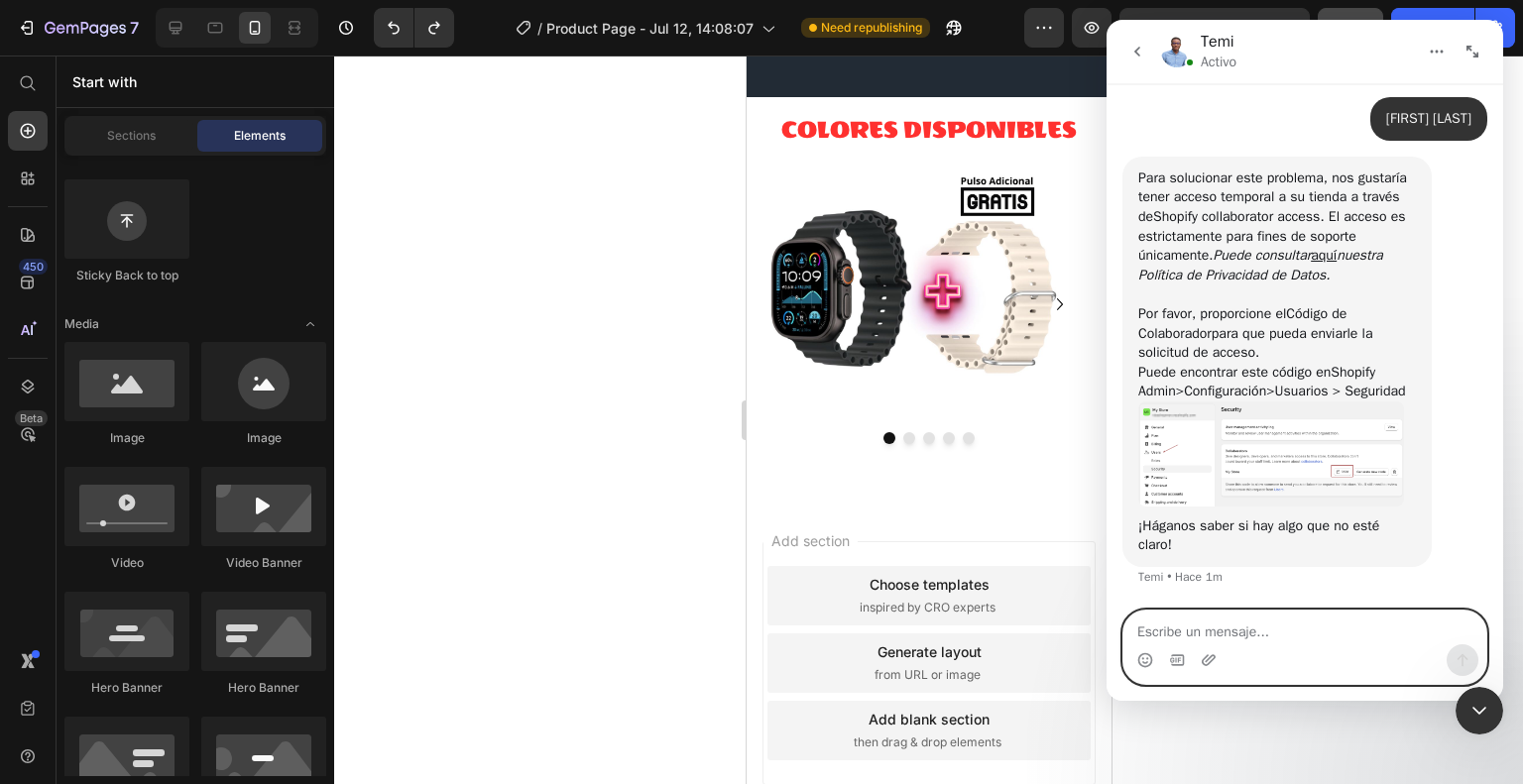 click at bounding box center [1305, 627] 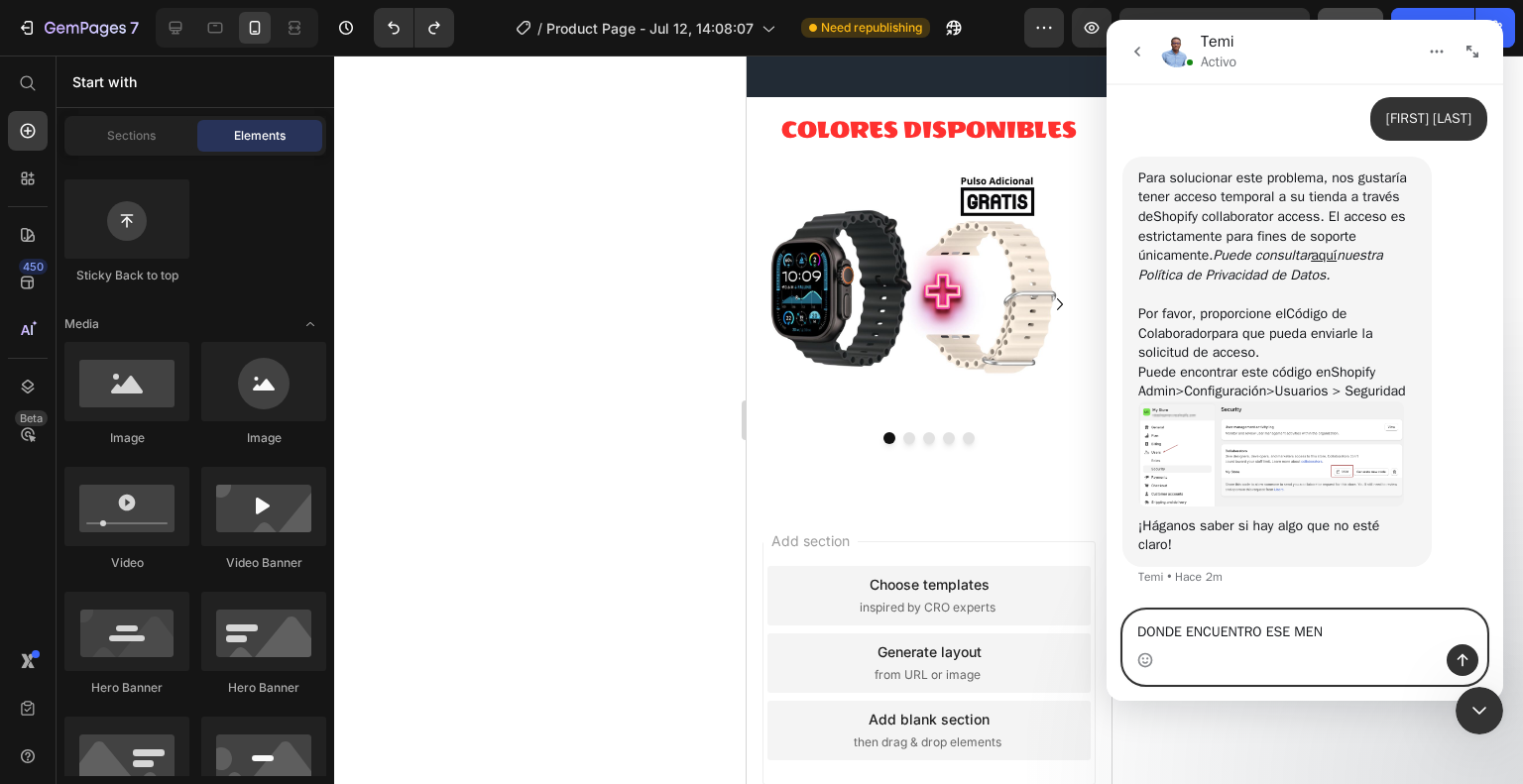 type on "DONDE ENCUENTRO ESE MENU" 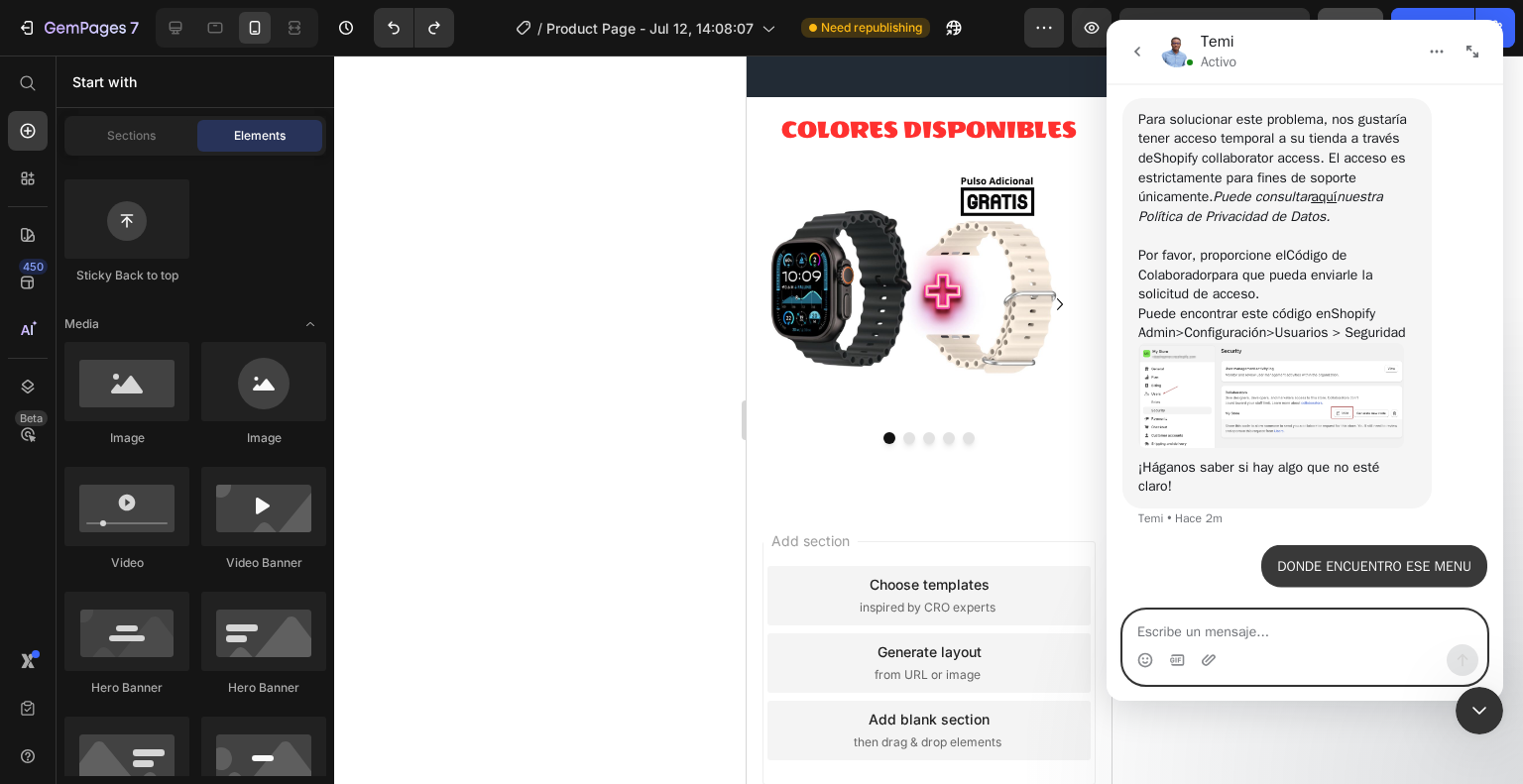 scroll, scrollTop: 1550, scrollLeft: 0, axis: vertical 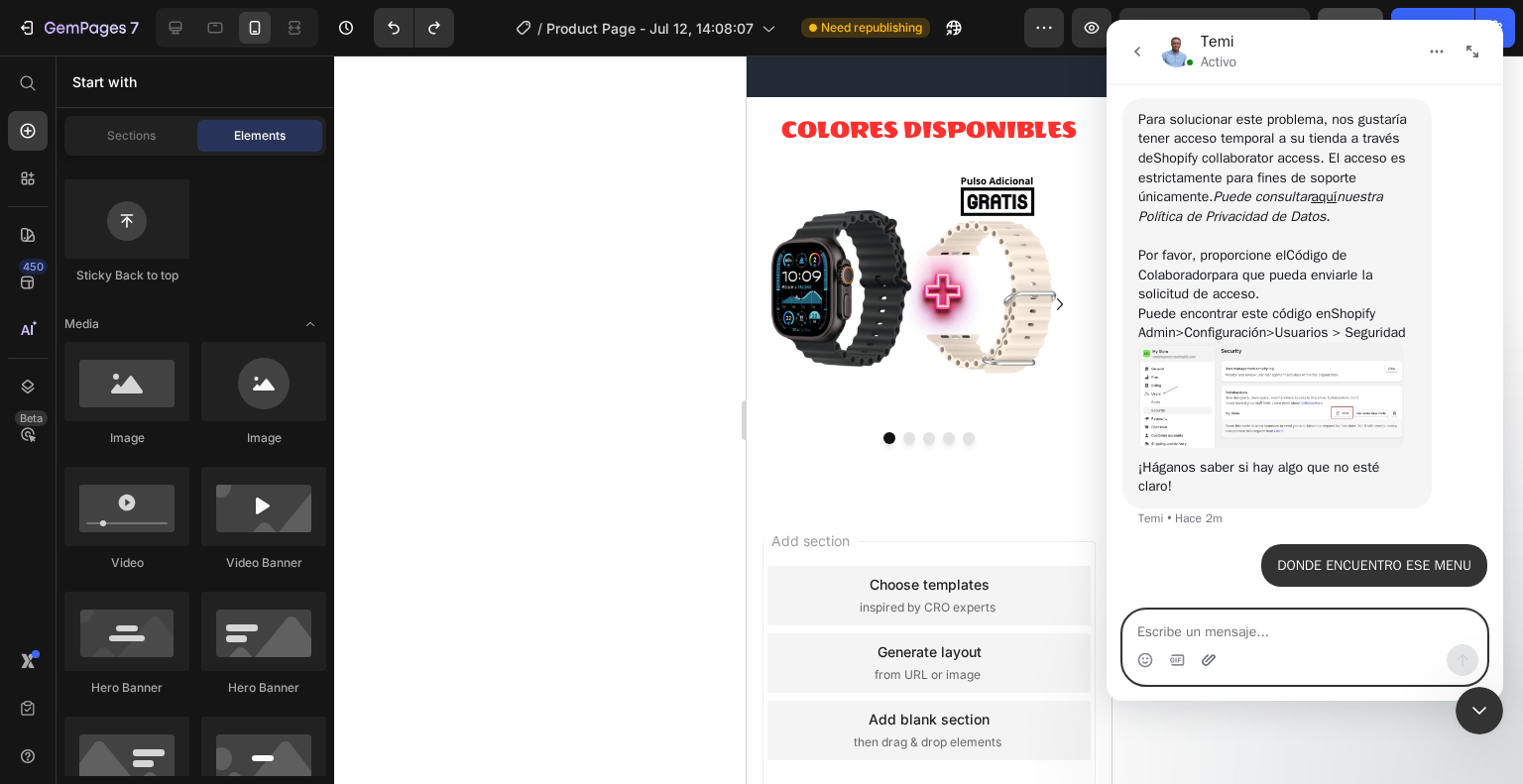 click 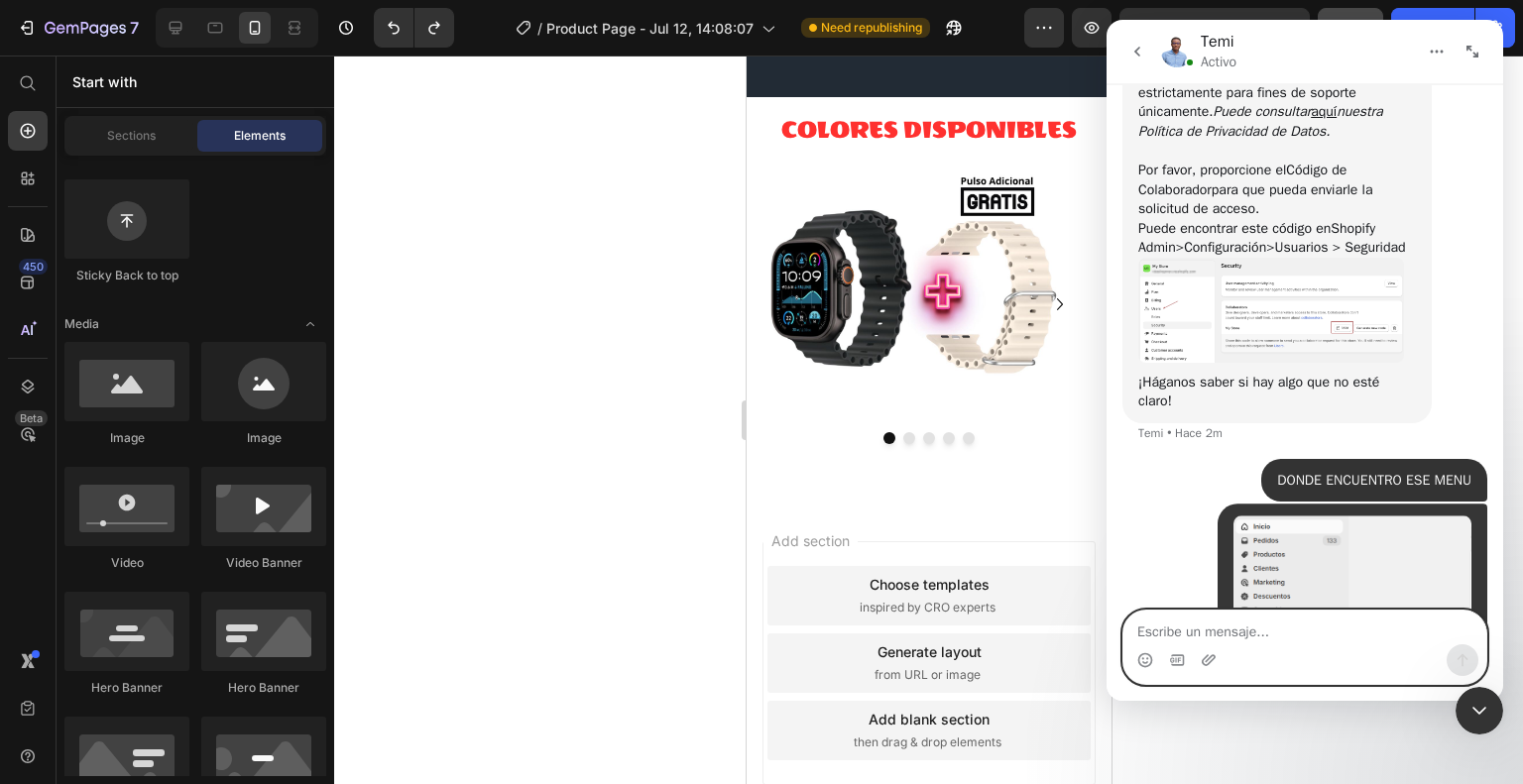 scroll, scrollTop: 1842, scrollLeft: 0, axis: vertical 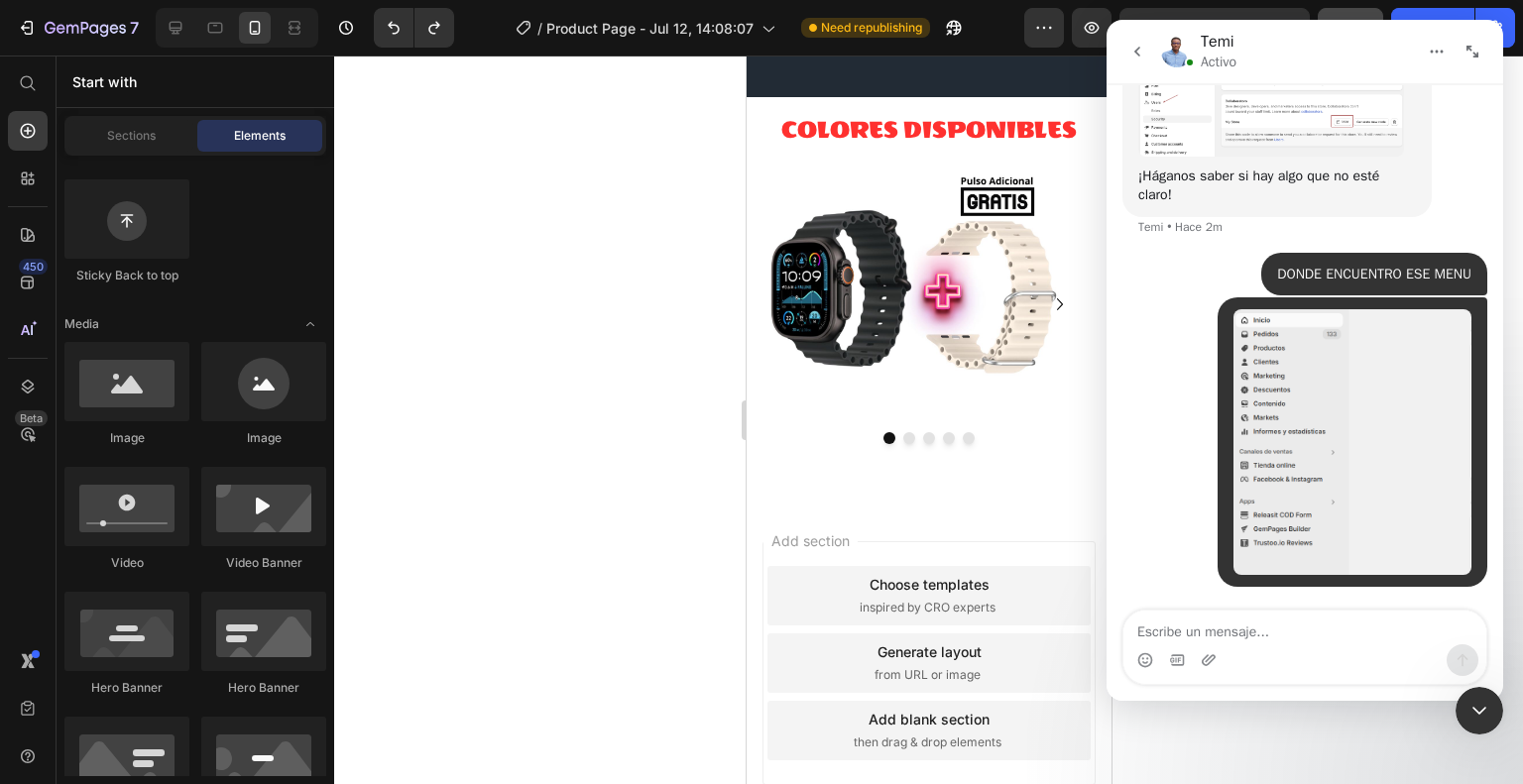 click at bounding box center (1352, 442) 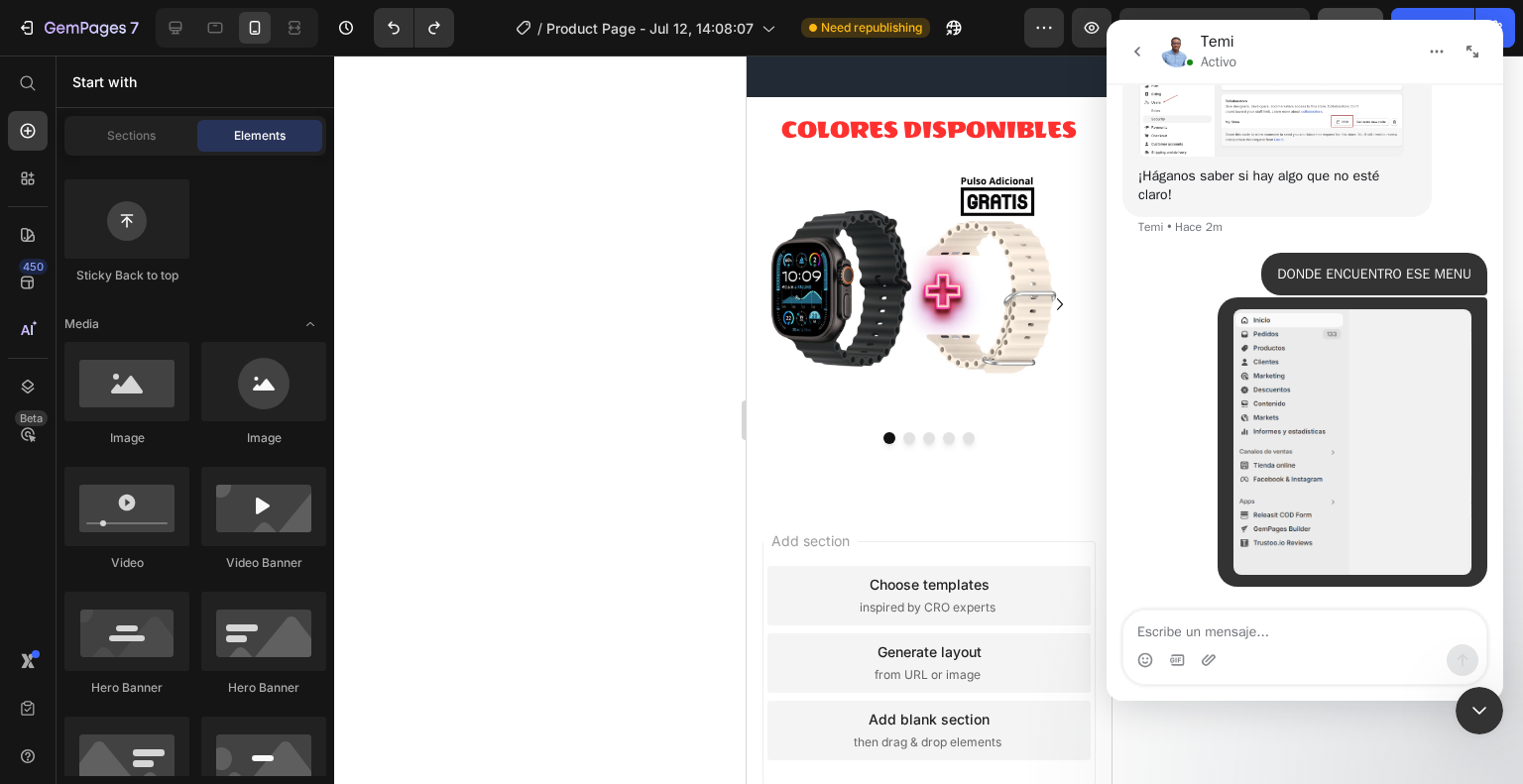 scroll, scrollTop: 0, scrollLeft: 0, axis: both 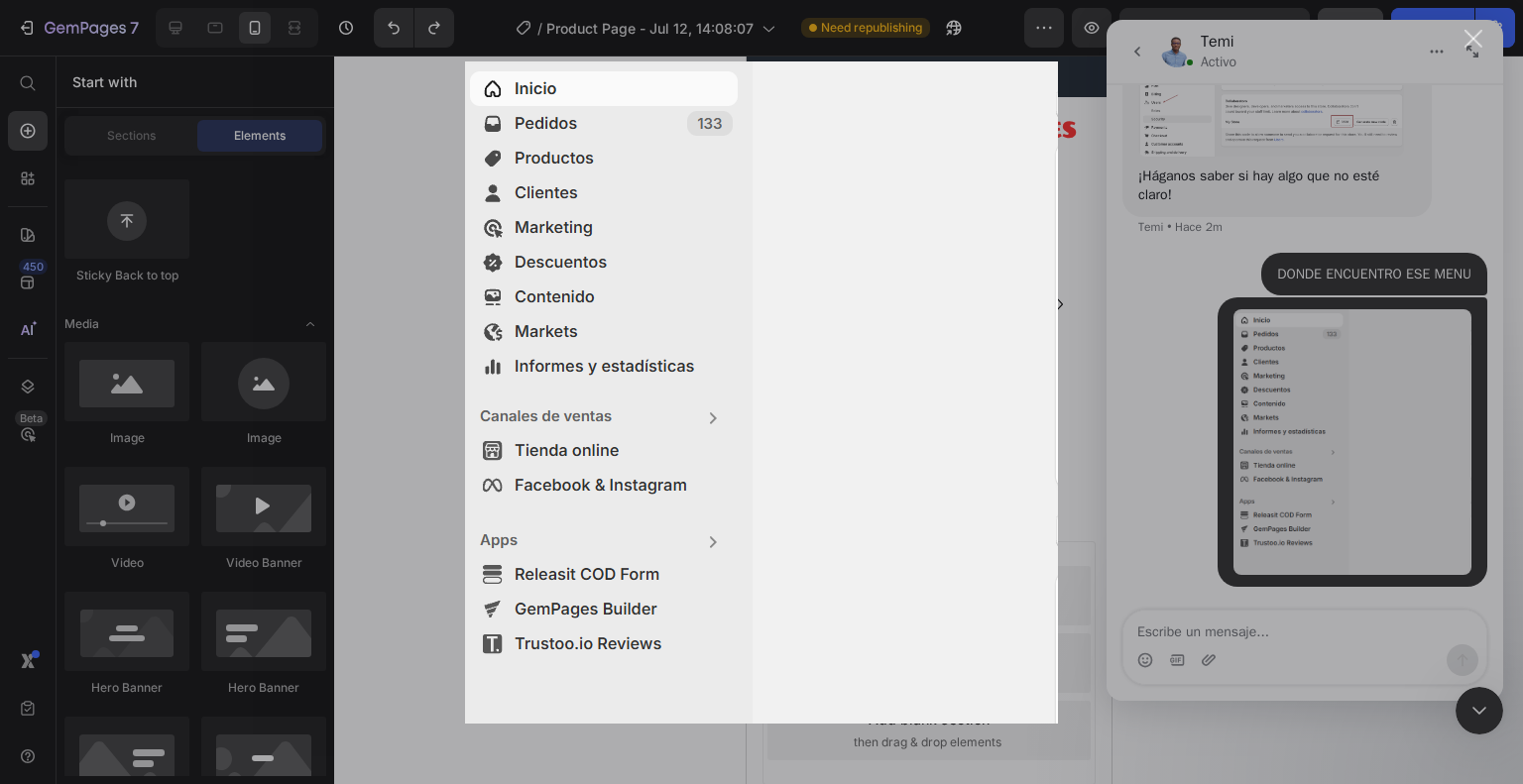 click at bounding box center (762, 392) 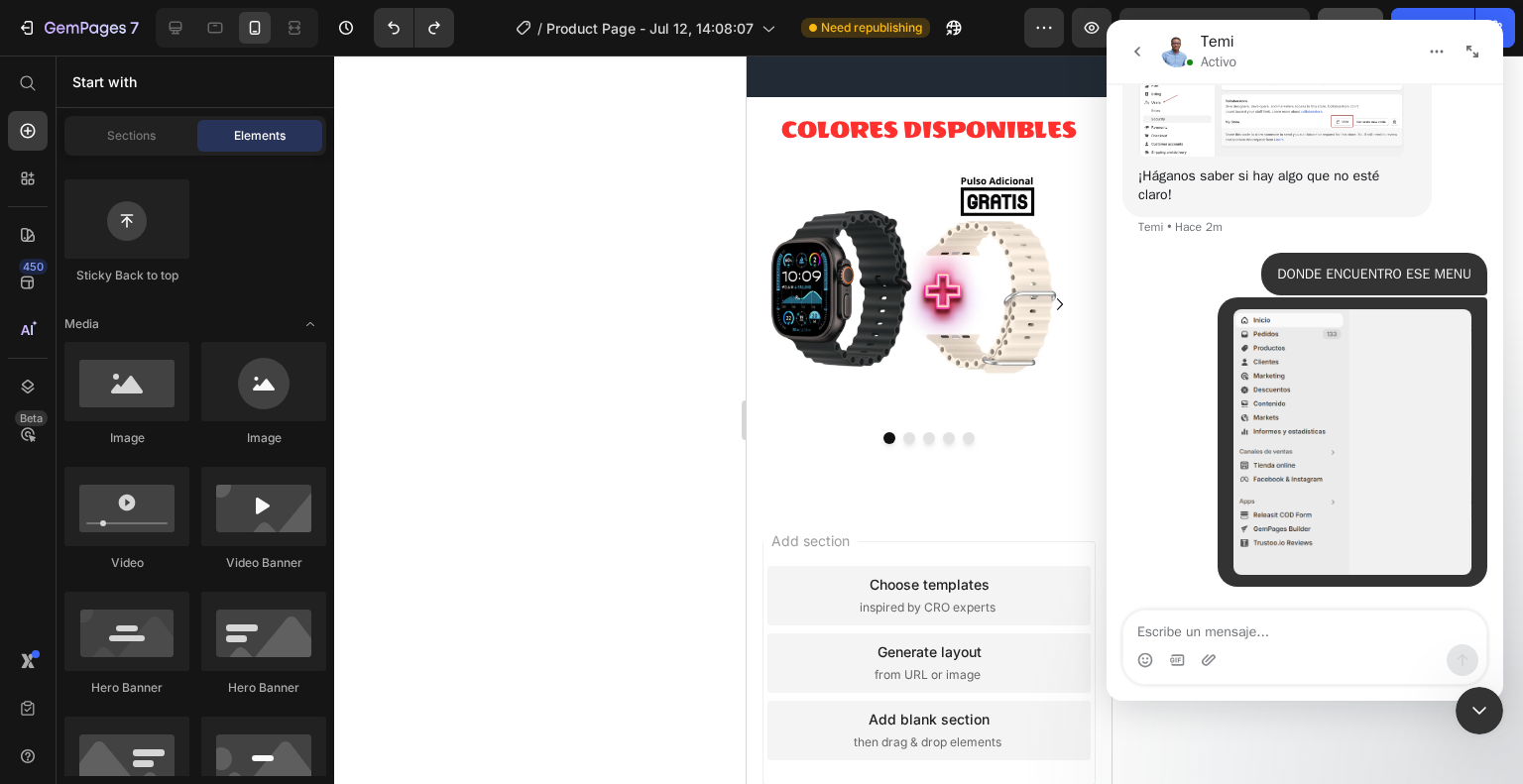 scroll, scrollTop: 1742, scrollLeft: 0, axis: vertical 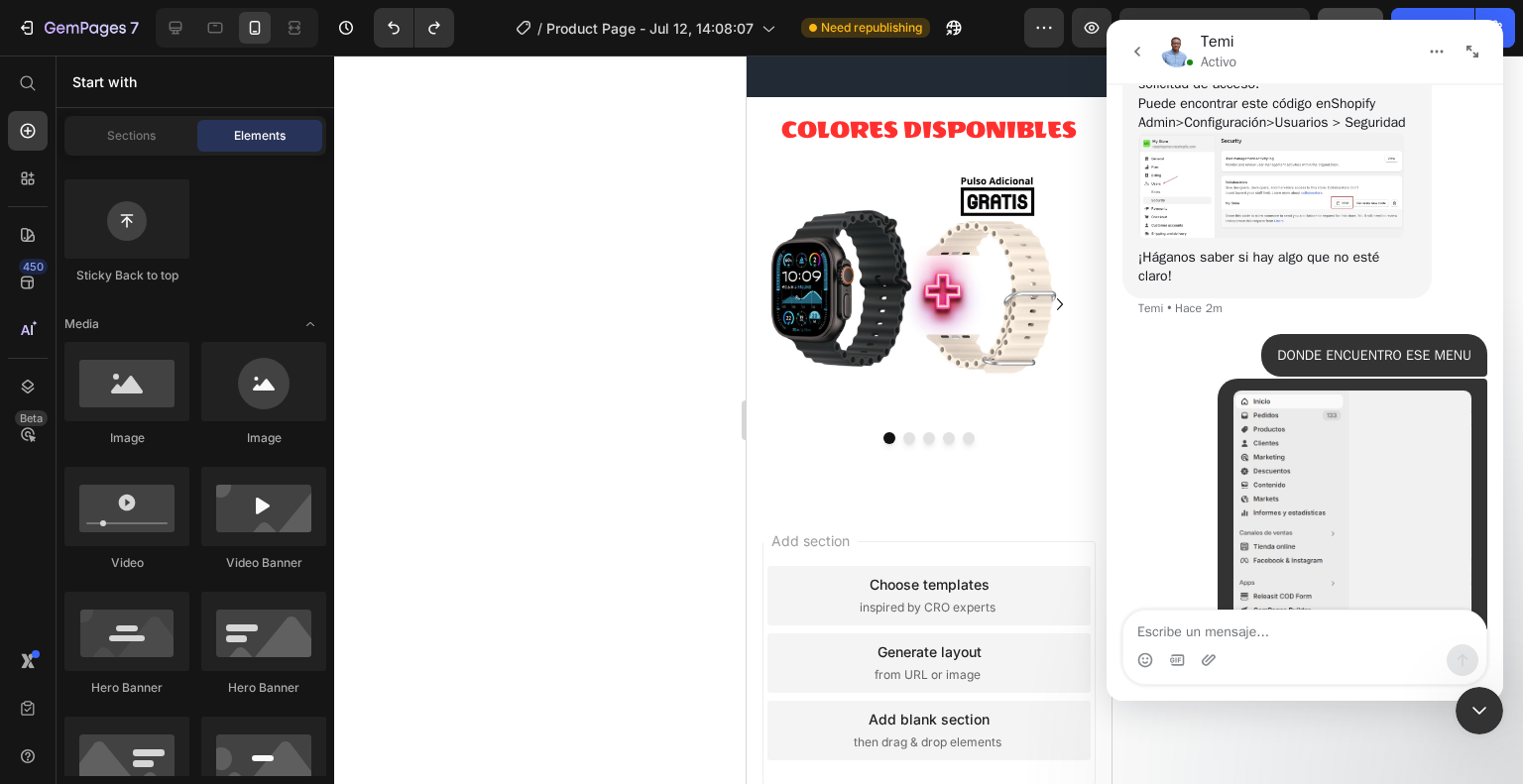 click at bounding box center (1271, 185) 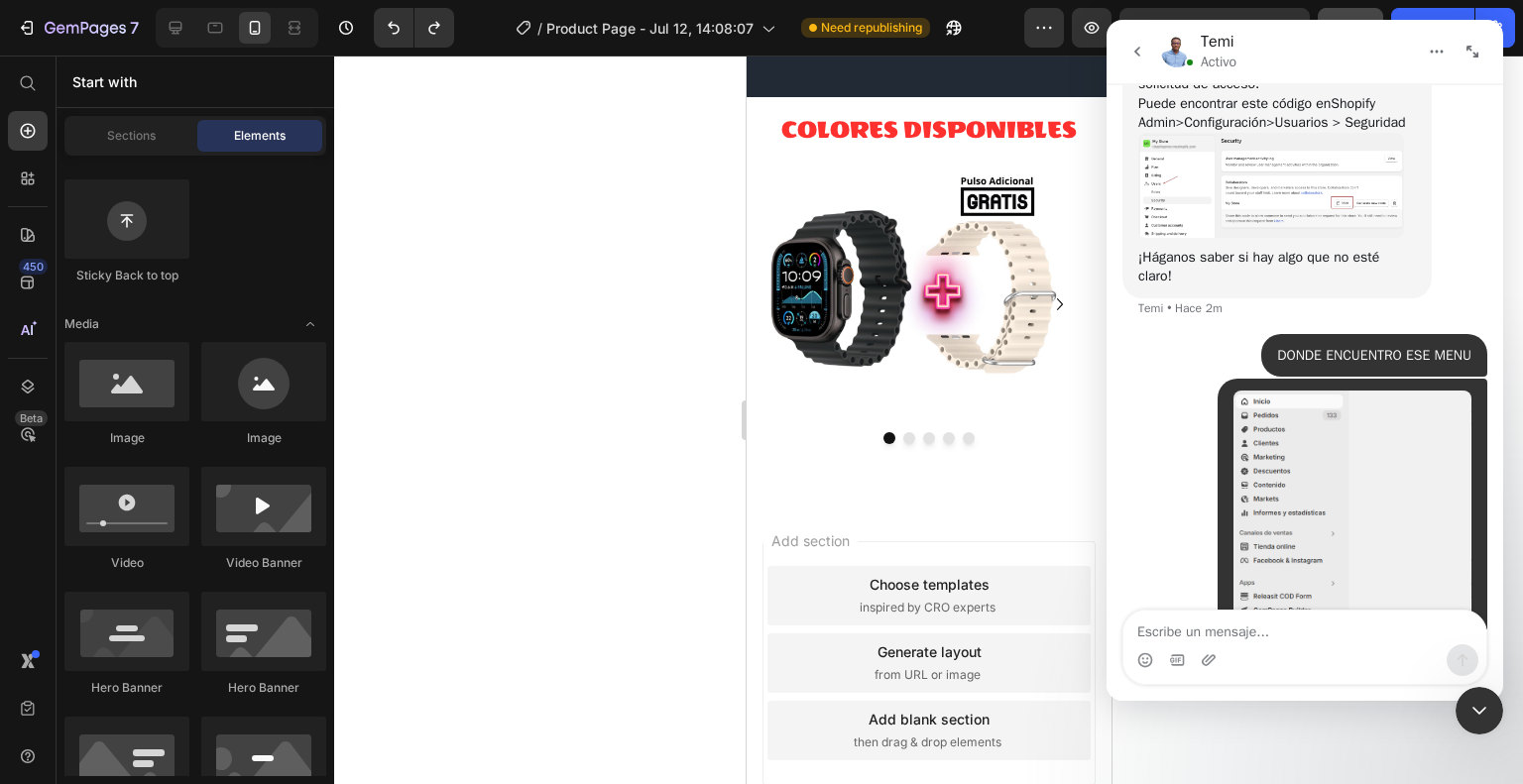 scroll, scrollTop: 0, scrollLeft: 0, axis: both 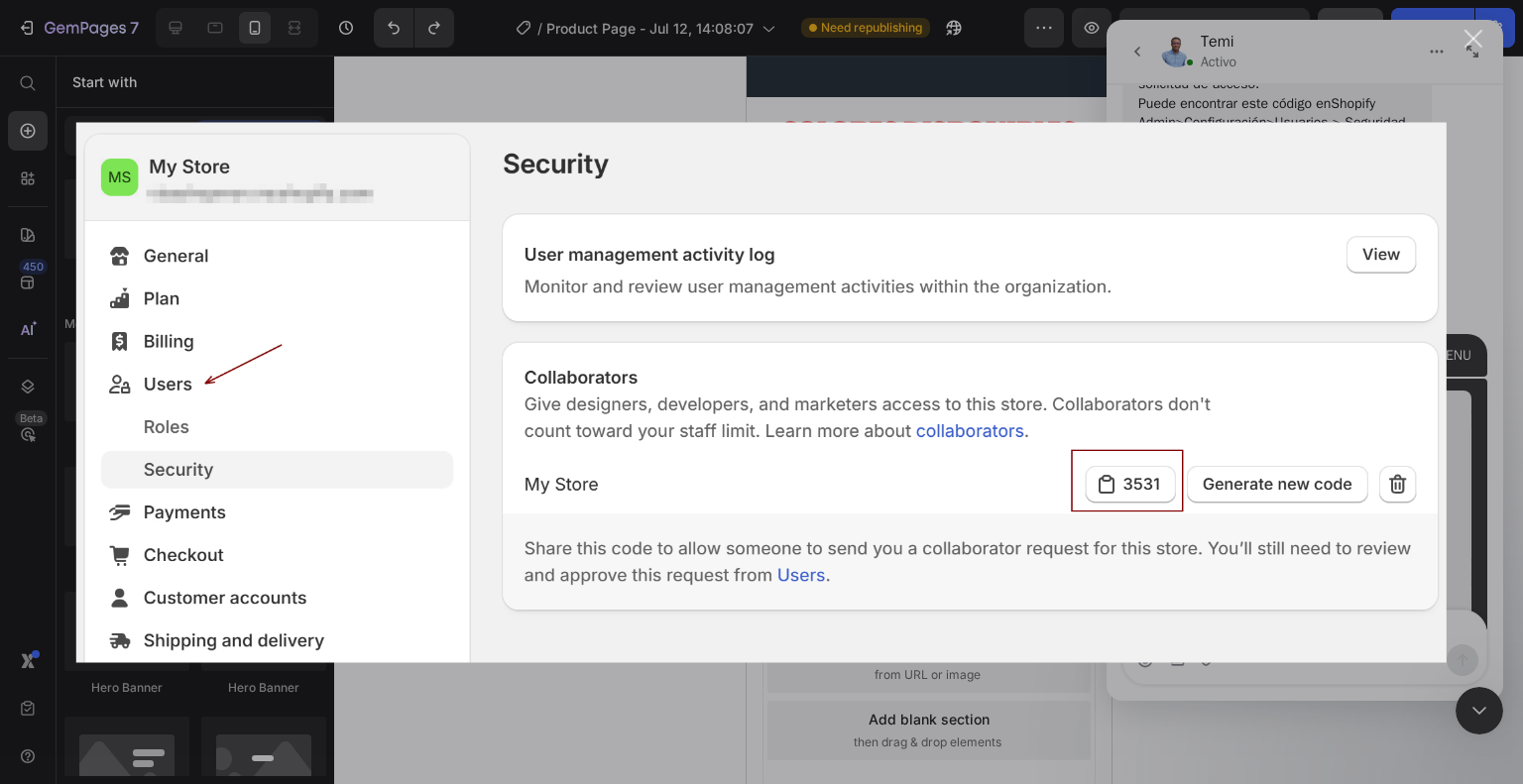 click at bounding box center [762, 392] 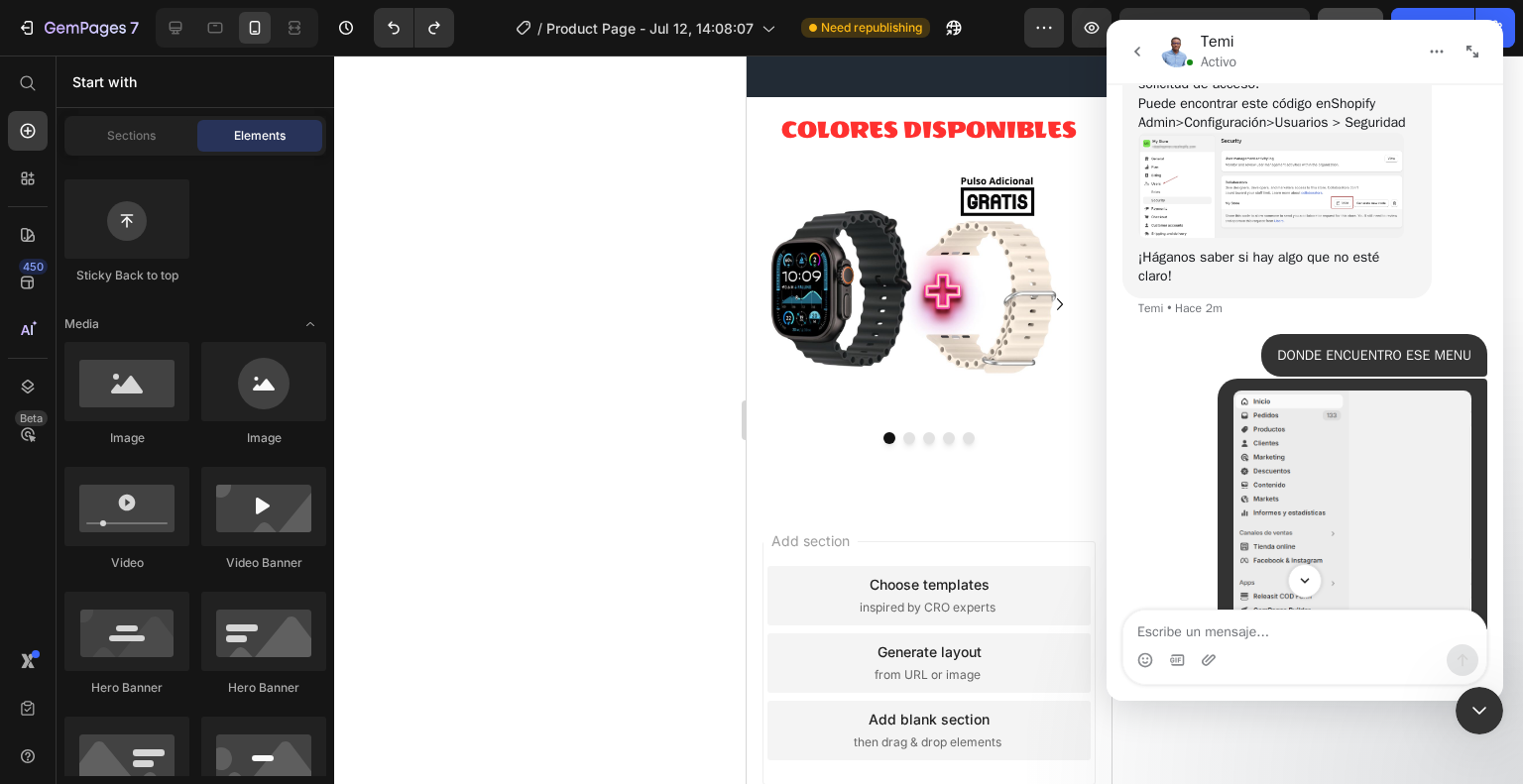 scroll, scrollTop: 1842, scrollLeft: 0, axis: vertical 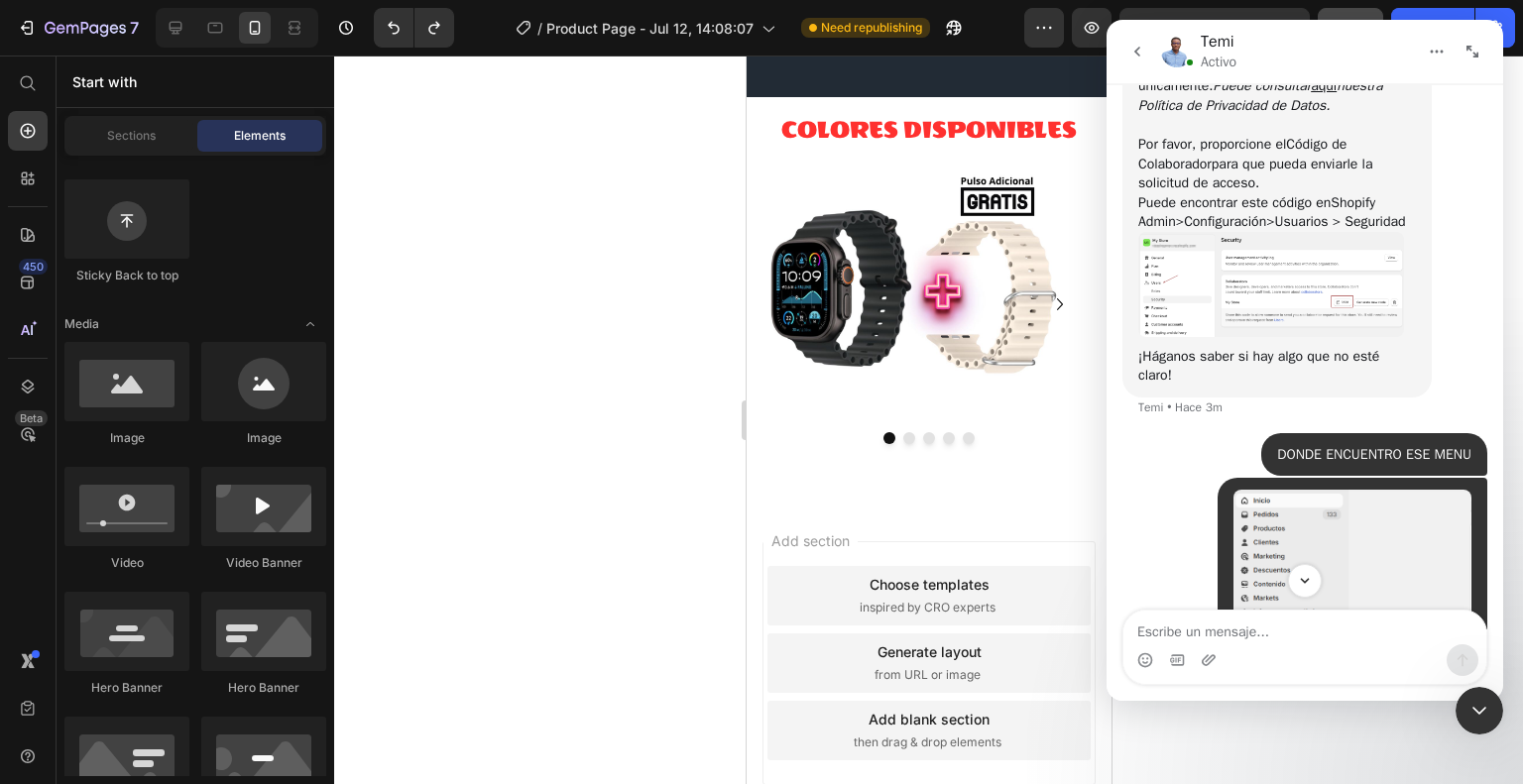 click on "Configuración" at bounding box center [1225, 221] 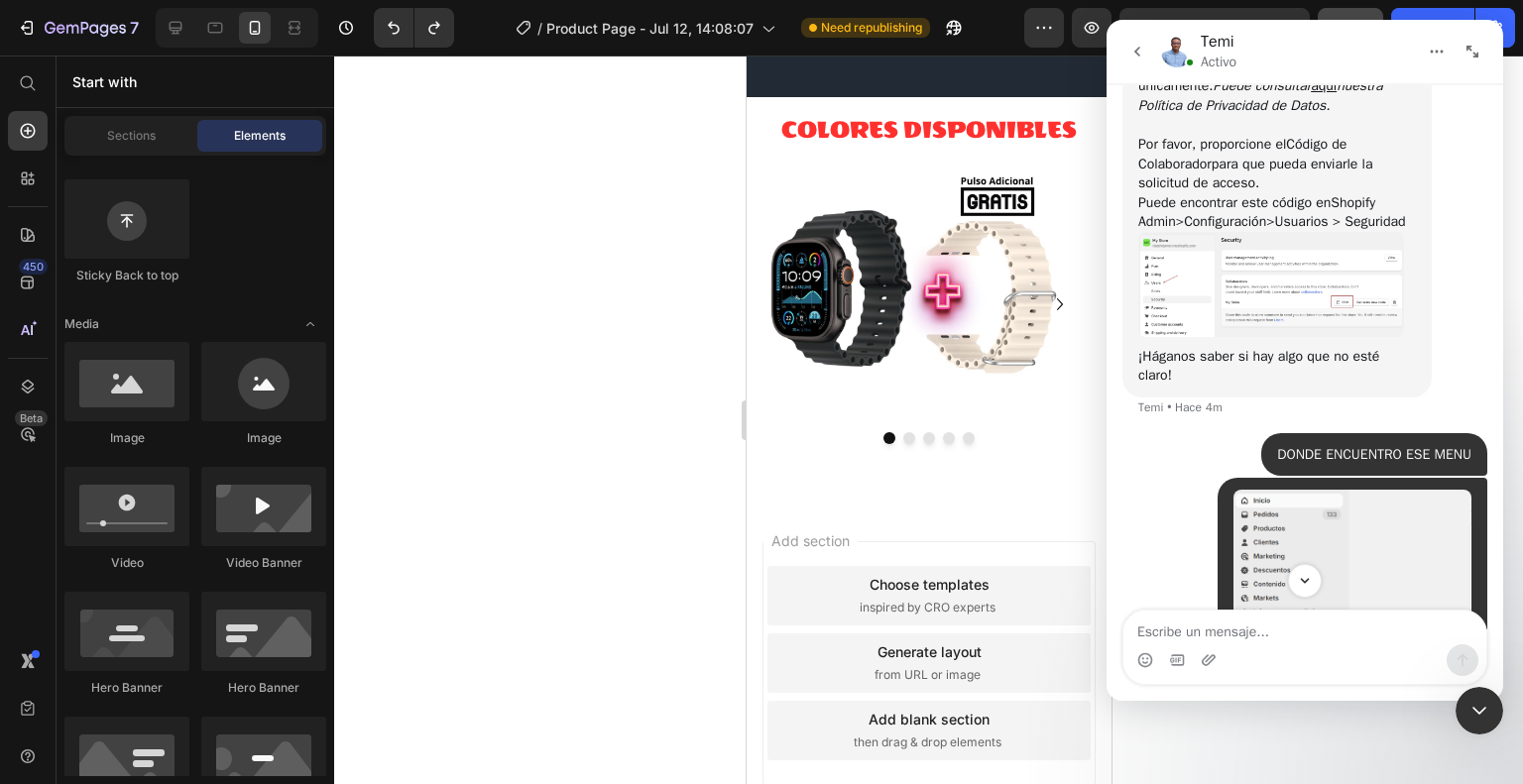 click at bounding box center [1271, 284] 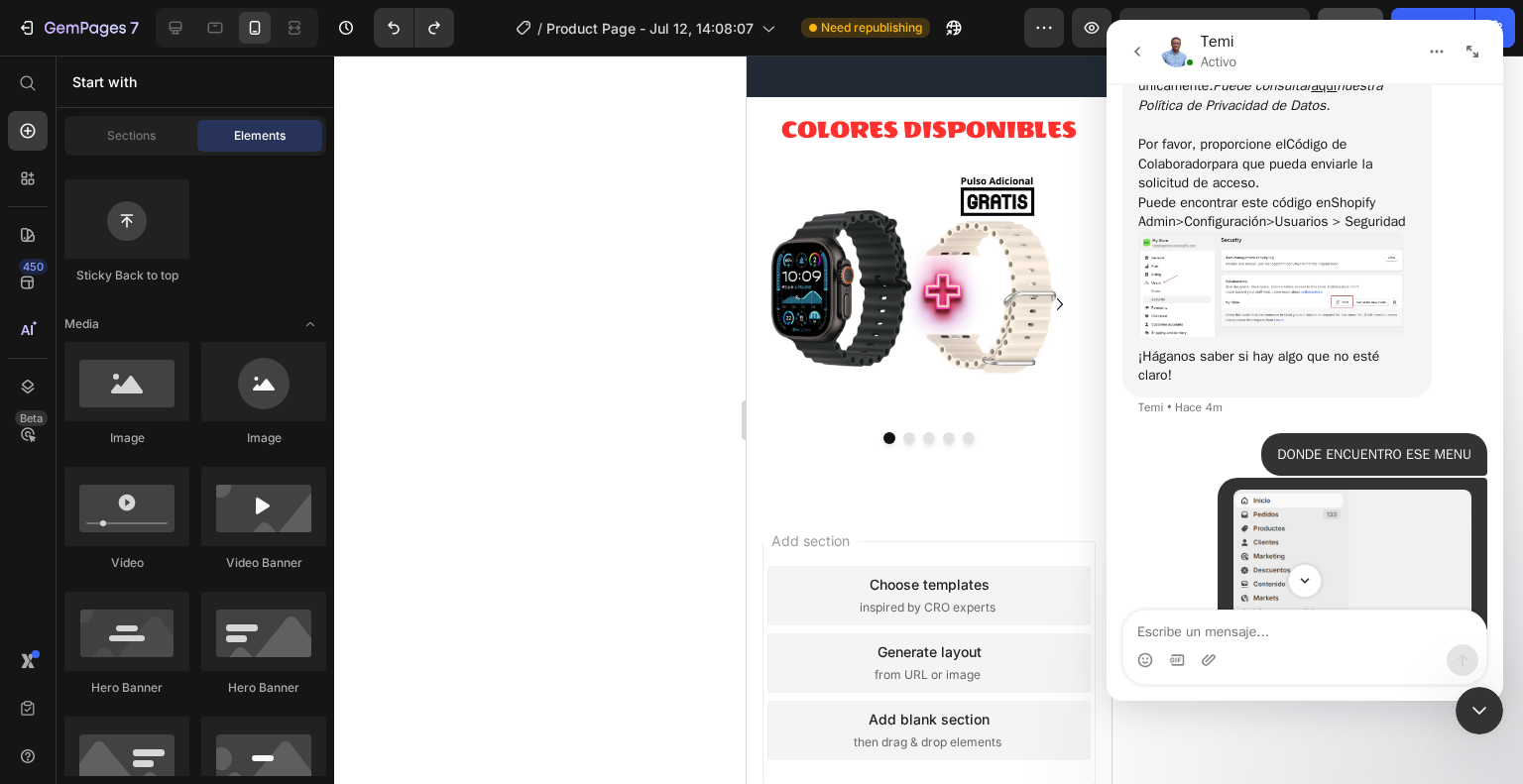 scroll, scrollTop: 0, scrollLeft: 0, axis: both 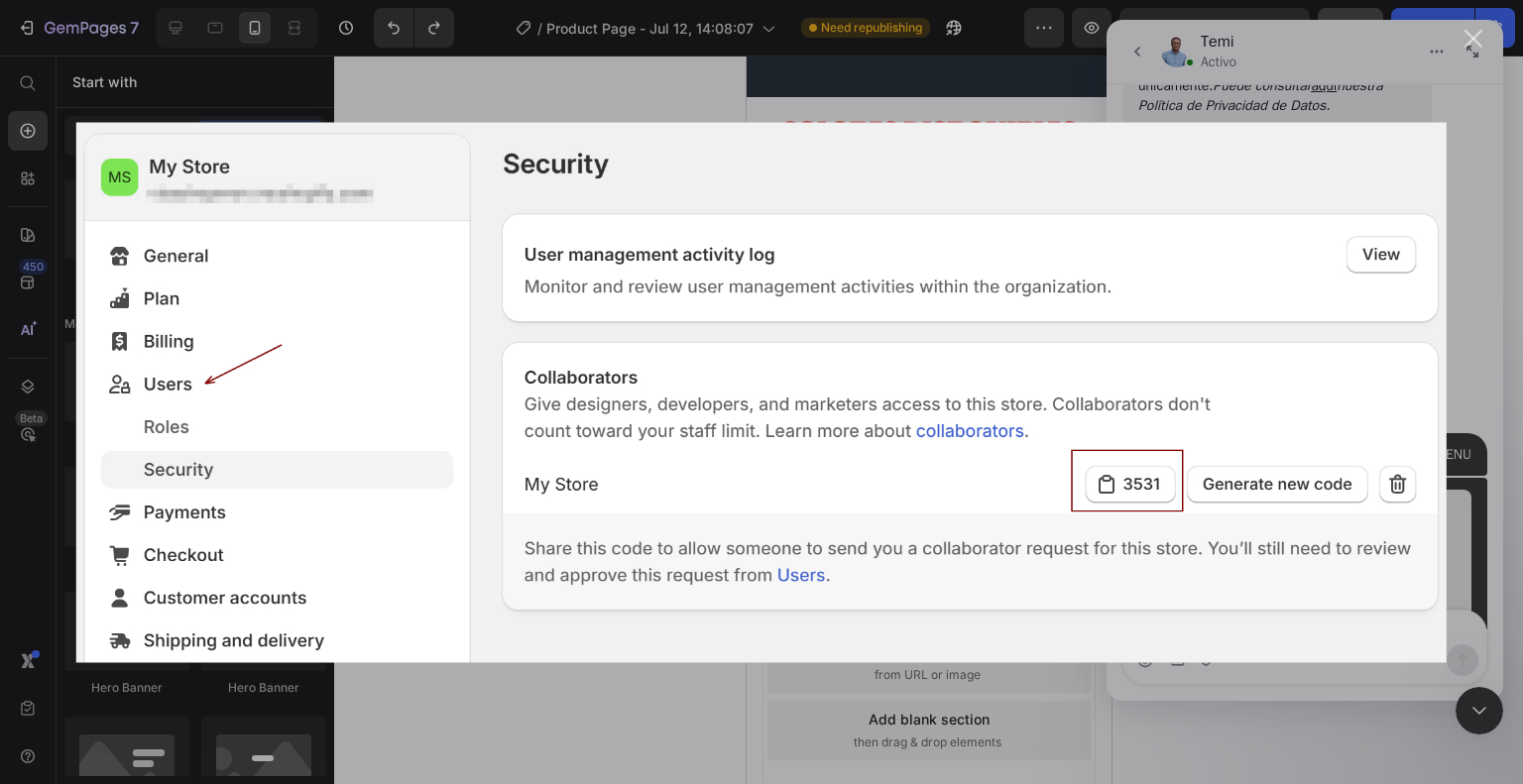 click at bounding box center [762, 392] 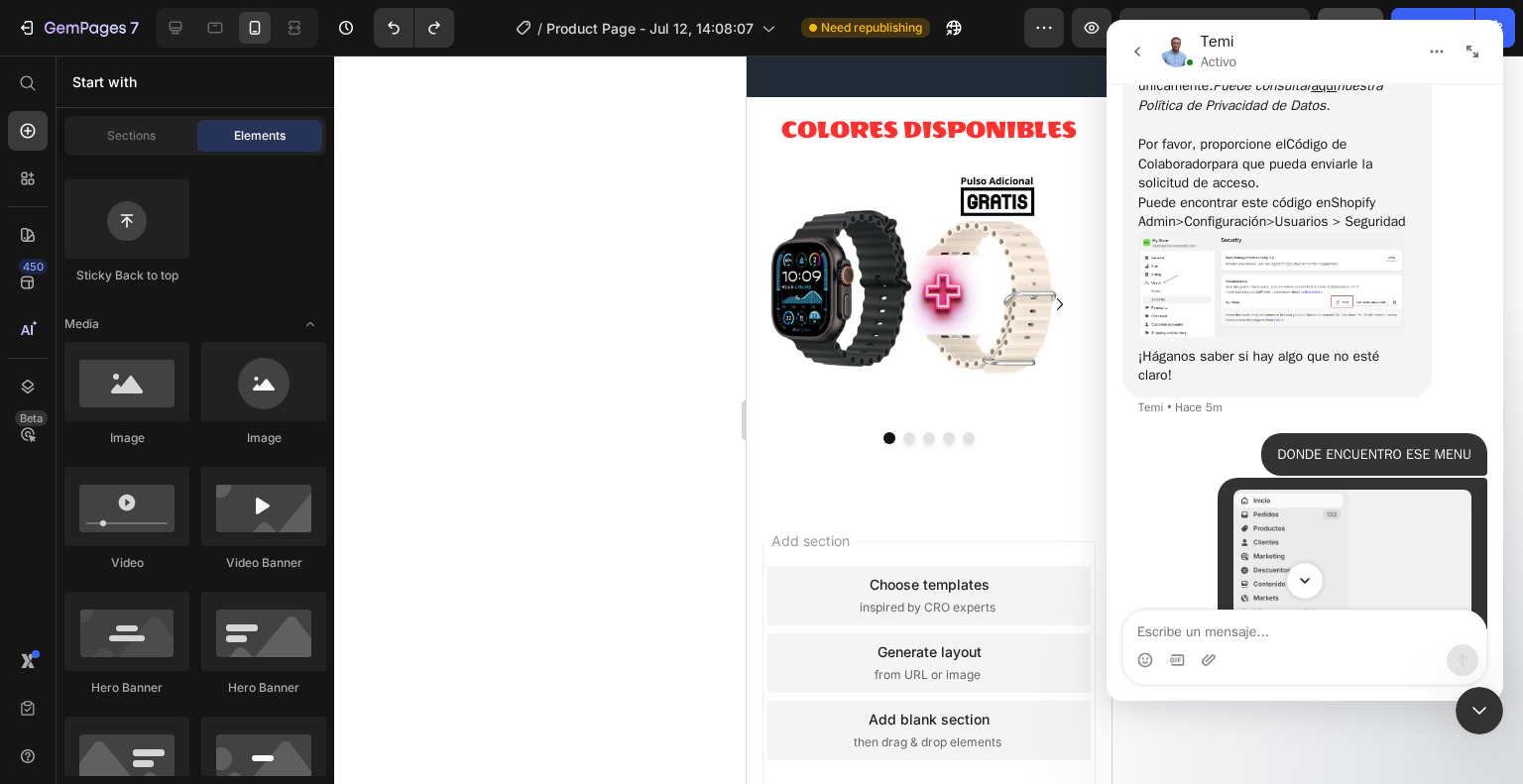 click 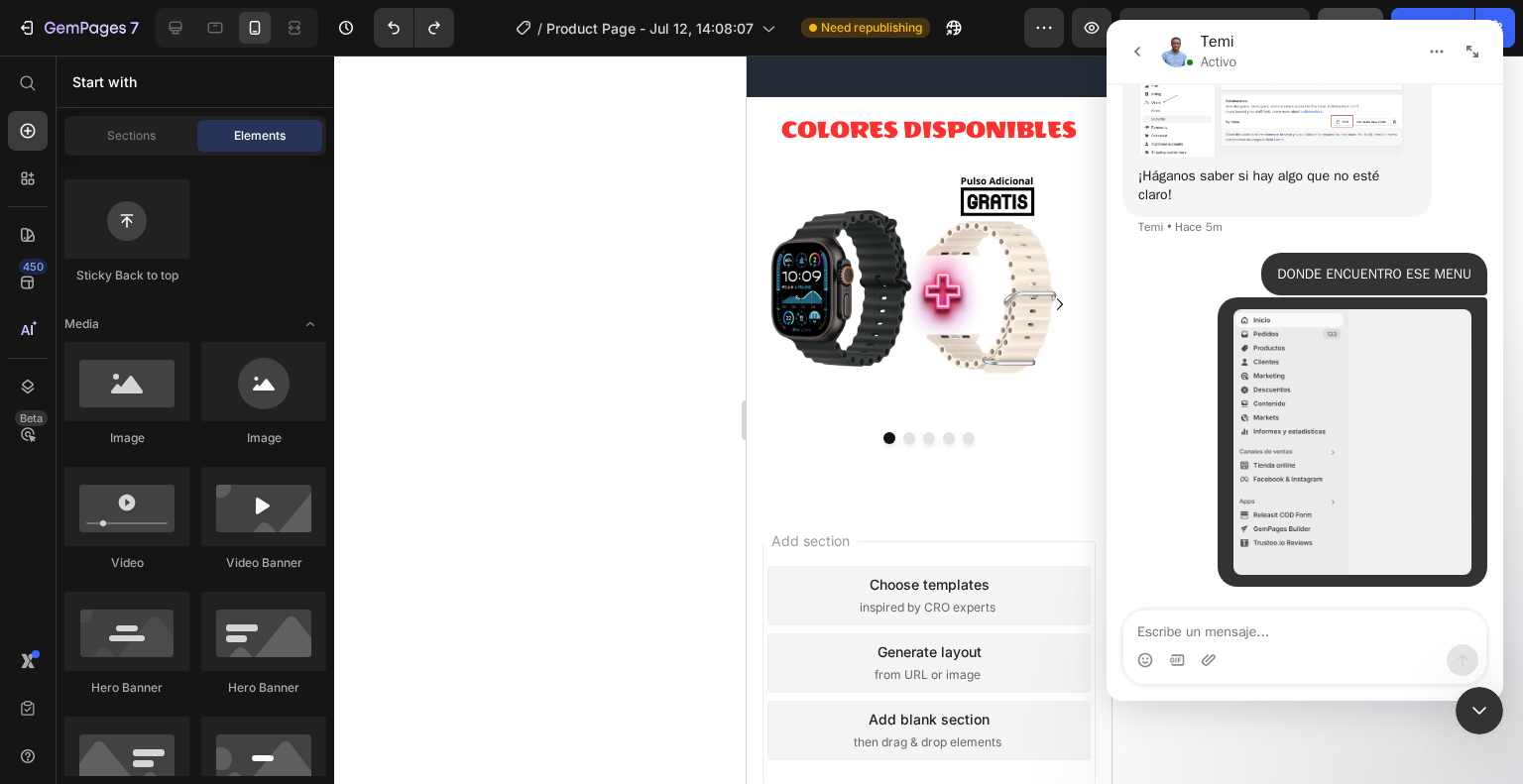 scroll, scrollTop: 1842, scrollLeft: 0, axis: vertical 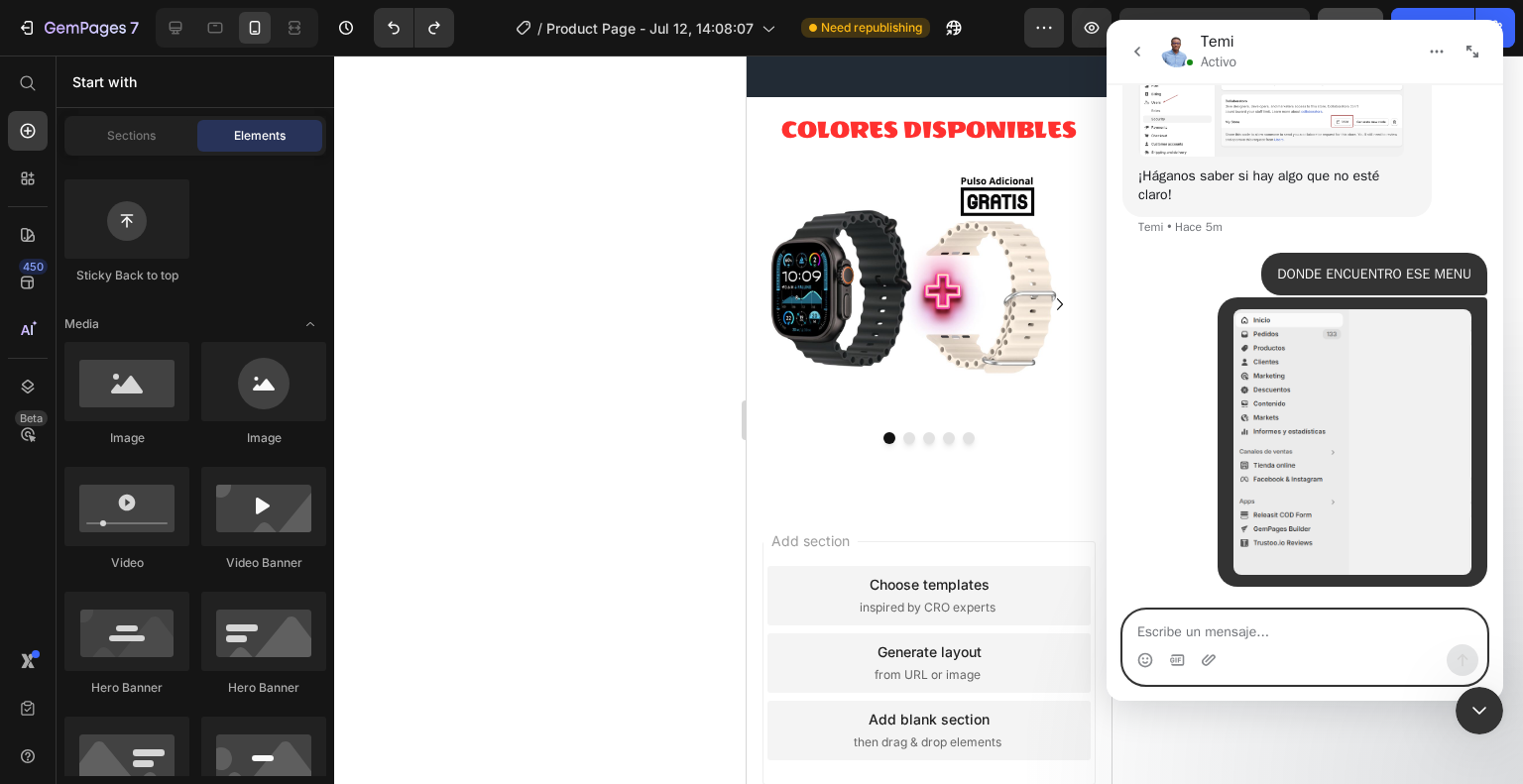 click at bounding box center (1305, 627) 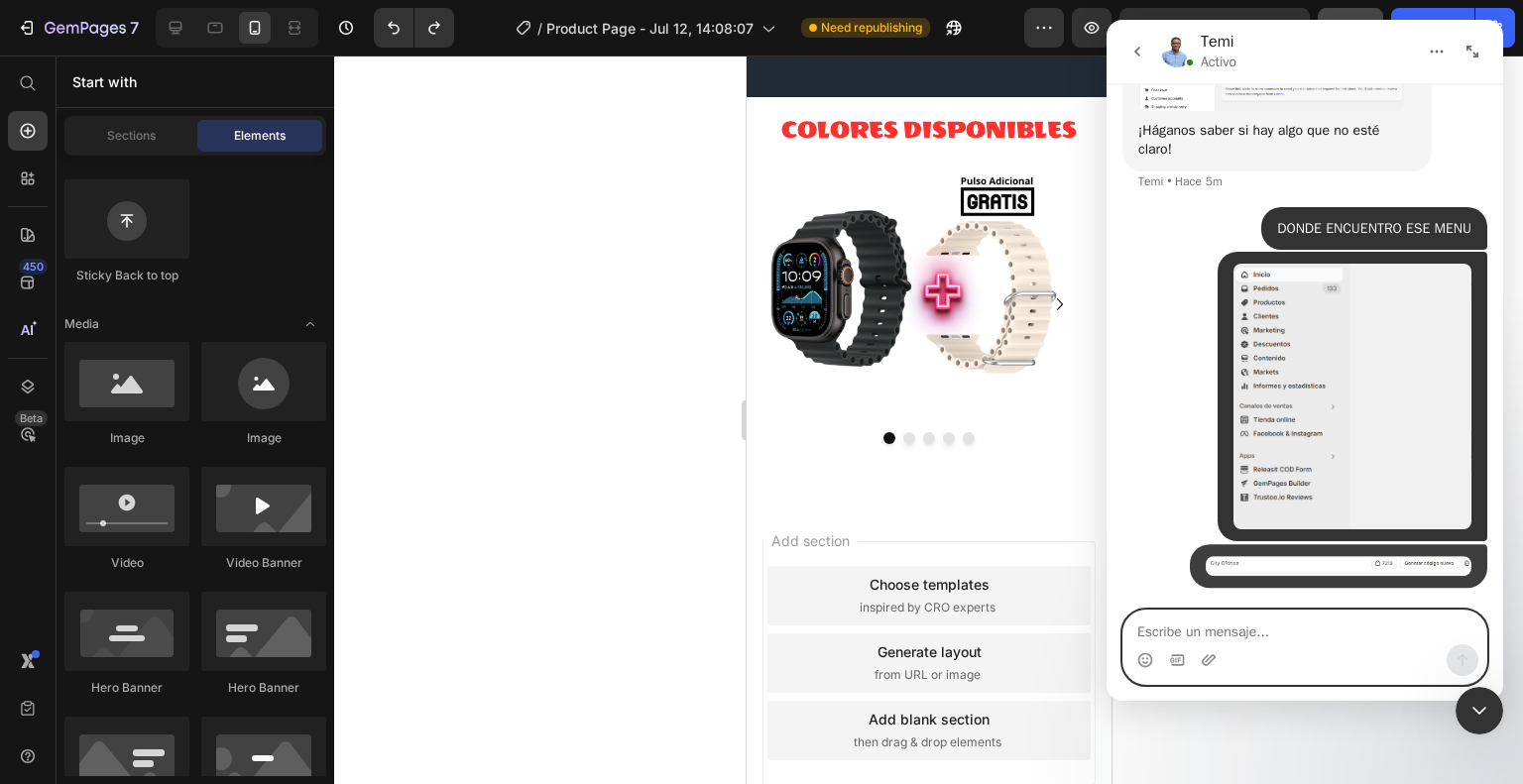 scroll, scrollTop: 1887, scrollLeft: 0, axis: vertical 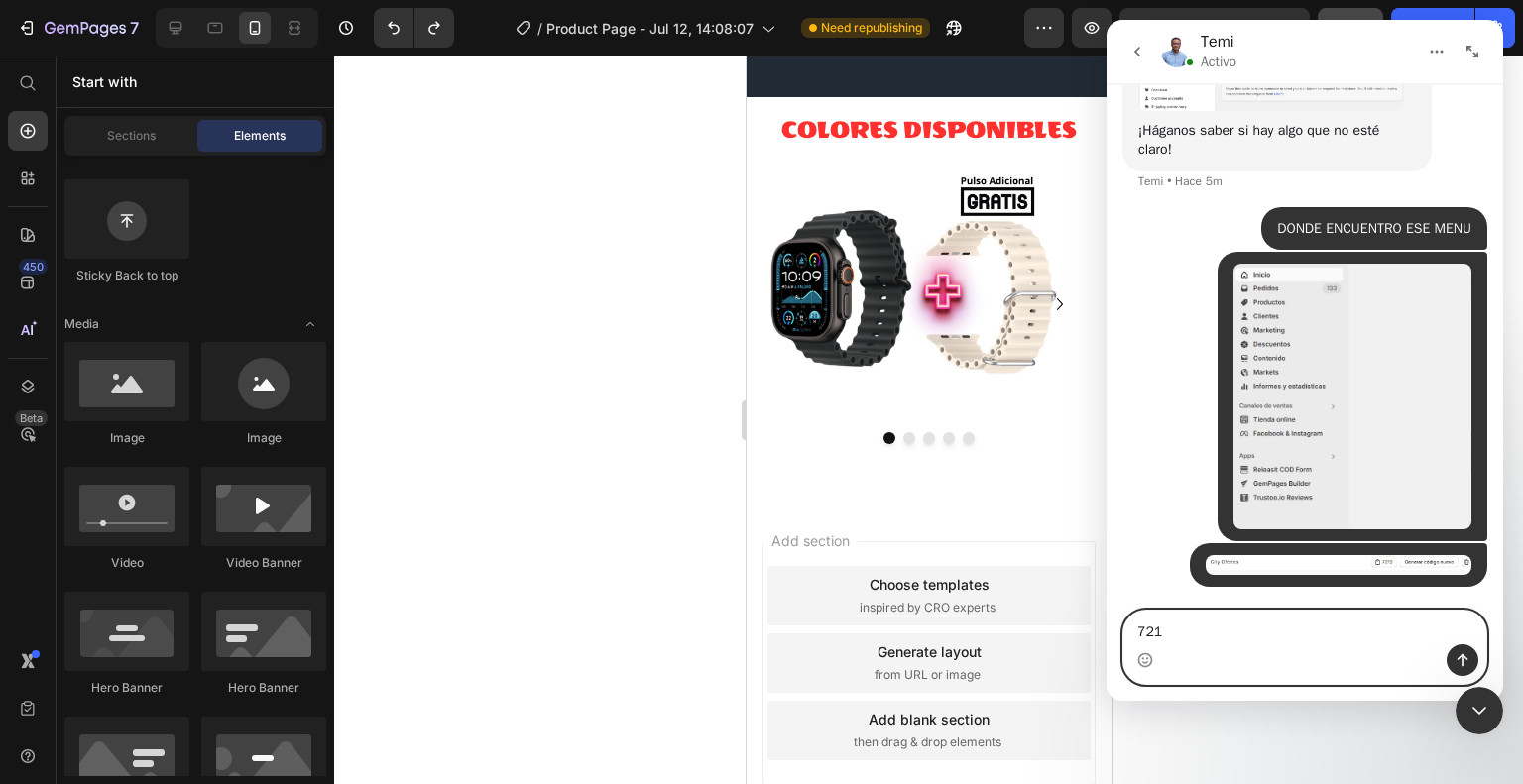 type on "7219" 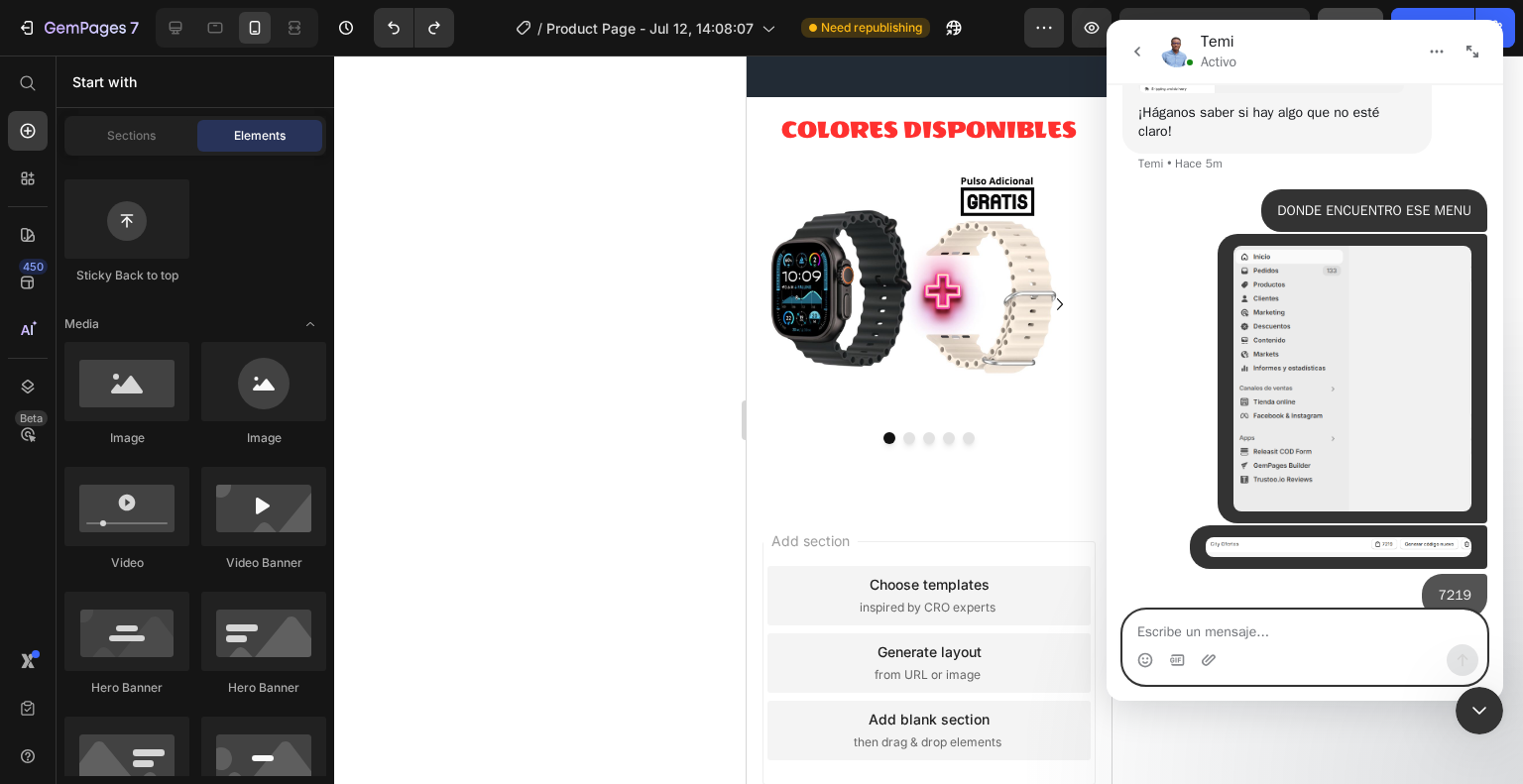 scroll, scrollTop: 1933, scrollLeft: 0, axis: vertical 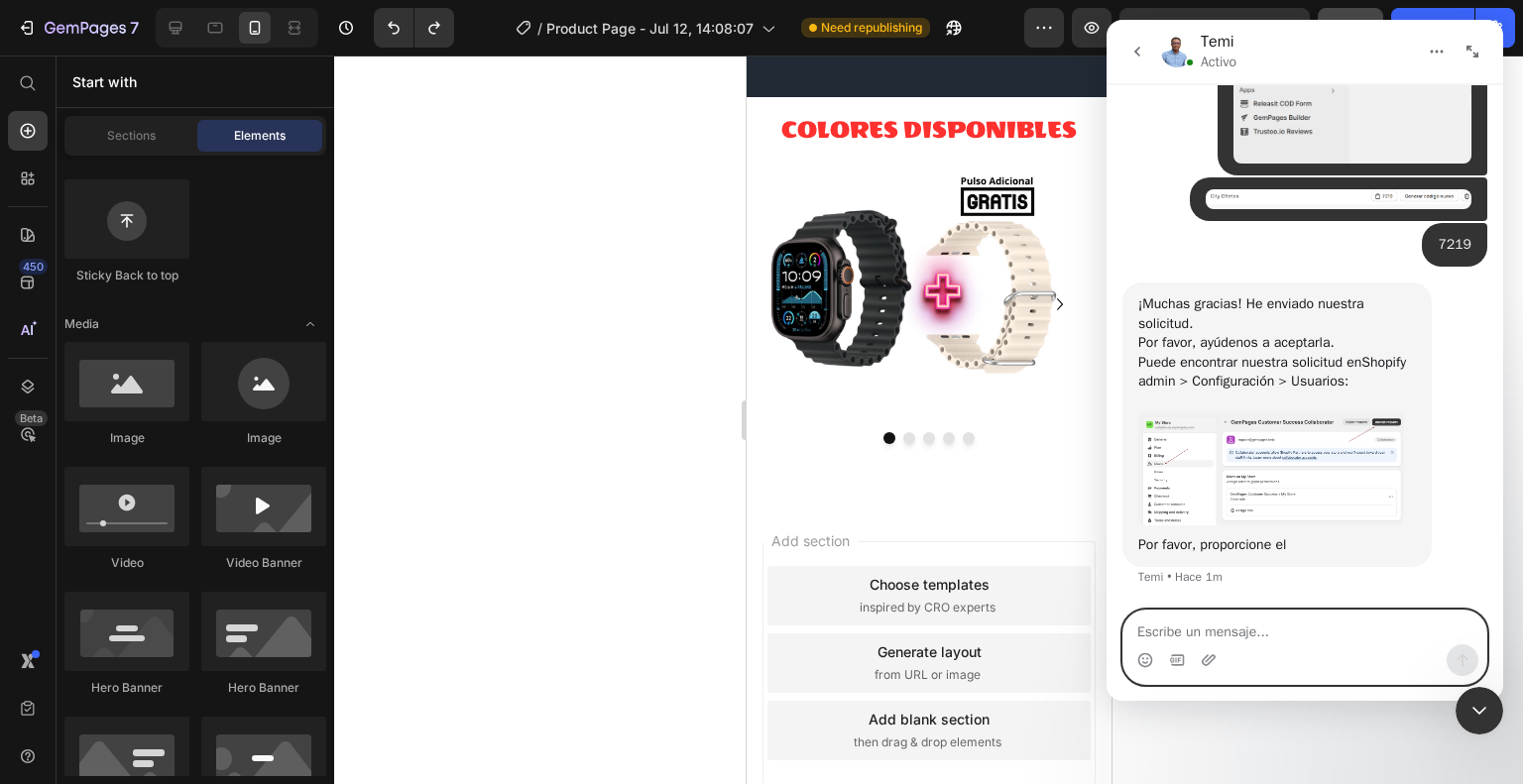 click at bounding box center [1305, 627] 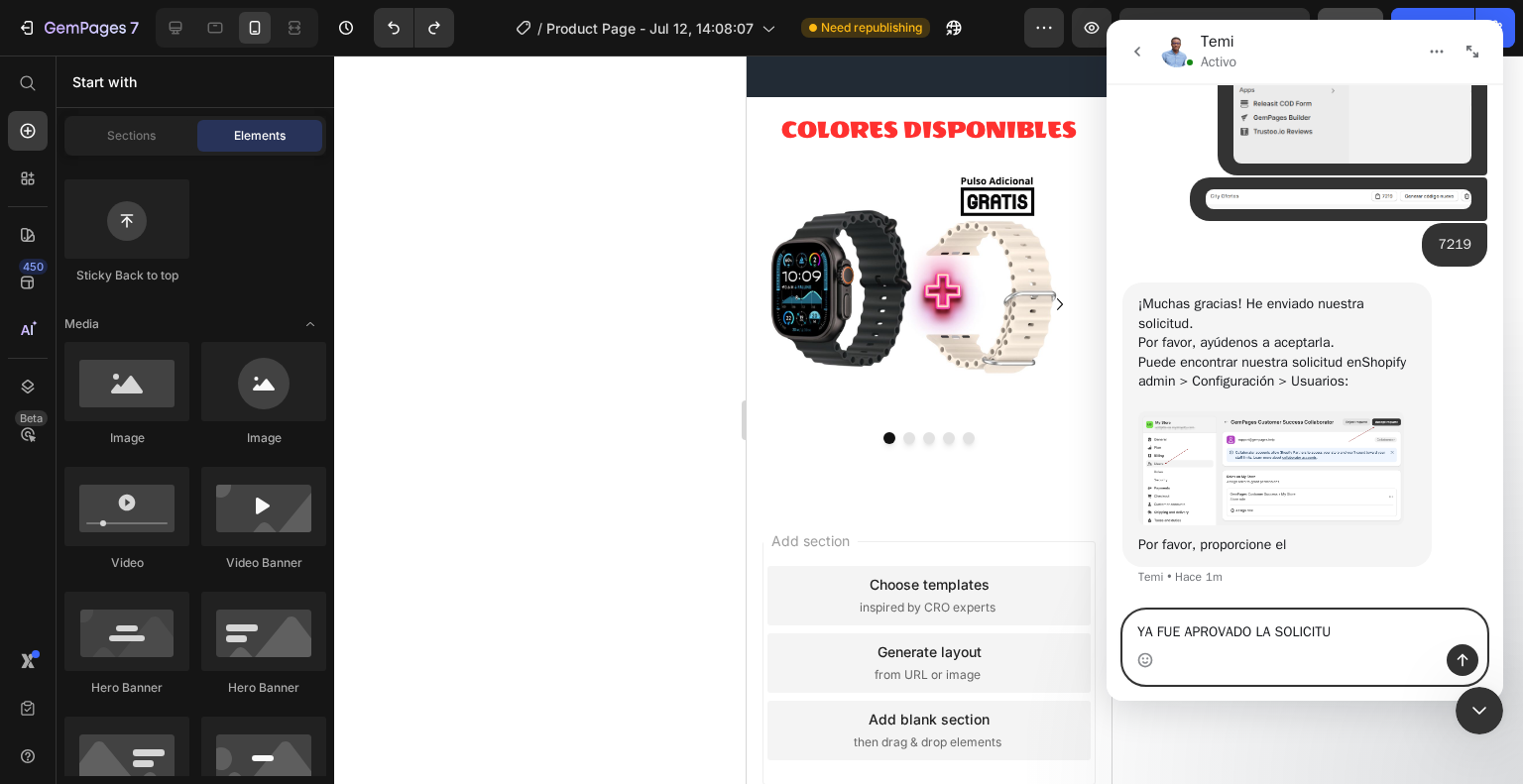 type on "YA FUE APROVADO LA SOLICITUD" 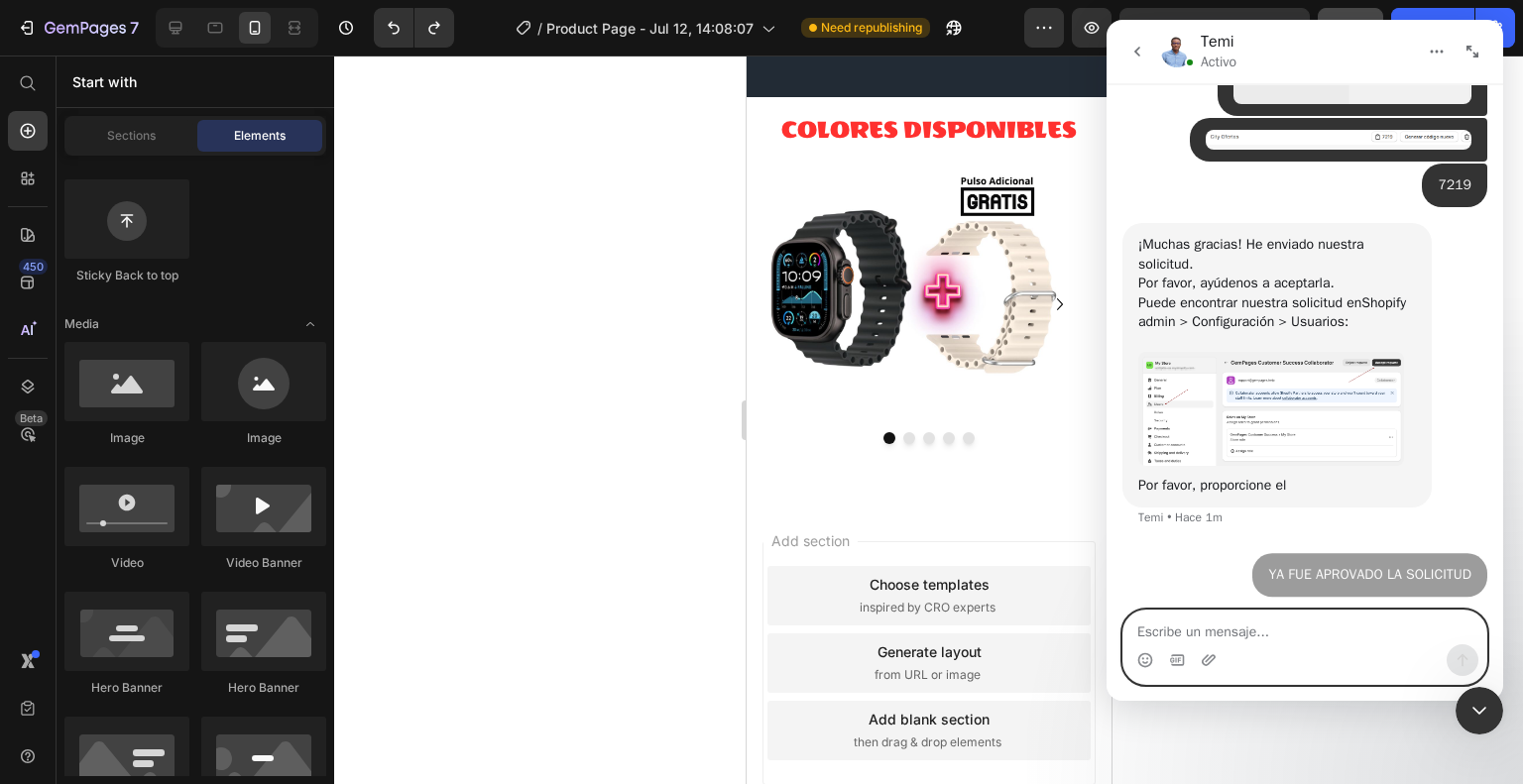 scroll, scrollTop: 2428, scrollLeft: 0, axis: vertical 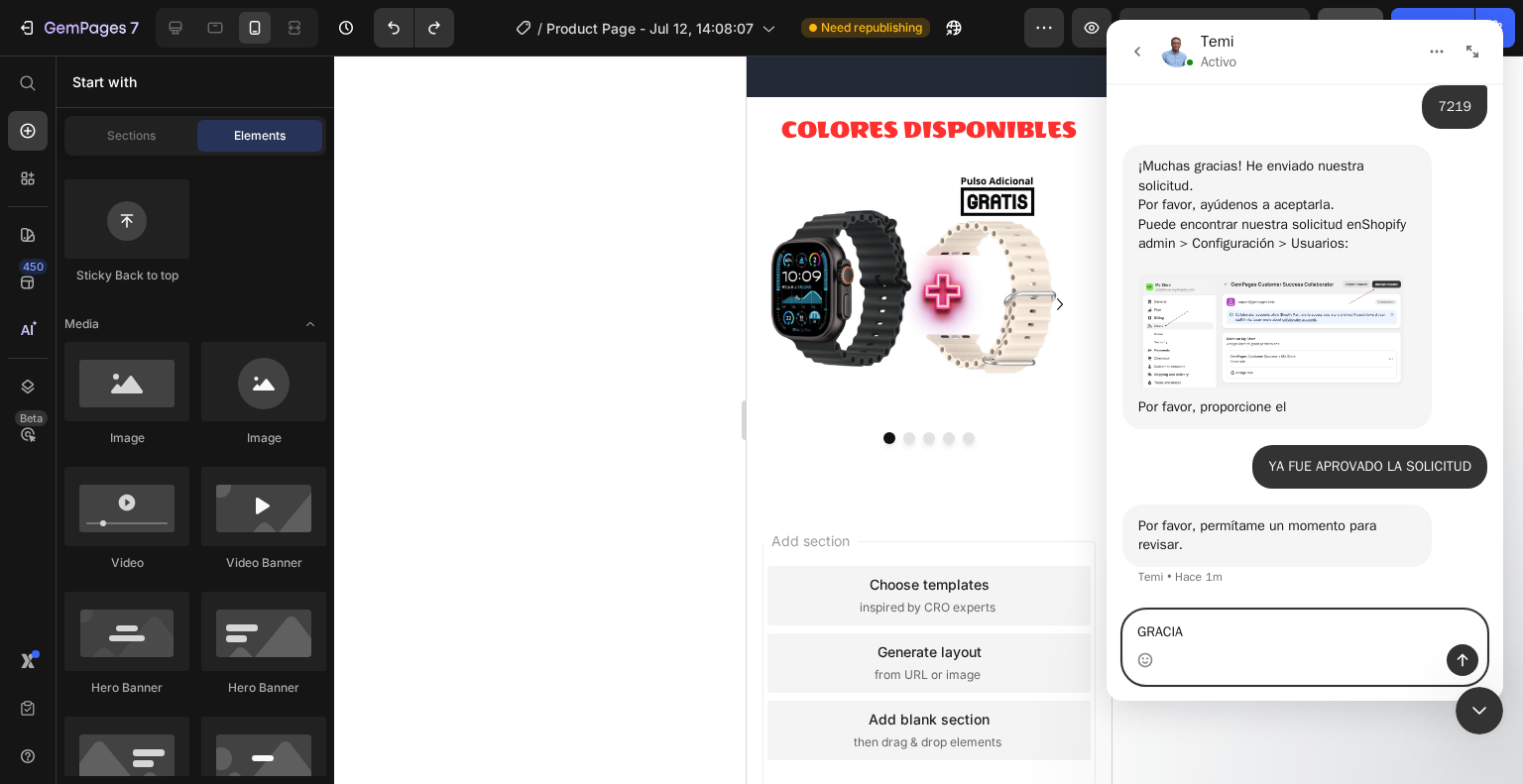 type on "GRACIAS" 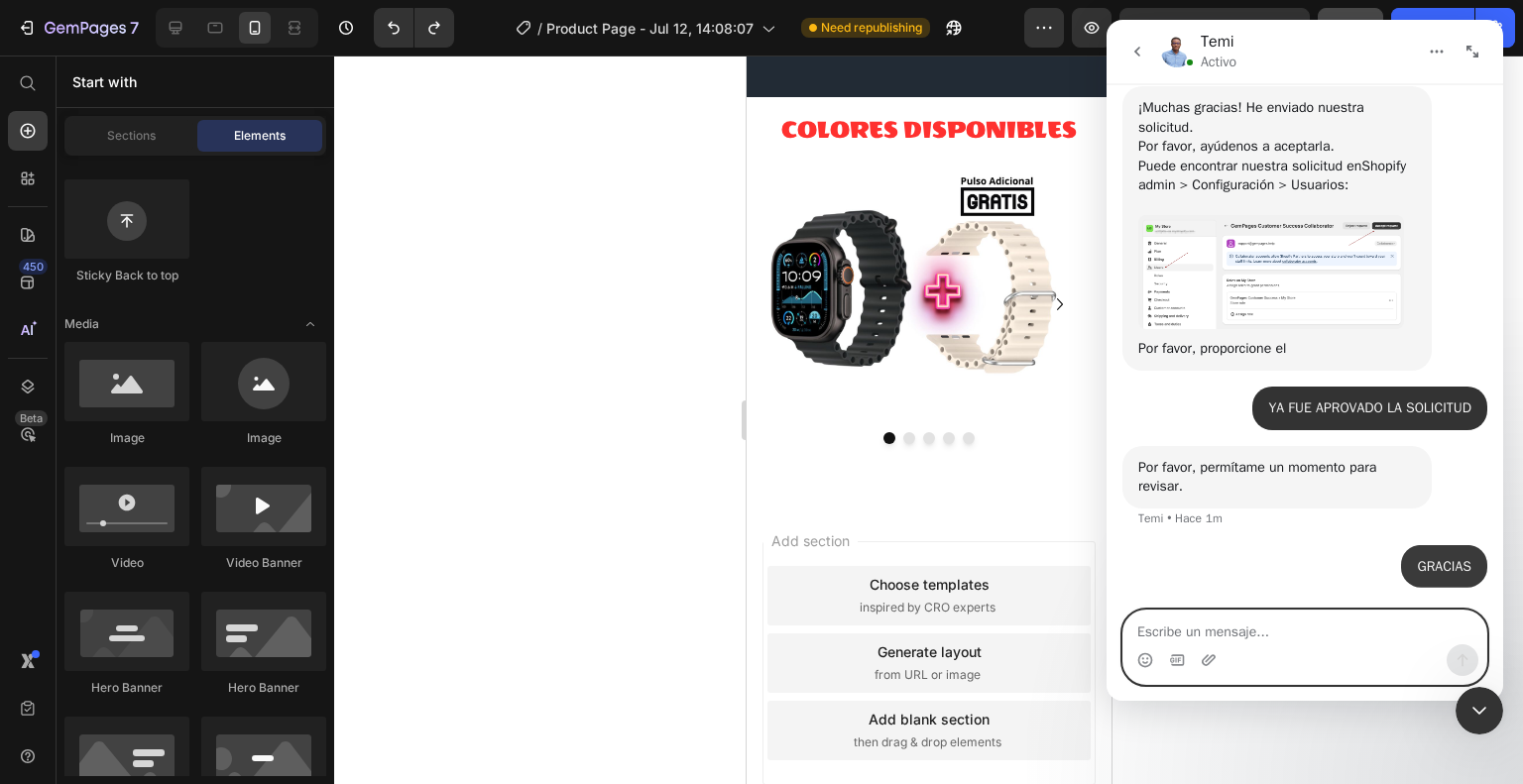 scroll, scrollTop: 2566, scrollLeft: 0, axis: vertical 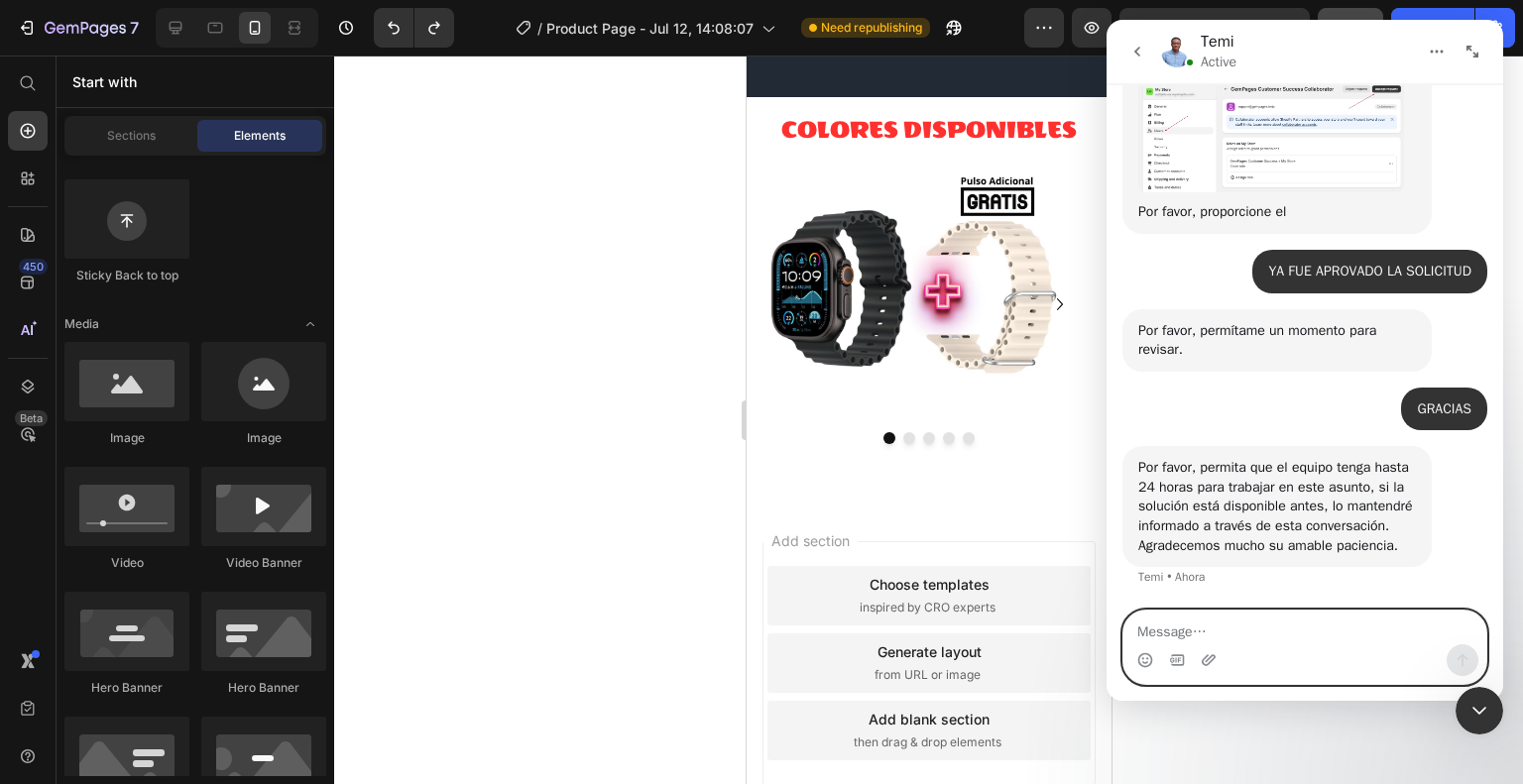 click at bounding box center [1305, 627] 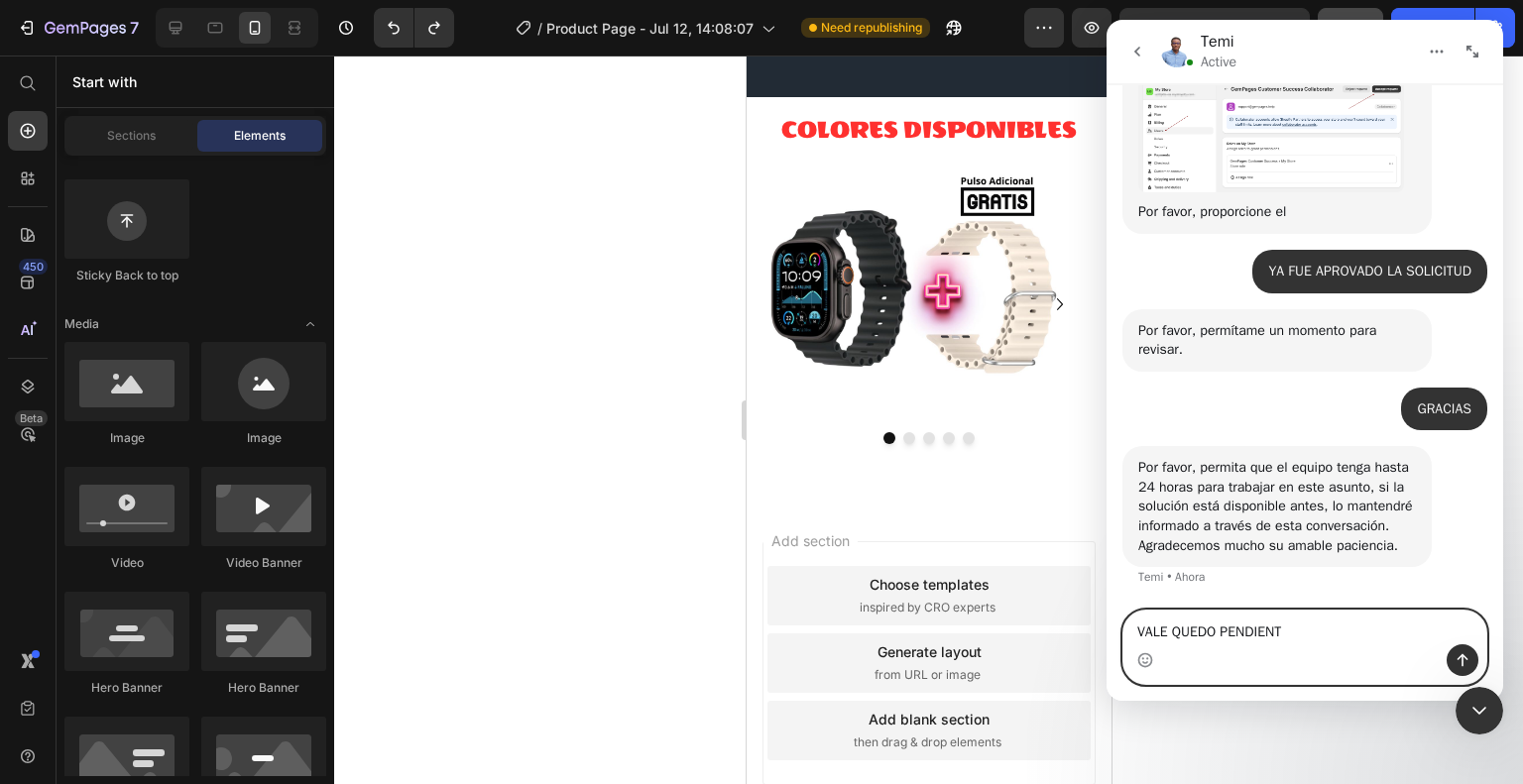 type on "VALE QUEDO PENDIENTE" 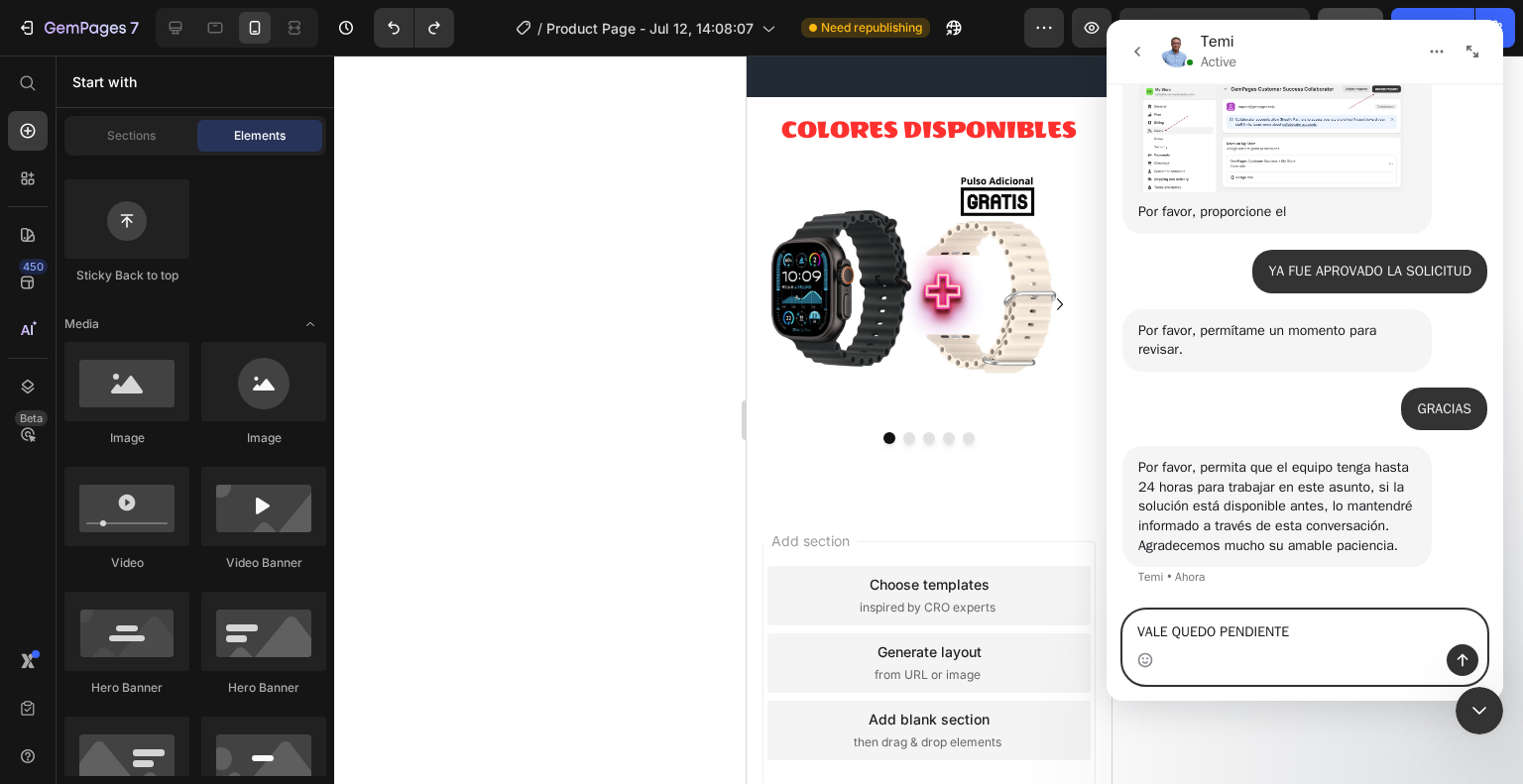 type 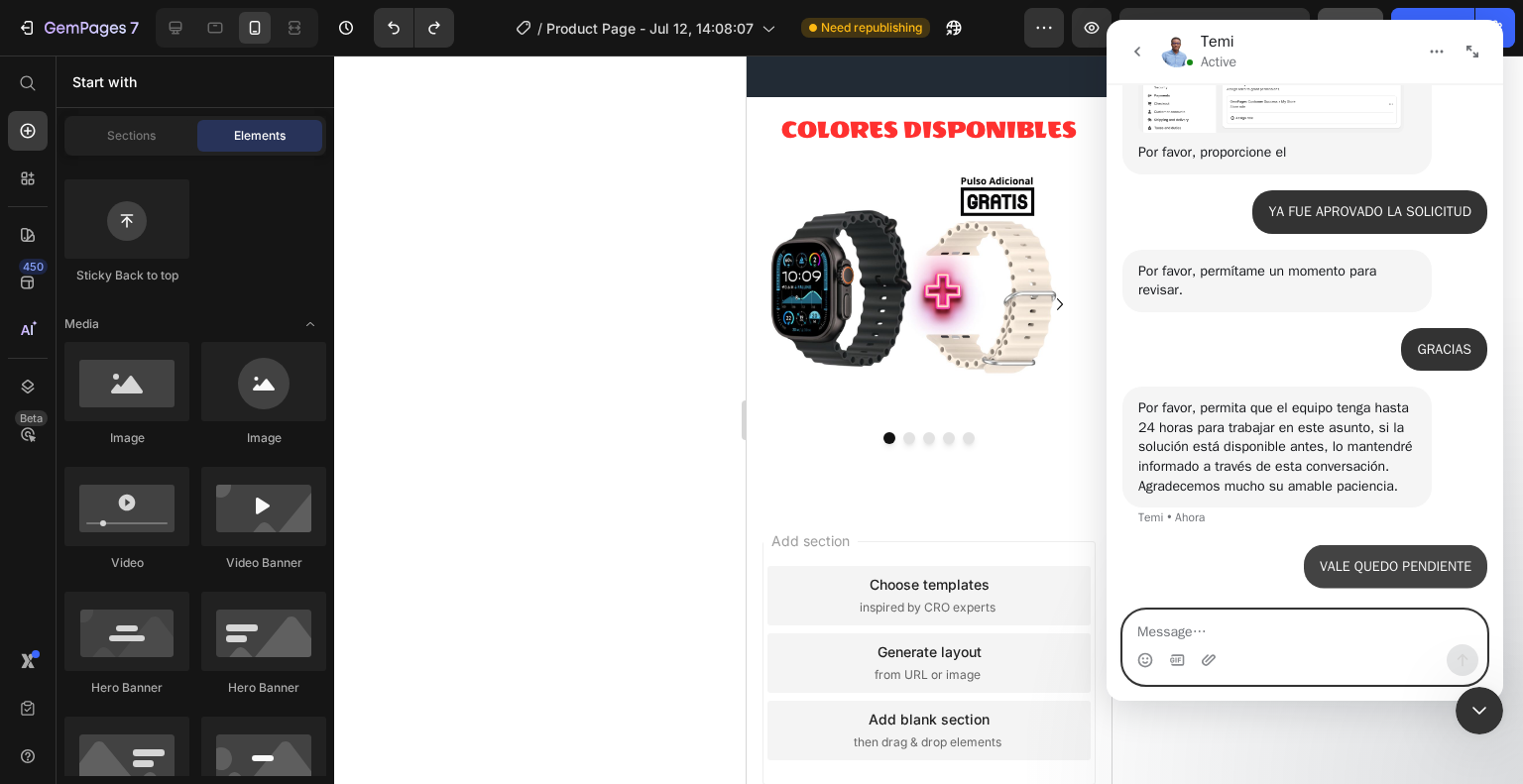 scroll, scrollTop: 2938, scrollLeft: 0, axis: vertical 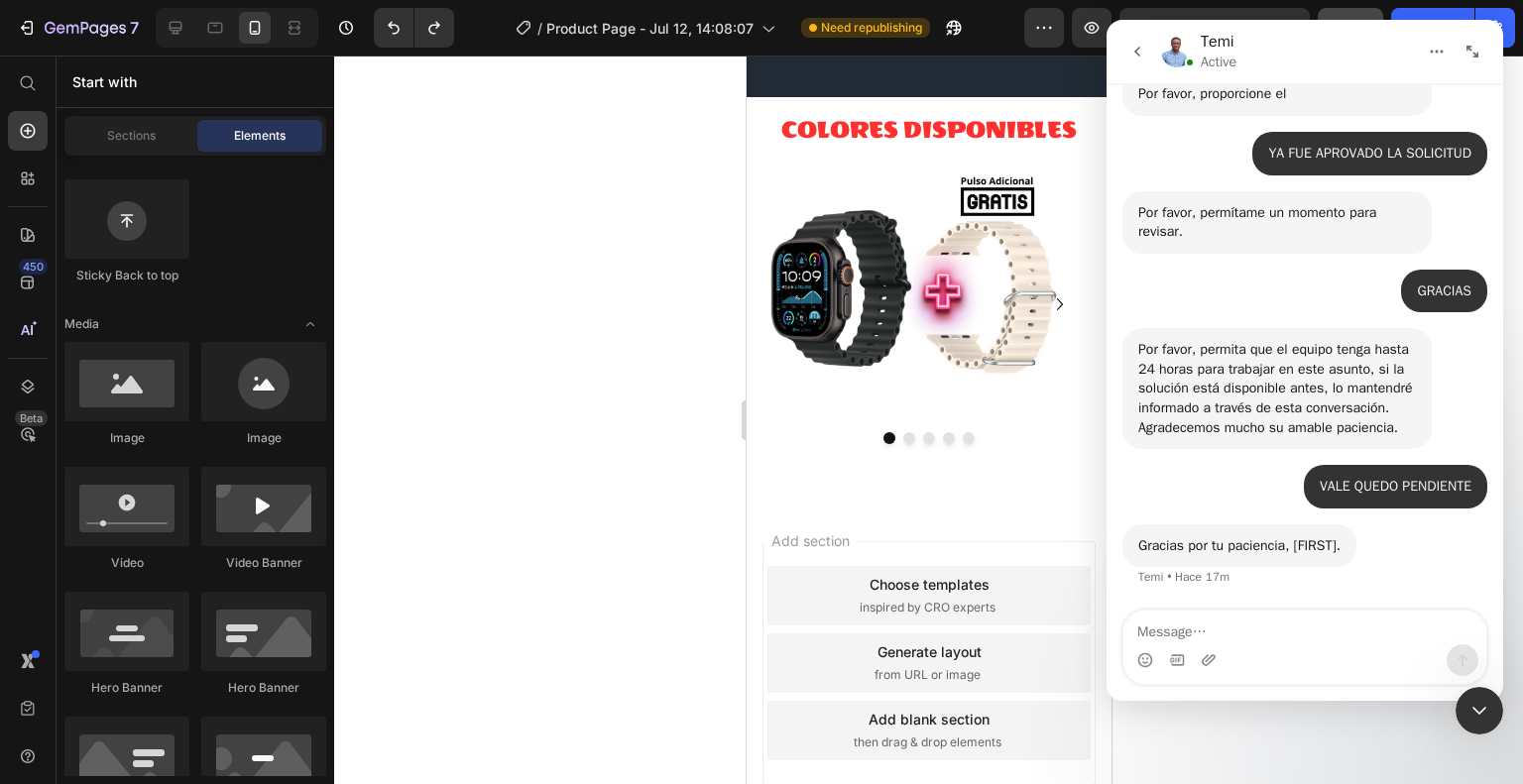 click 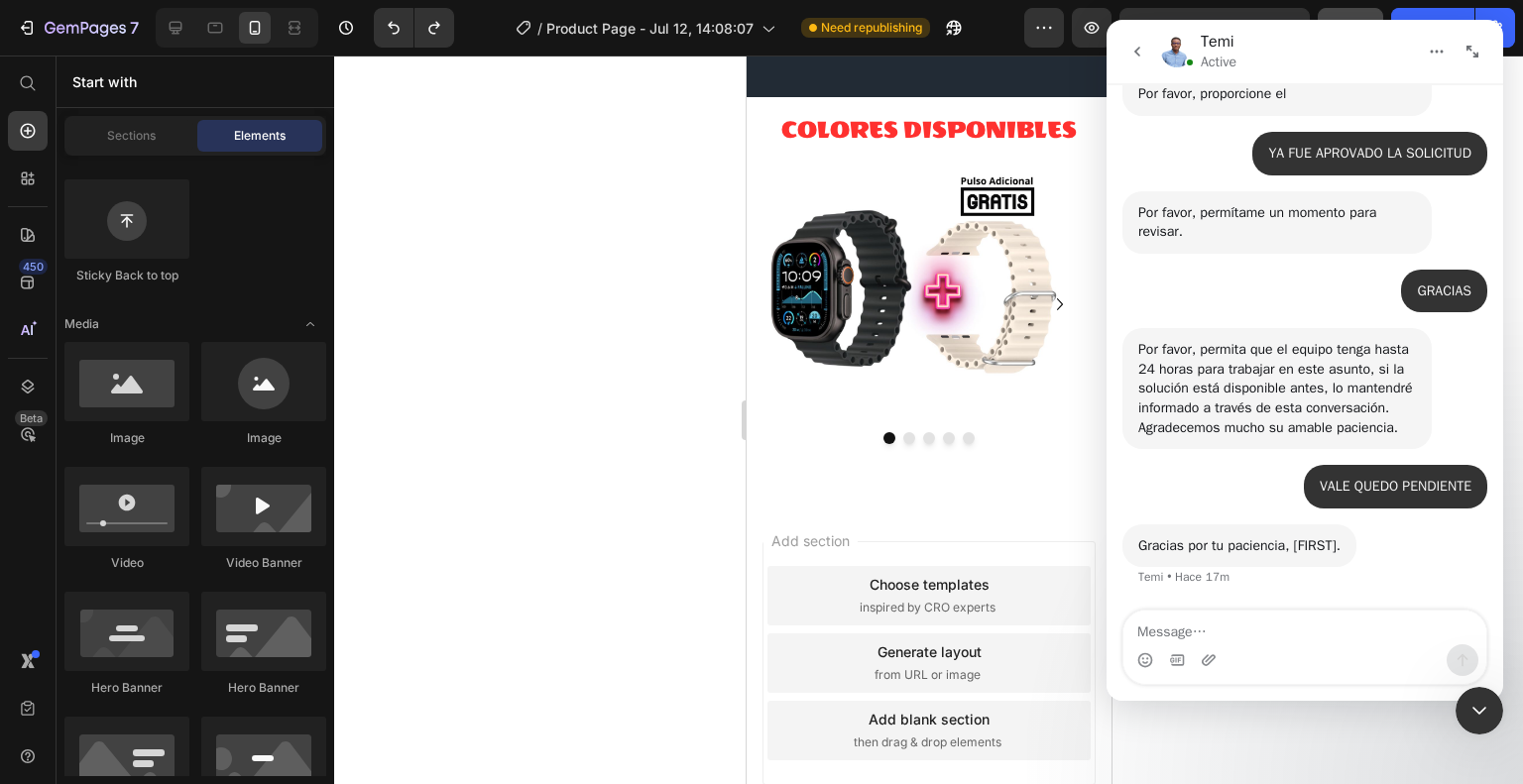 click at bounding box center [1479, 711] 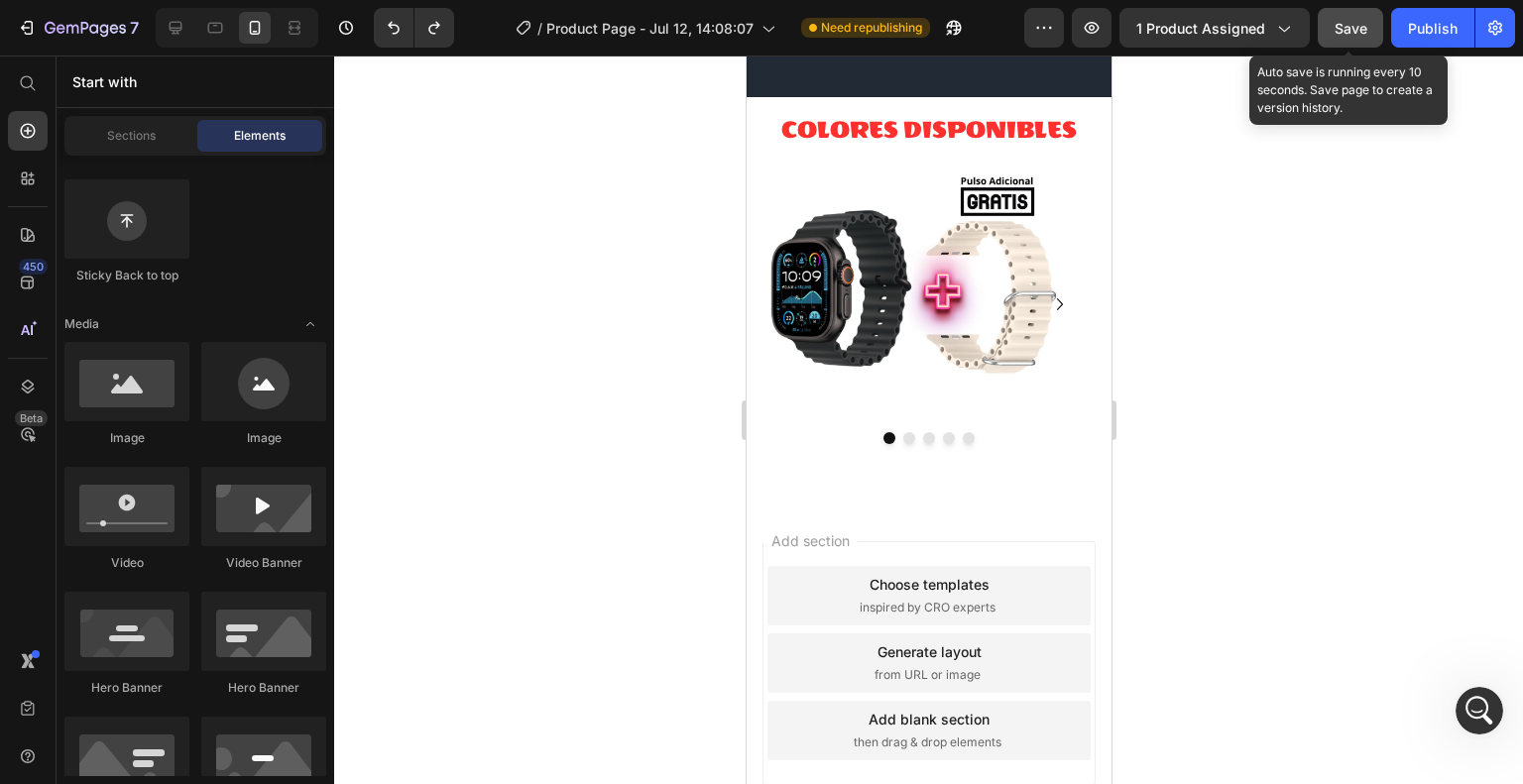 click on "Save" at bounding box center [1350, 28] 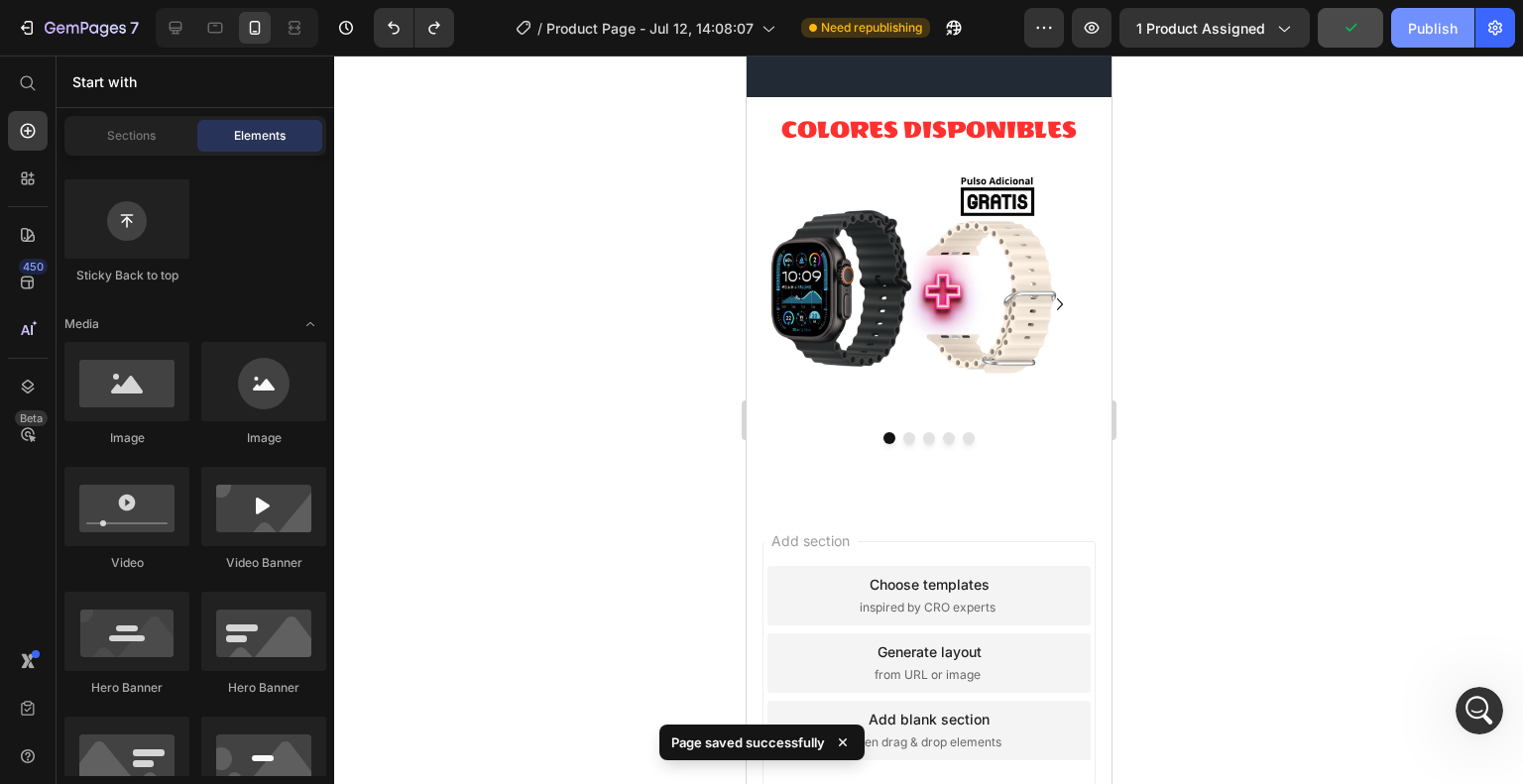 click on "Publish" at bounding box center (1433, 28) 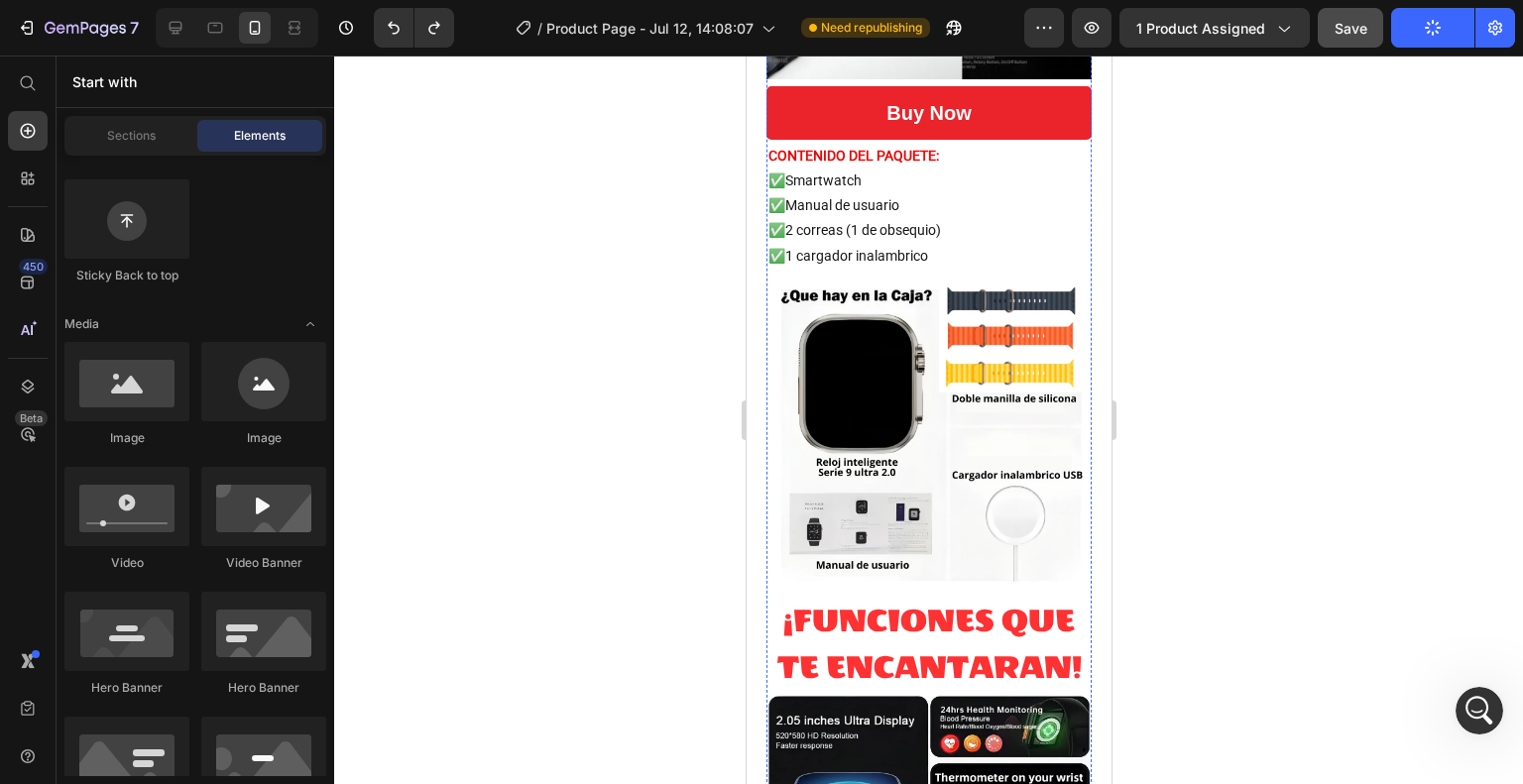 scroll, scrollTop: 1439, scrollLeft: 0, axis: vertical 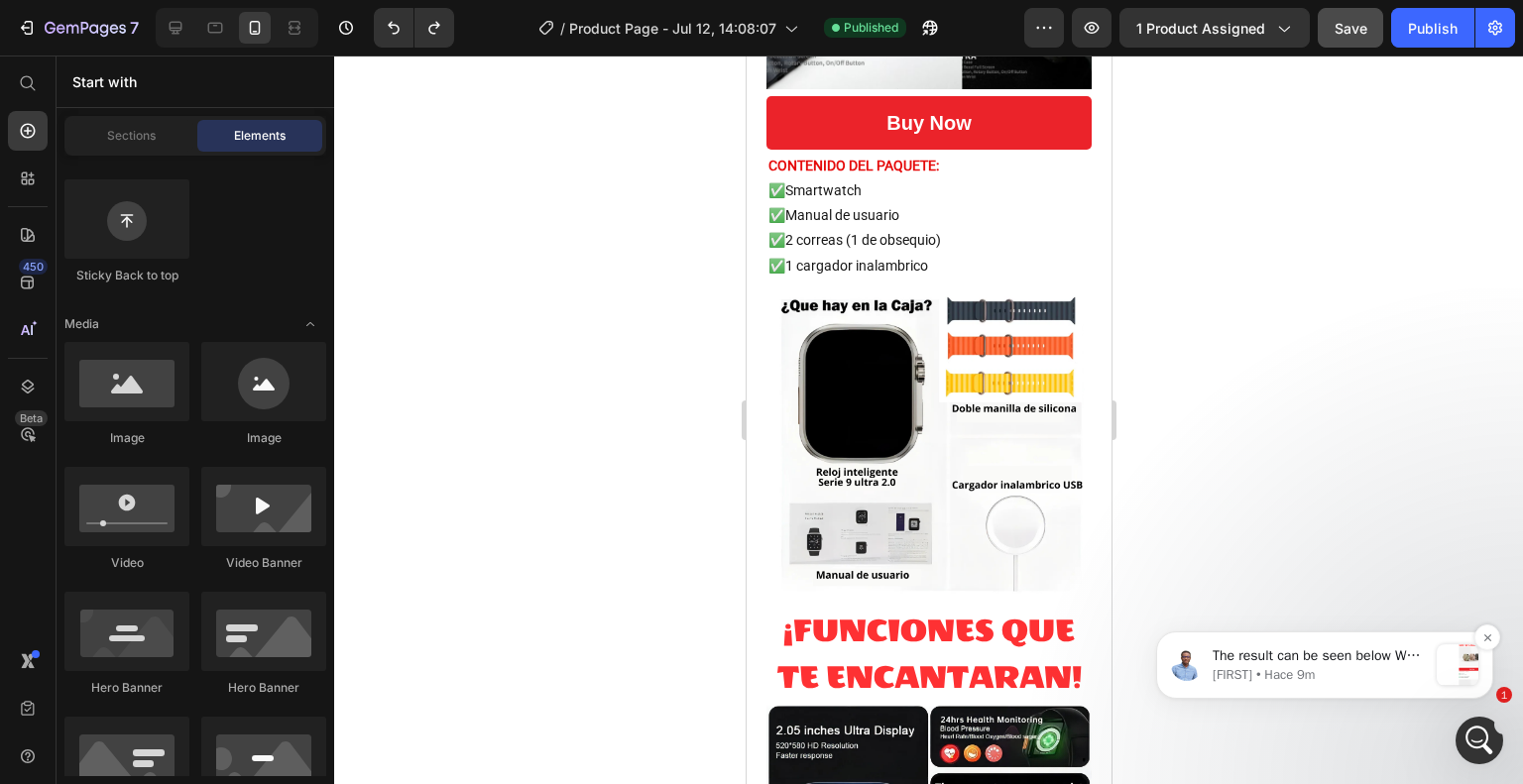 click on "[FIRST] • Hace 9m" at bounding box center (1320, 675) 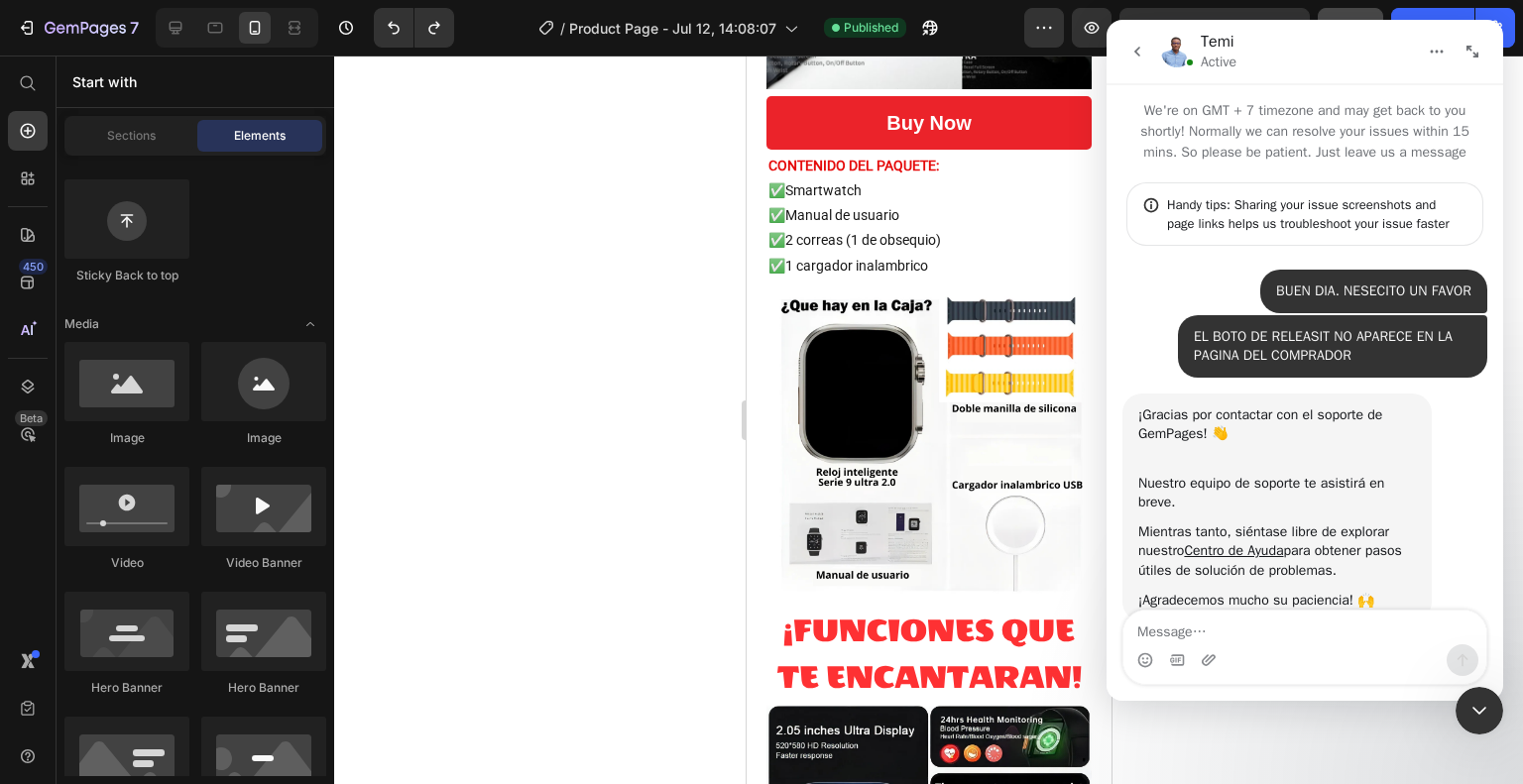 scroll, scrollTop: 2, scrollLeft: 0, axis: vertical 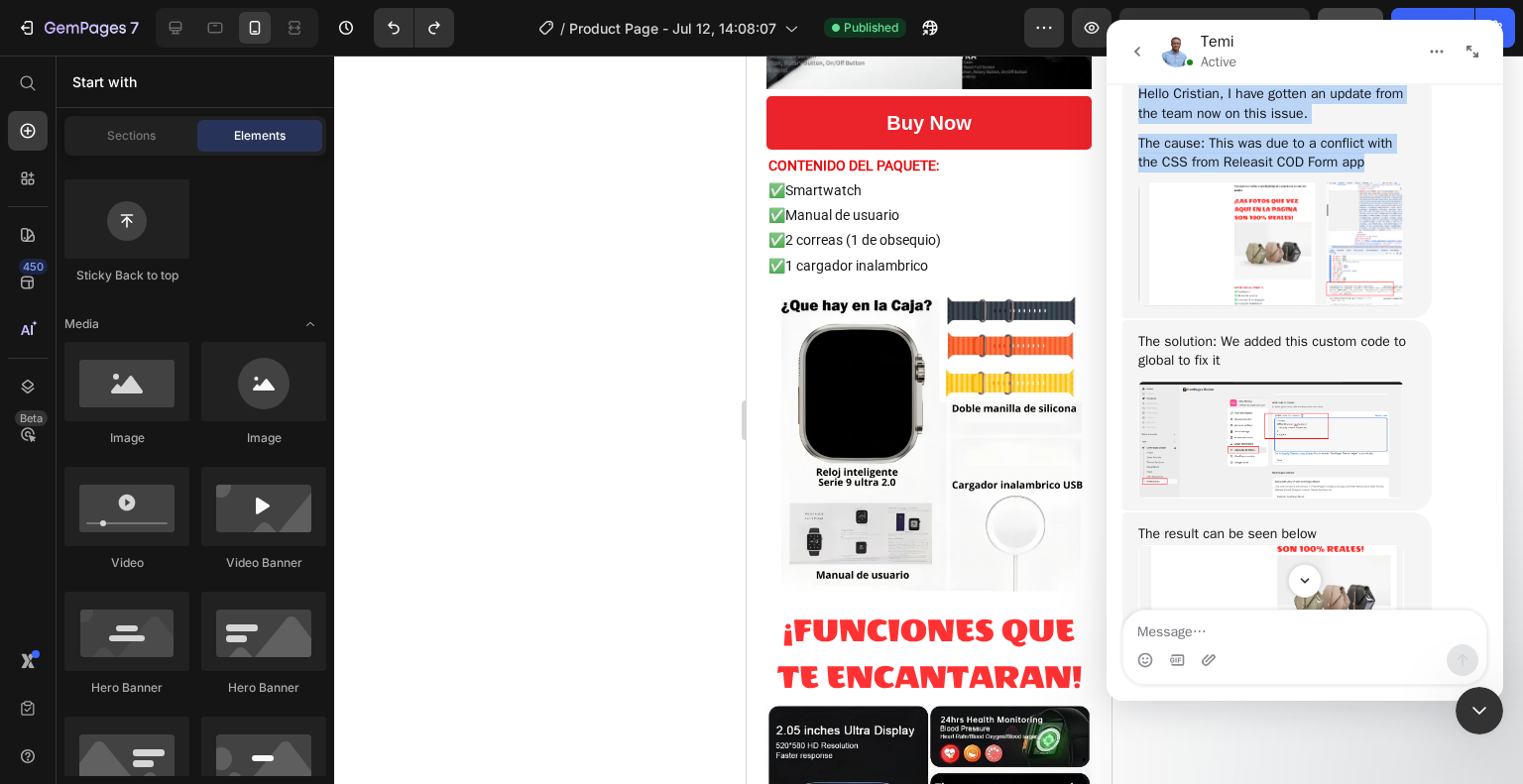 drag, startPoint x: 1349, startPoint y: 398, endPoint x: 1134, endPoint y: 327, distance: 226.41996 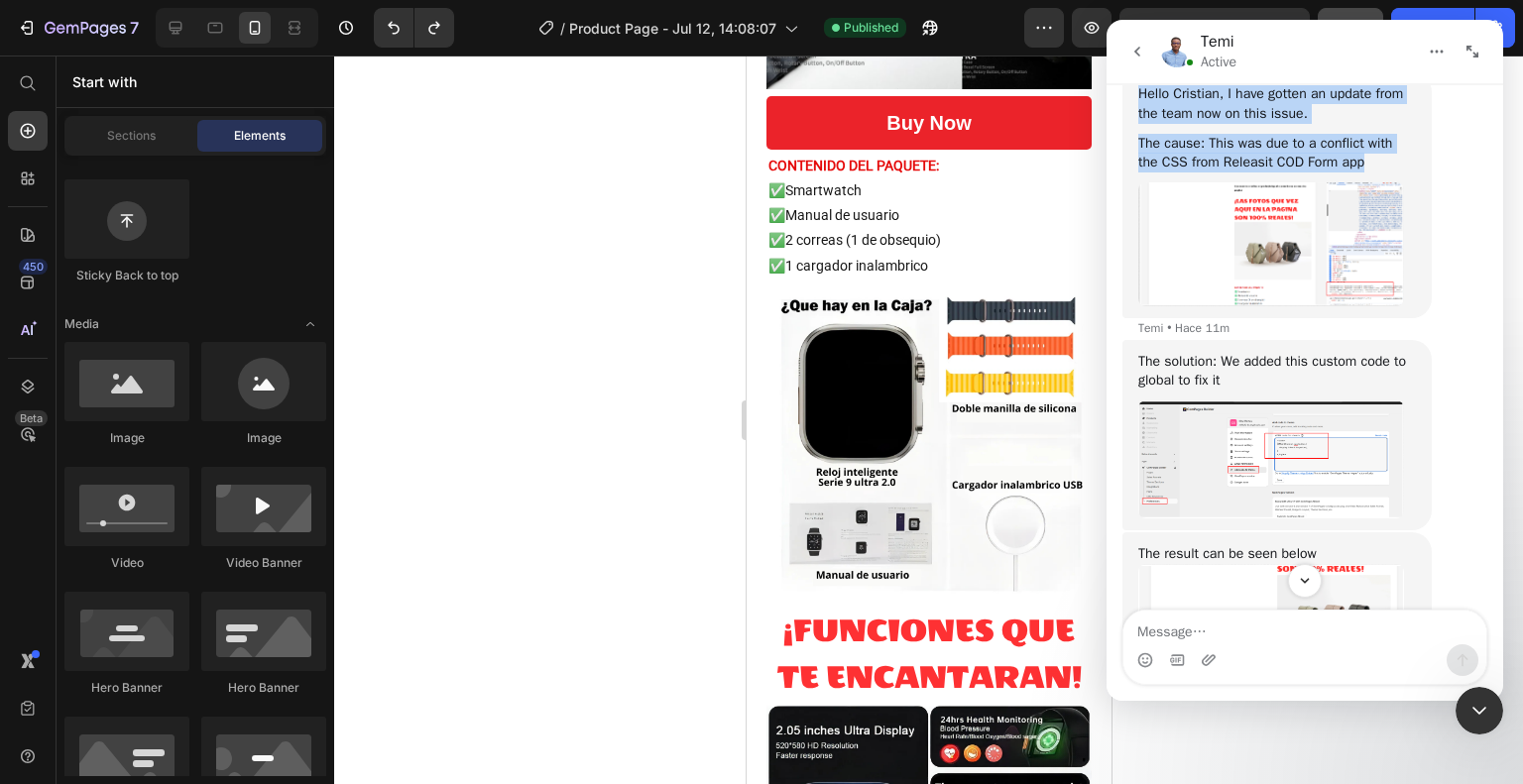 copy on "Hello [FIRST] [LAST], I have gotten an update from the team now on this issue. The cause : This was due to a conflict with the CSS from Releasit COD Form app" 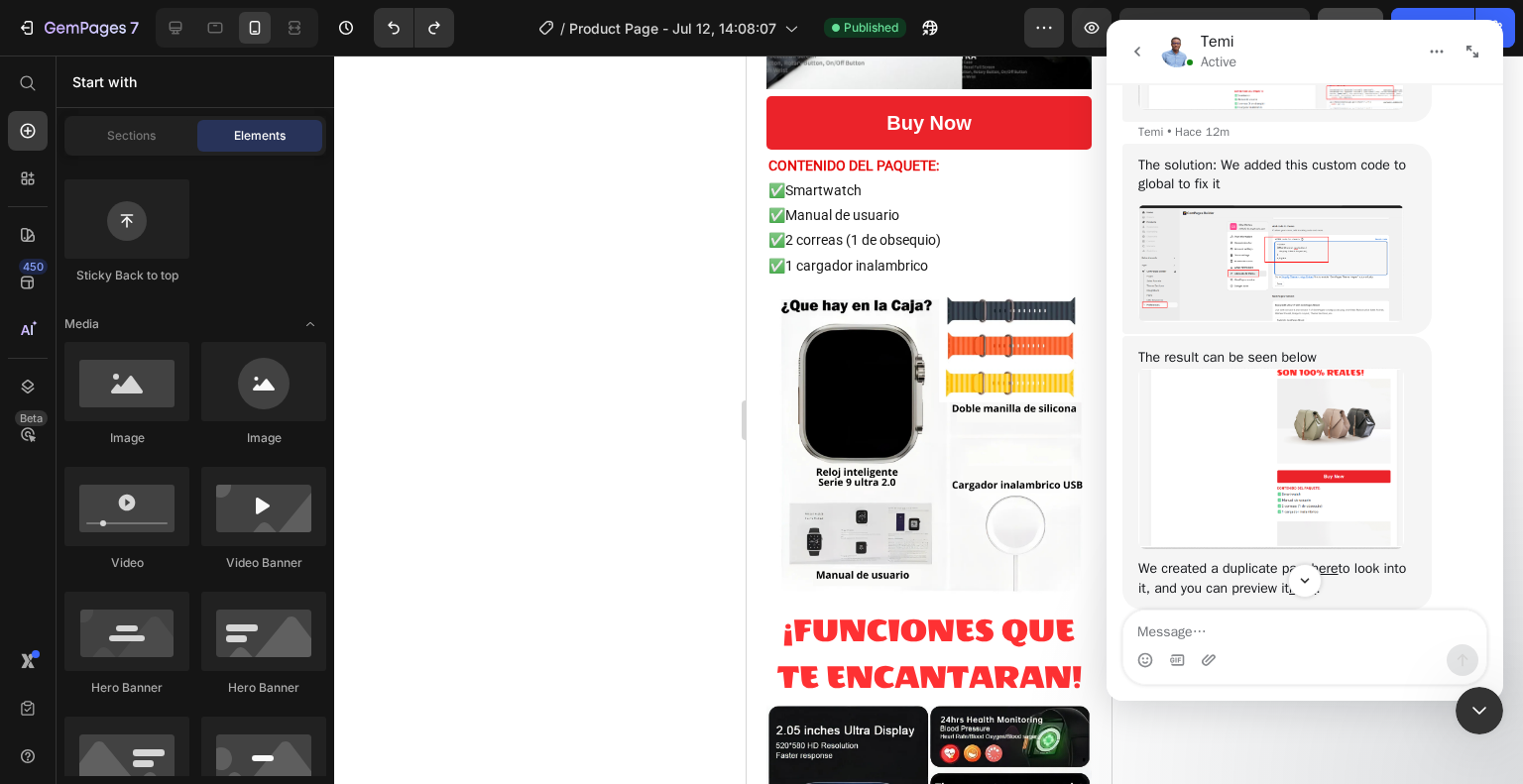 scroll, scrollTop: 3472, scrollLeft: 0, axis: vertical 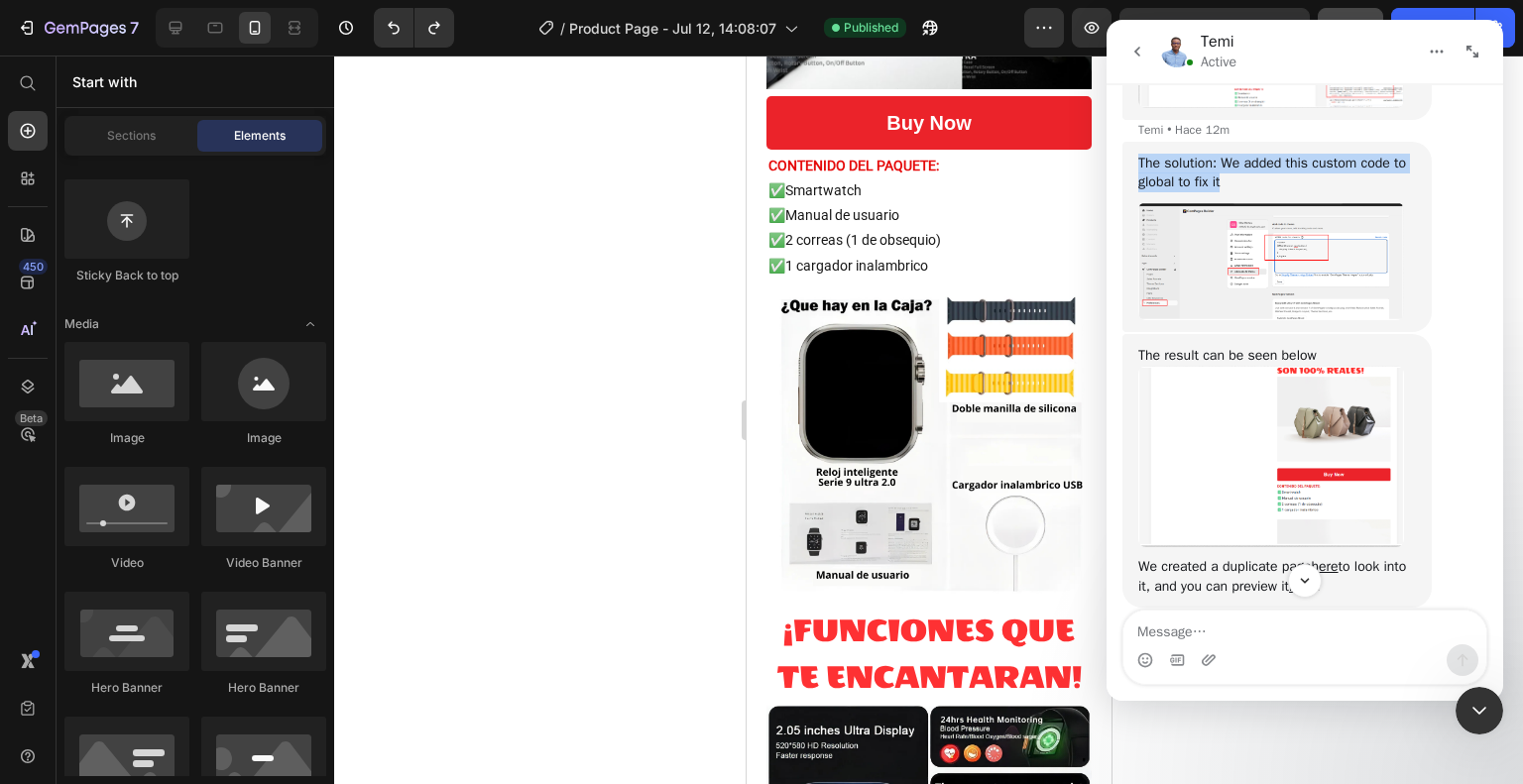 drag, startPoint x: 1250, startPoint y: 419, endPoint x: 1134, endPoint y: 394, distance: 118.66339 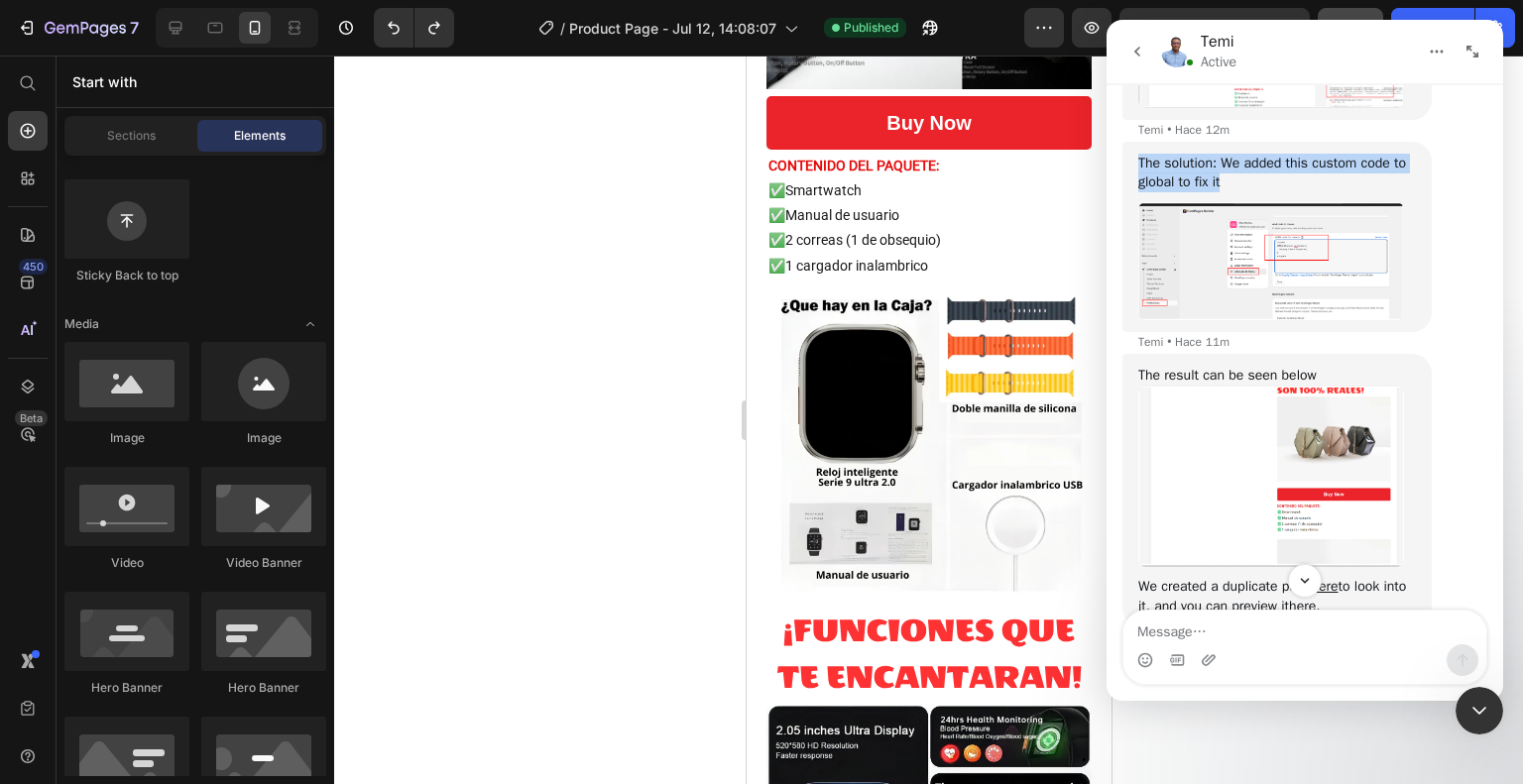 copy on "The solution: We added this custom code to global to fix it" 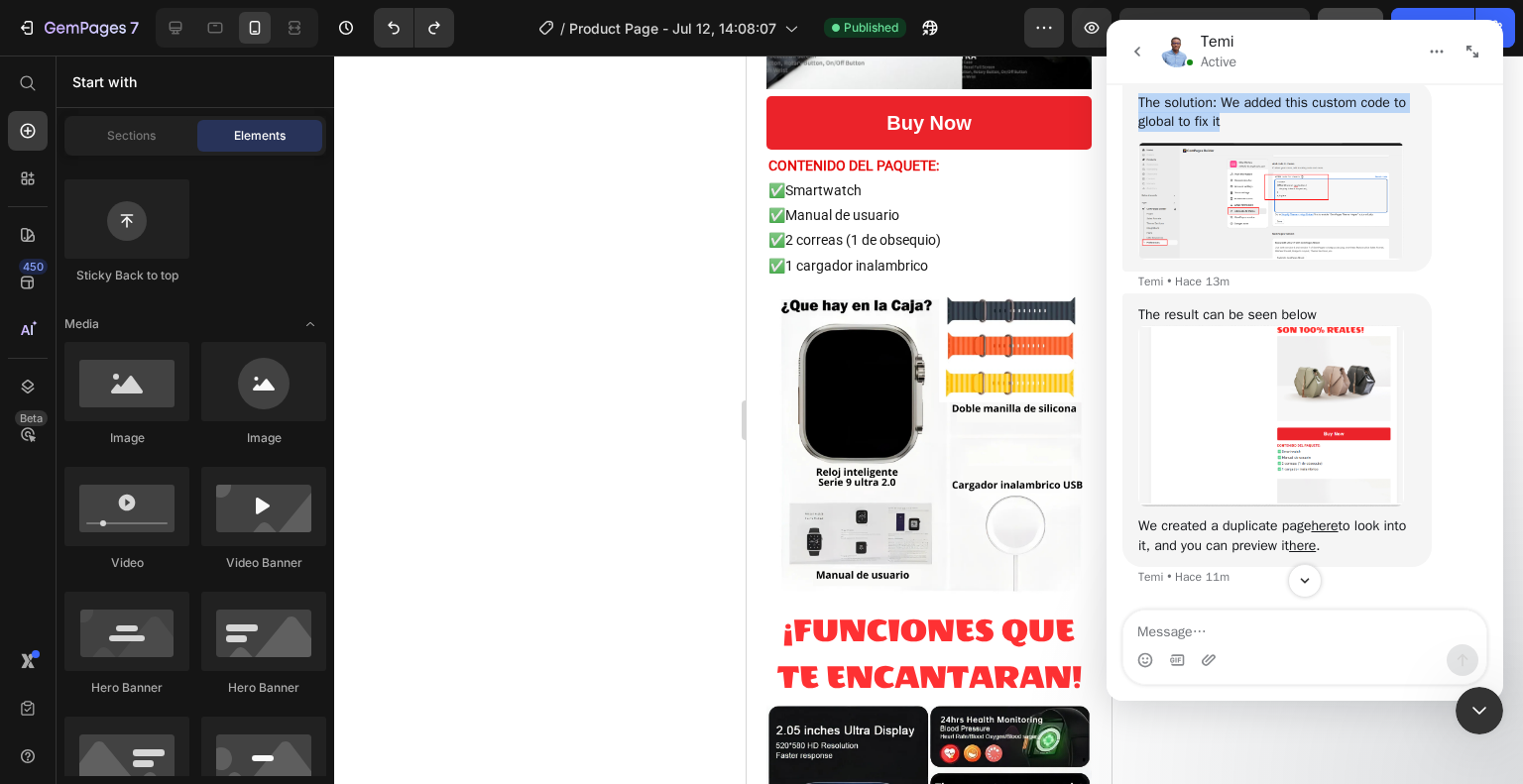 scroll, scrollTop: 3670, scrollLeft: 0, axis: vertical 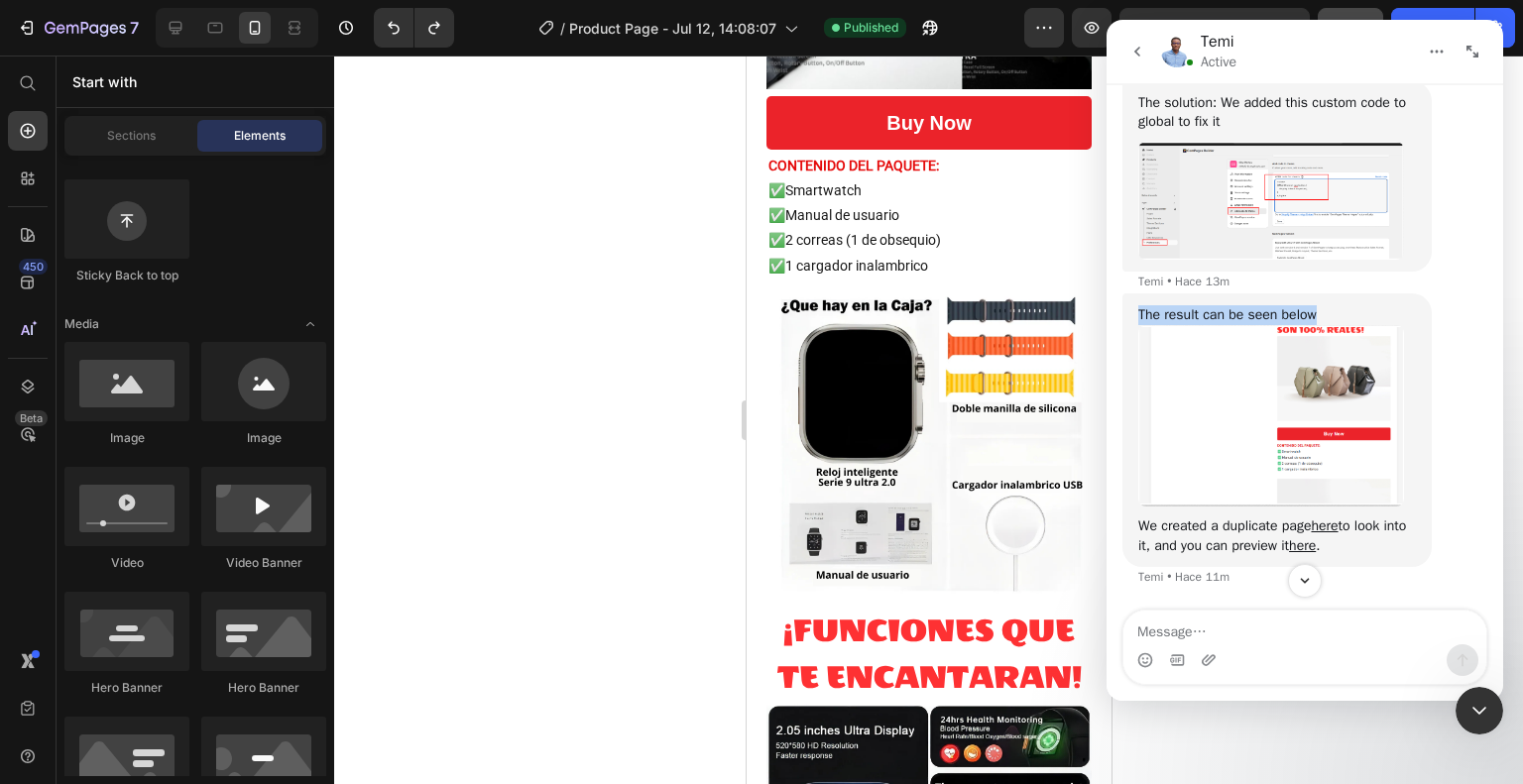 drag, startPoint x: 1325, startPoint y: 403, endPoint x: 1134, endPoint y: 412, distance: 191.21192 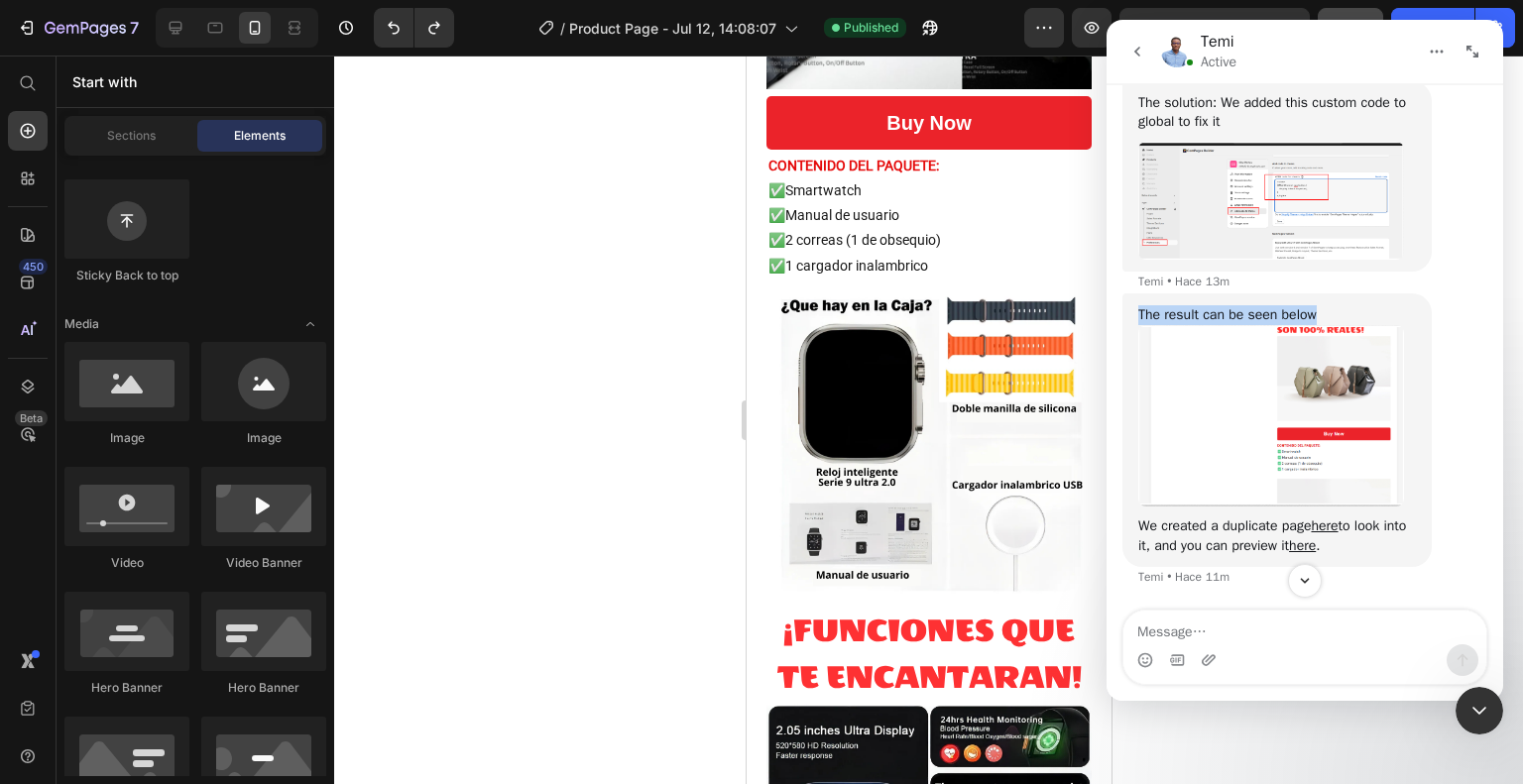 copy on "The result can be seen below" 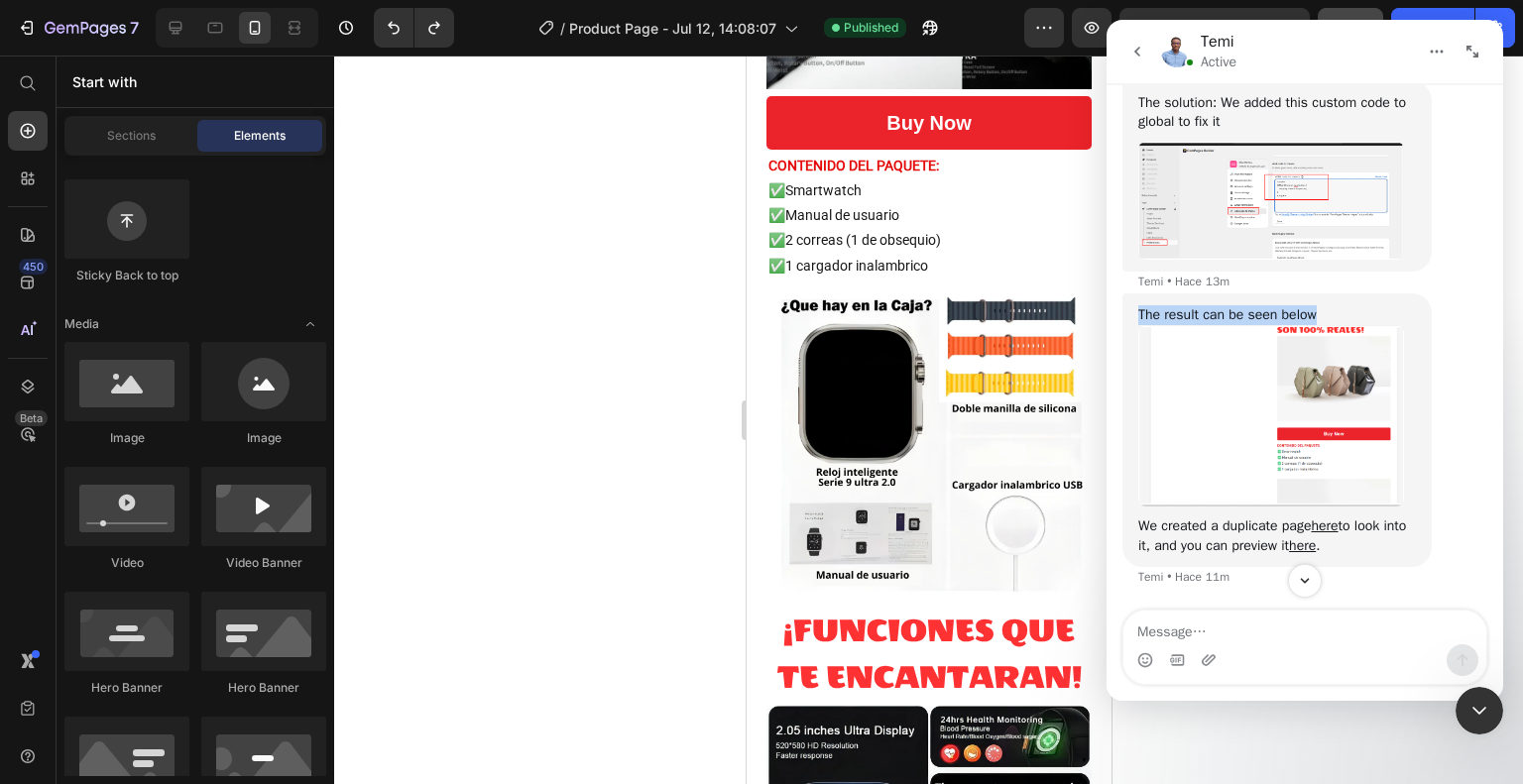 scroll, scrollTop: 3764, scrollLeft: 0, axis: vertical 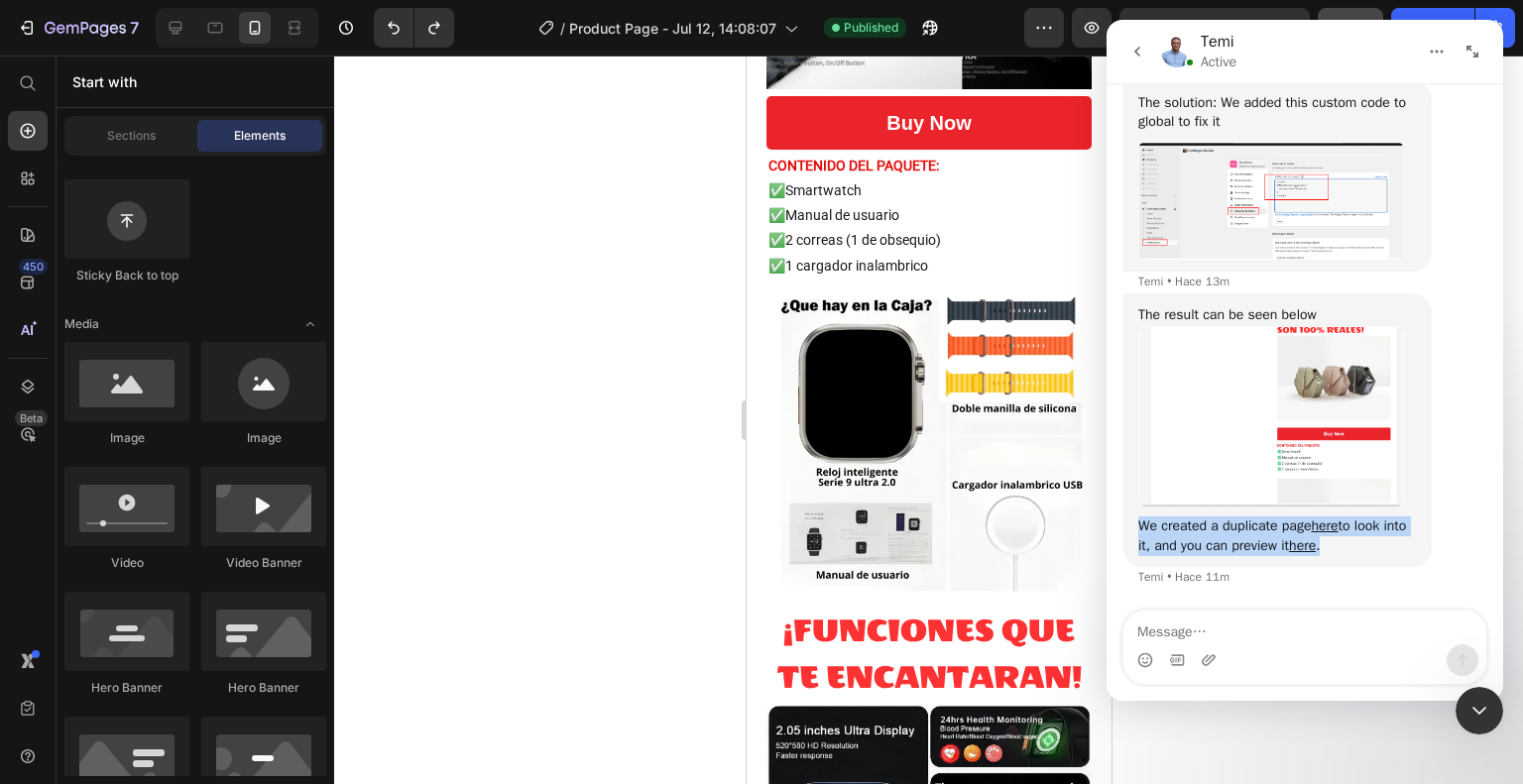 drag, startPoint x: 1348, startPoint y: 550, endPoint x: 1118, endPoint y: 520, distance: 231.94827 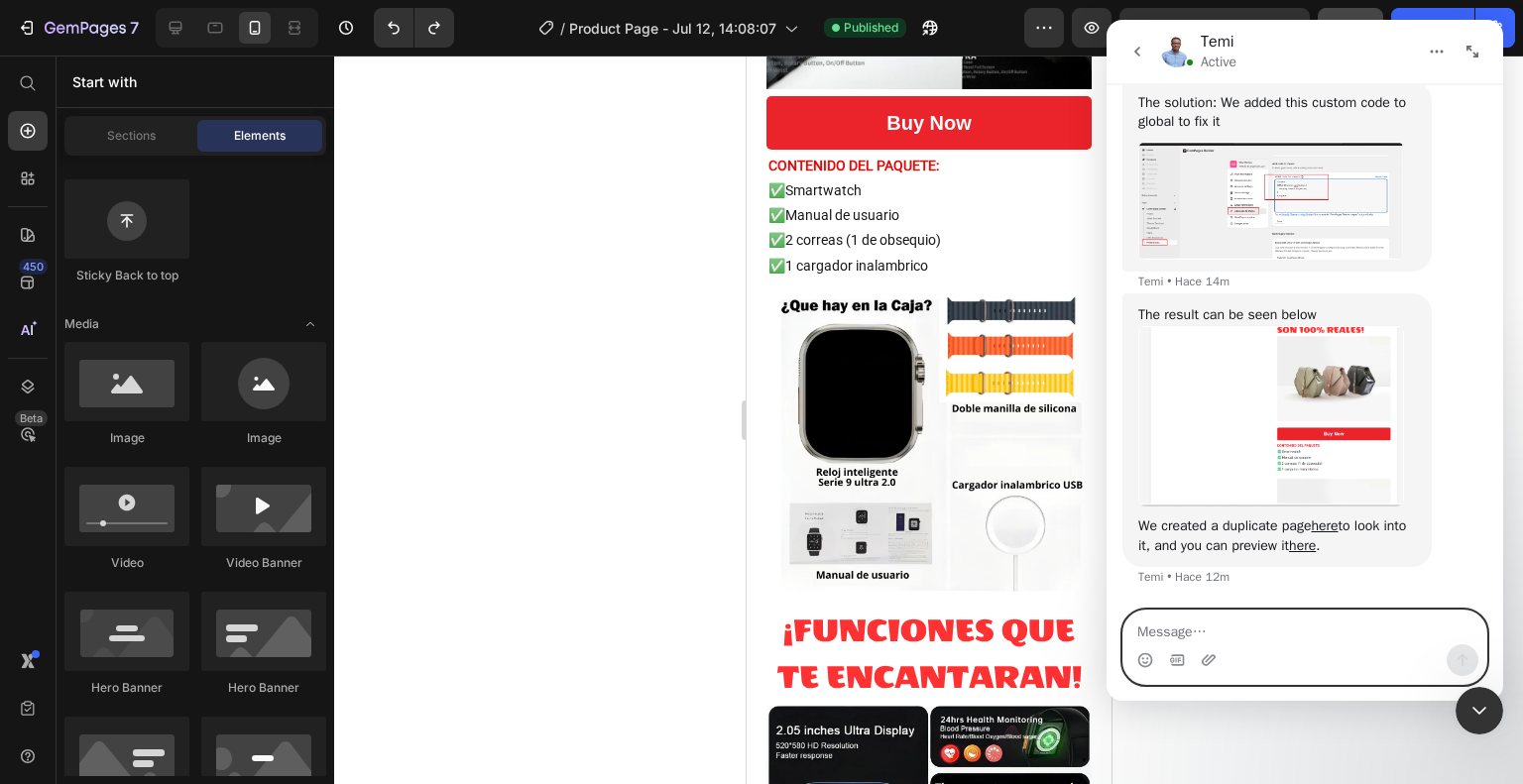 click at bounding box center (1305, 627) 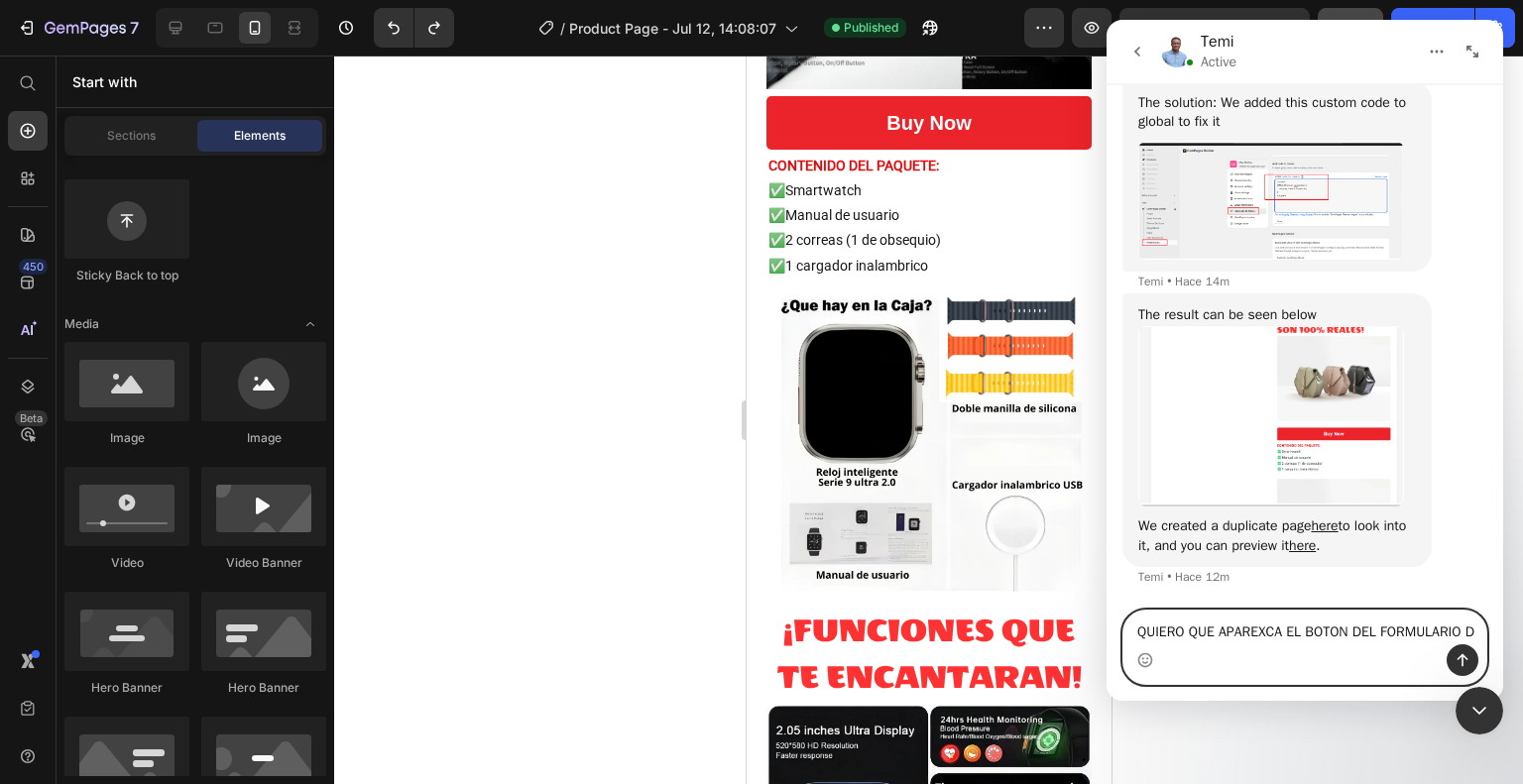 scroll, scrollTop: 3784, scrollLeft: 0, axis: vertical 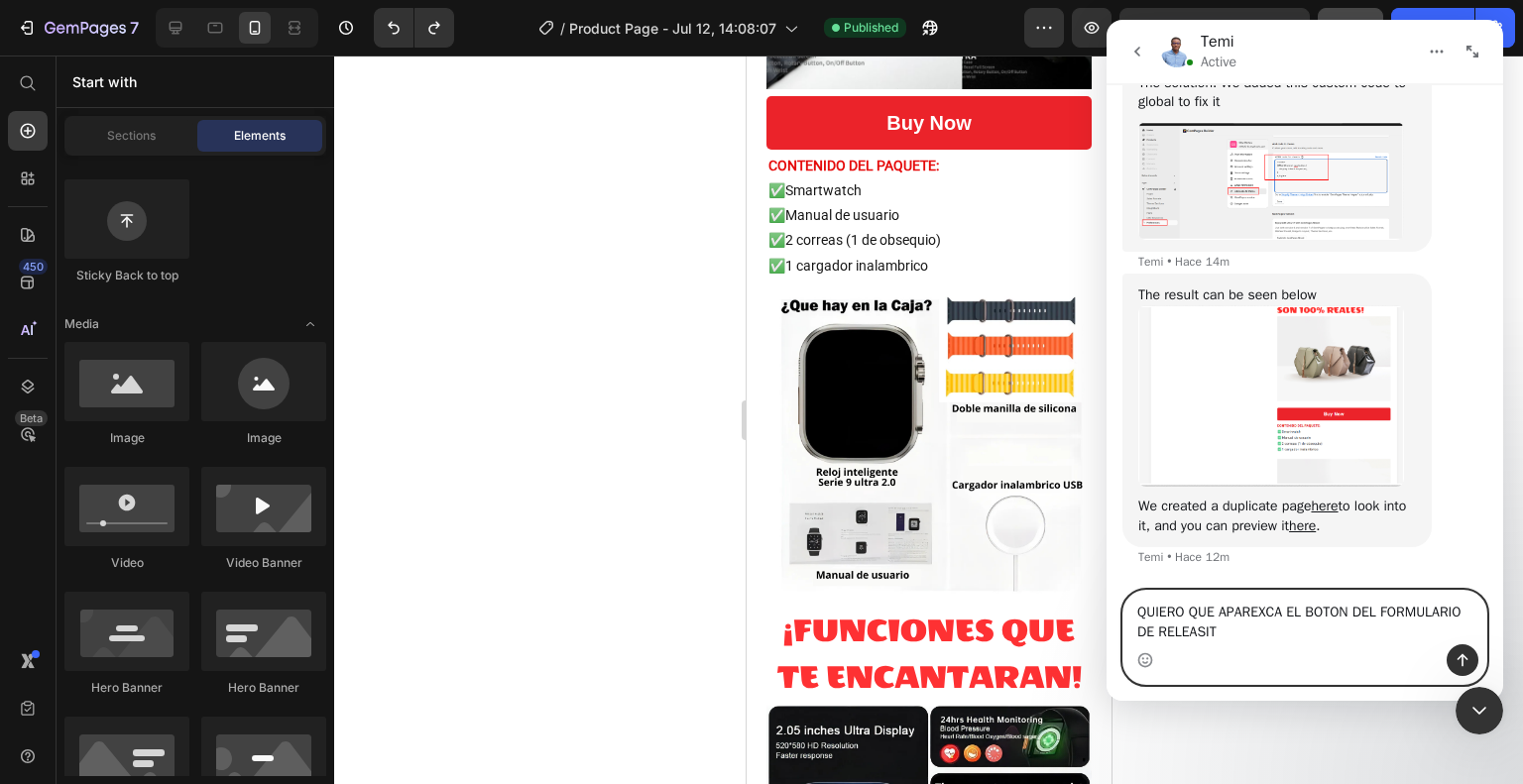 type on "QUIERO QUE APAREXCA EL BOTON DEL FORMULARIO DE RELEASIT" 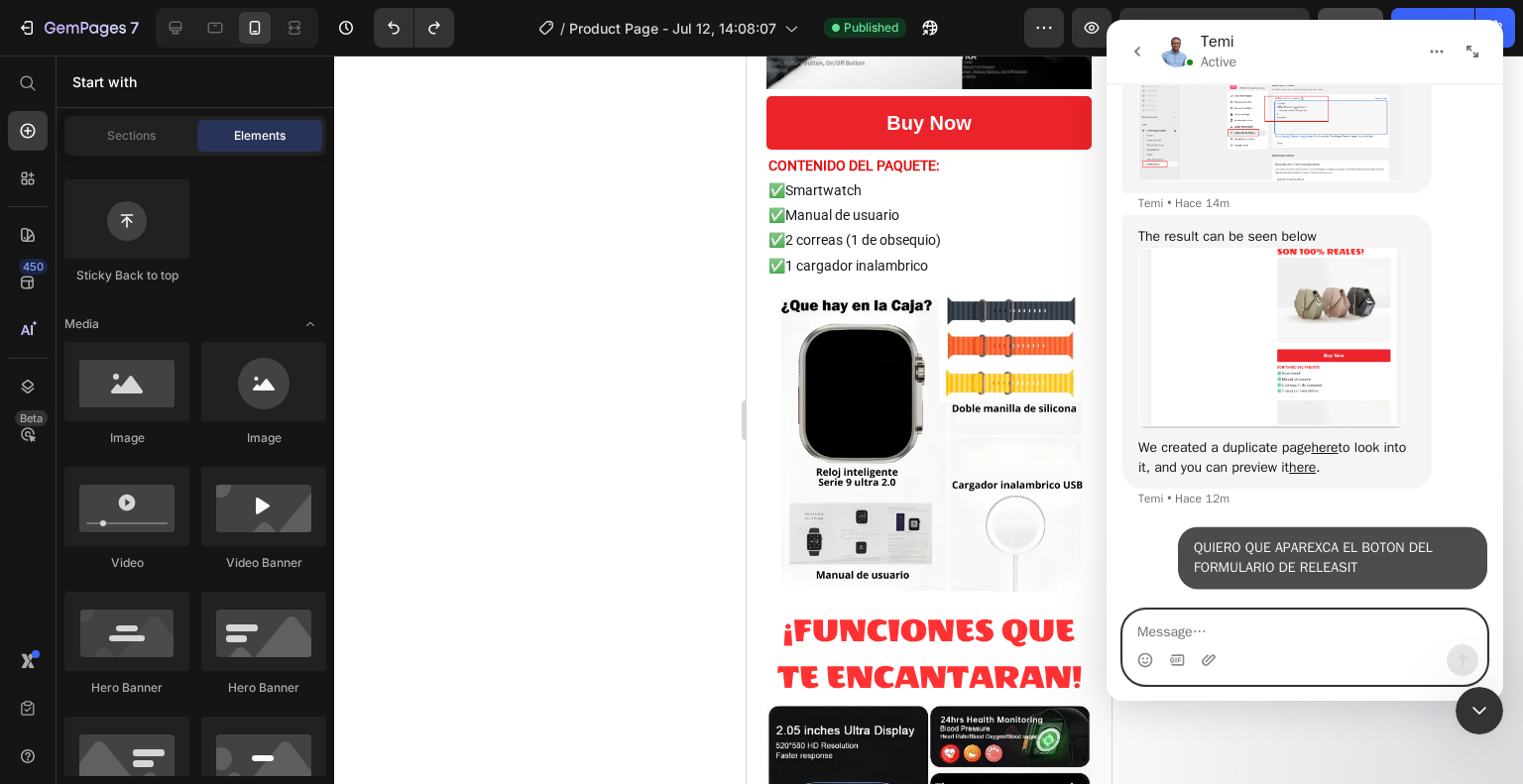 scroll, scrollTop: 3810, scrollLeft: 0, axis: vertical 